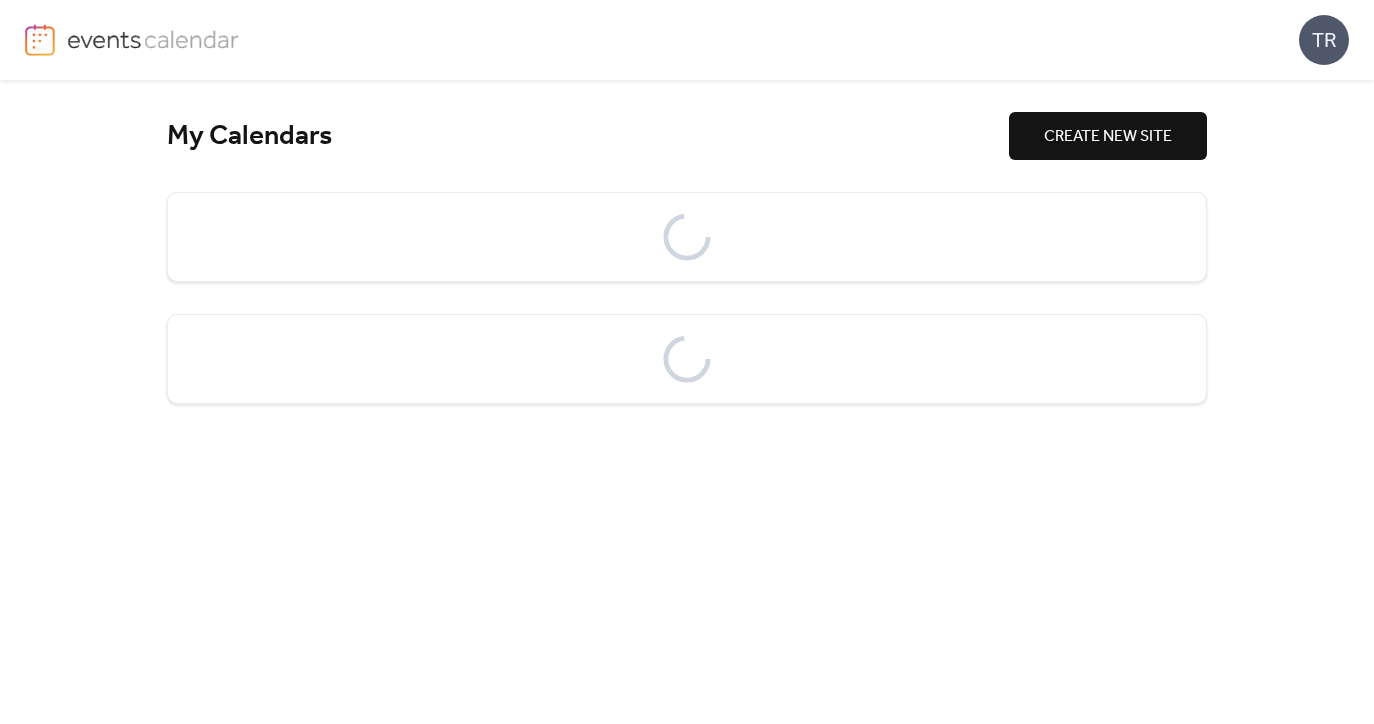 scroll, scrollTop: 0, scrollLeft: 0, axis: both 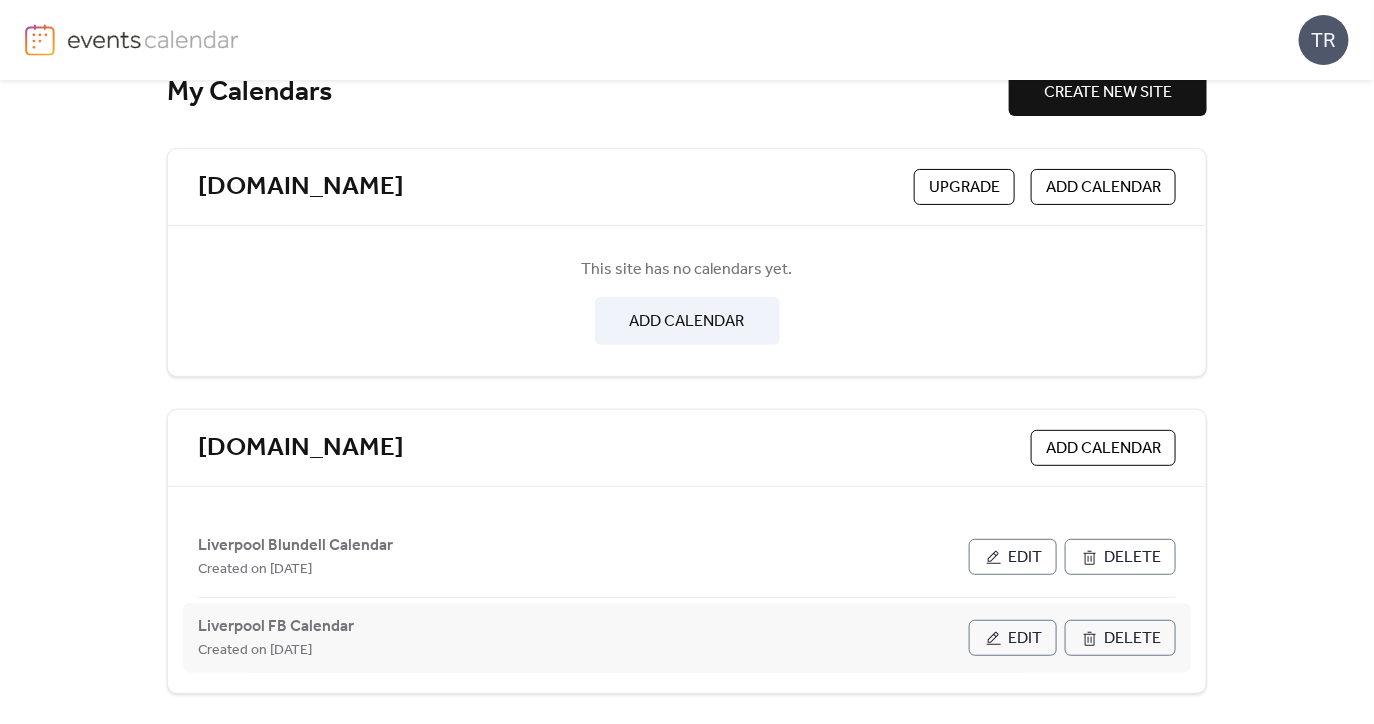 click on "Edit" at bounding box center [1025, 639] 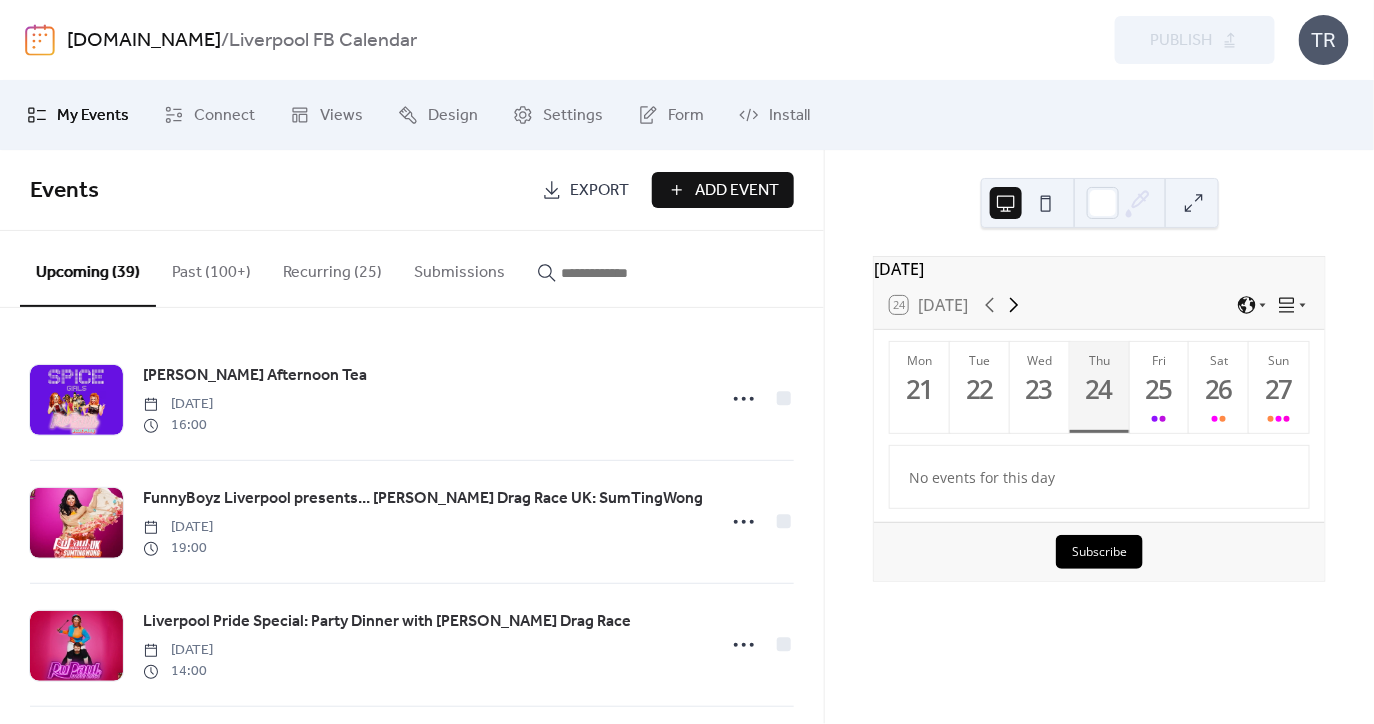 click 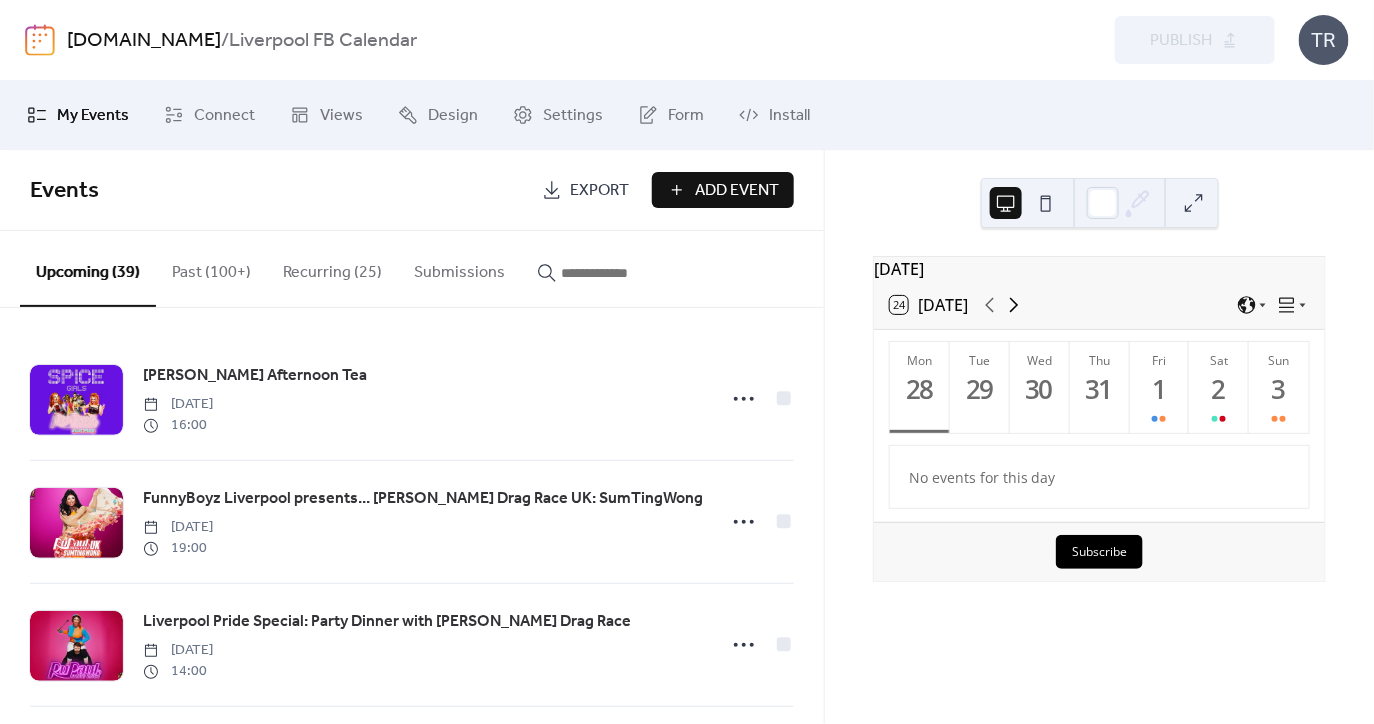click 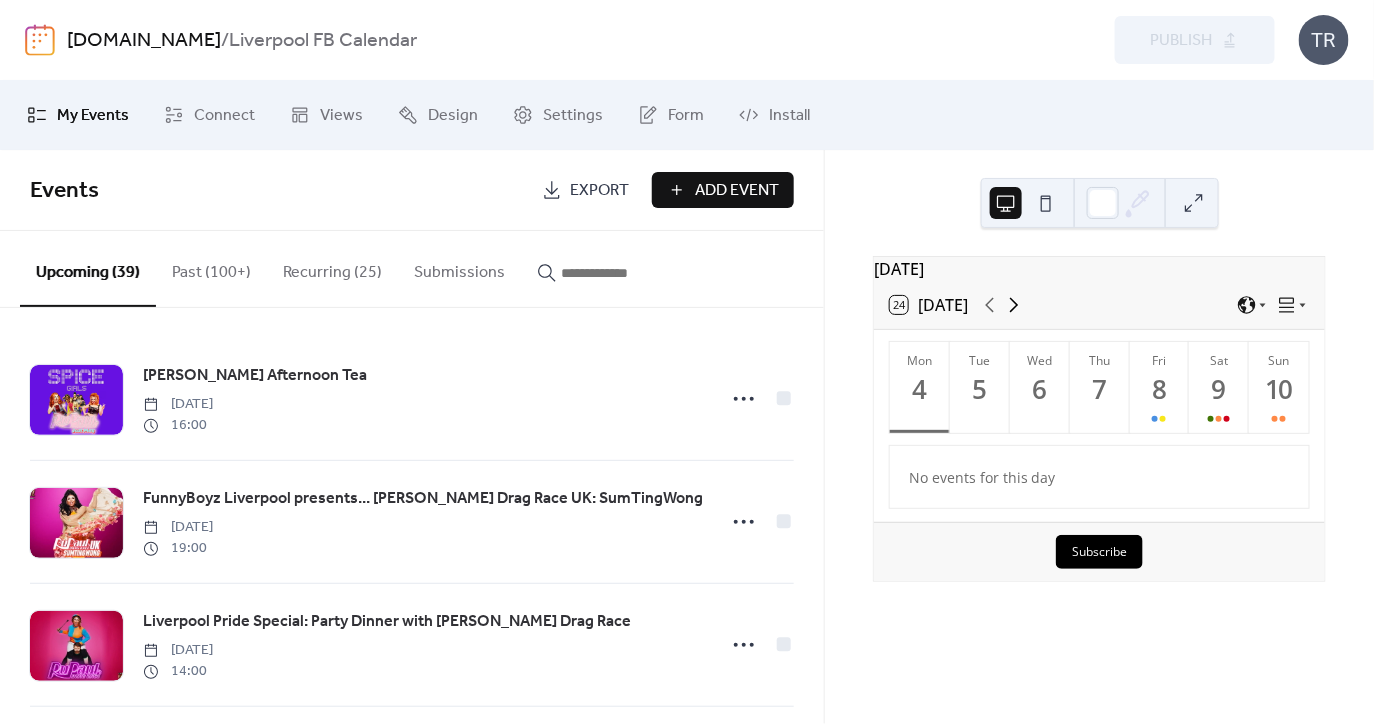 click 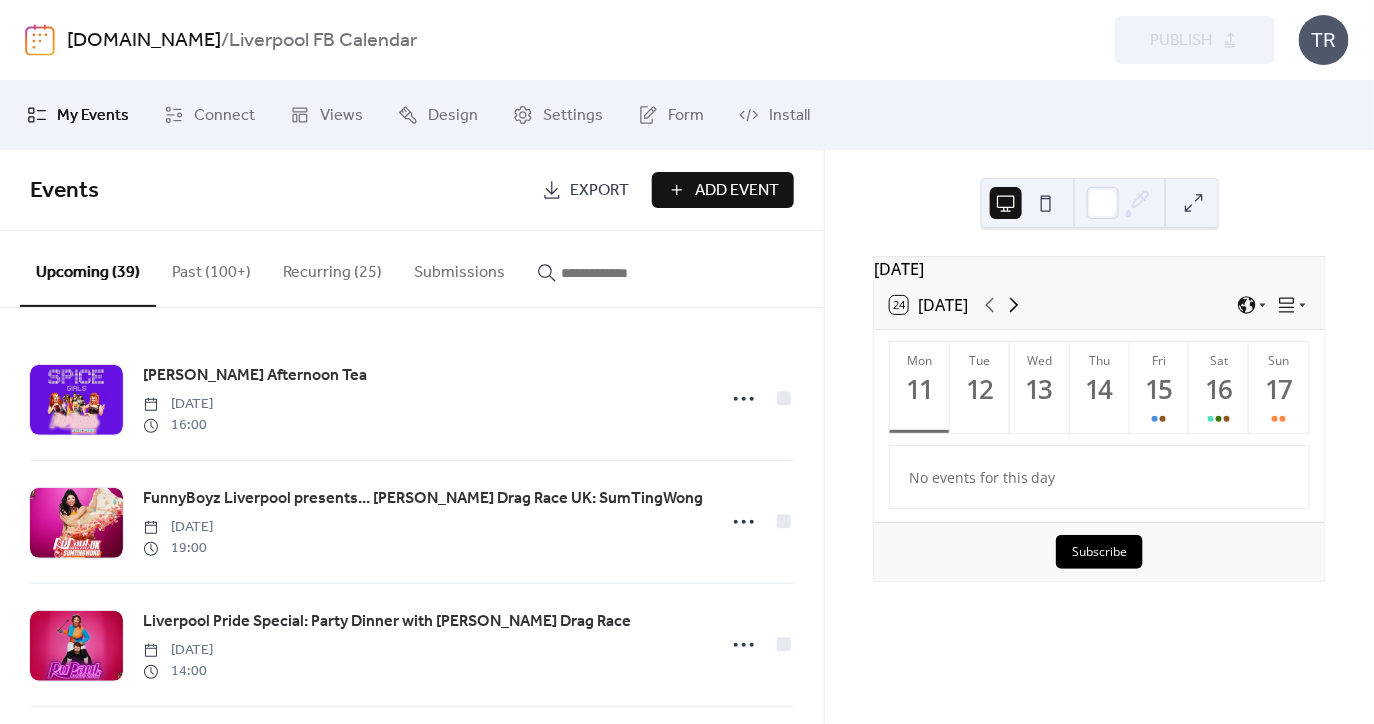 click 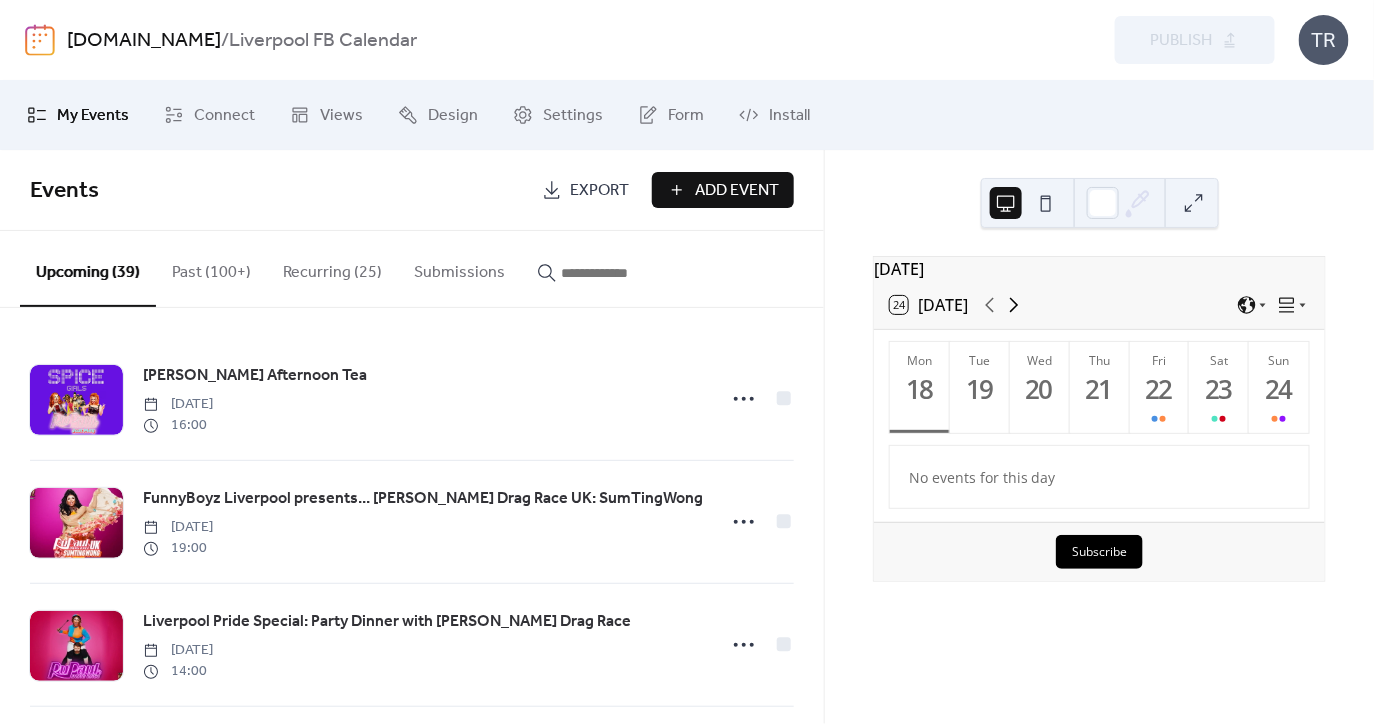 click 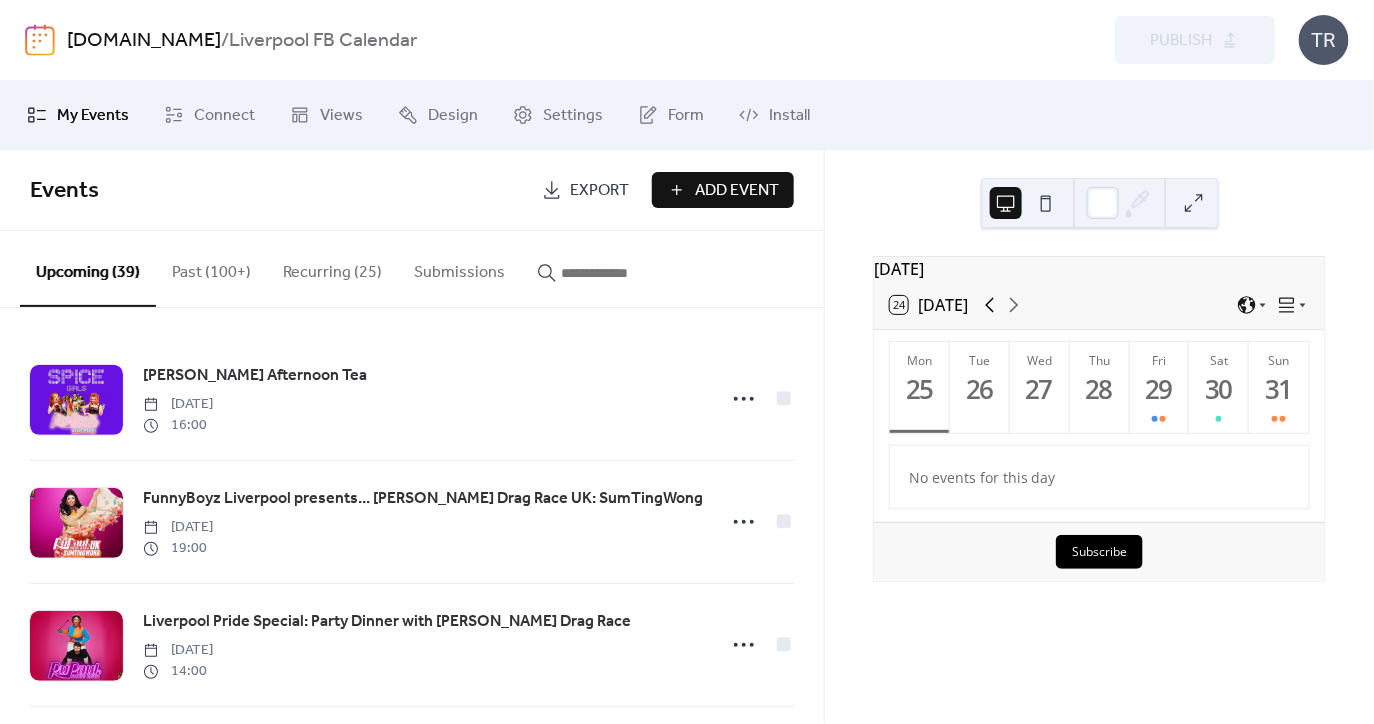 click 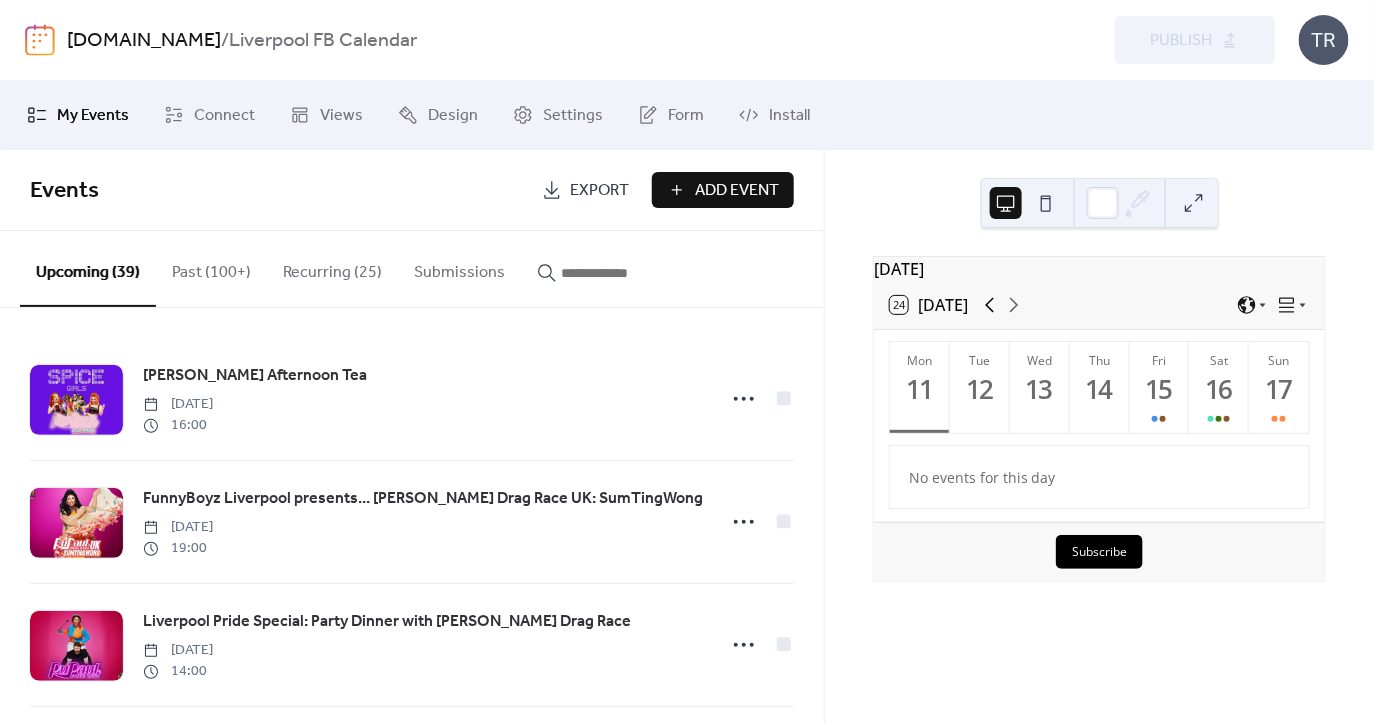 click 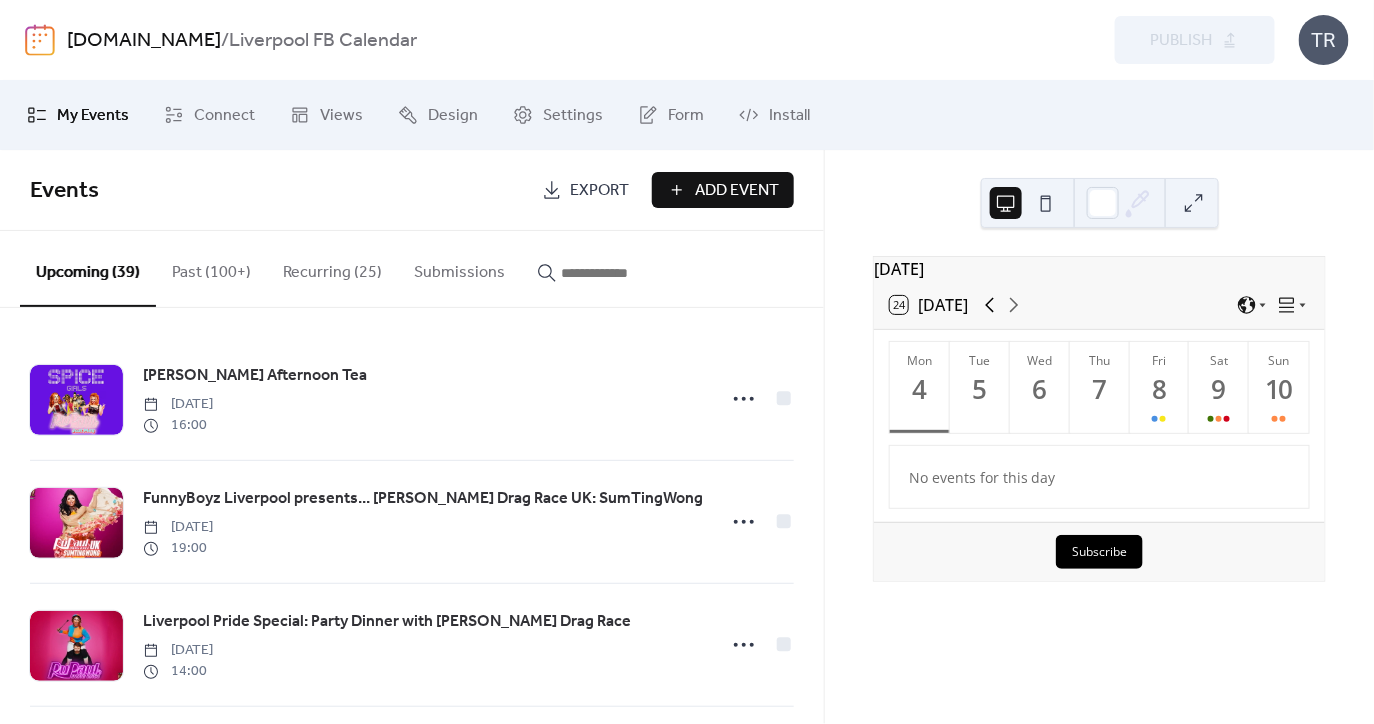 click 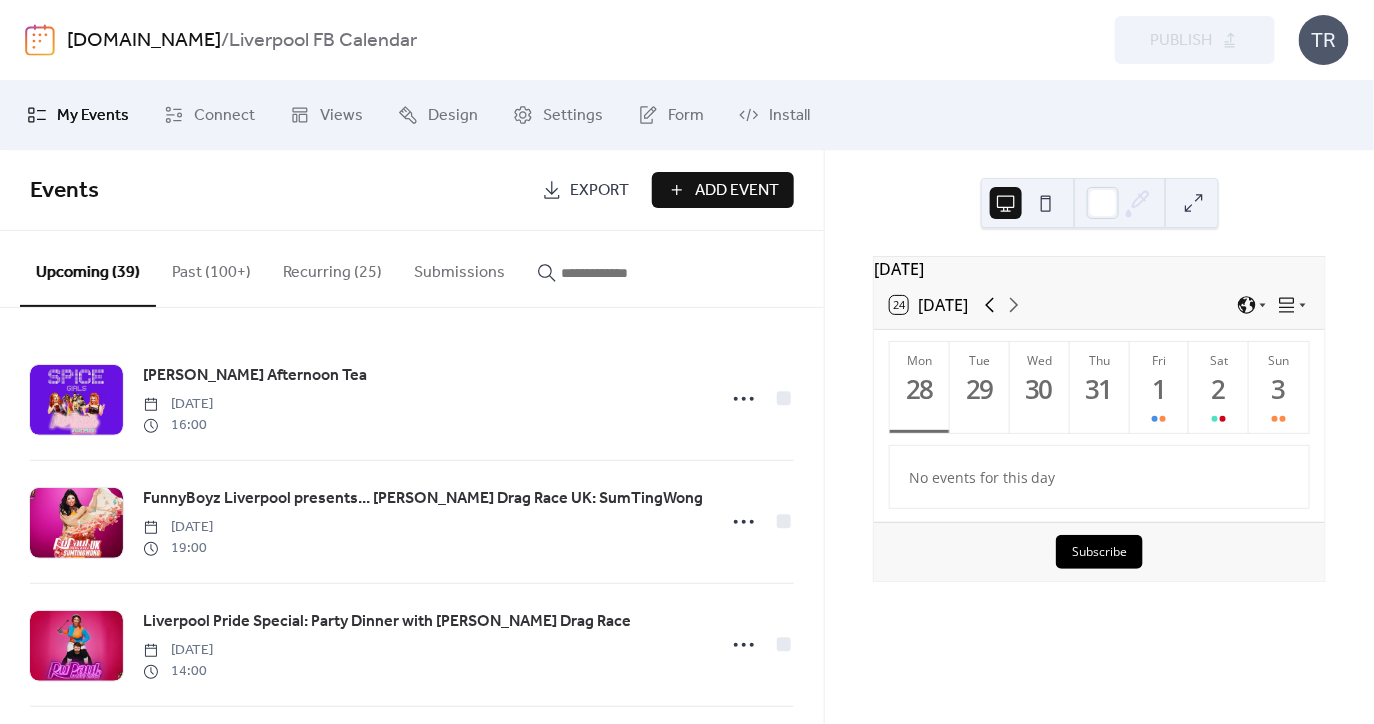click 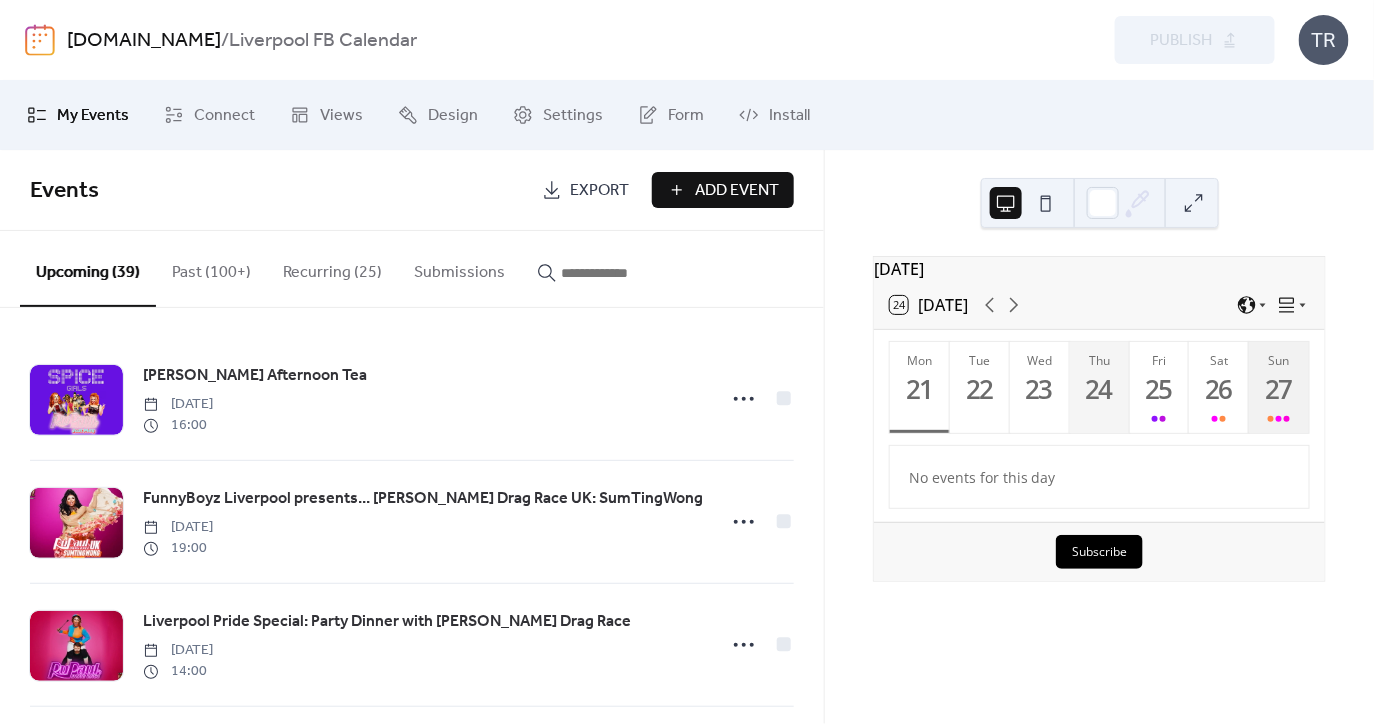 click on "27" at bounding box center [1278, 389] 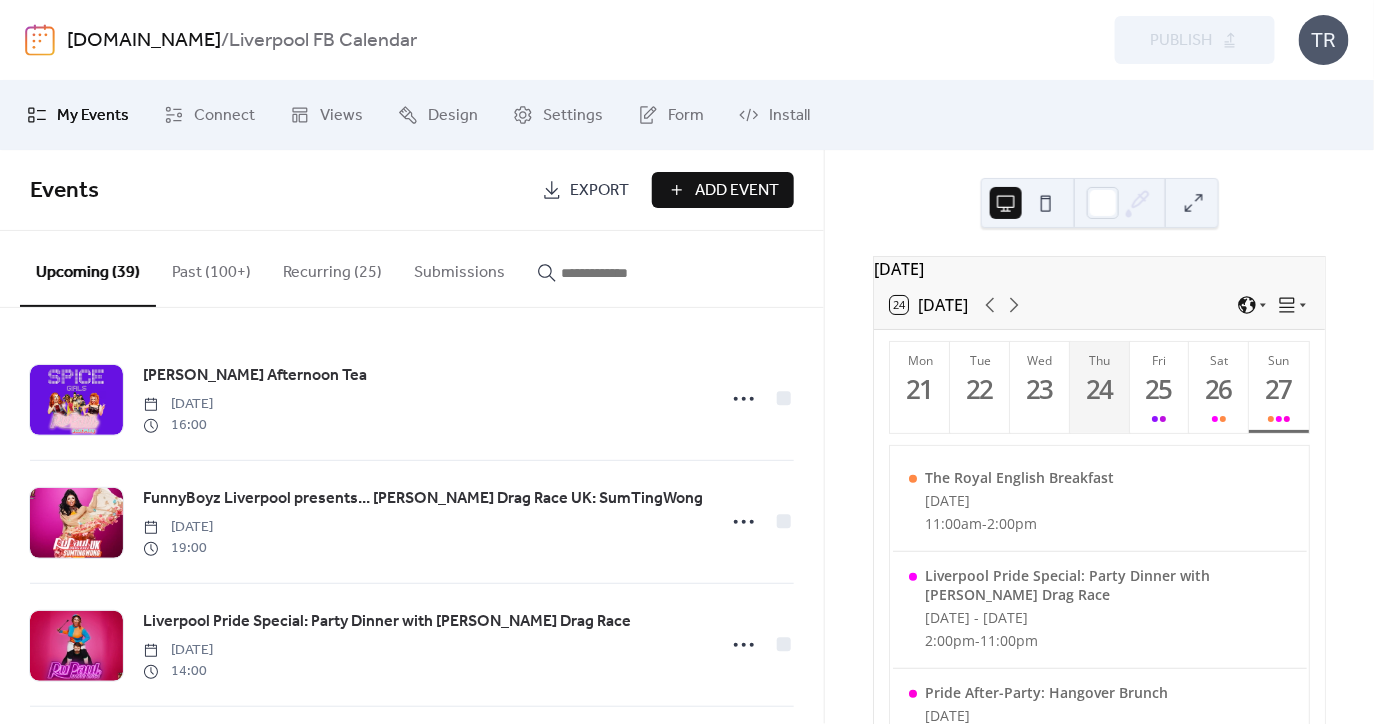 type 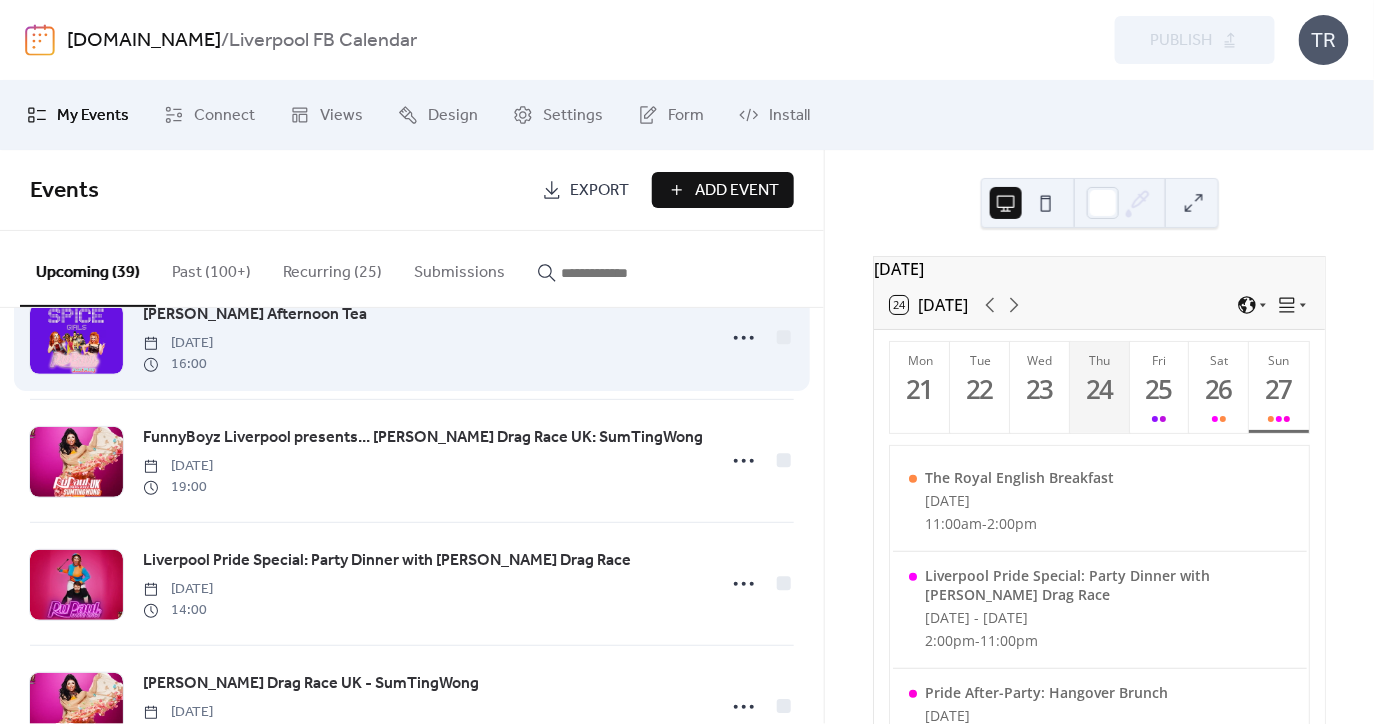 scroll, scrollTop: 0, scrollLeft: 0, axis: both 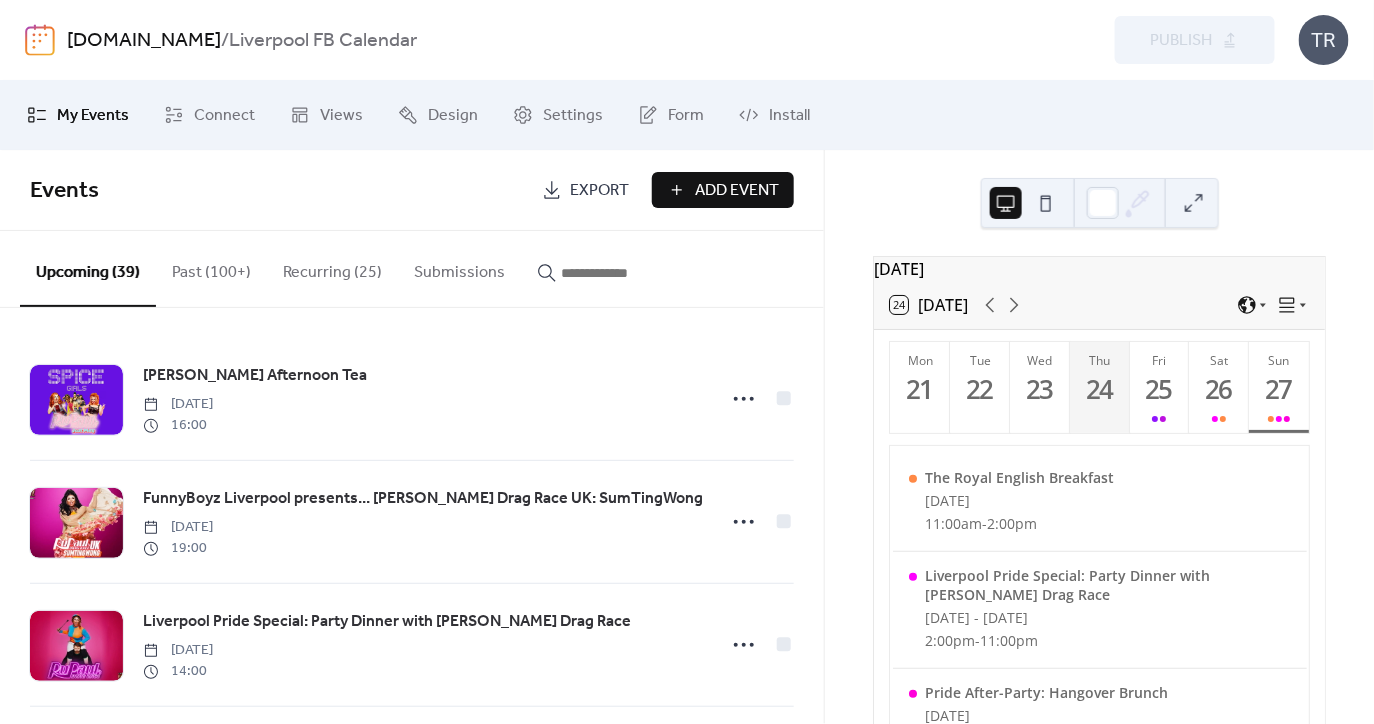 click at bounding box center [621, 273] 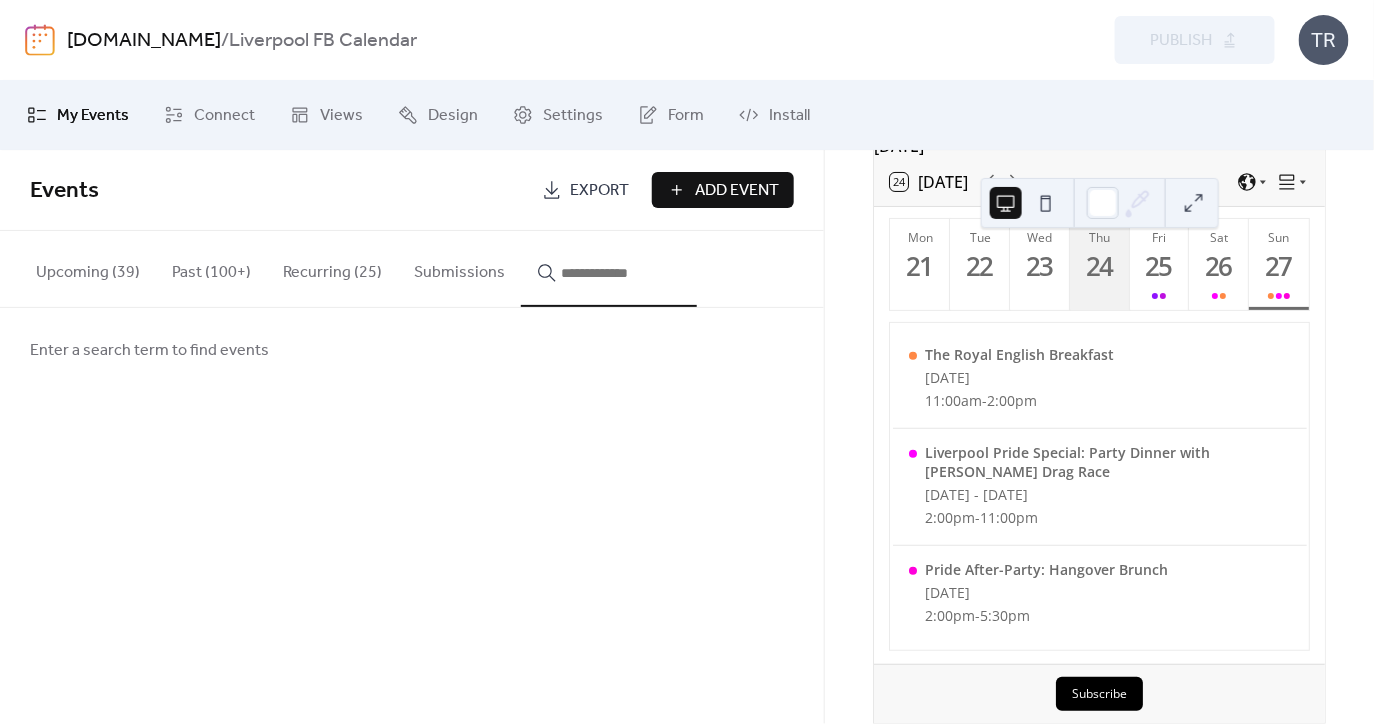 scroll, scrollTop: 129, scrollLeft: 0, axis: vertical 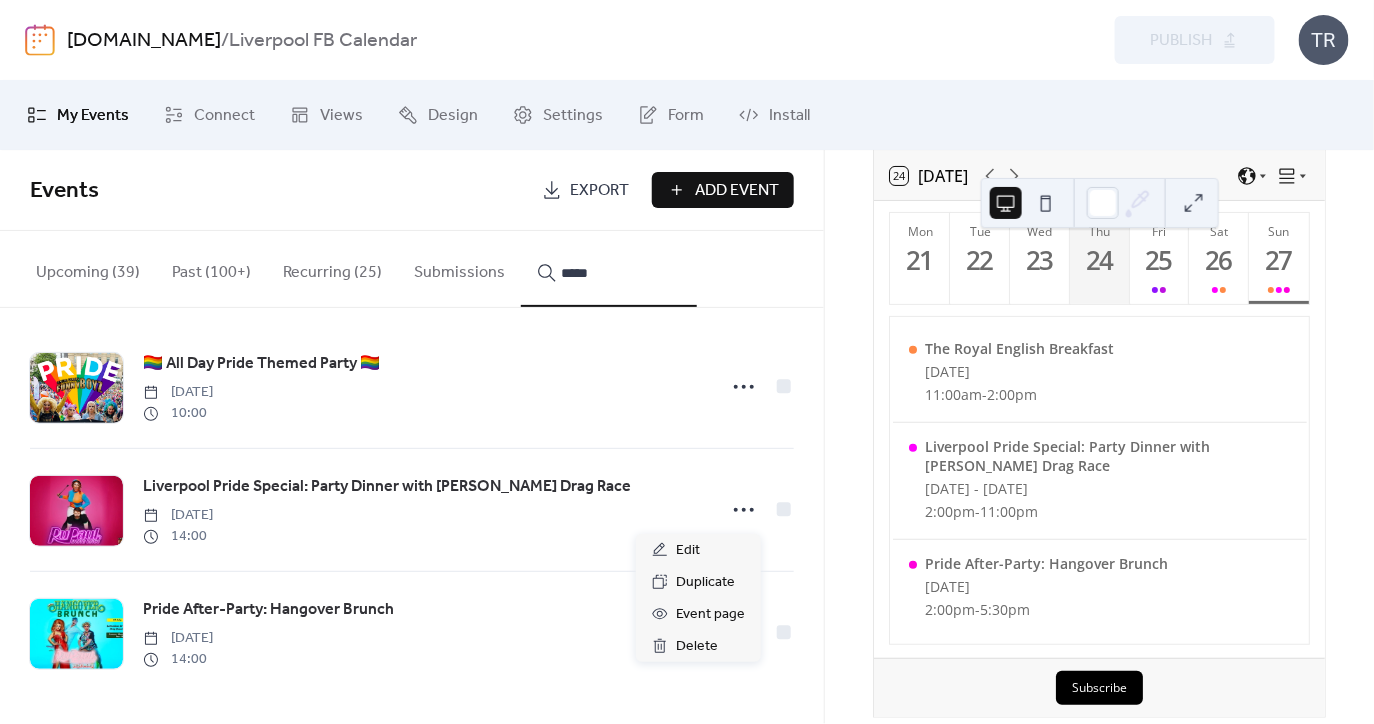 click 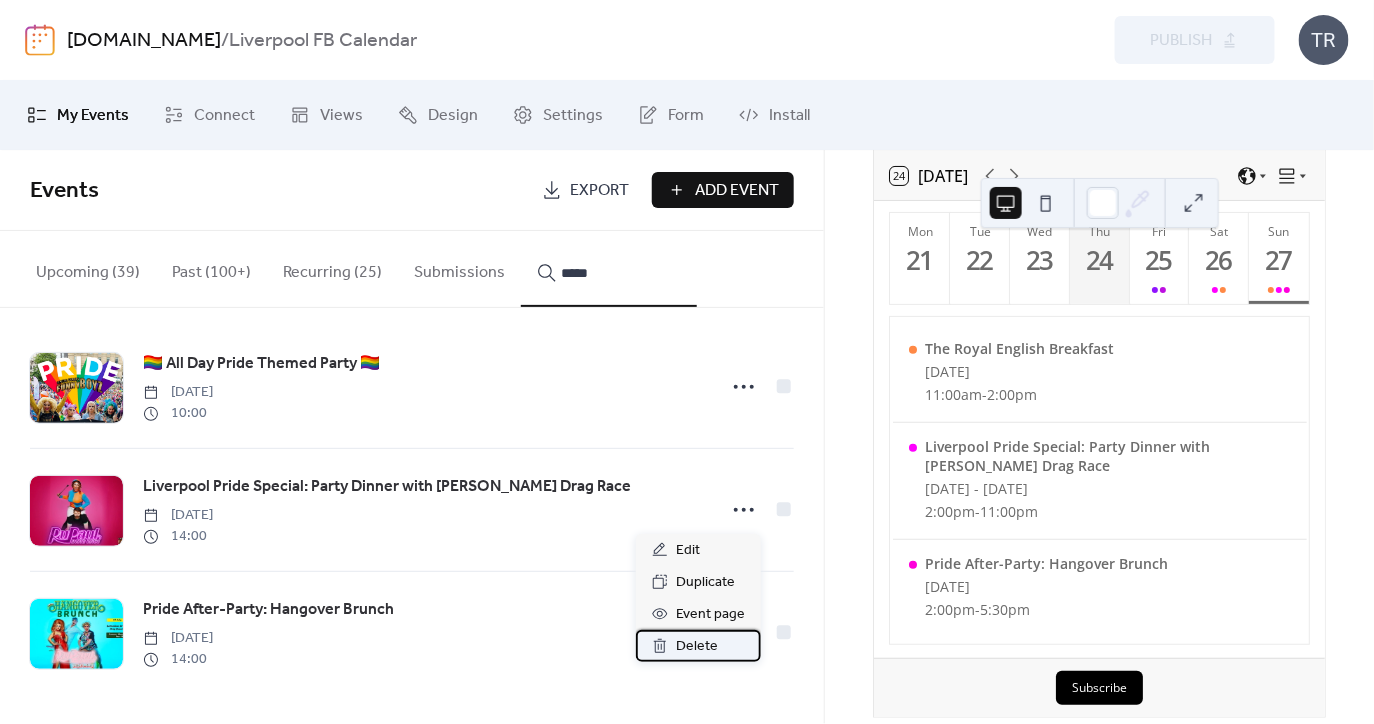 click on "Delete" at bounding box center [697, 647] 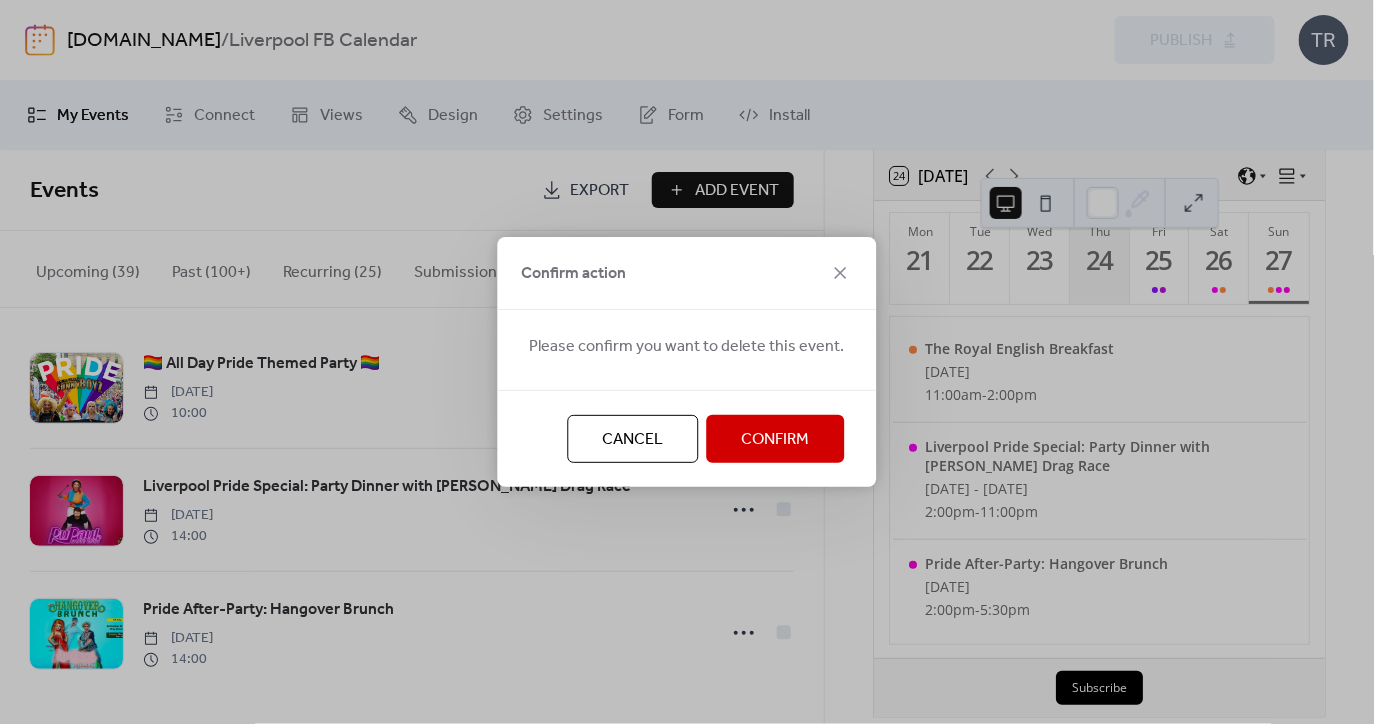 click on "Confirm" at bounding box center [776, 440] 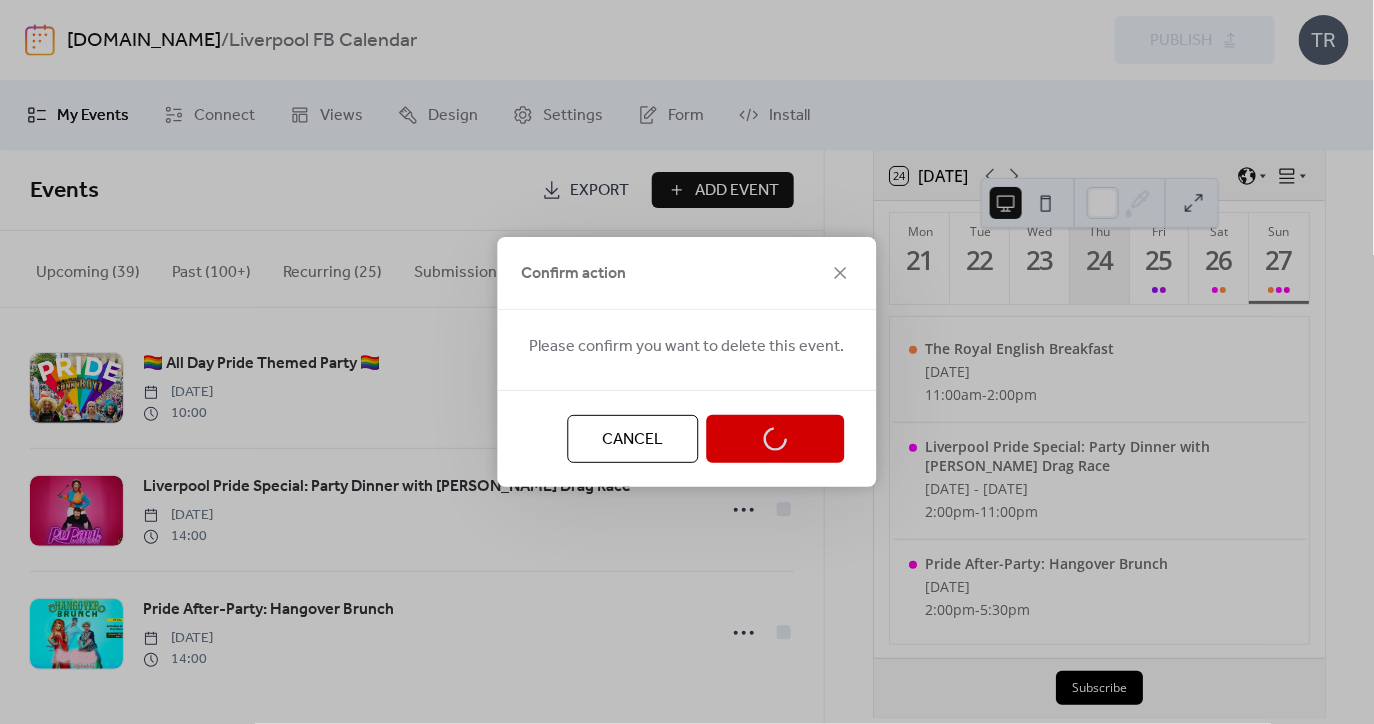 scroll, scrollTop: 48, scrollLeft: 0, axis: vertical 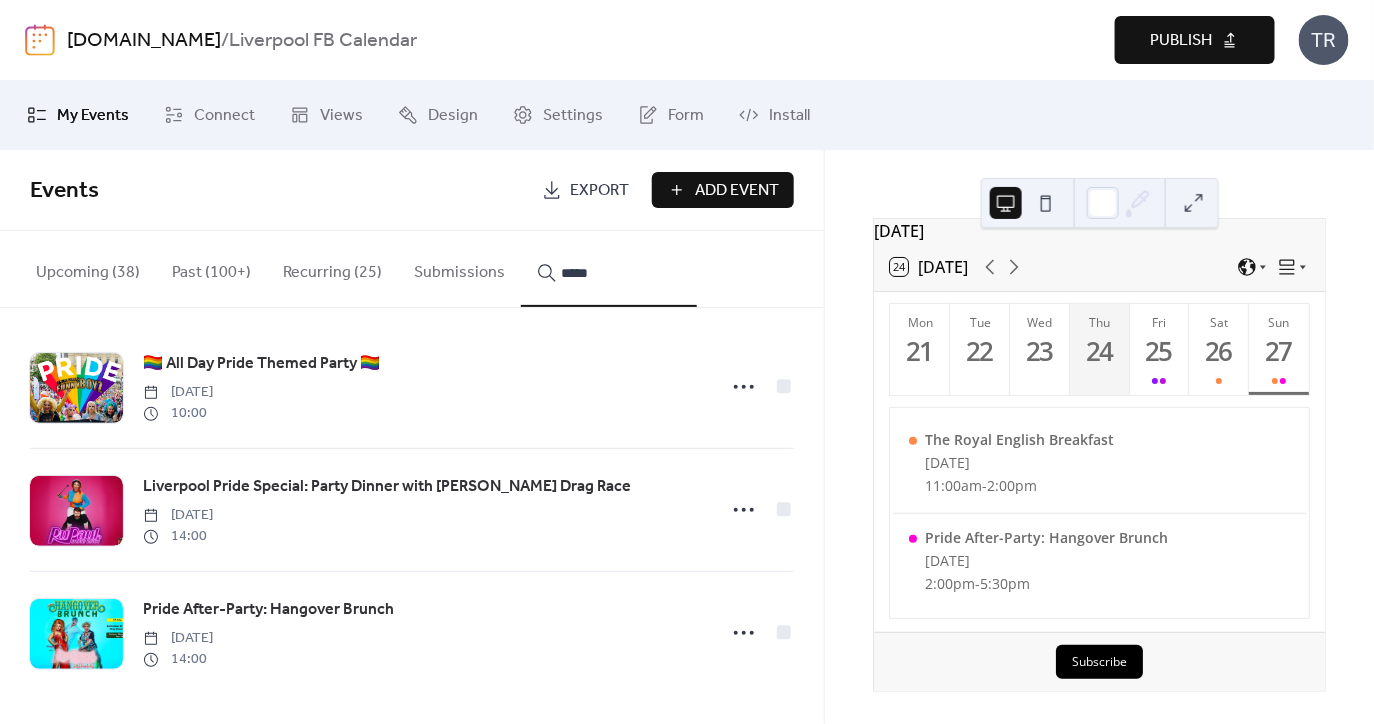 click 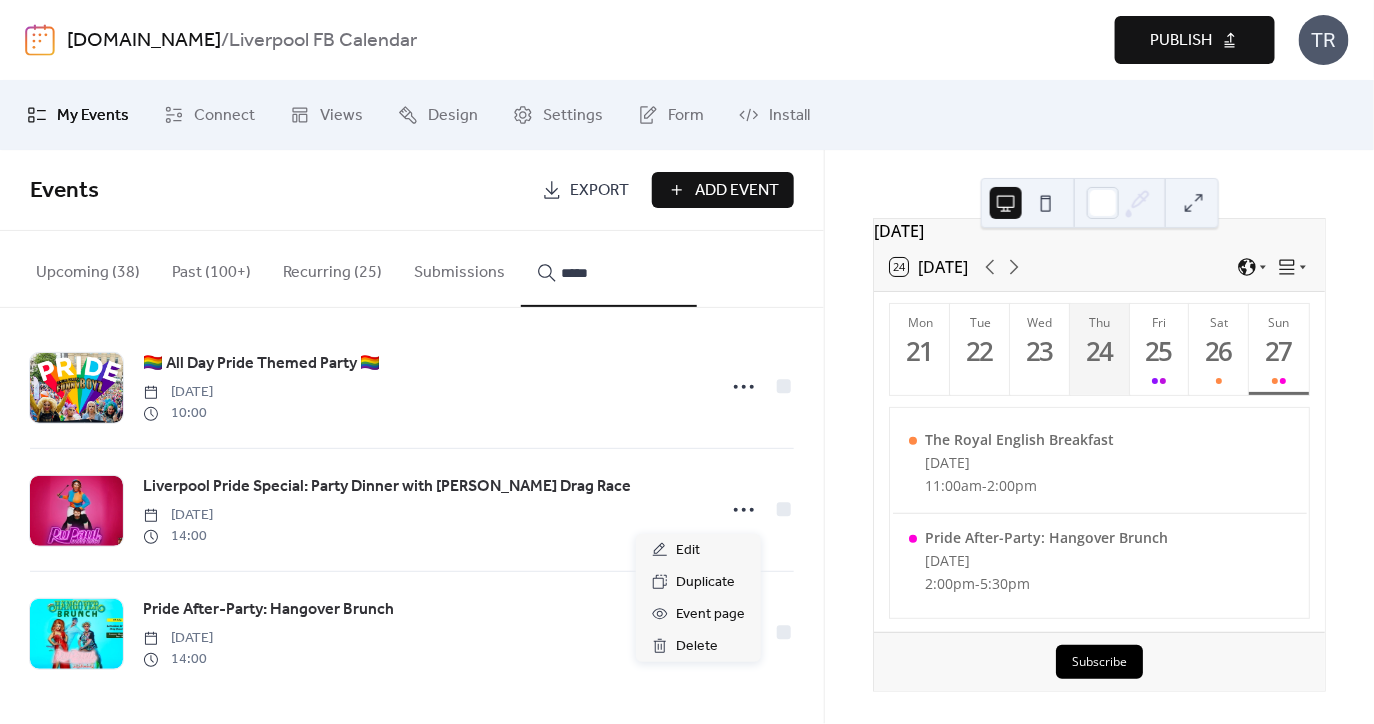 click on "🏳️‍🌈 All Day Pride Themed Party 🏳️‍🌈 [DATE] 10:00" at bounding box center (423, 387) 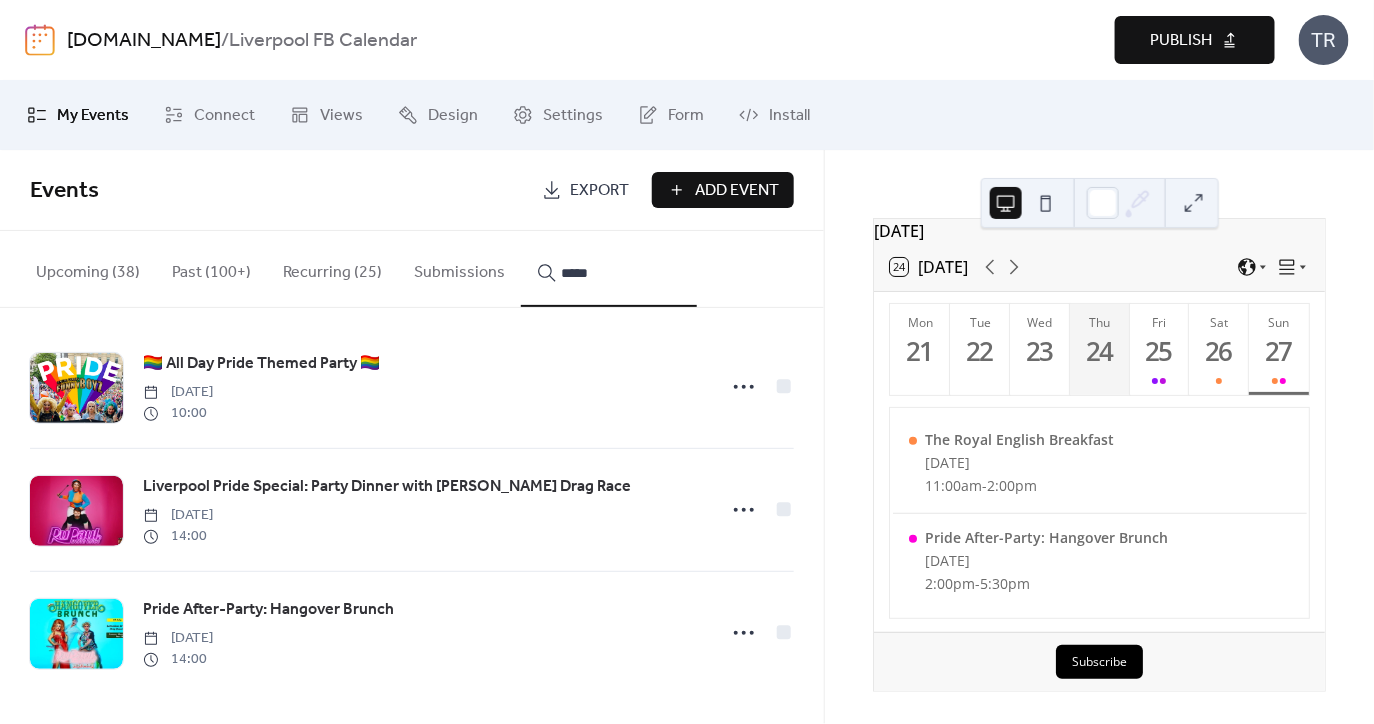 click on "Publish" at bounding box center [1181, 41] 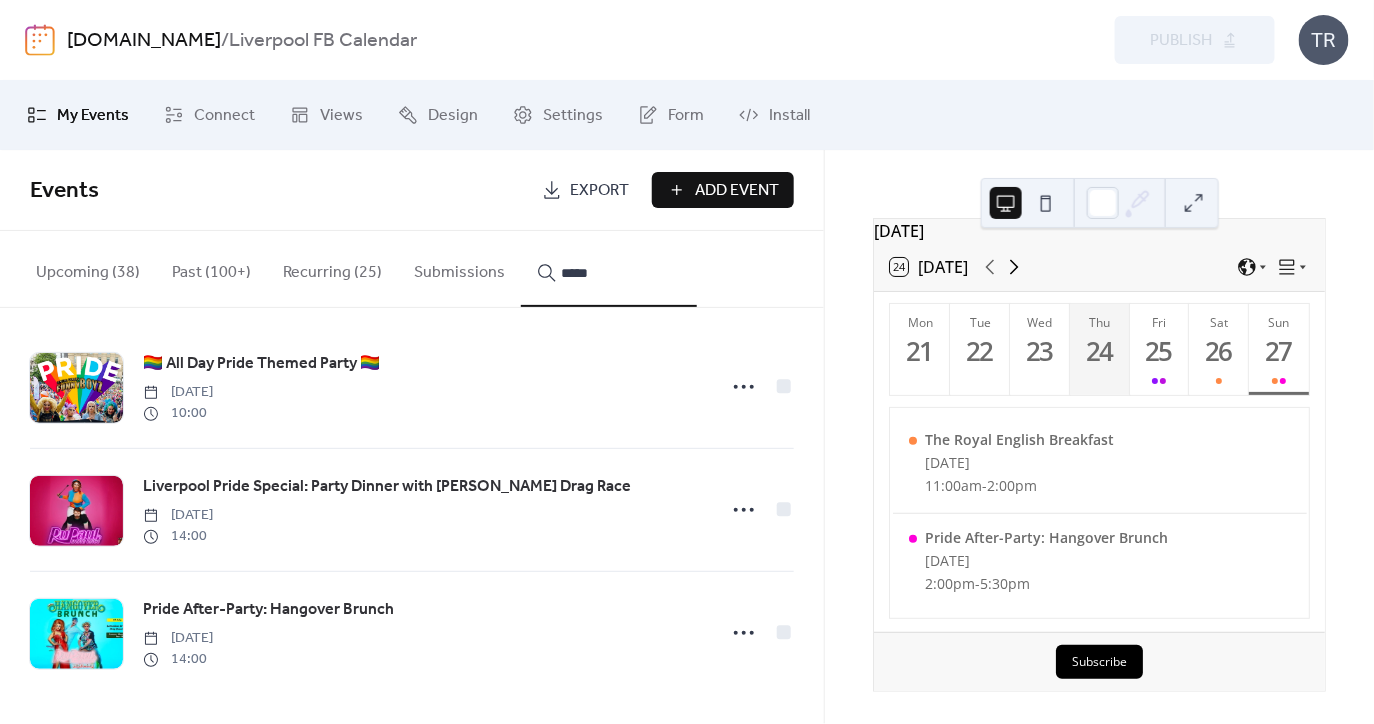click 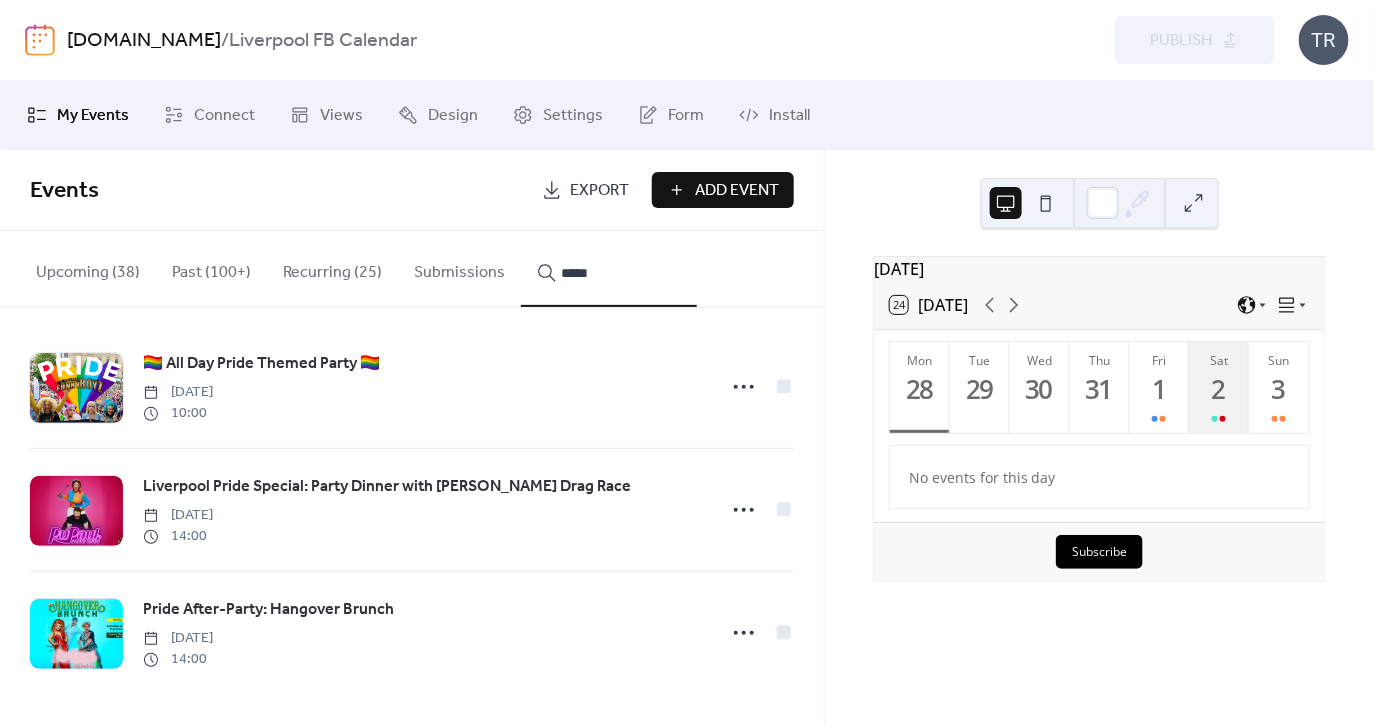 click on "2" at bounding box center [1218, 389] 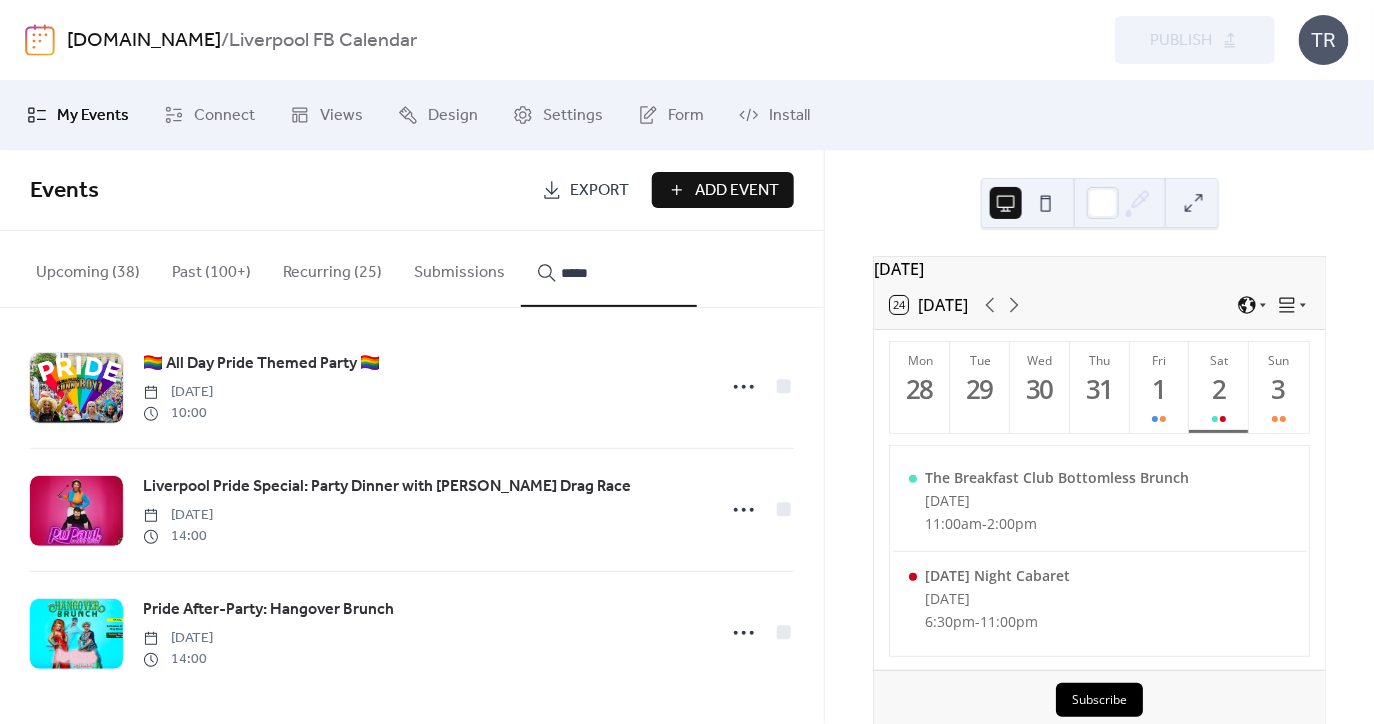 scroll, scrollTop: 0, scrollLeft: 0, axis: both 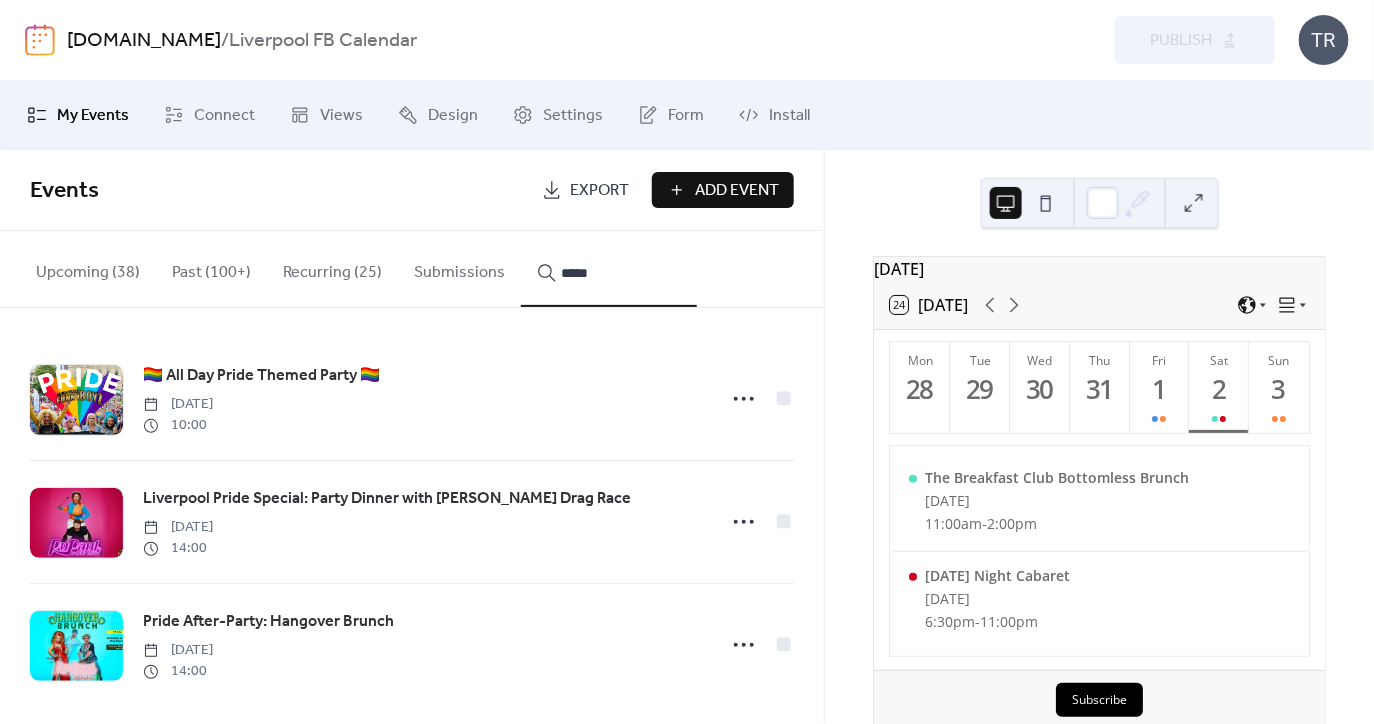 drag, startPoint x: 555, startPoint y: 270, endPoint x: 428, endPoint y: 239, distance: 130.72873 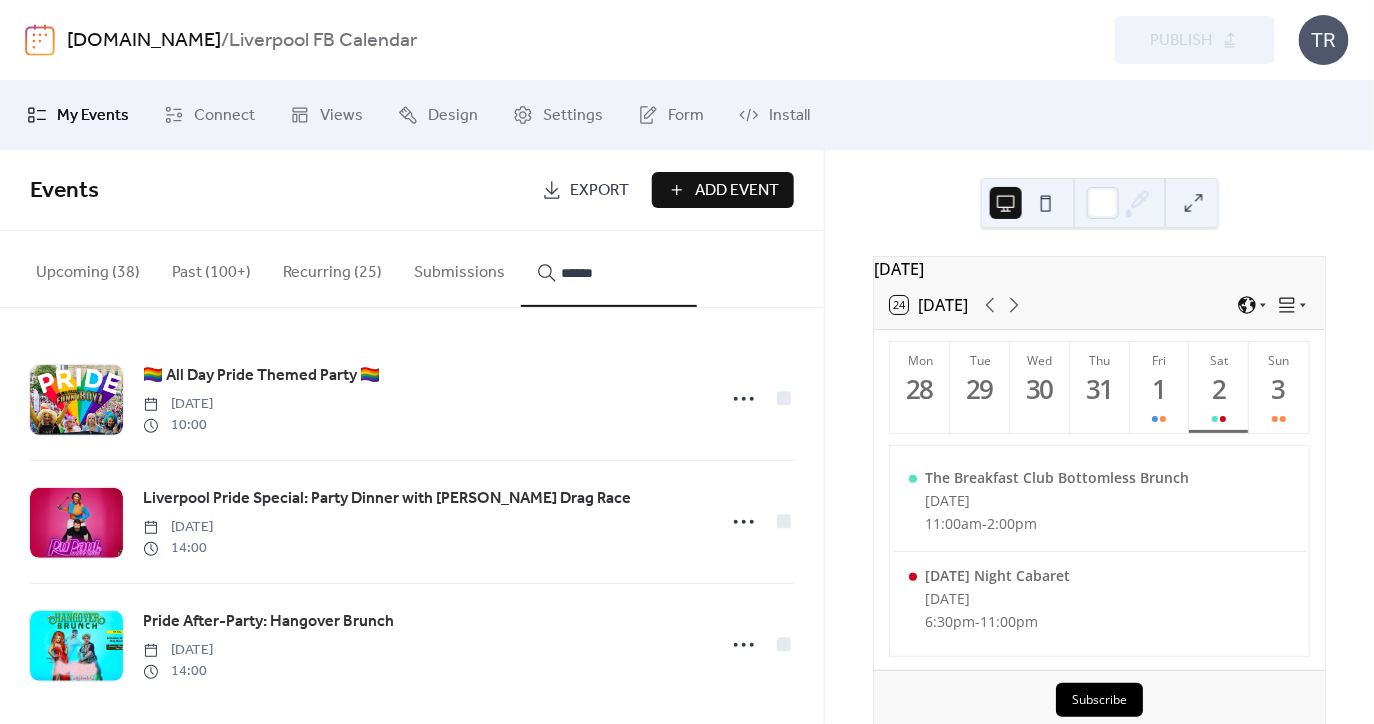 type on "******" 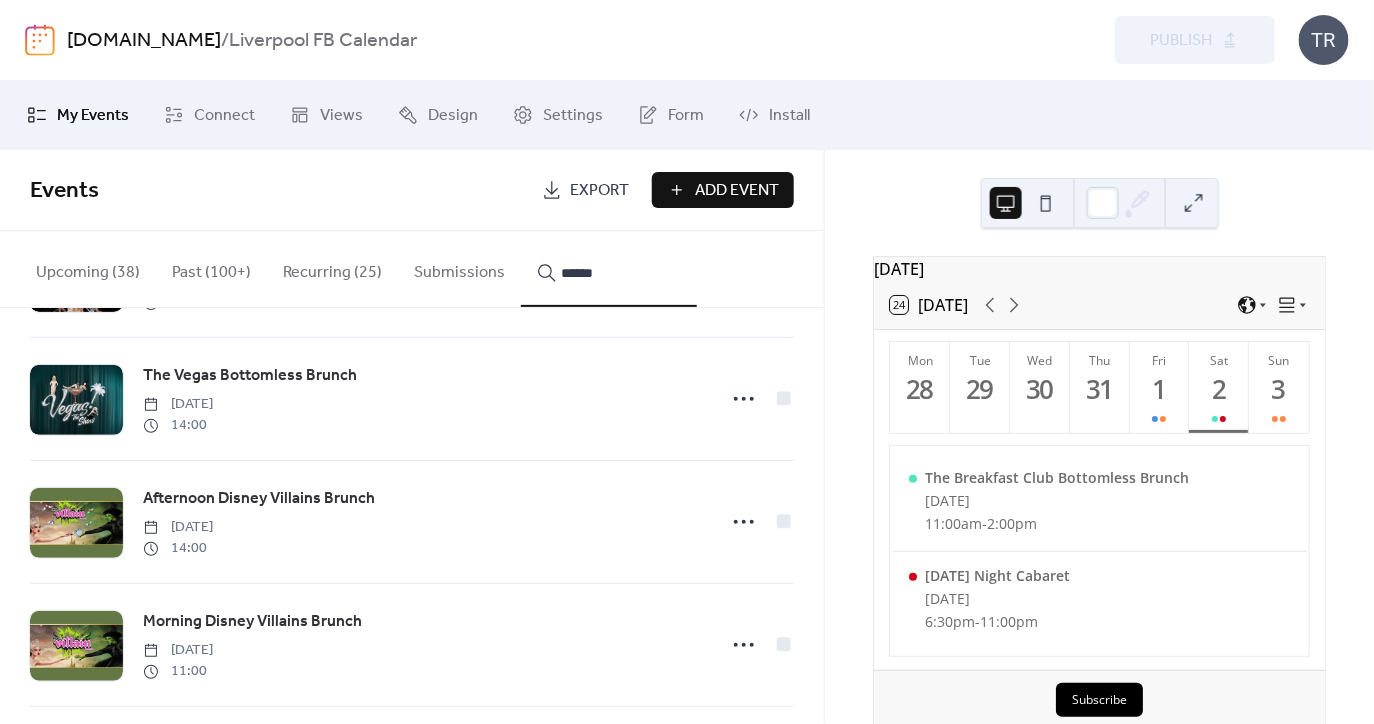 scroll, scrollTop: 7608, scrollLeft: 0, axis: vertical 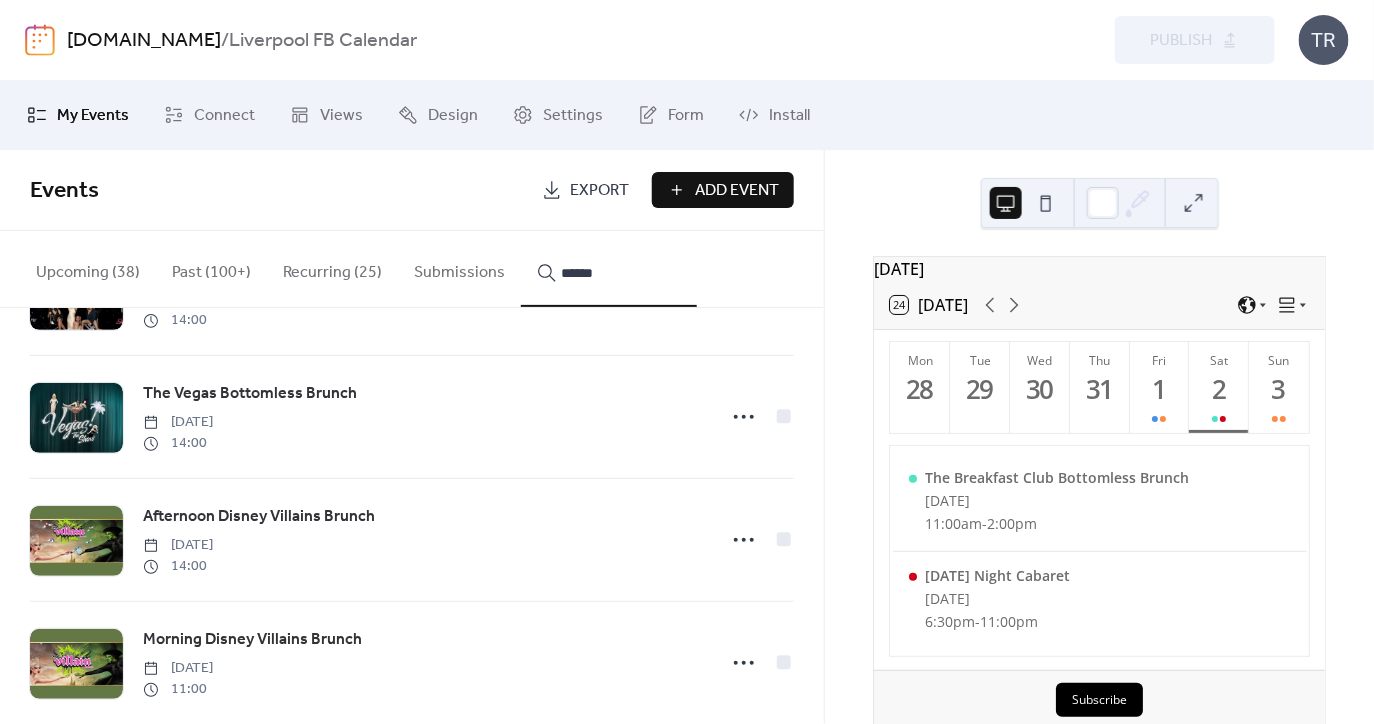 click on "The Vegas Bottomless Brunch" at bounding box center (250, 394) 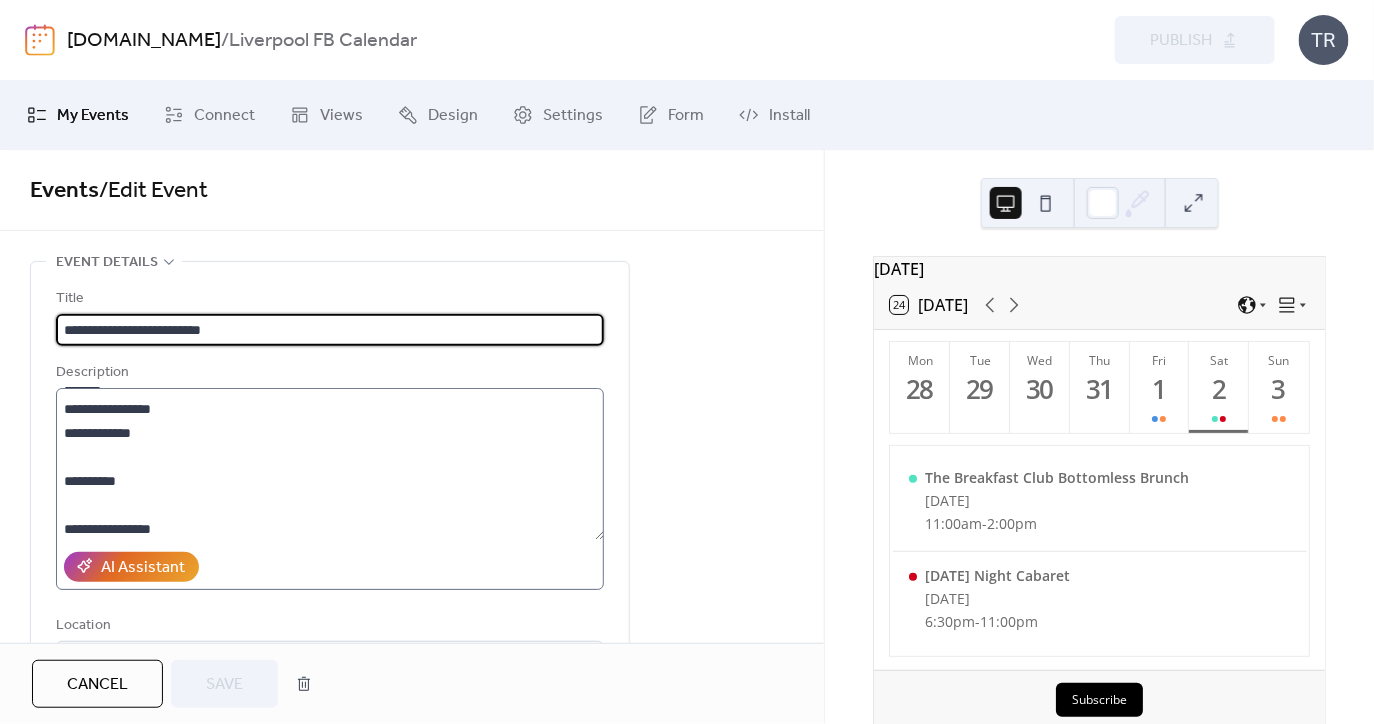 scroll, scrollTop: 863, scrollLeft: 0, axis: vertical 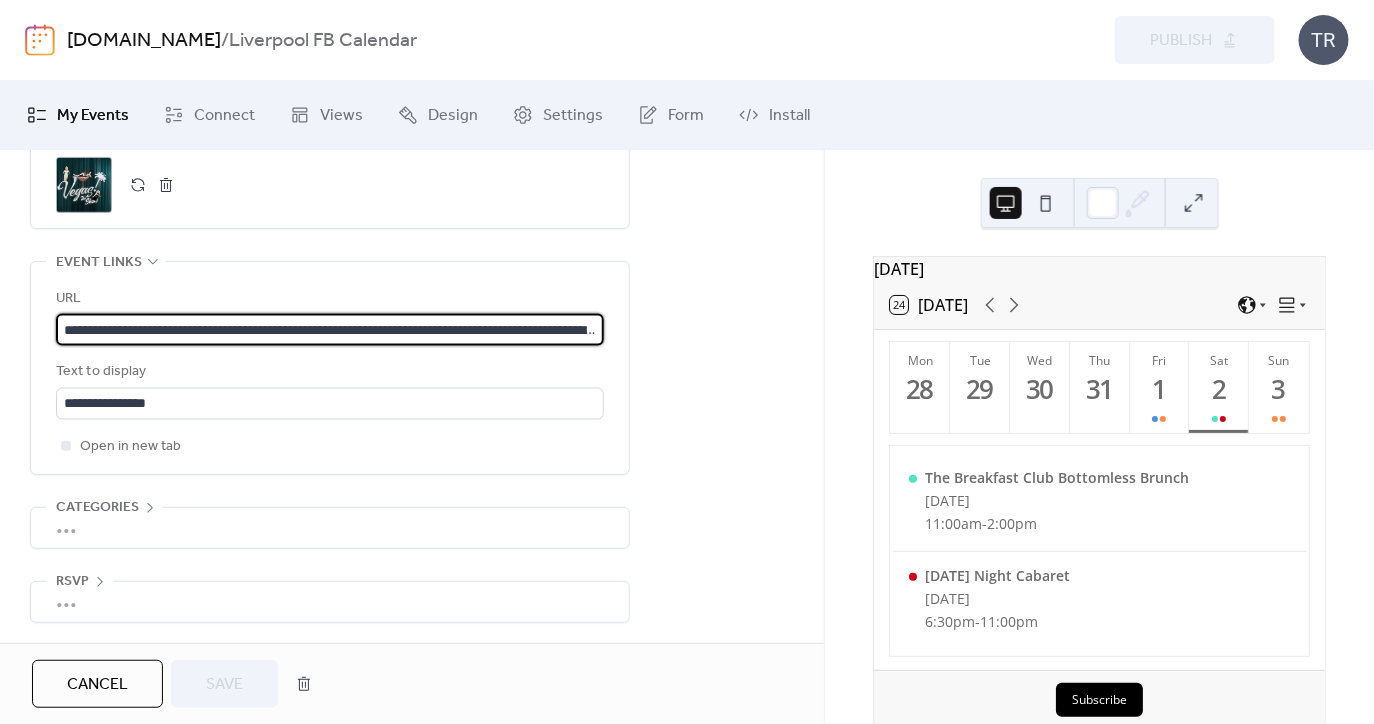 click on "**********" at bounding box center [330, 330] 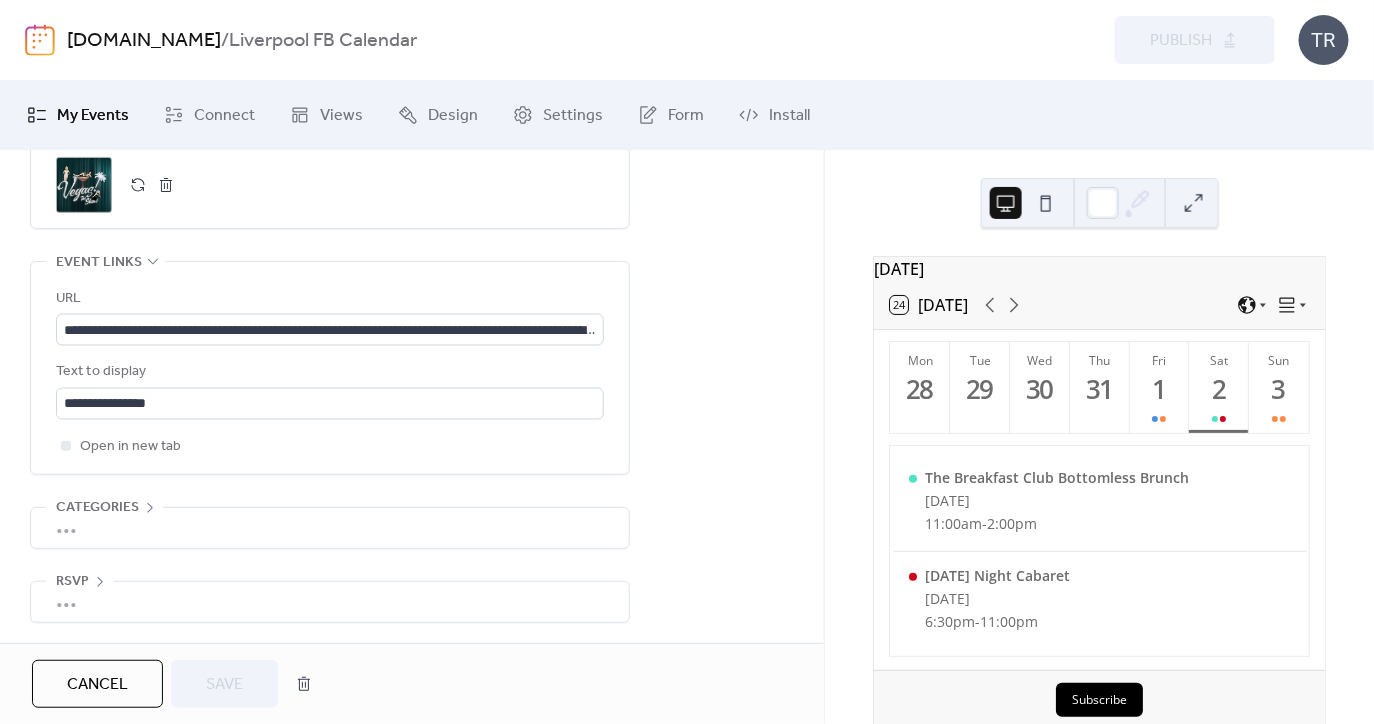click on "Cancel" at bounding box center [97, 685] 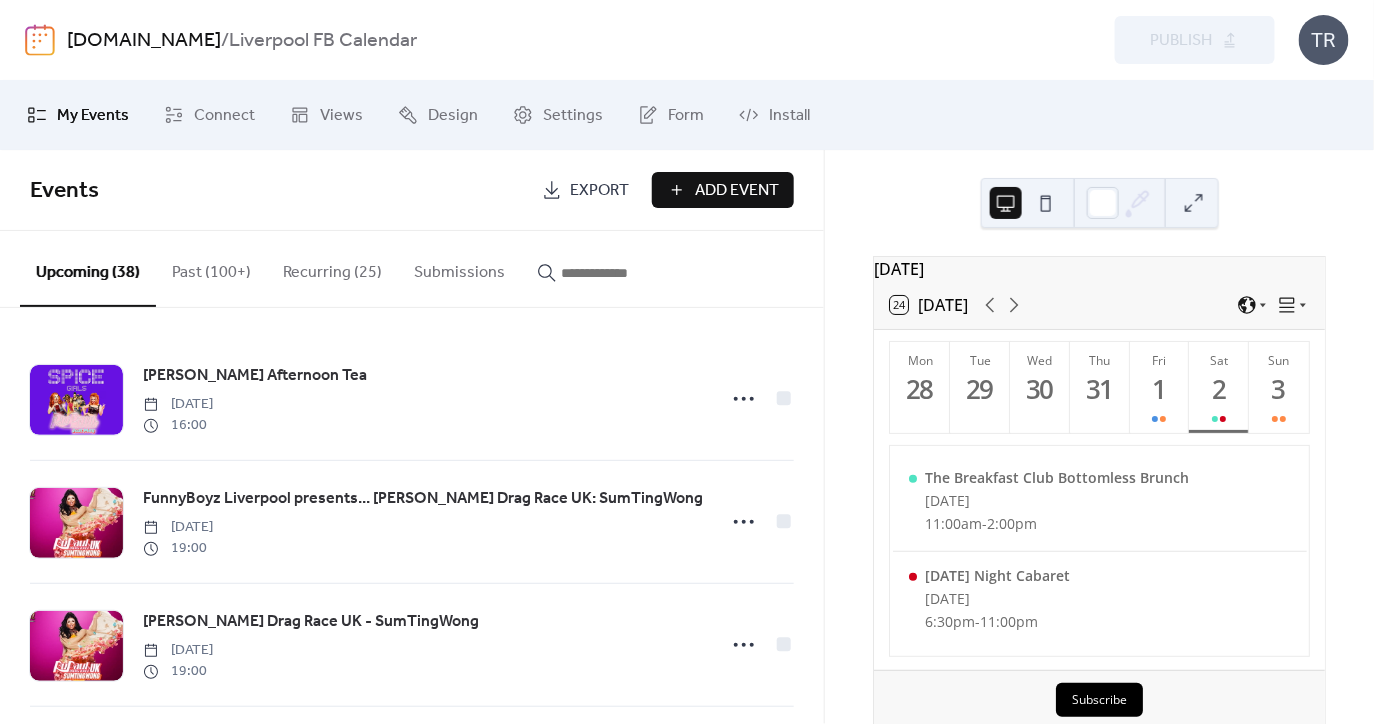 click at bounding box center [621, 273] 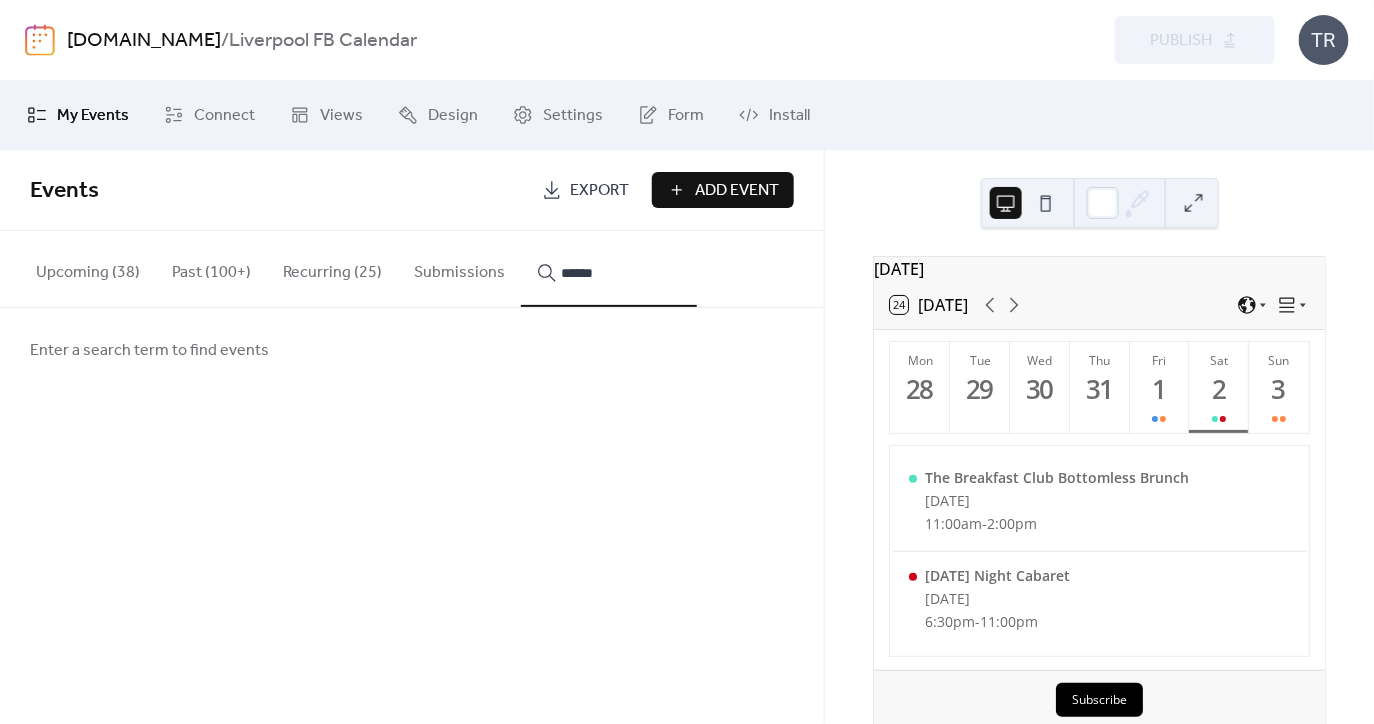 type on "******" 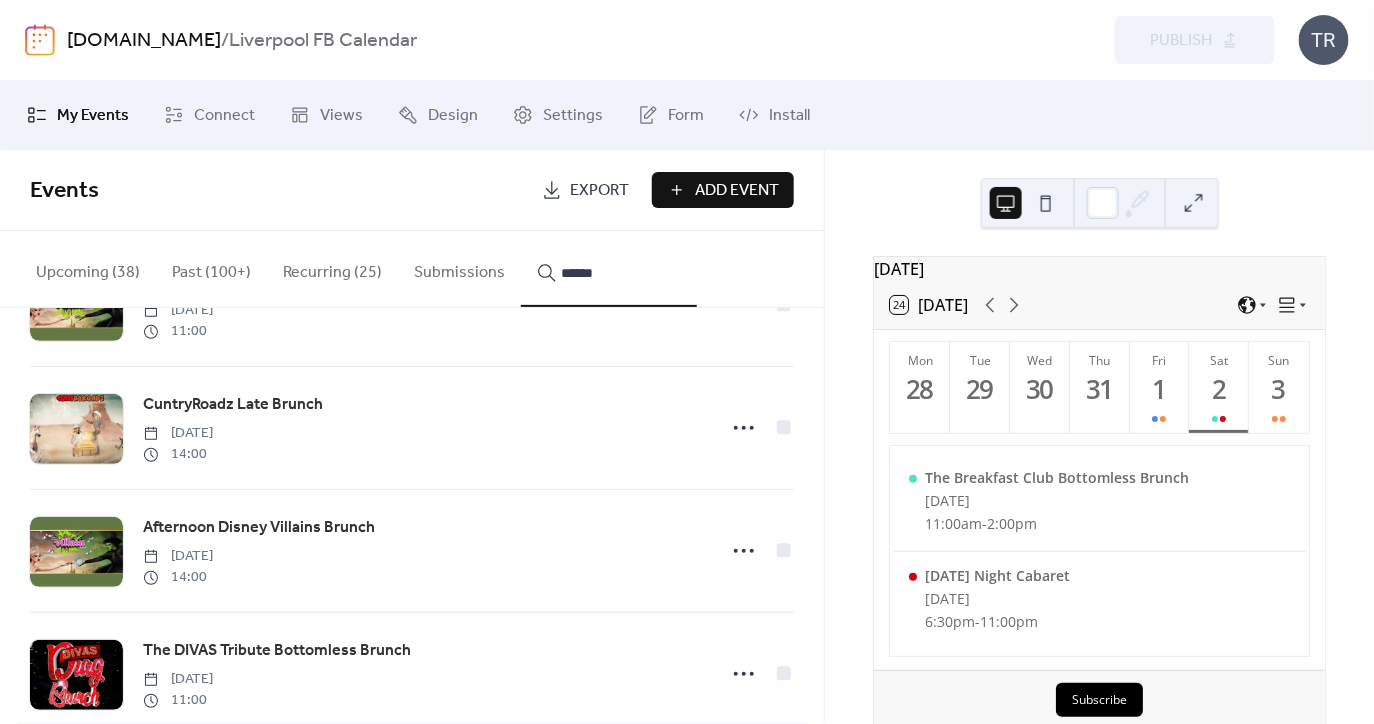 scroll, scrollTop: 9560, scrollLeft: 0, axis: vertical 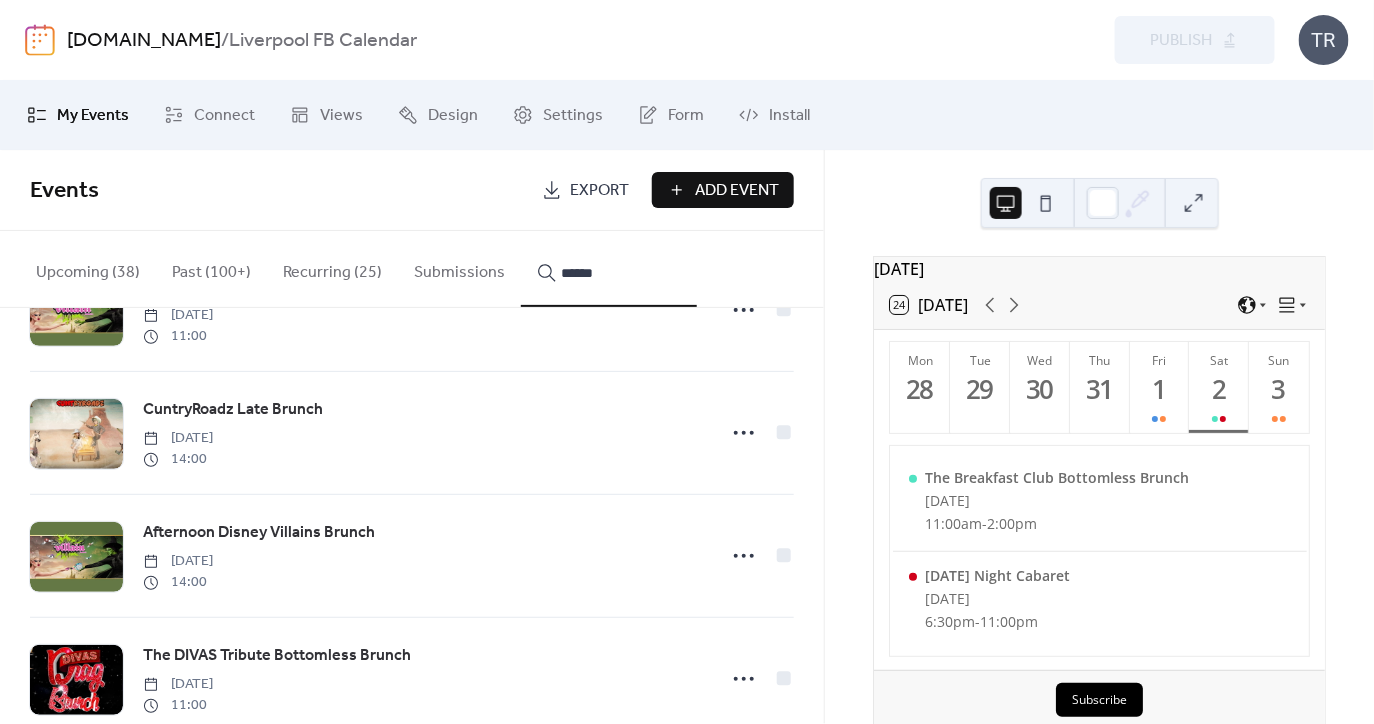 drag, startPoint x: 608, startPoint y: 273, endPoint x: 520, endPoint y: 262, distance: 88.68484 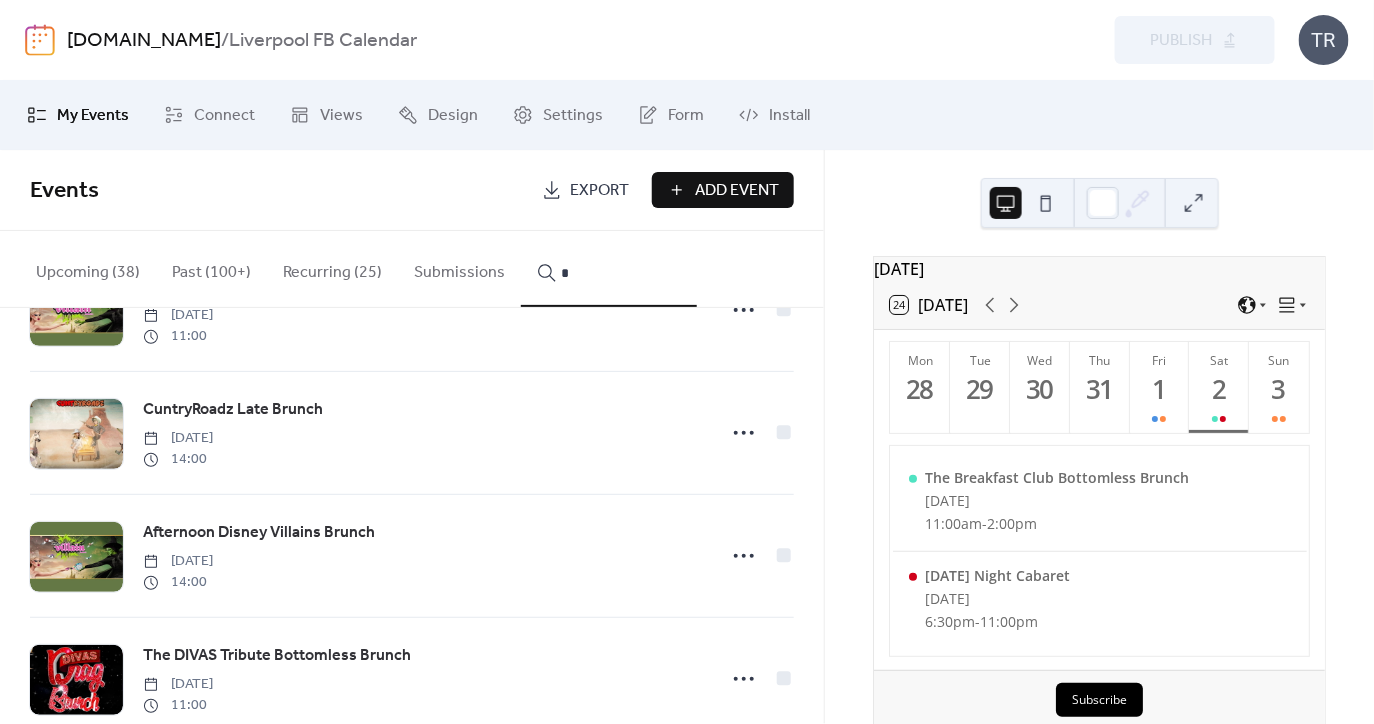 click at bounding box center [609, 269] 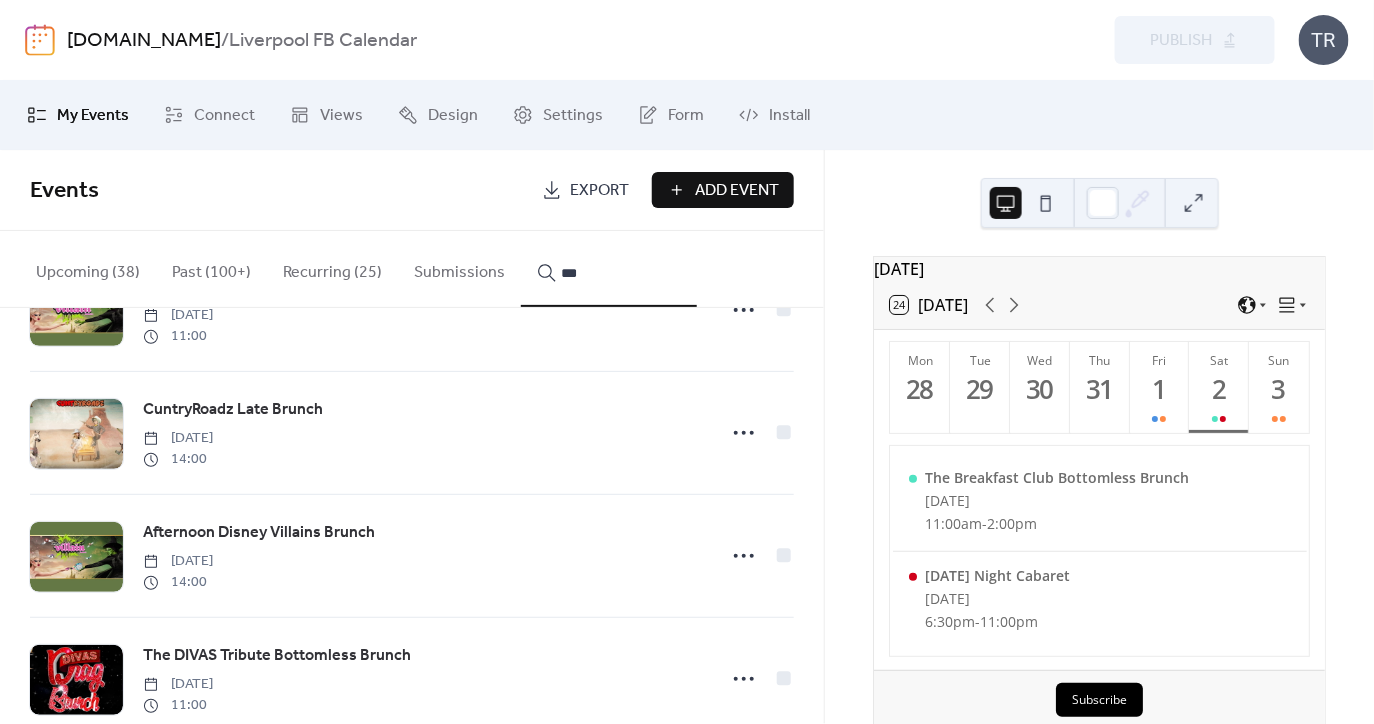 type on "*" 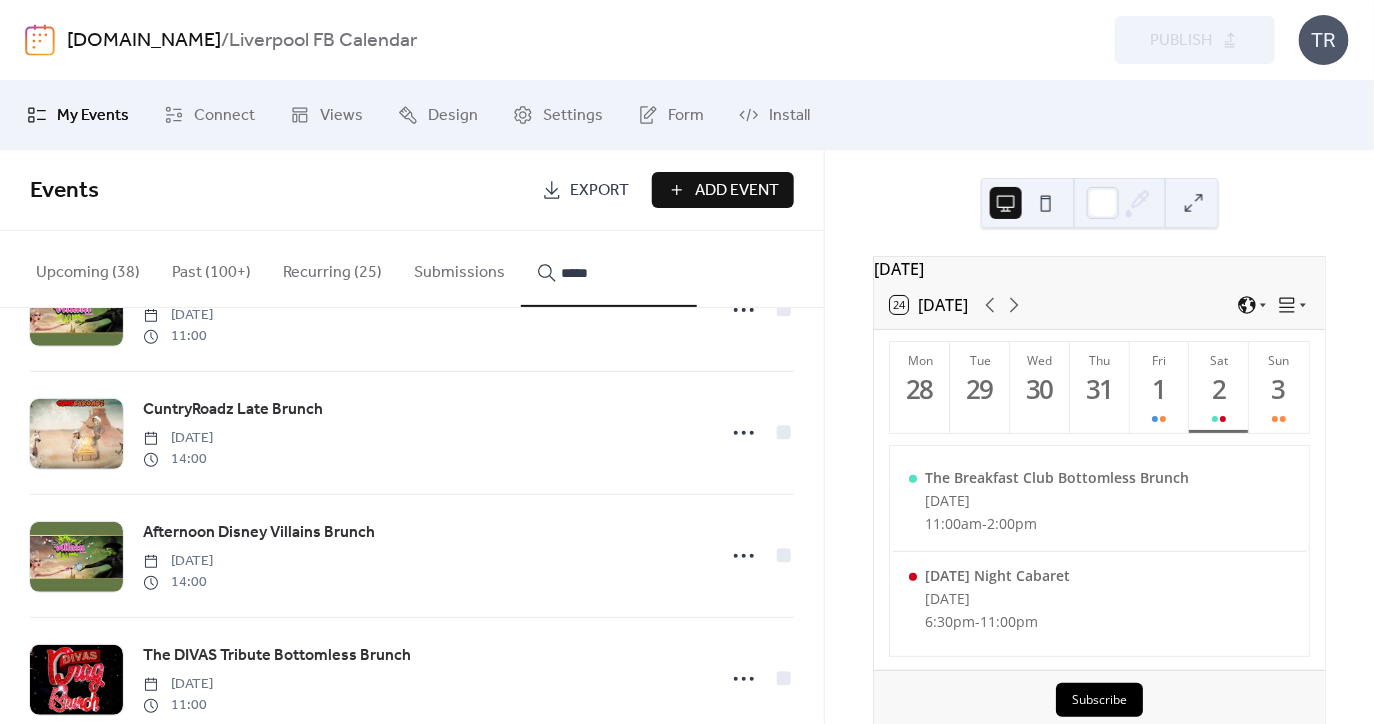type on "*****" 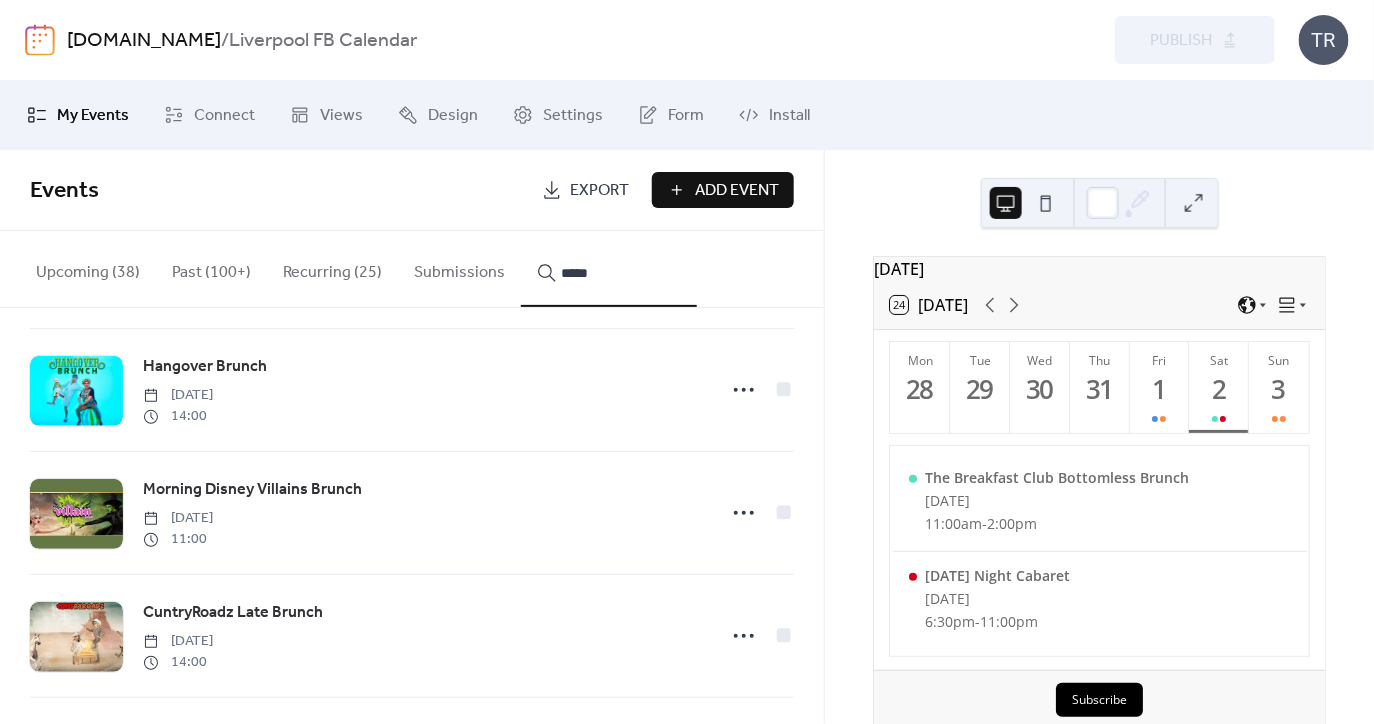 scroll, scrollTop: 5720, scrollLeft: 0, axis: vertical 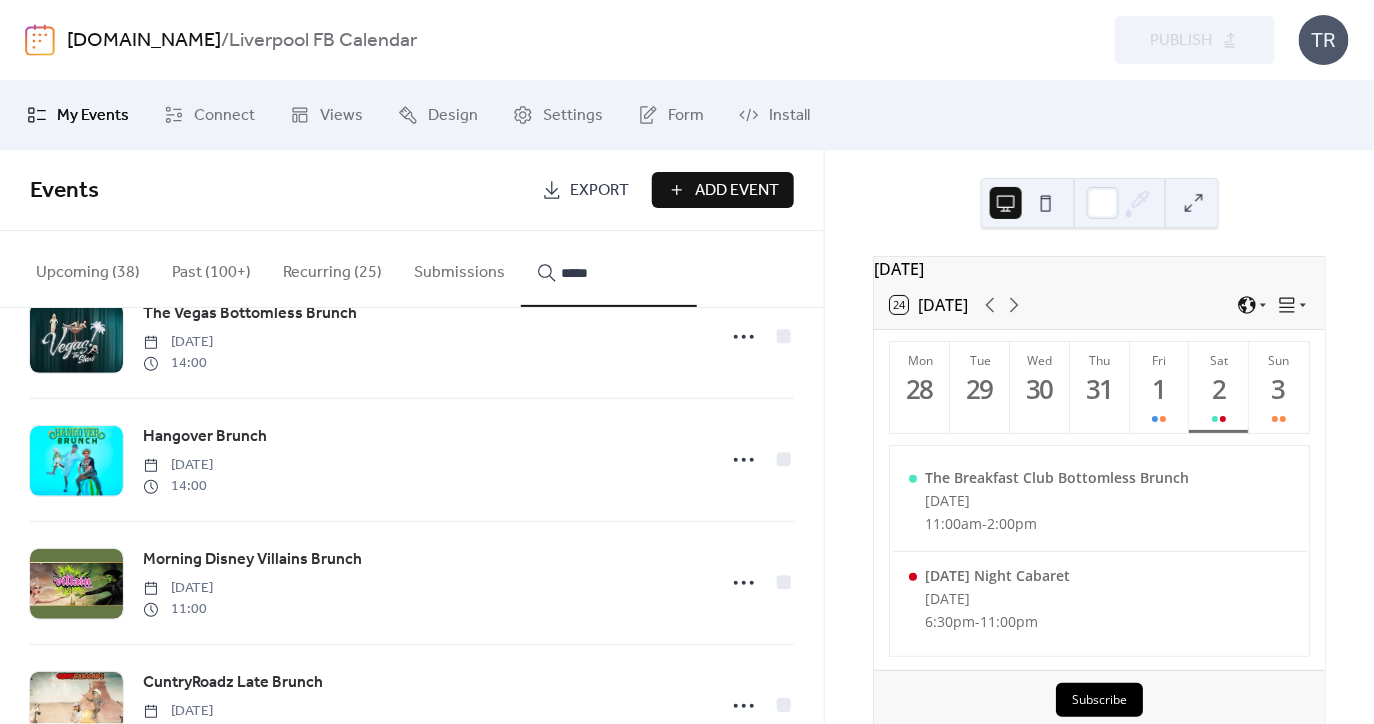 click on "Recurring (25)" at bounding box center (332, 268) 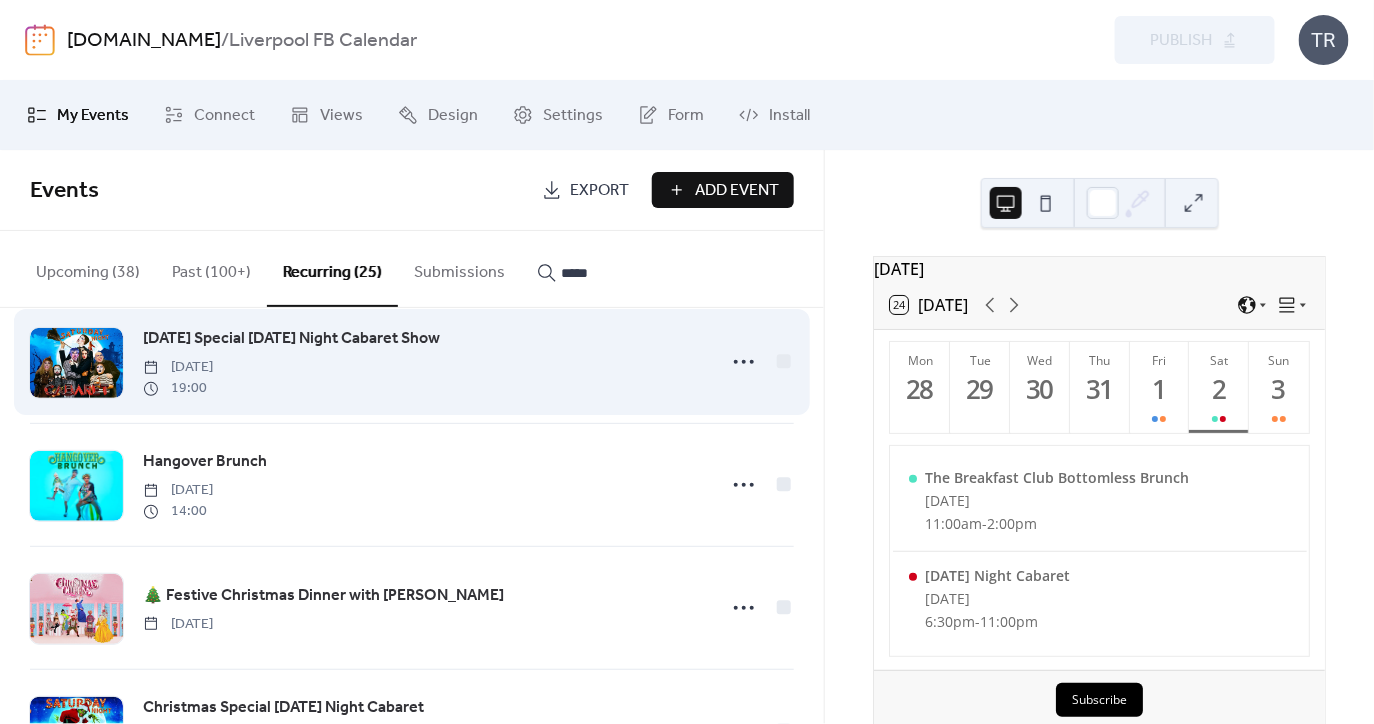 scroll, scrollTop: 0, scrollLeft: 0, axis: both 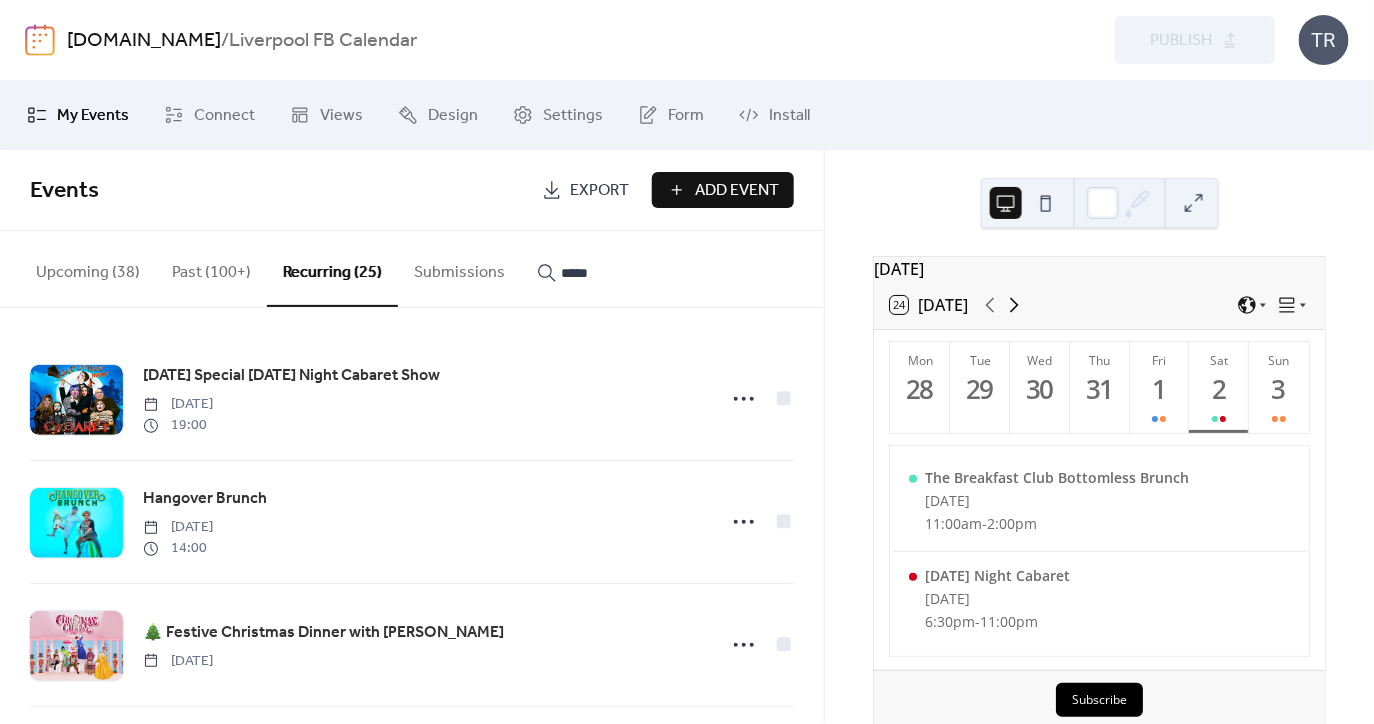 click 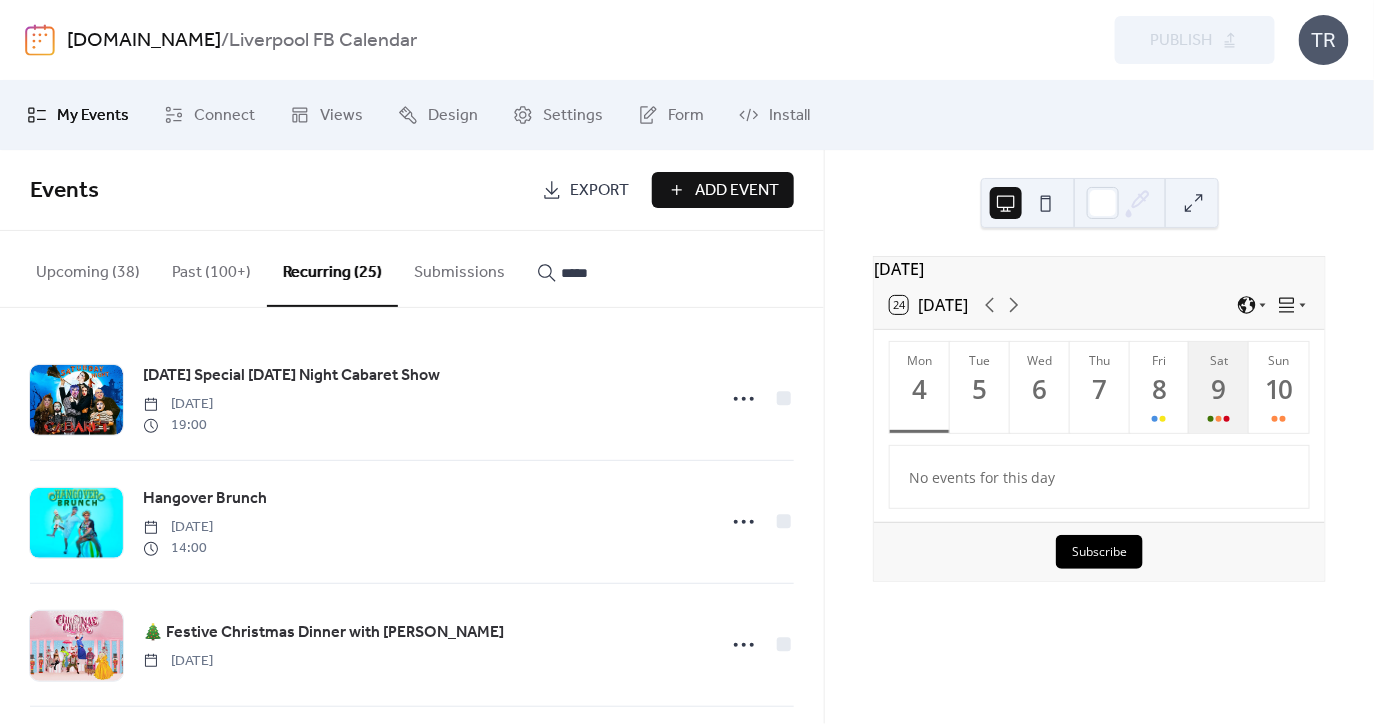 click on "9" at bounding box center (1218, 389) 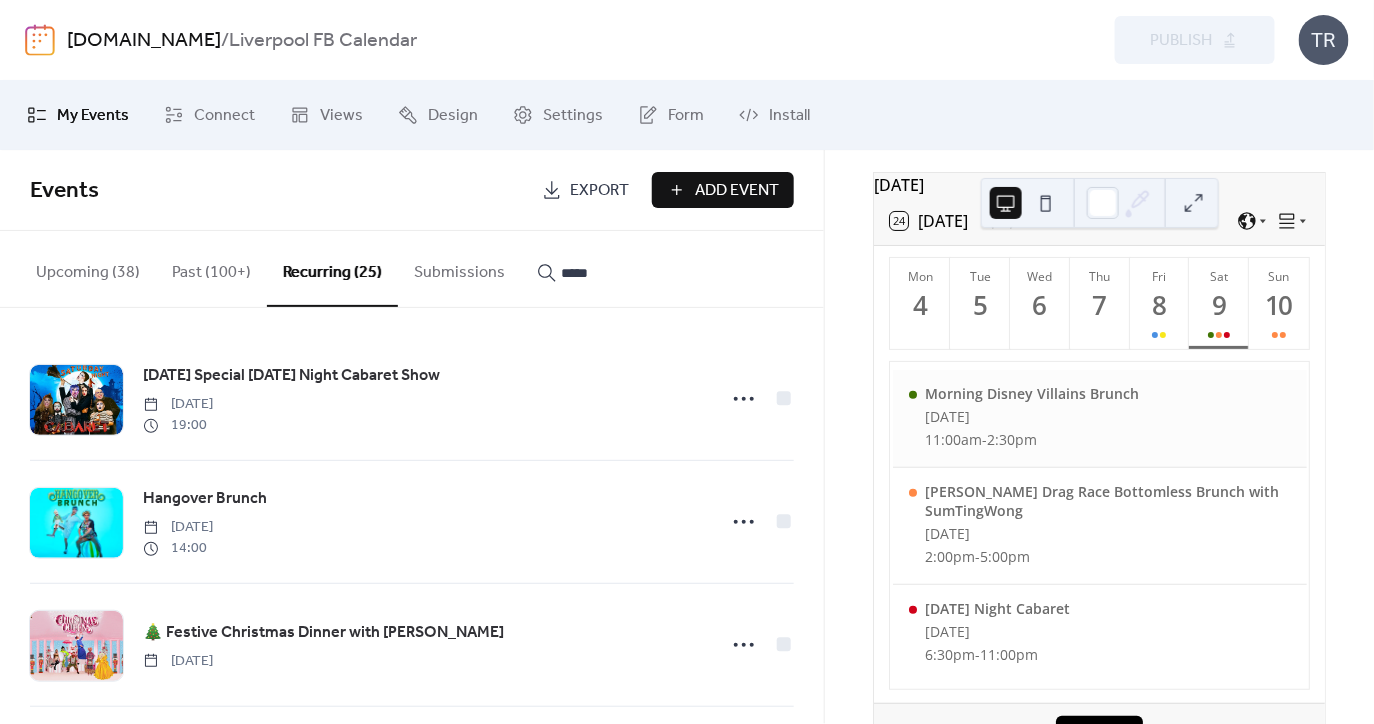 scroll, scrollTop: 86, scrollLeft: 0, axis: vertical 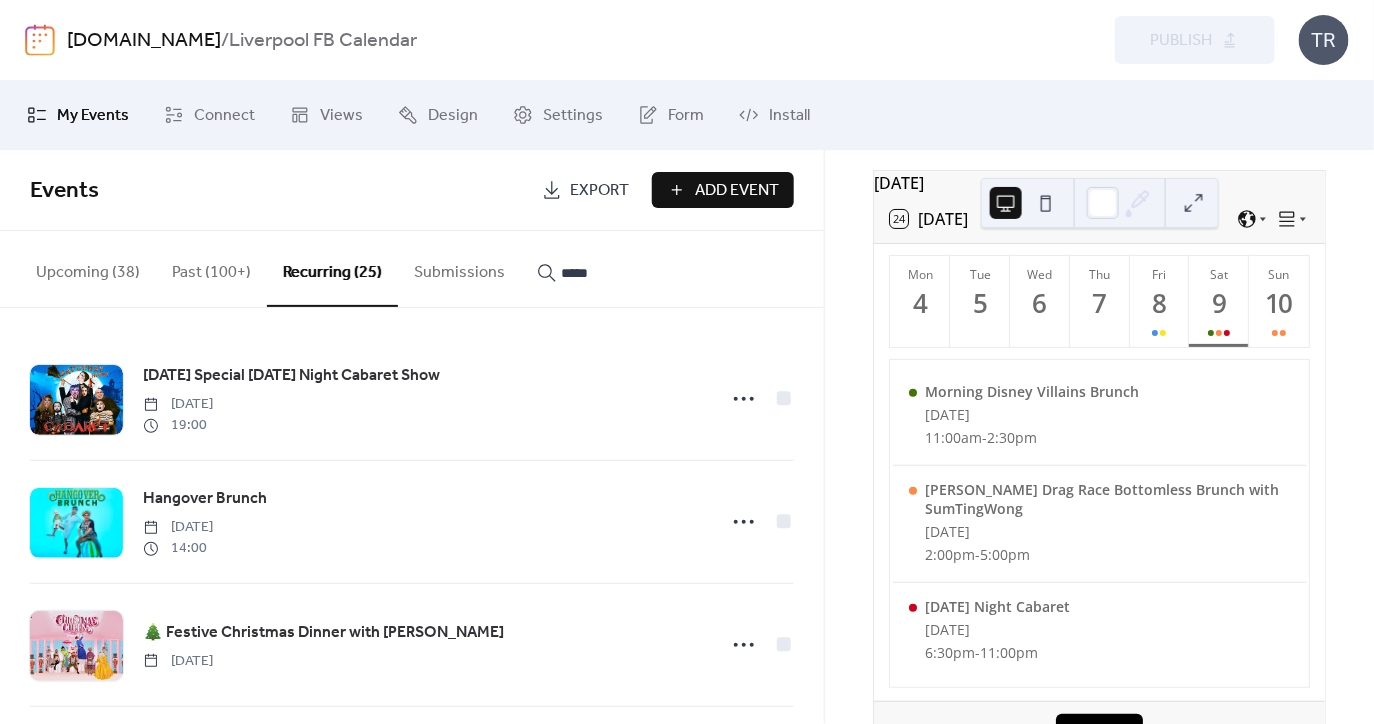 click 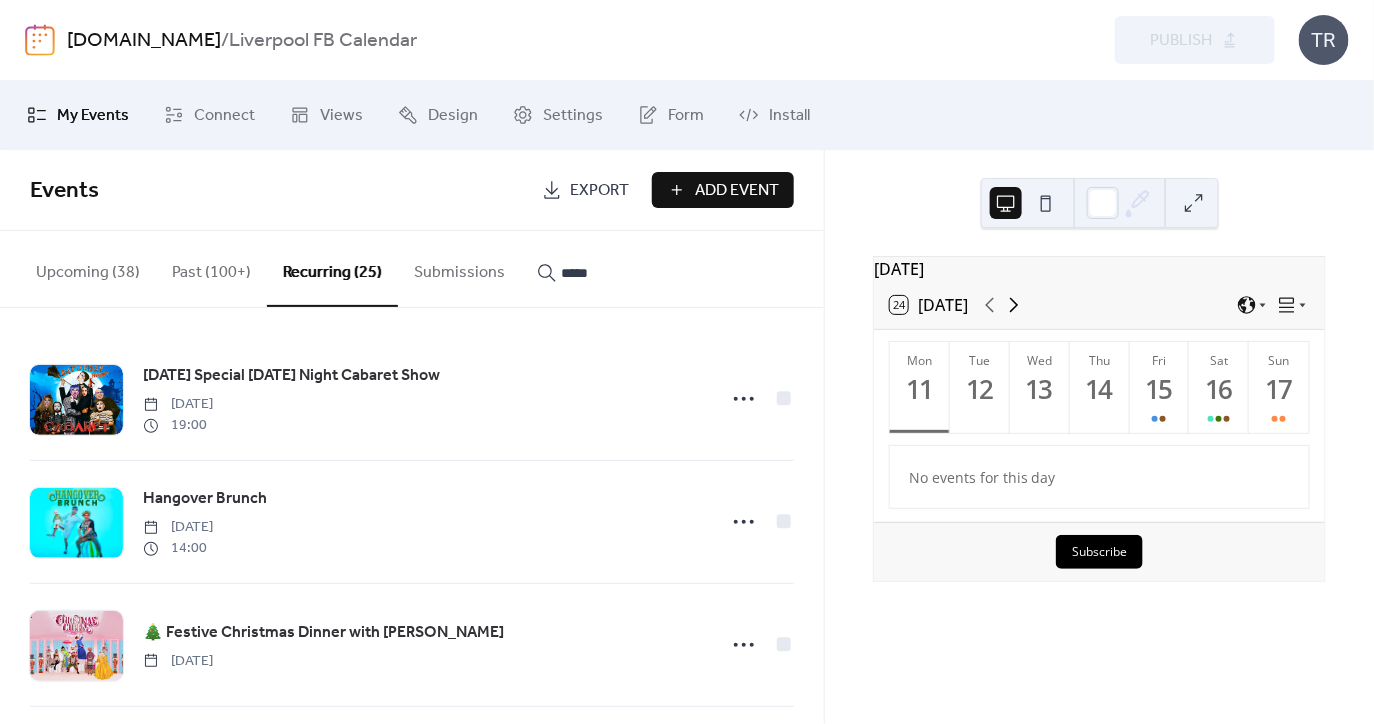 scroll, scrollTop: 0, scrollLeft: 0, axis: both 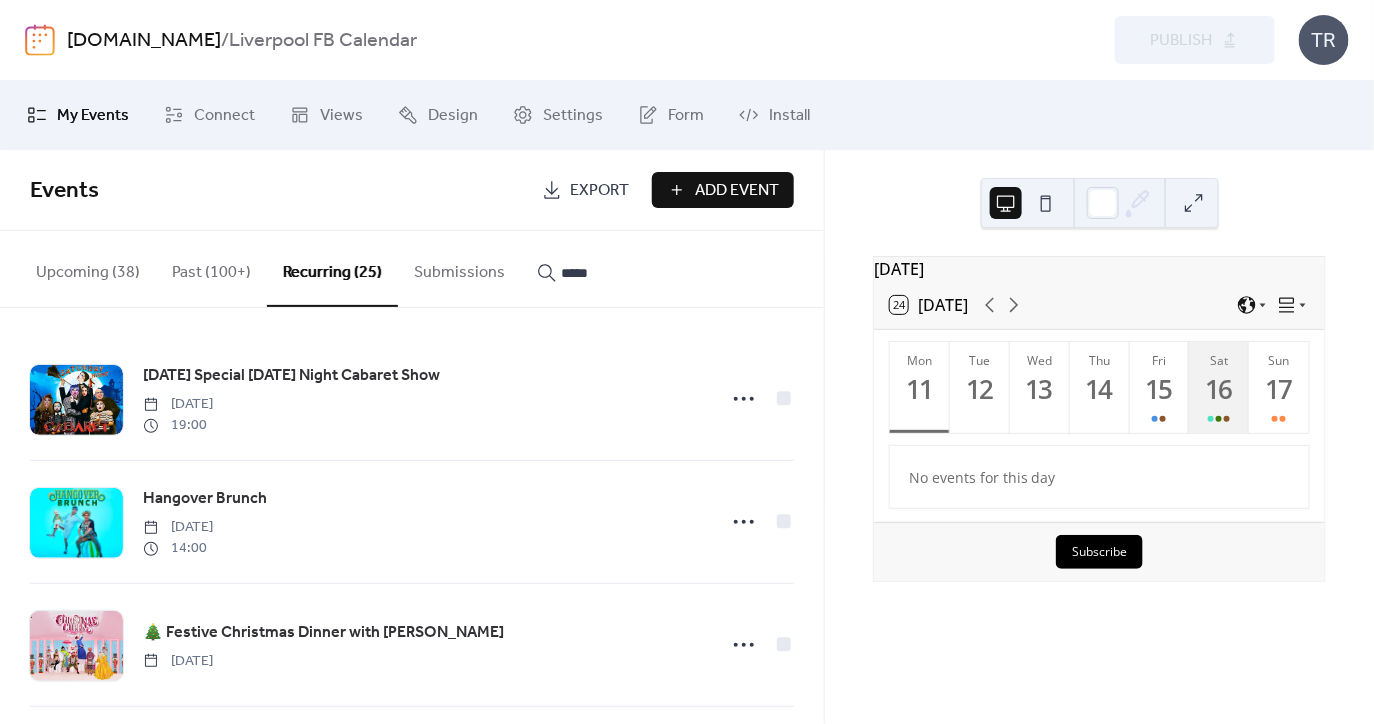 click on "Sat 16" at bounding box center [1219, 387] 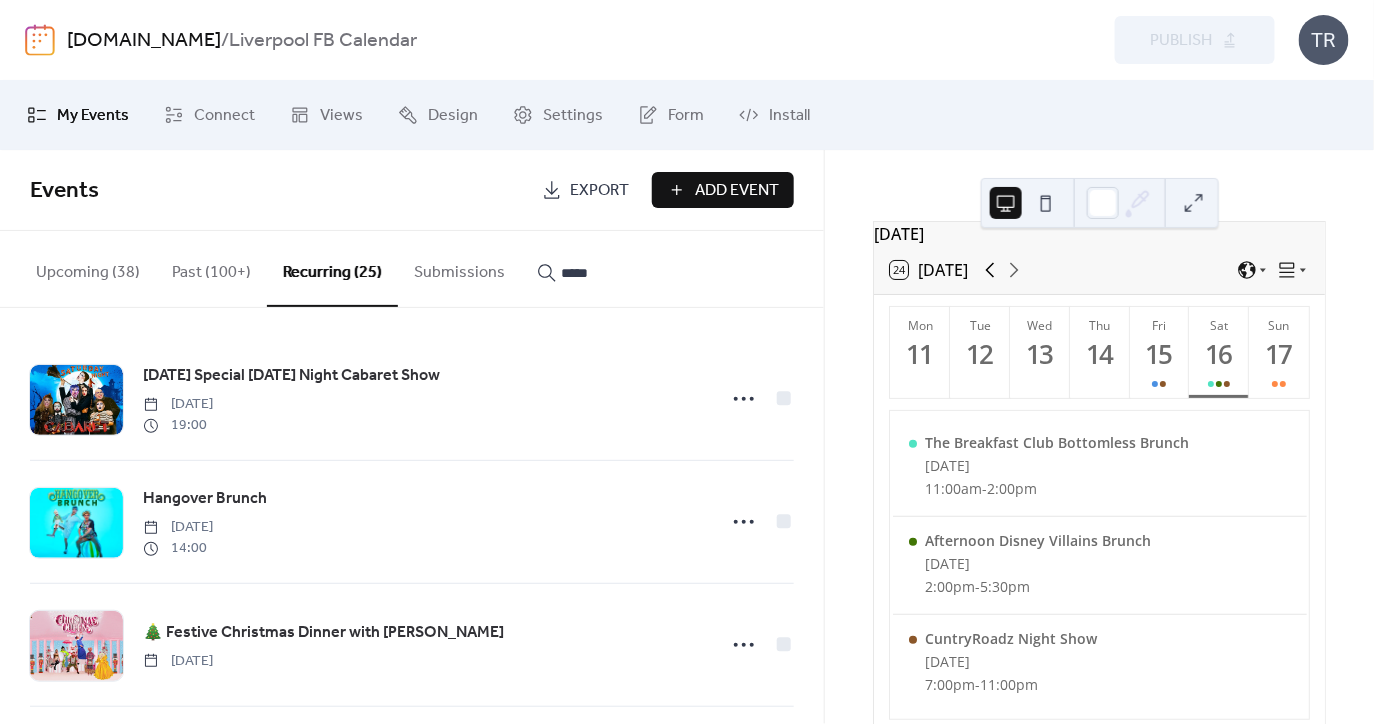 scroll, scrollTop: 33, scrollLeft: 0, axis: vertical 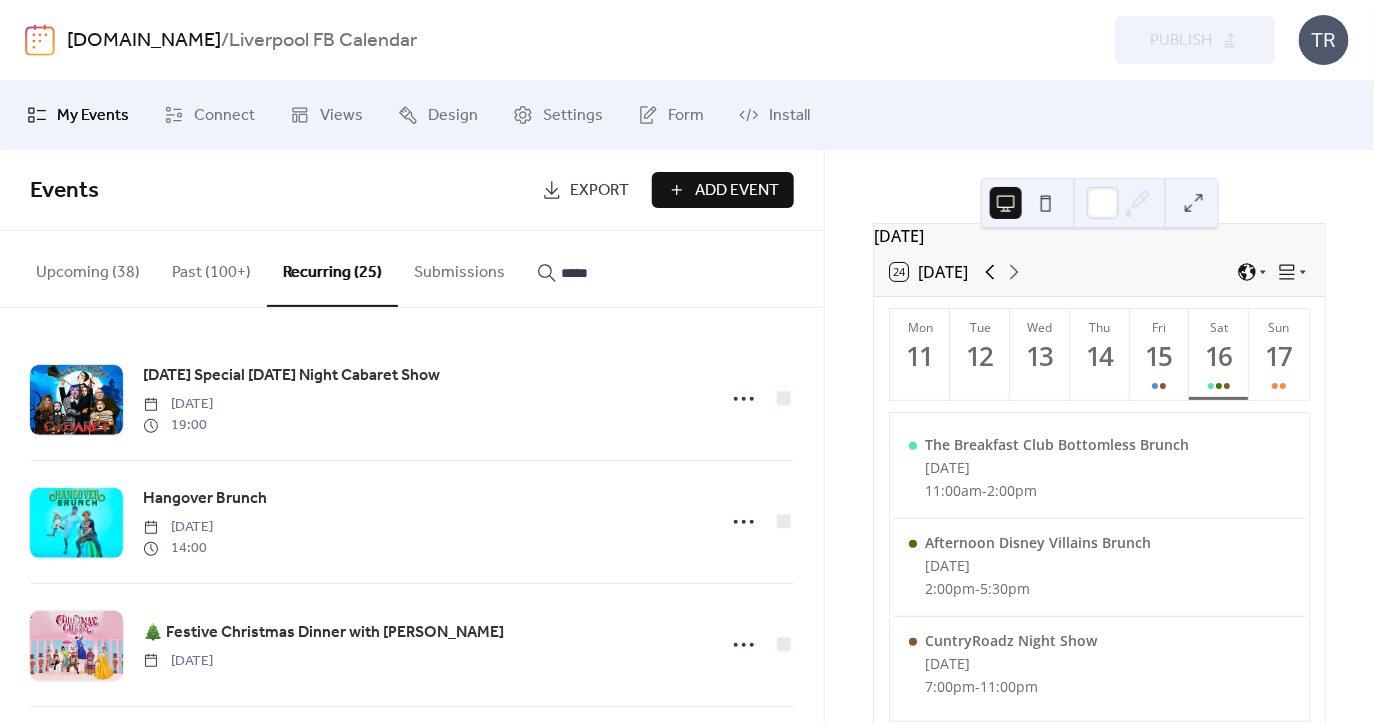 click 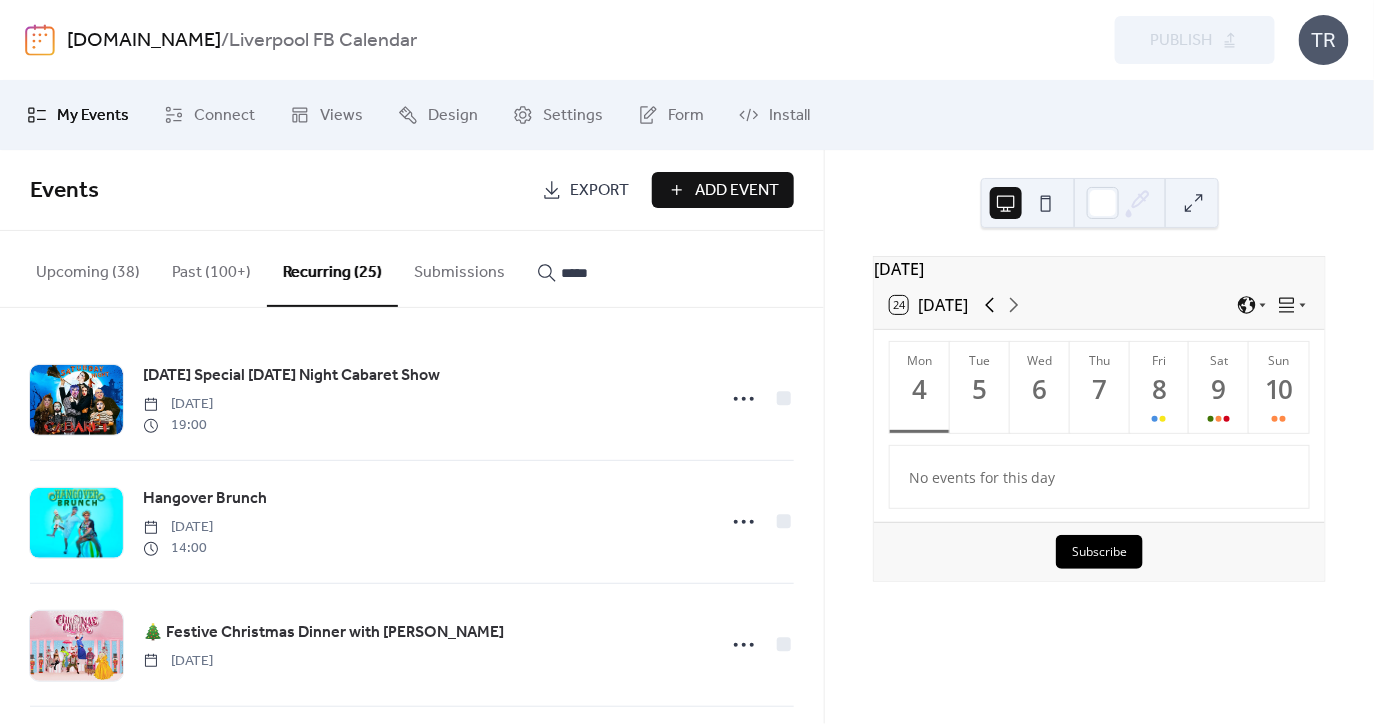click on "[DATE]" at bounding box center (1099, 269) 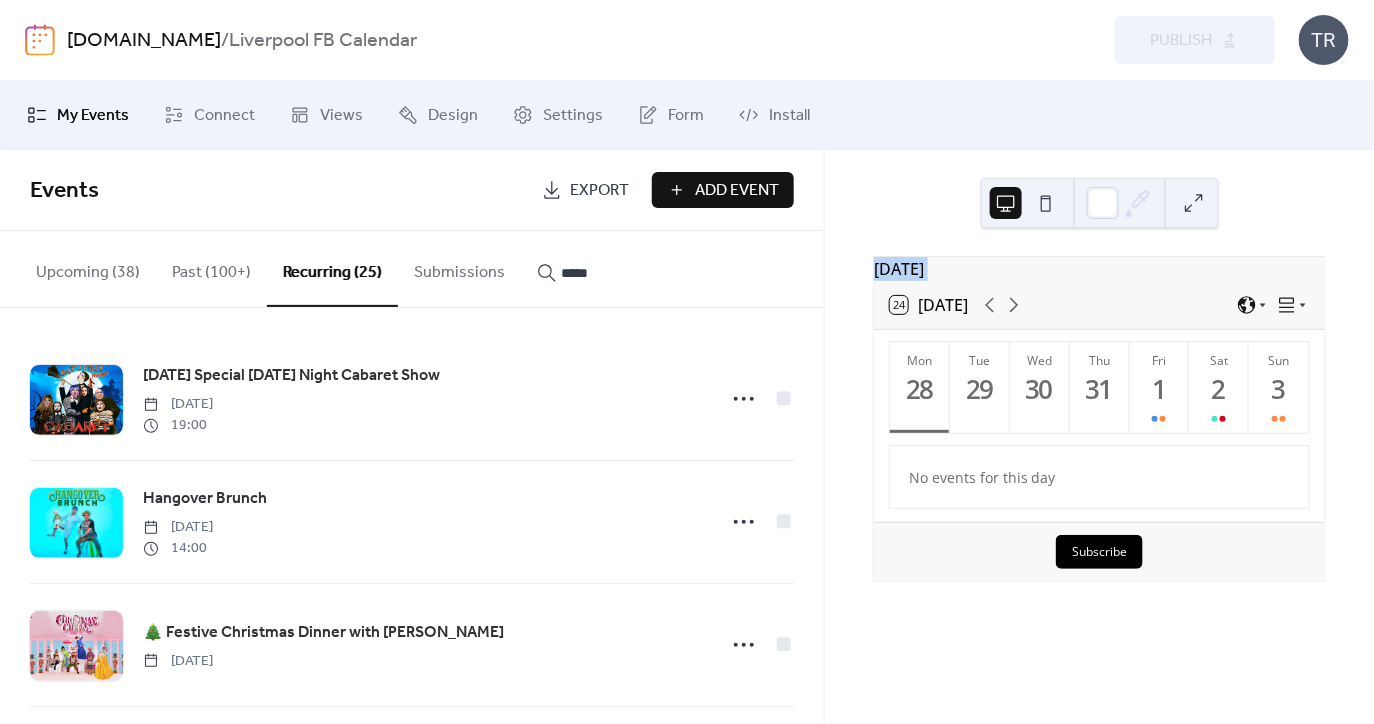 click on "Add Event" at bounding box center [737, 191] 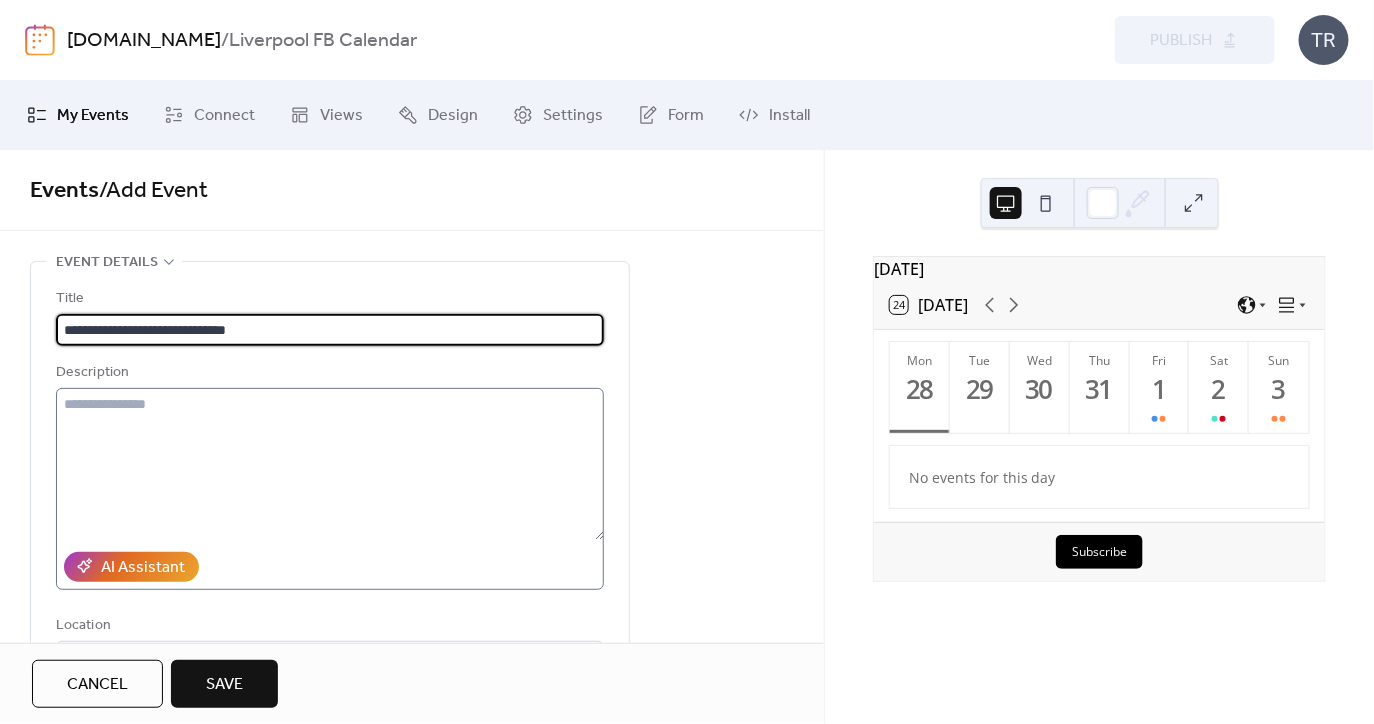 type on "**********" 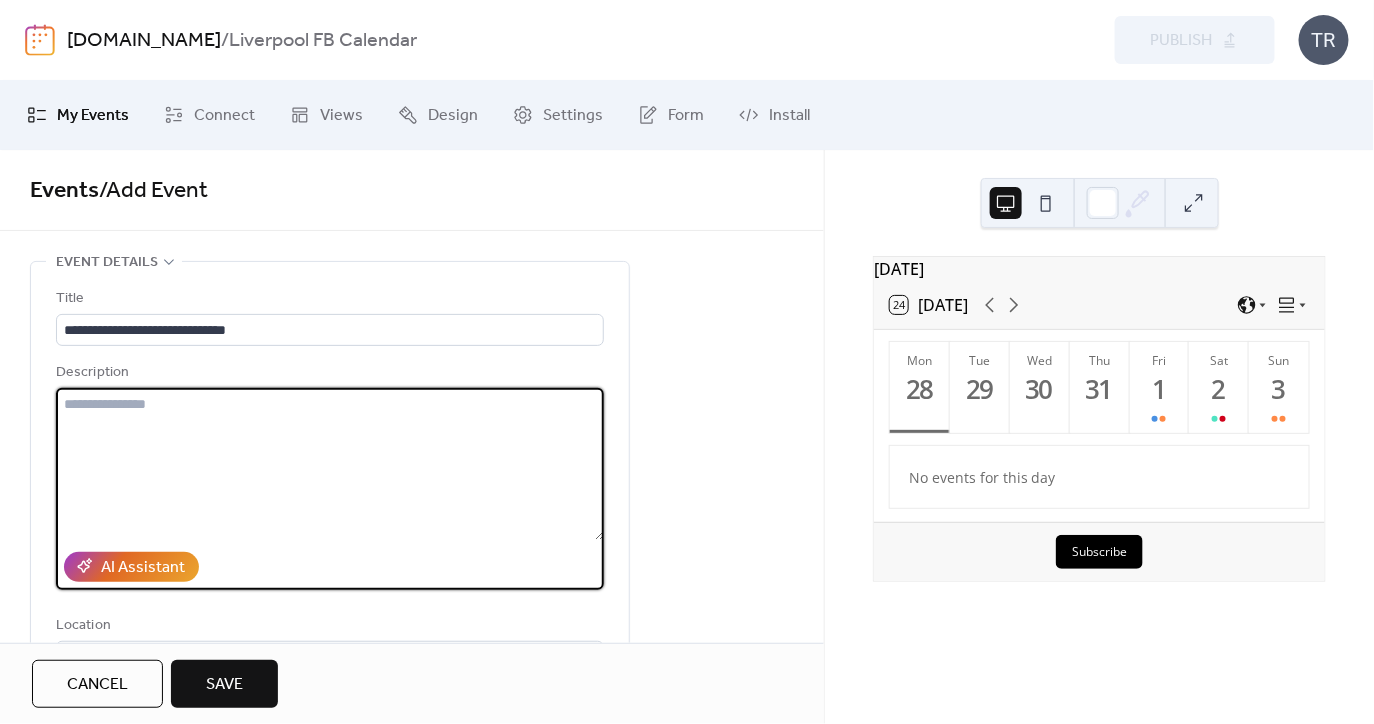 click at bounding box center [330, 464] 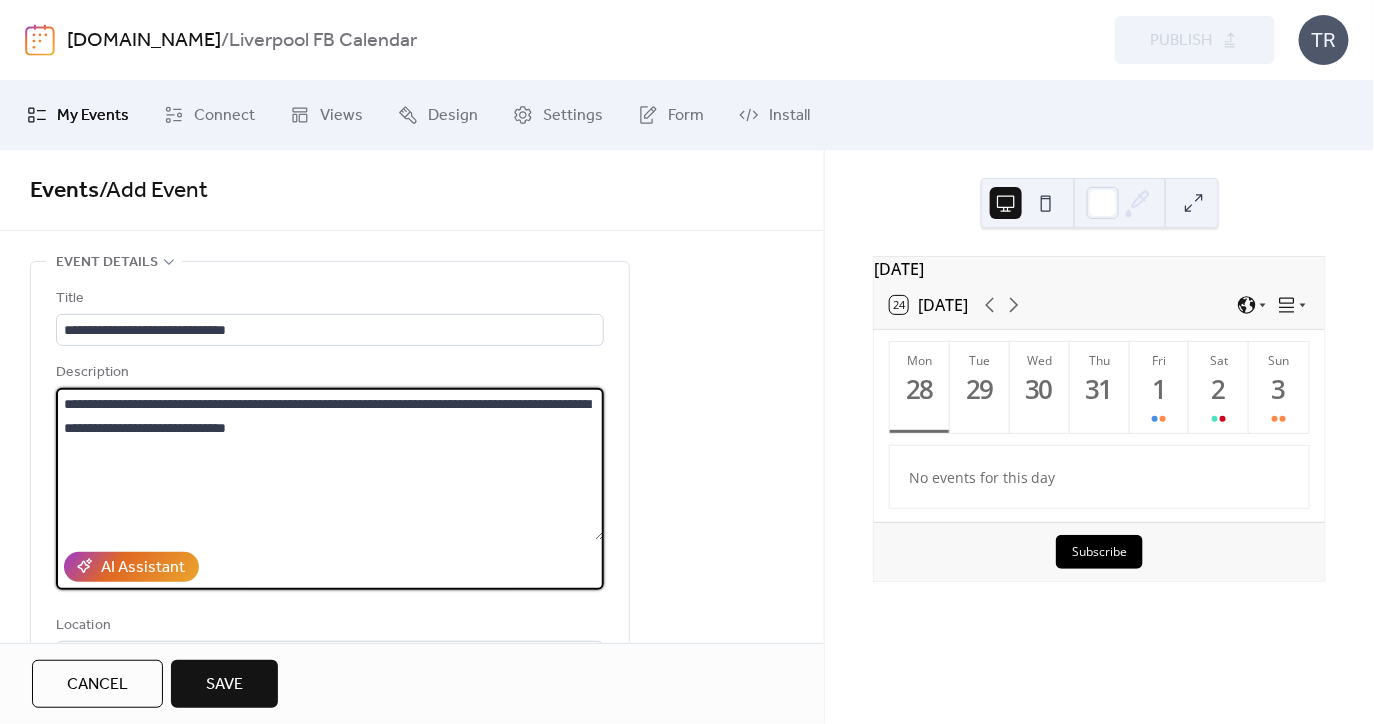 type 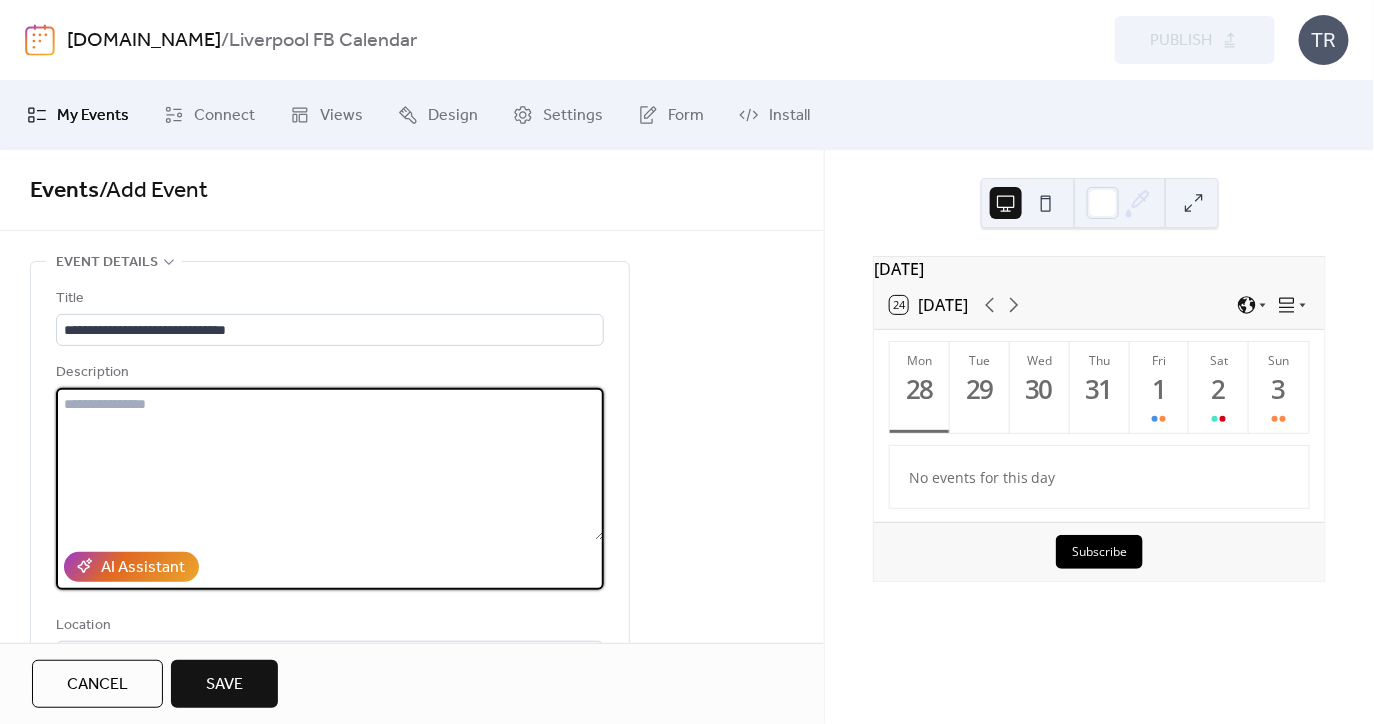 scroll, scrollTop: 1071, scrollLeft: 0, axis: vertical 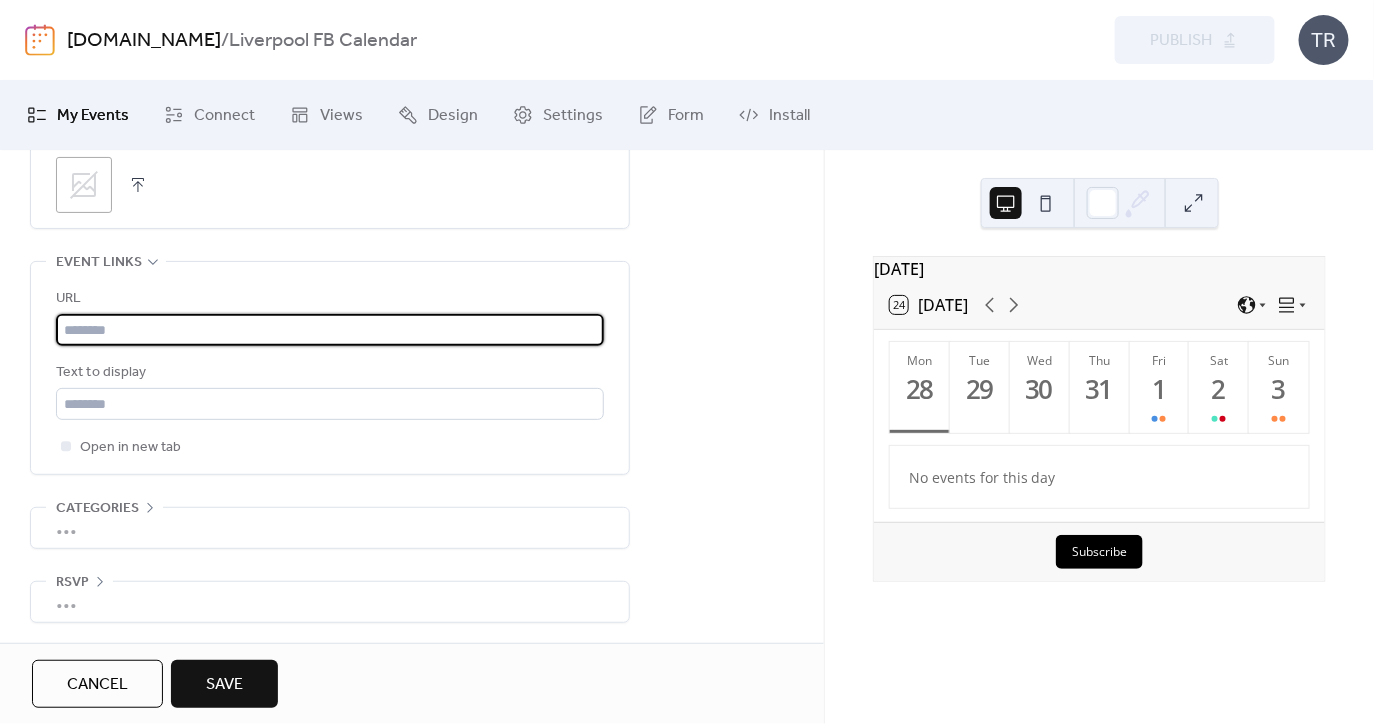 click at bounding box center [330, 330] 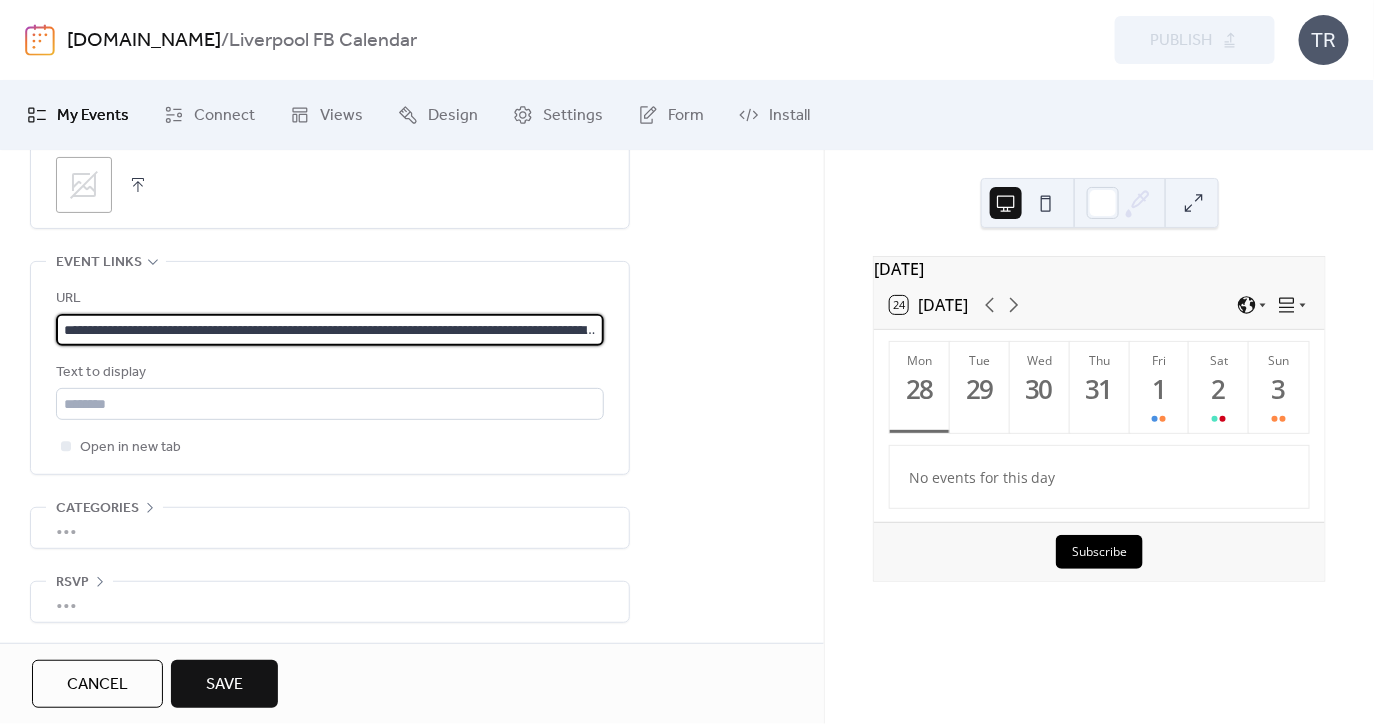 scroll, scrollTop: 0, scrollLeft: 384, axis: horizontal 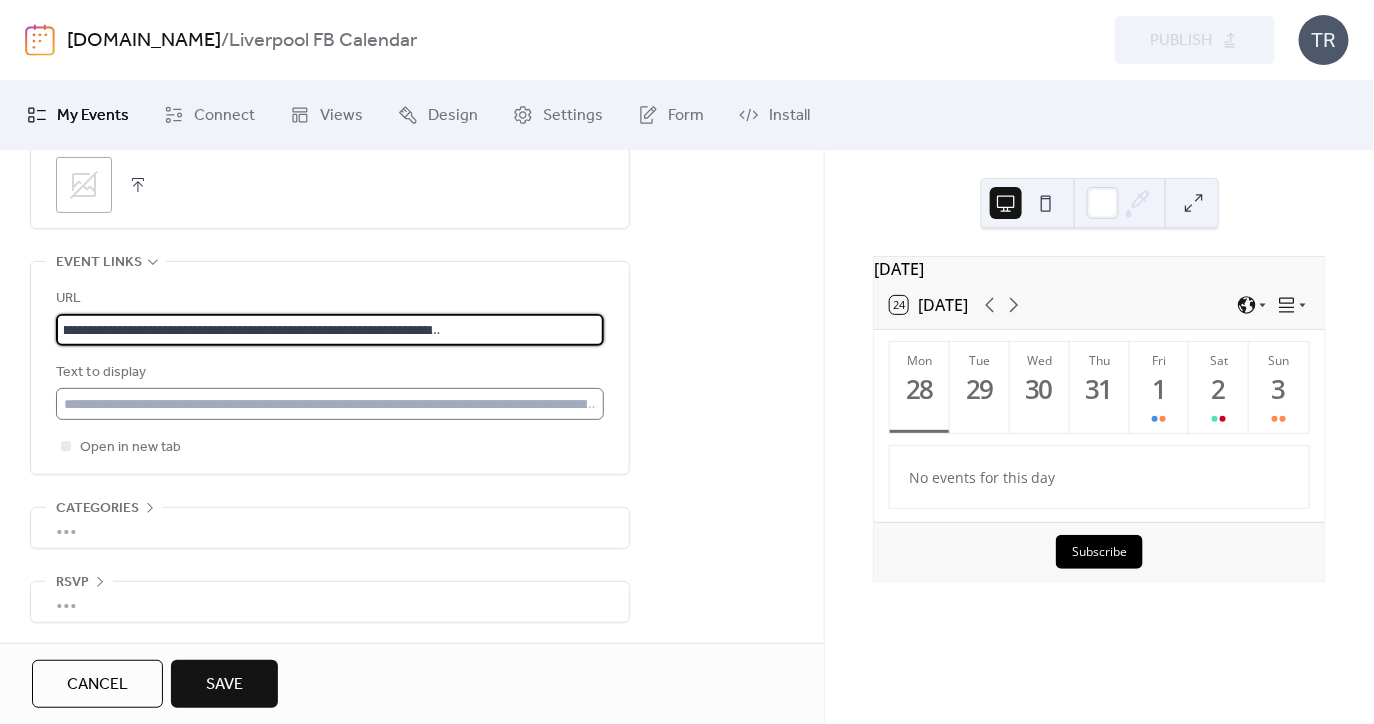 type on "**********" 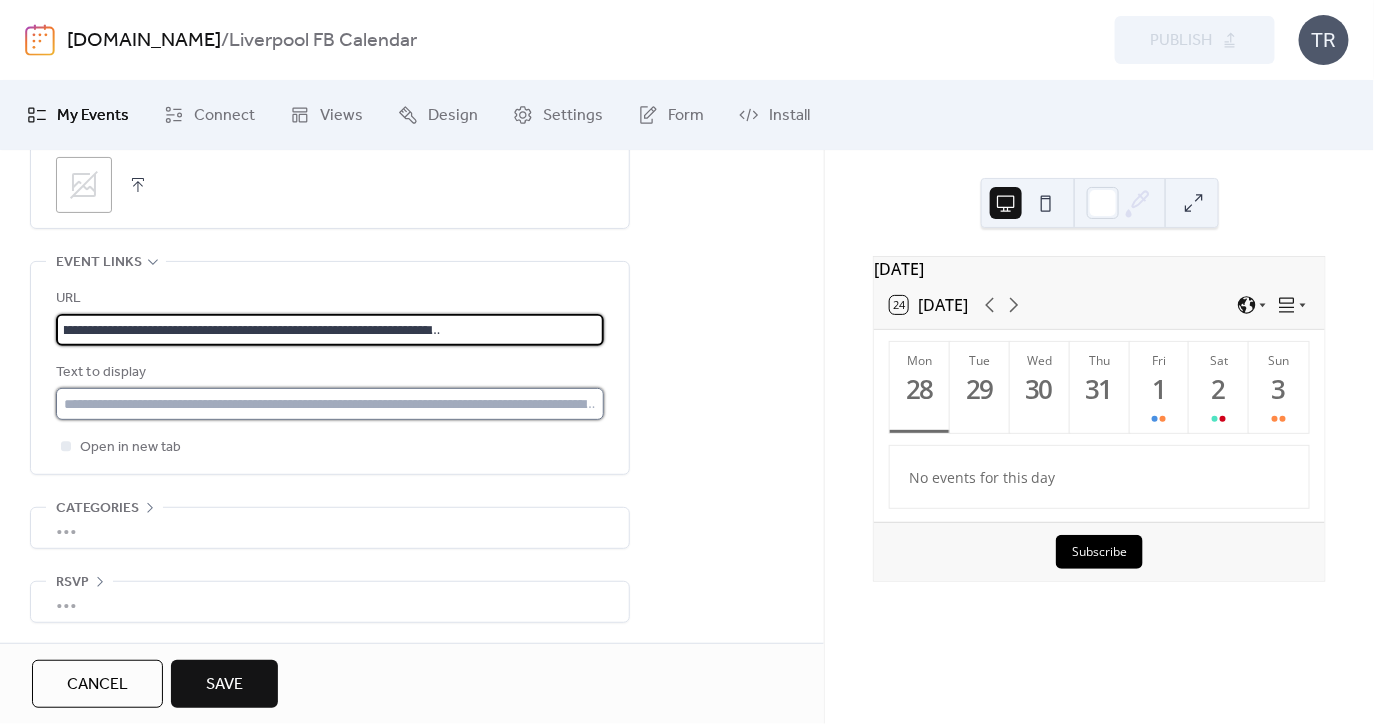 scroll, scrollTop: 0, scrollLeft: 0, axis: both 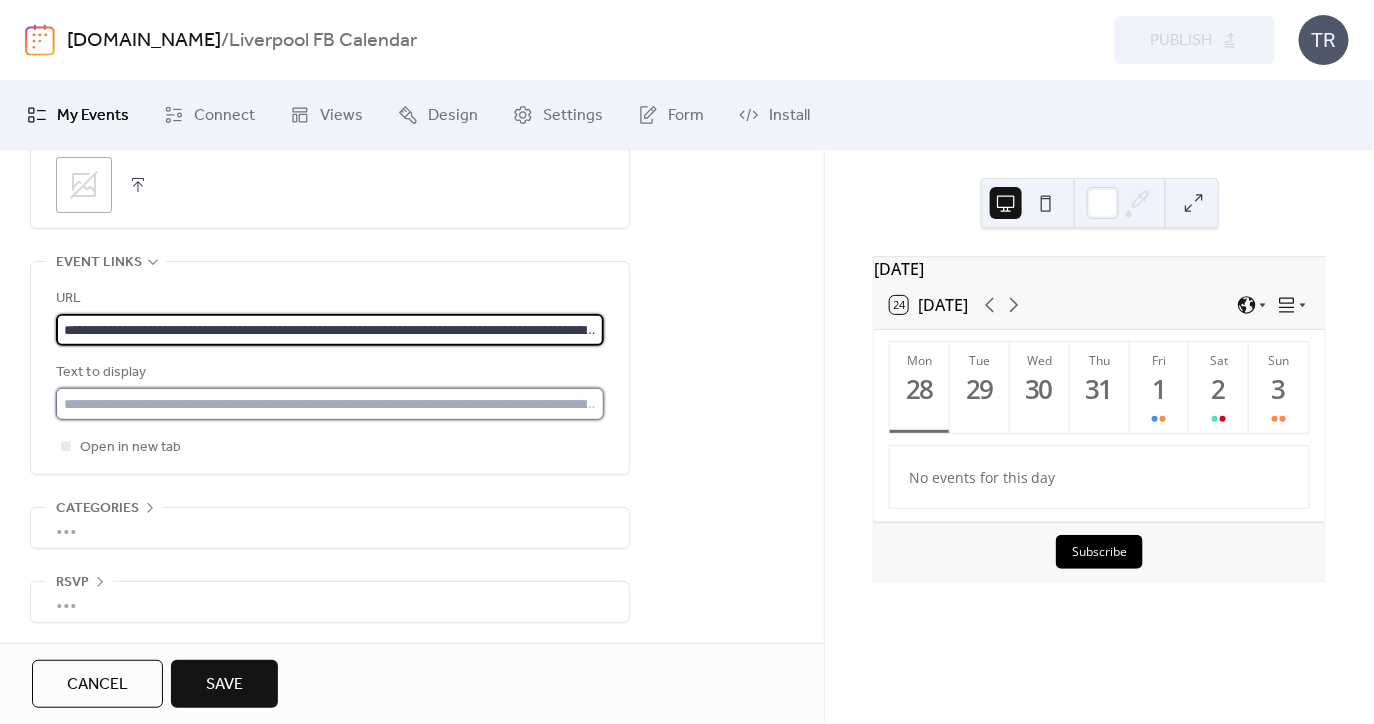 click at bounding box center [330, 404] 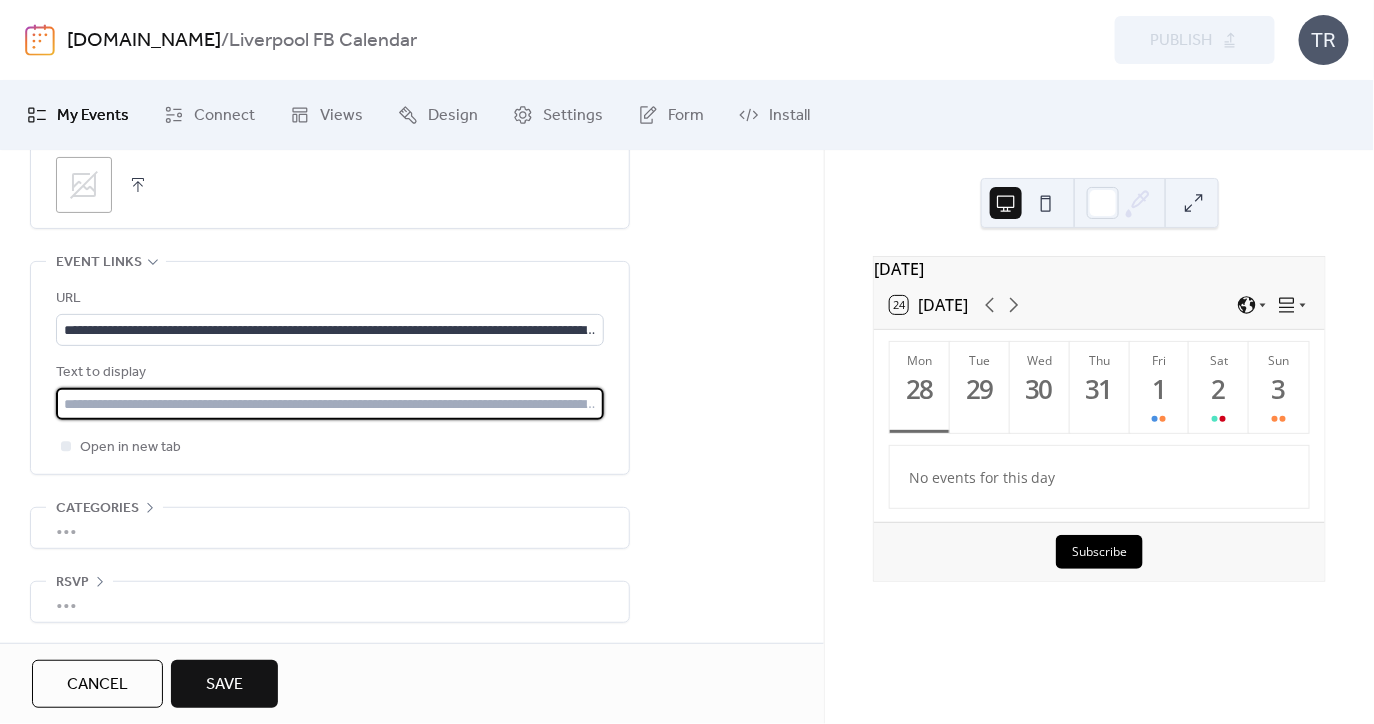 type on "**********" 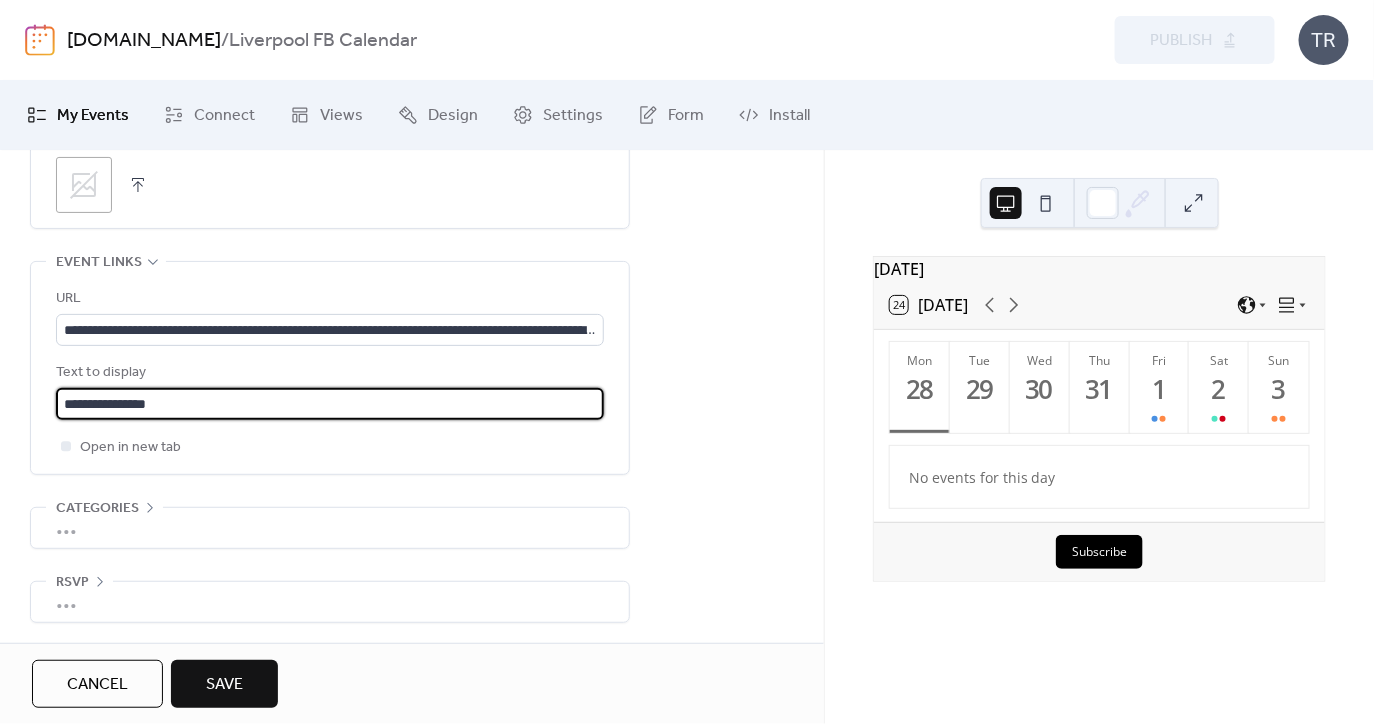click 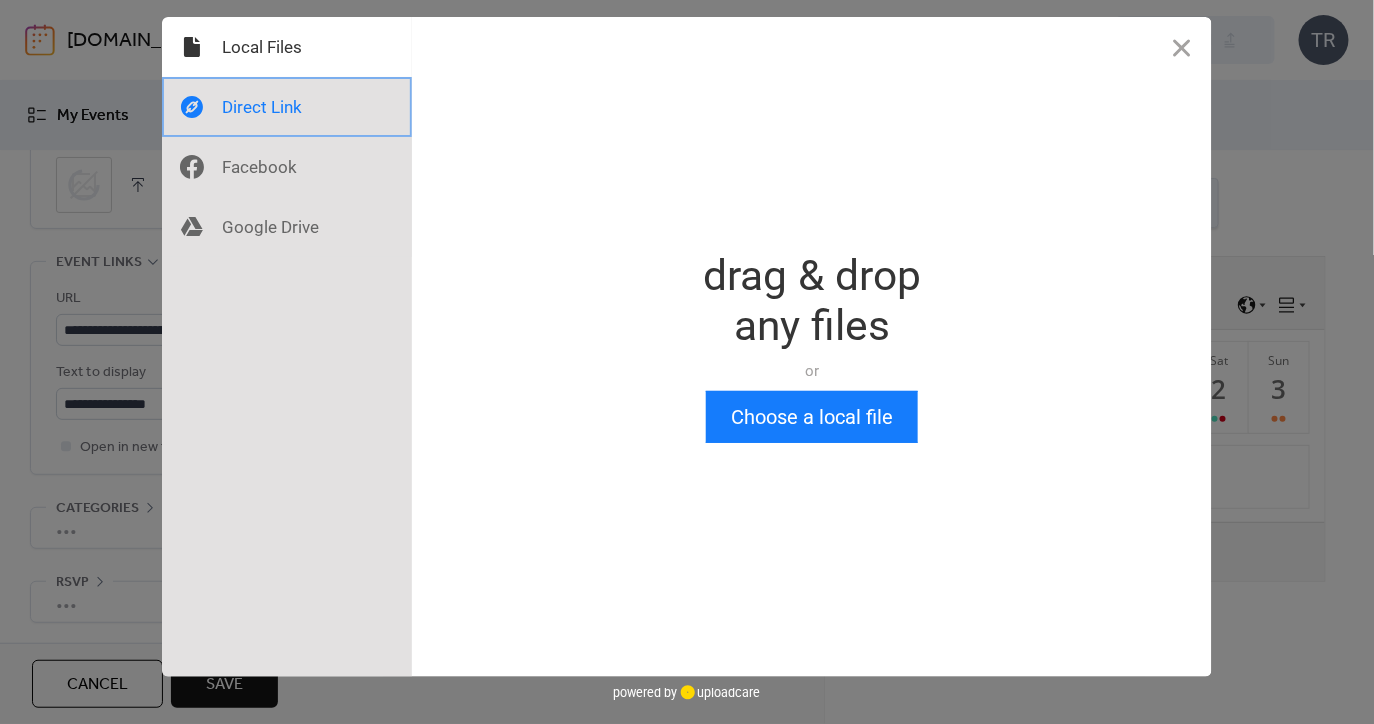 click at bounding box center [287, 107] 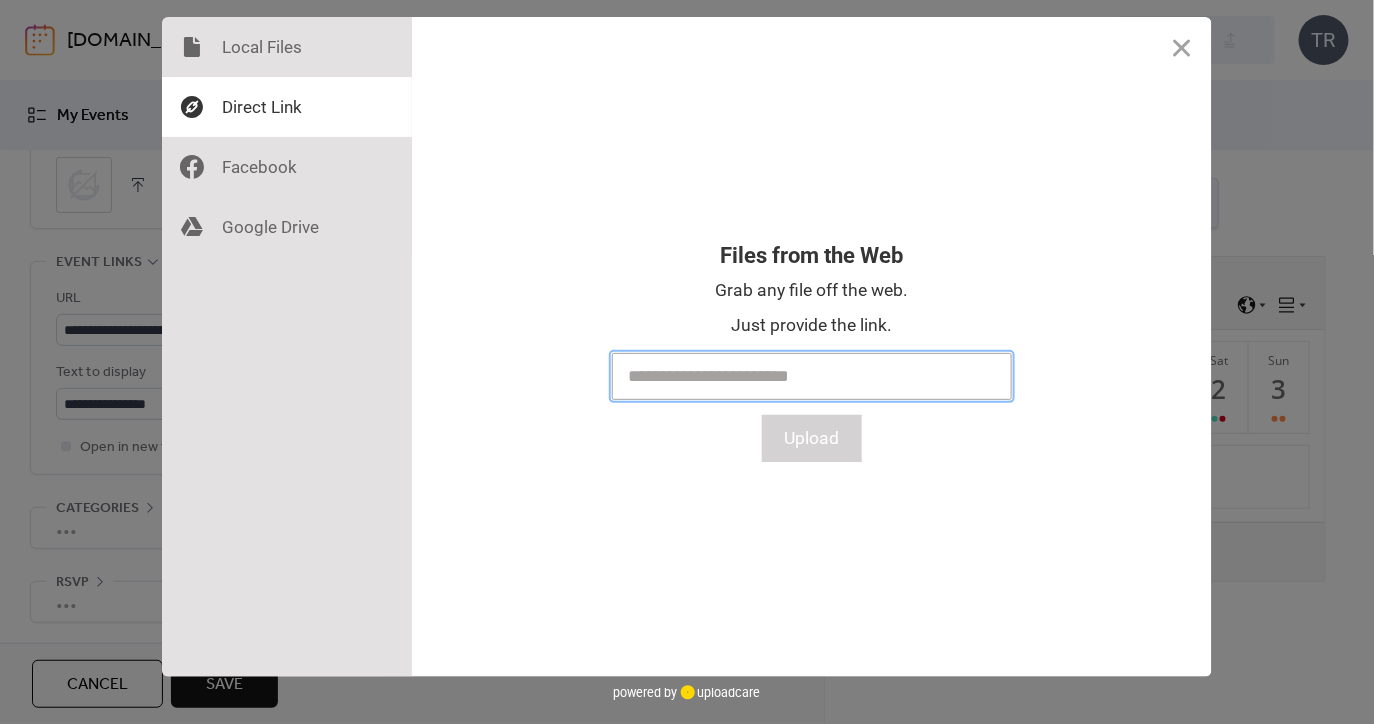 paste on "**********" 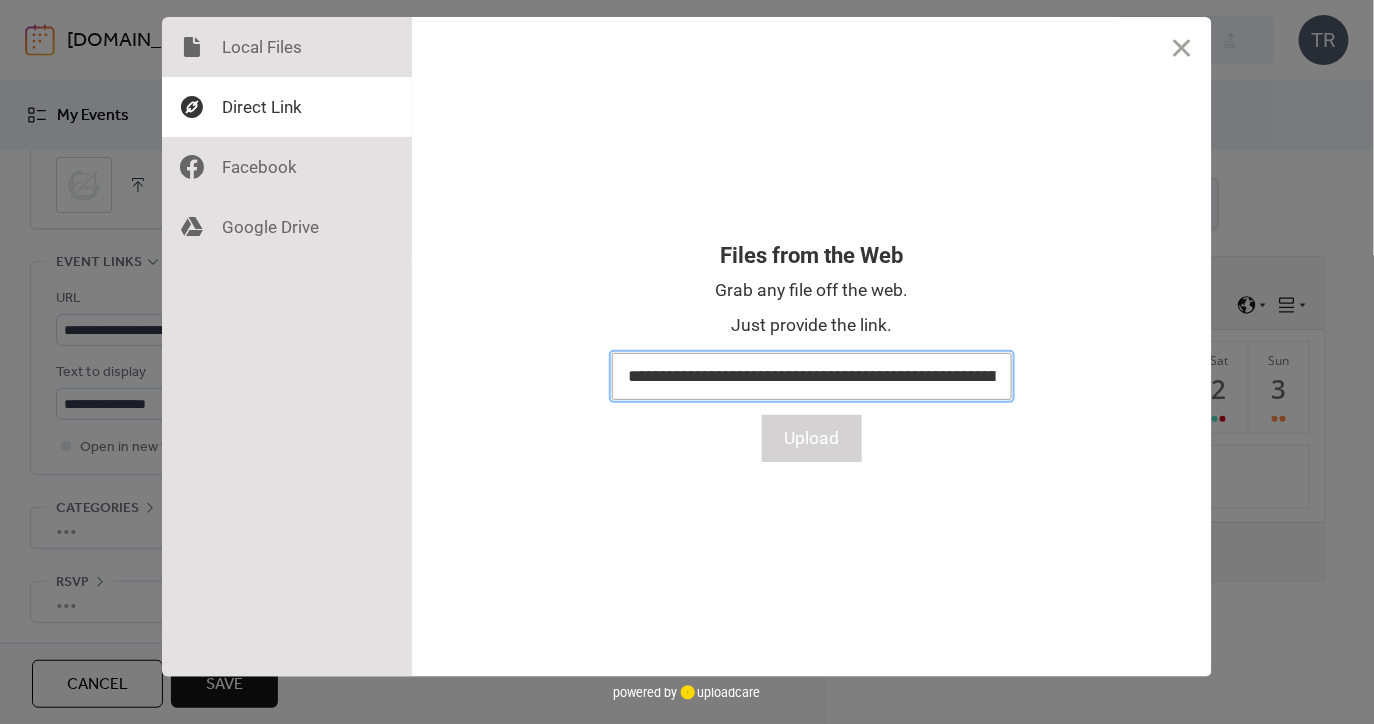 scroll, scrollTop: 0, scrollLeft: 1729, axis: horizontal 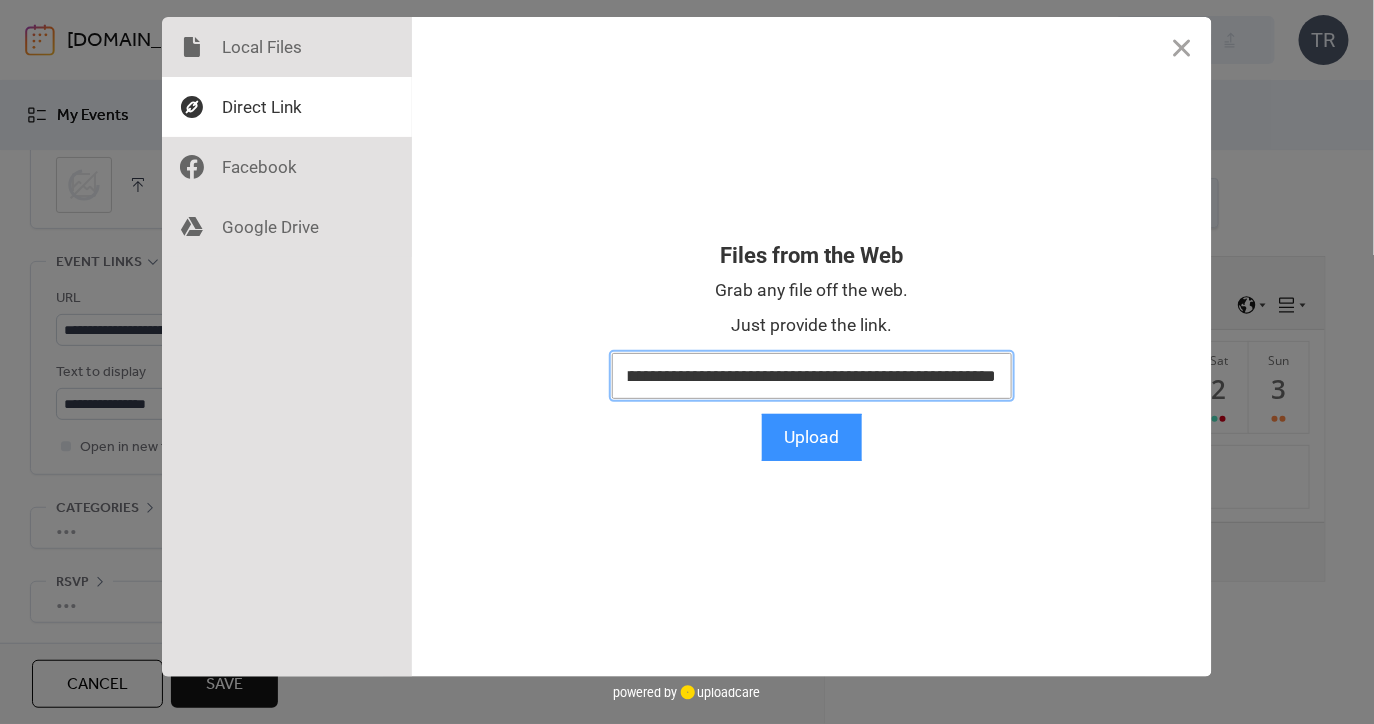 type on "**********" 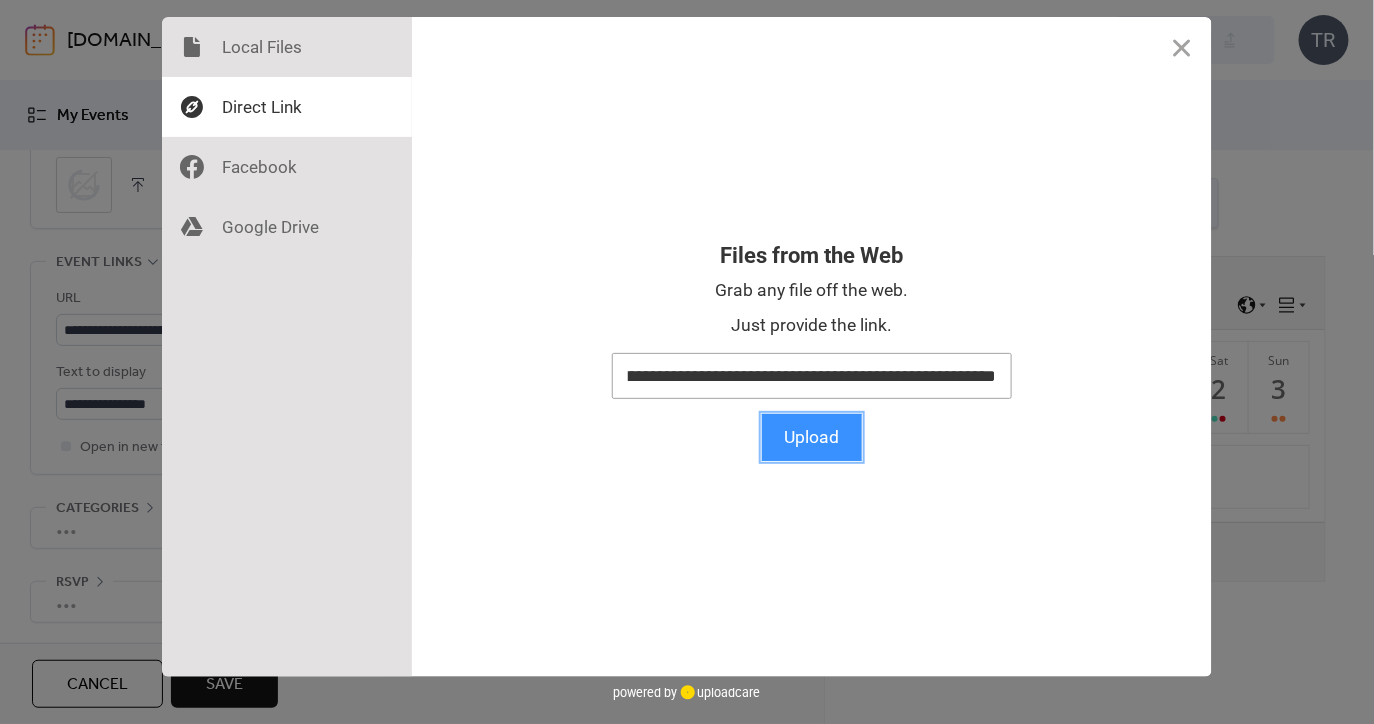 scroll, scrollTop: 0, scrollLeft: 0, axis: both 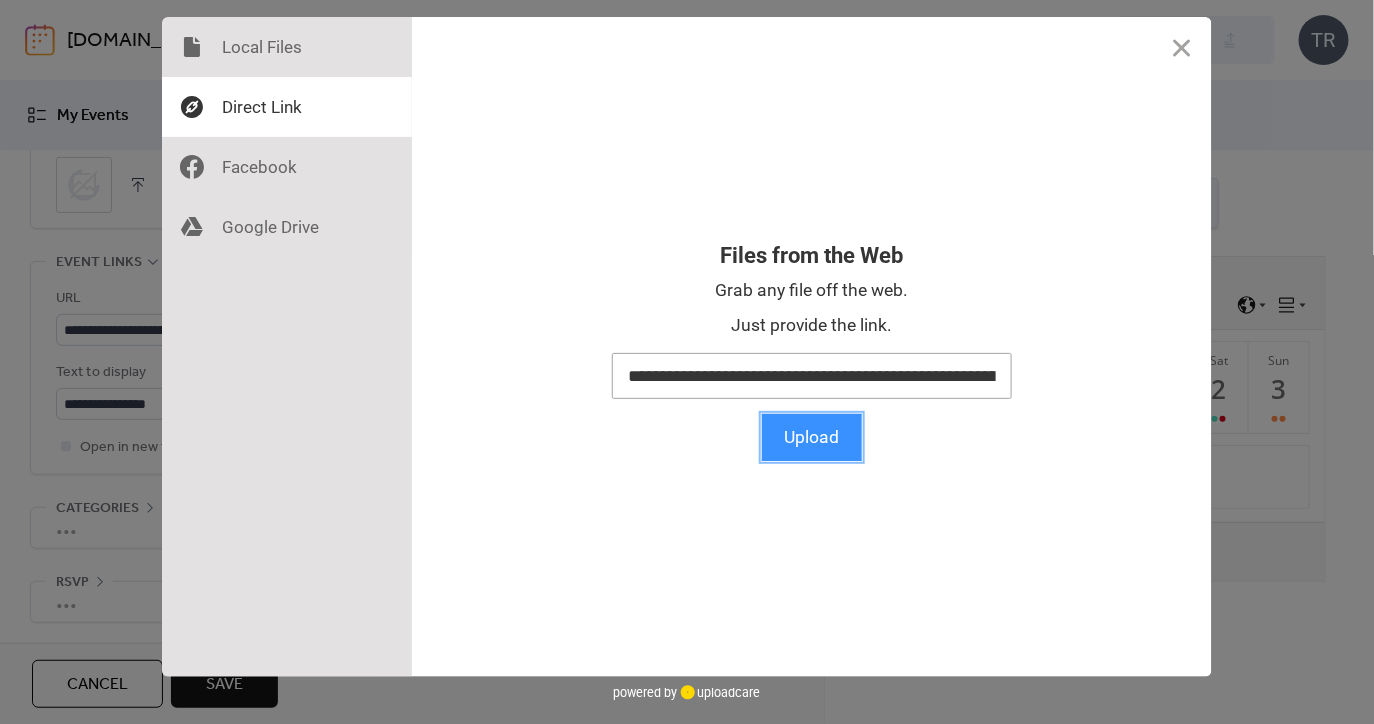 click on "Upload" at bounding box center [812, 437] 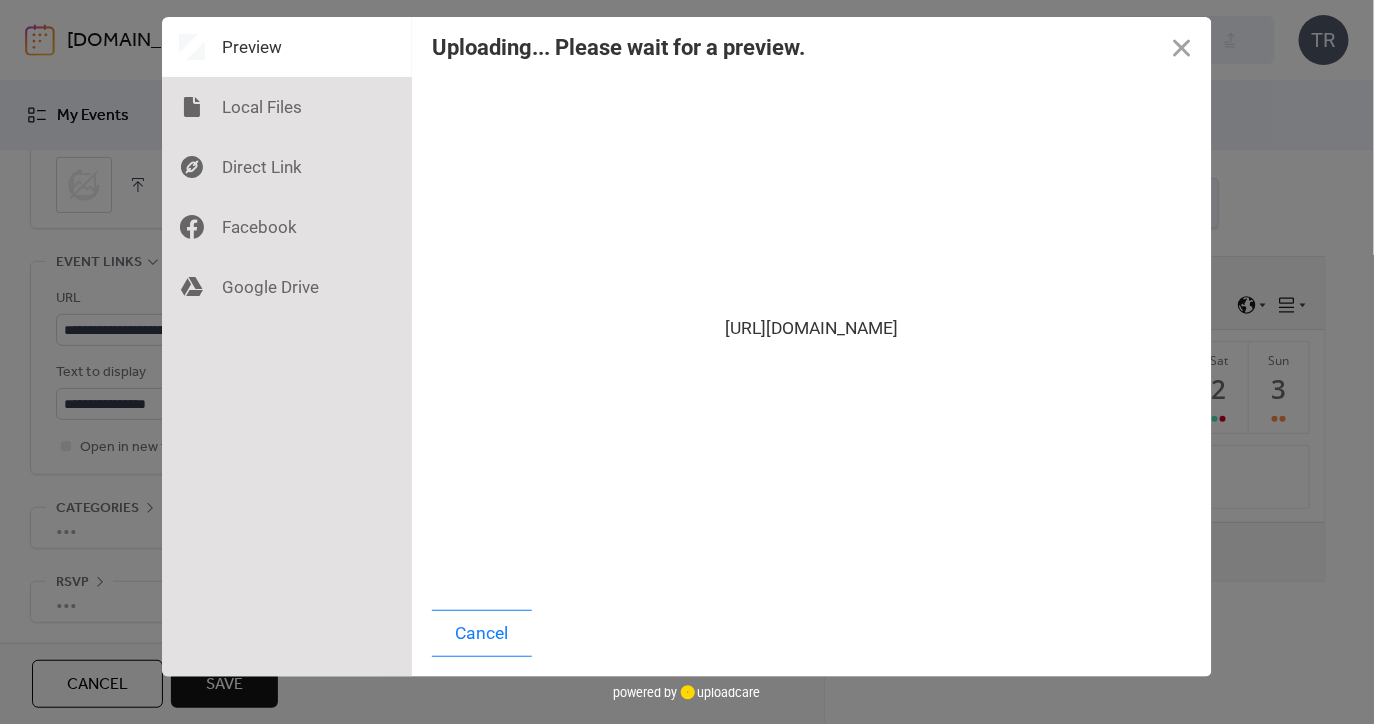 click on "[URL][DOMAIN_NAME]" at bounding box center [812, 333] 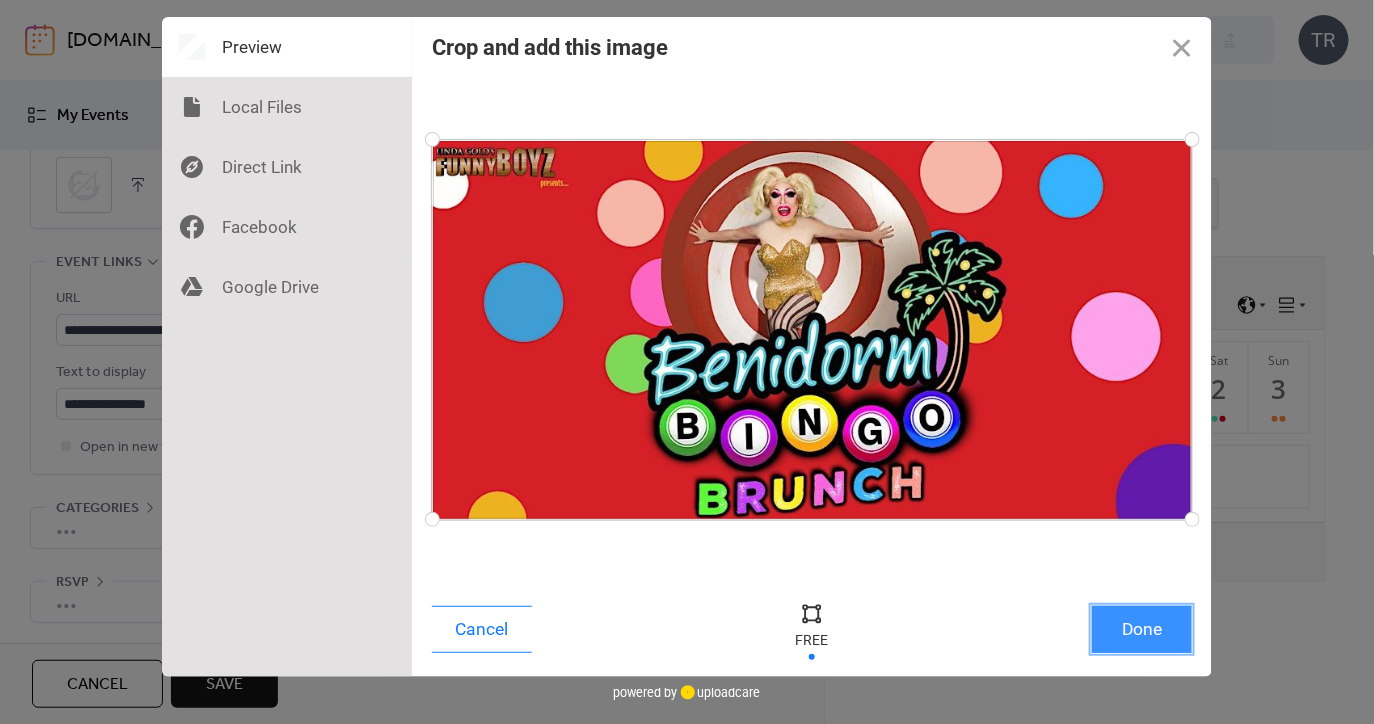 click on "Done" at bounding box center (1142, 629) 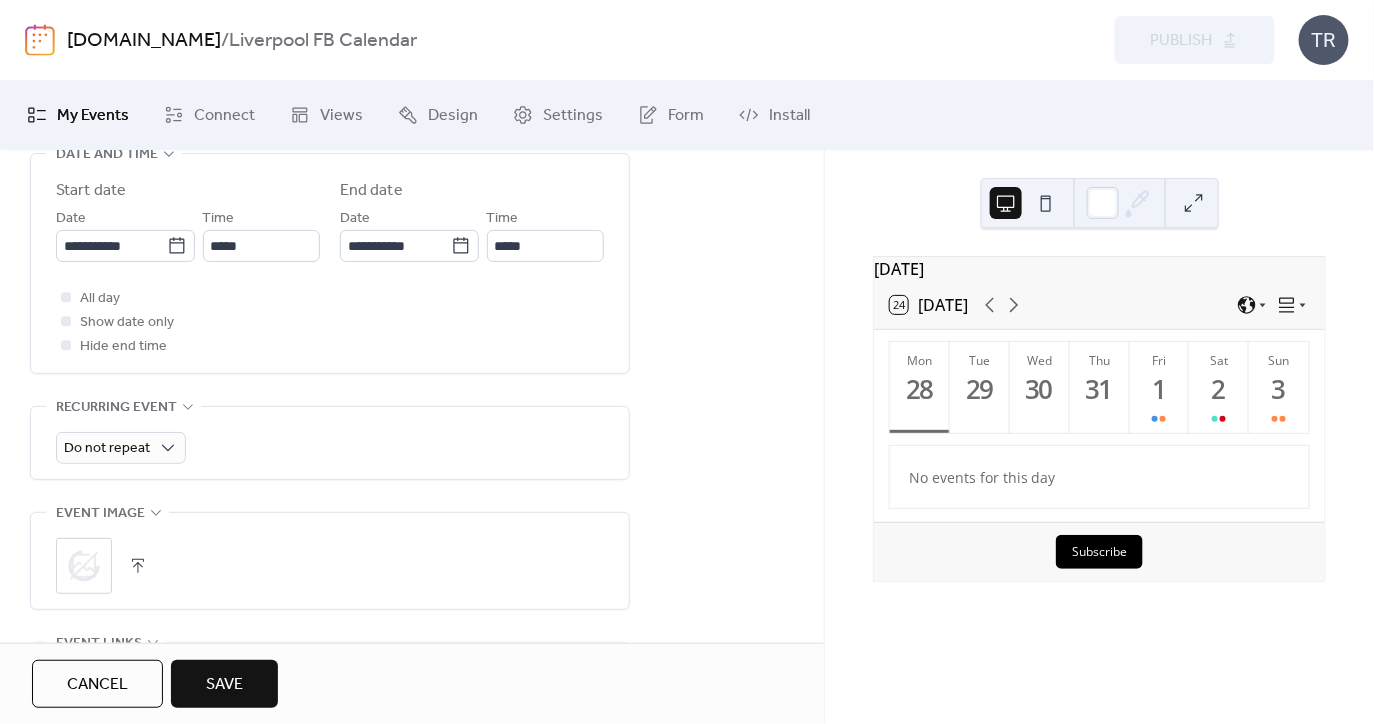scroll, scrollTop: 688, scrollLeft: 0, axis: vertical 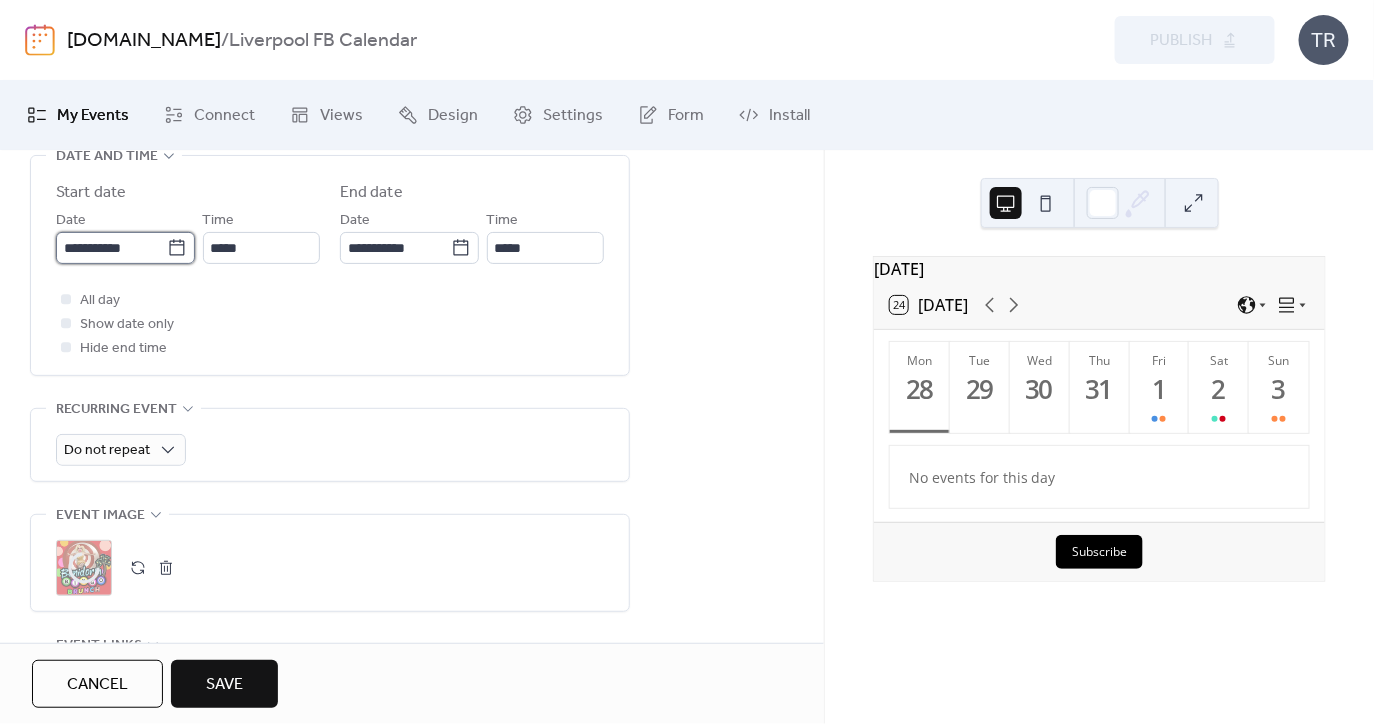 click on "**********" at bounding box center (111, 248) 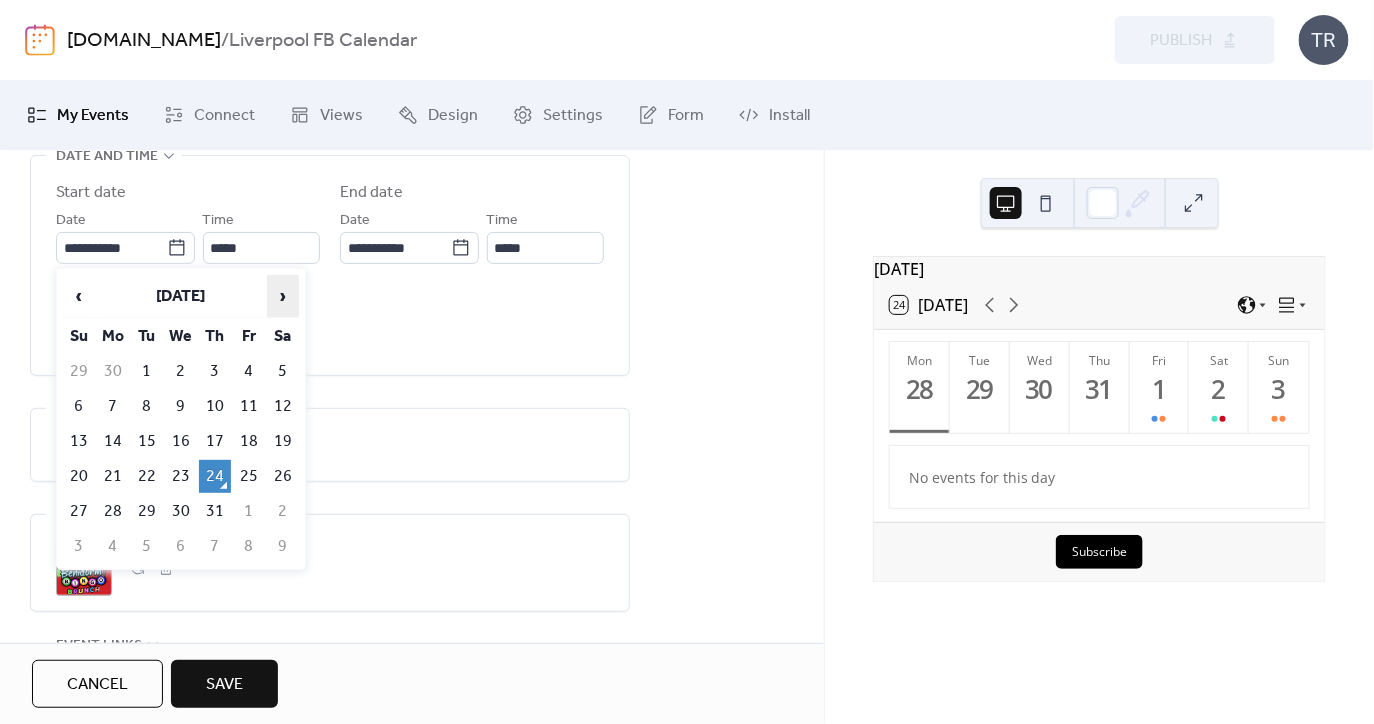 click on "‹ [DATE] › Su Mo Tu We Th Fr Sa 29 30 1 2 3 4 5 6 7 8 9 10 11 12 13 14 15 16 17 18 19 20 21 22 23 24 25 26 27 28 29 30 31 1 2 3 4 5 6 7 8 9" at bounding box center [181, 419] 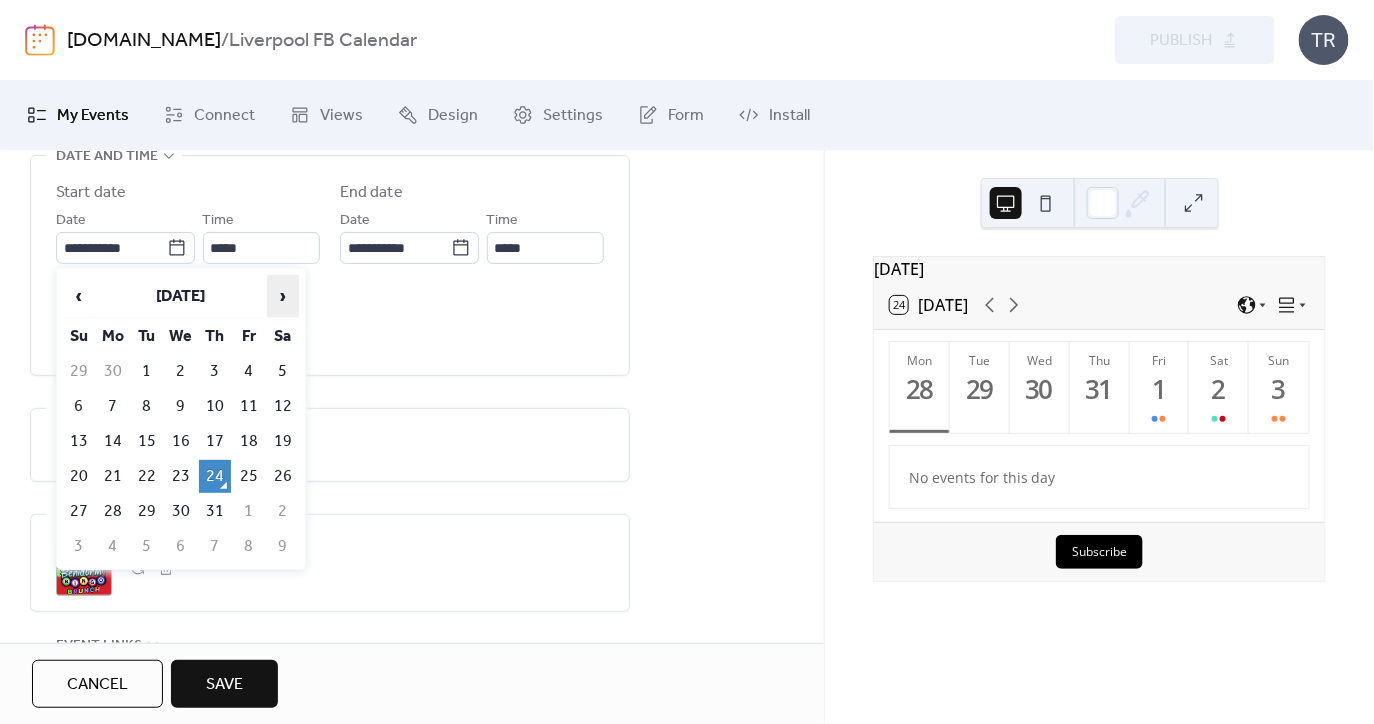 click on "›" at bounding box center [283, 296] 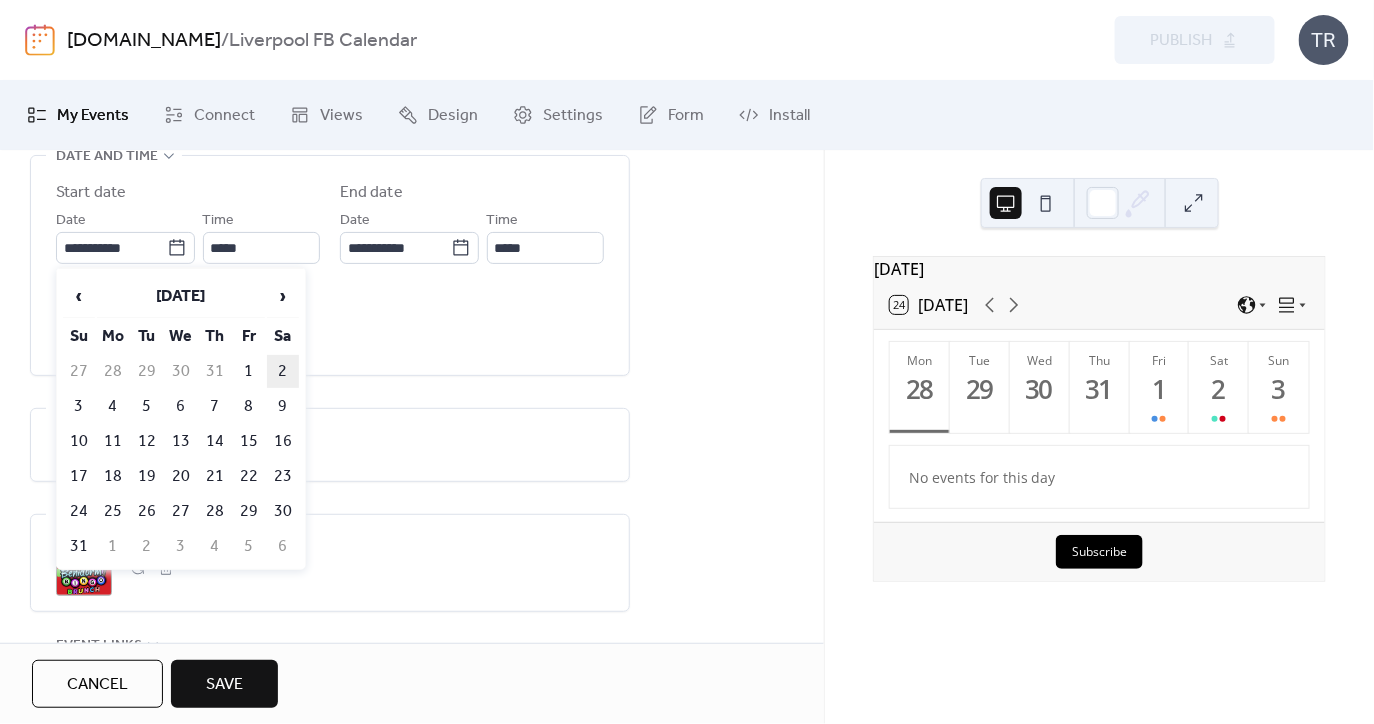 click on "2" at bounding box center [283, 371] 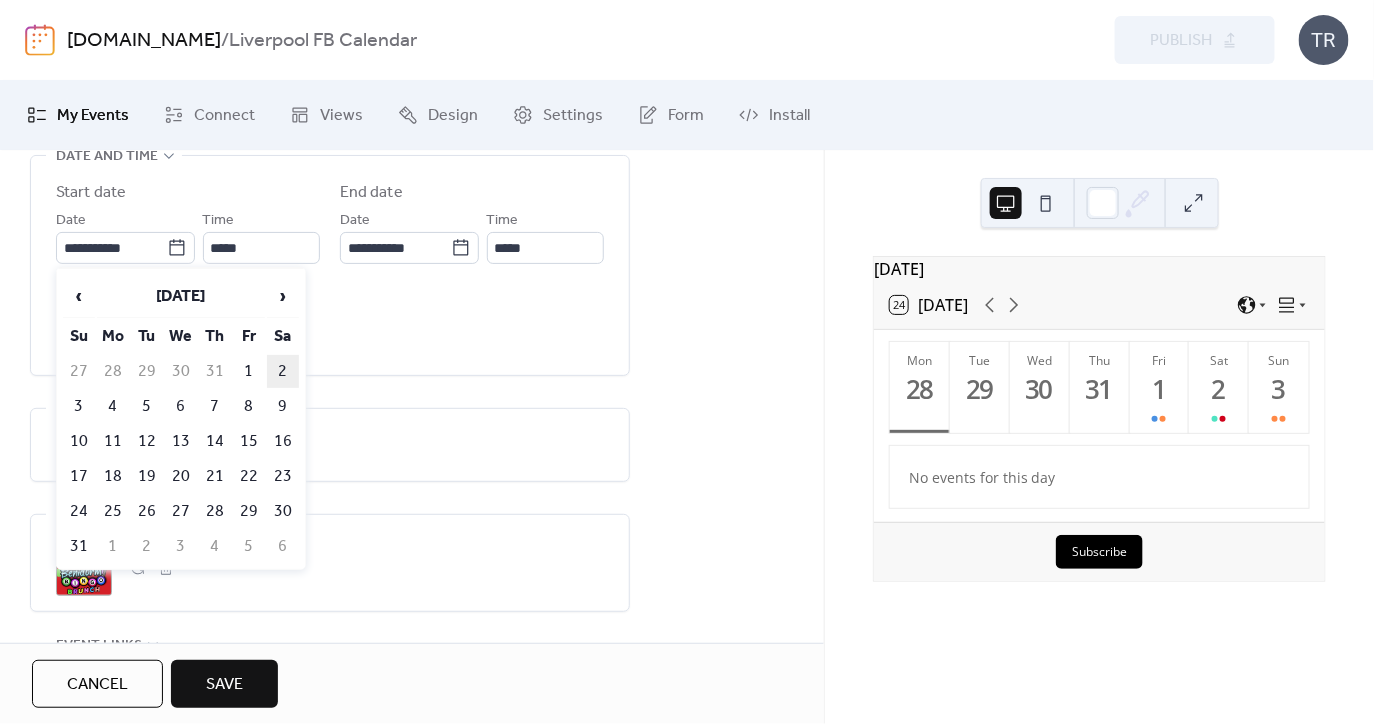 type on "**********" 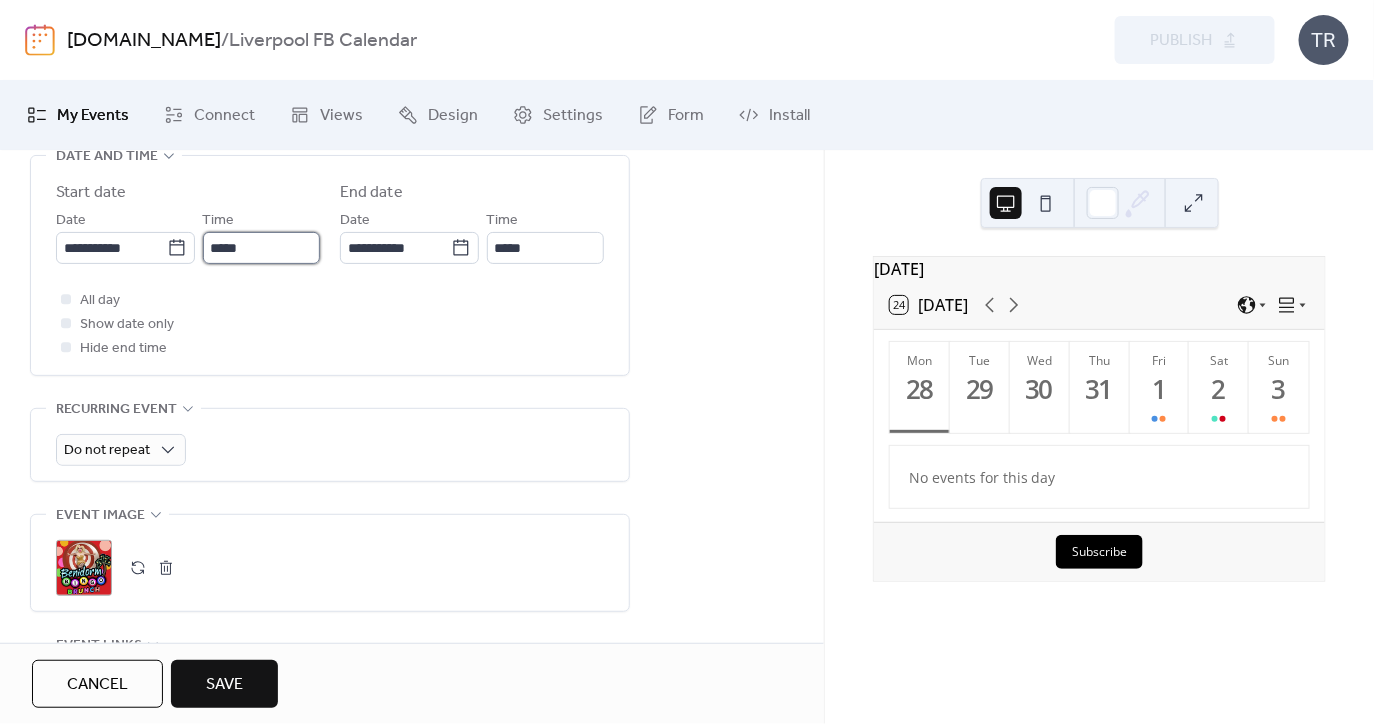 click on "*****" at bounding box center [261, 248] 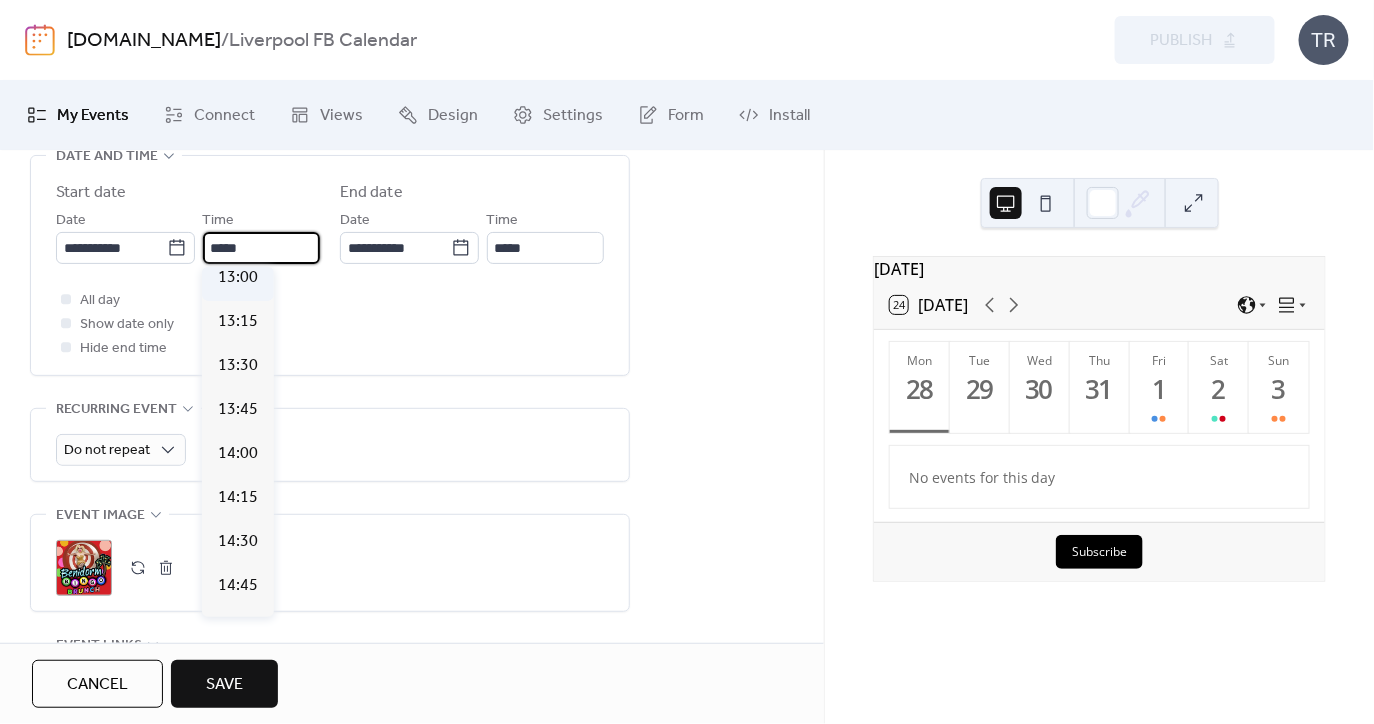 scroll, scrollTop: 2306, scrollLeft: 0, axis: vertical 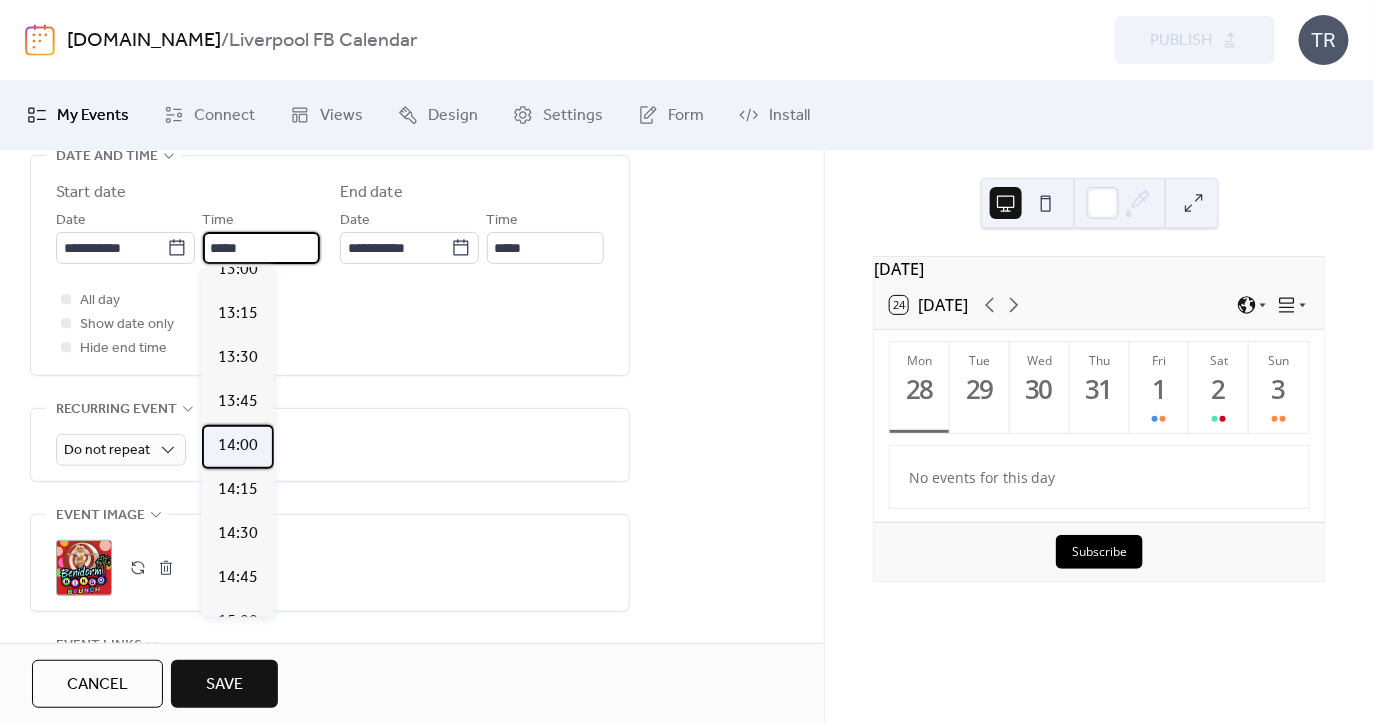click on "14:00" at bounding box center (238, 446) 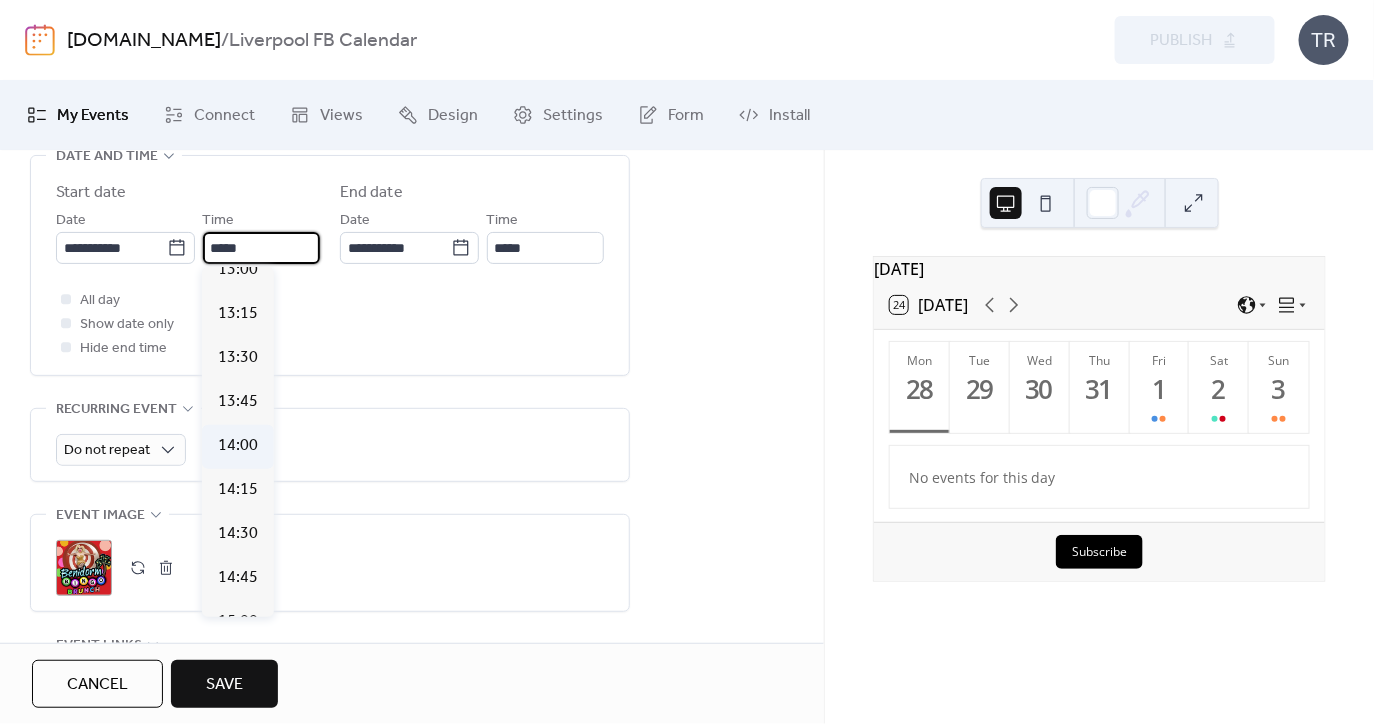 type on "*****" 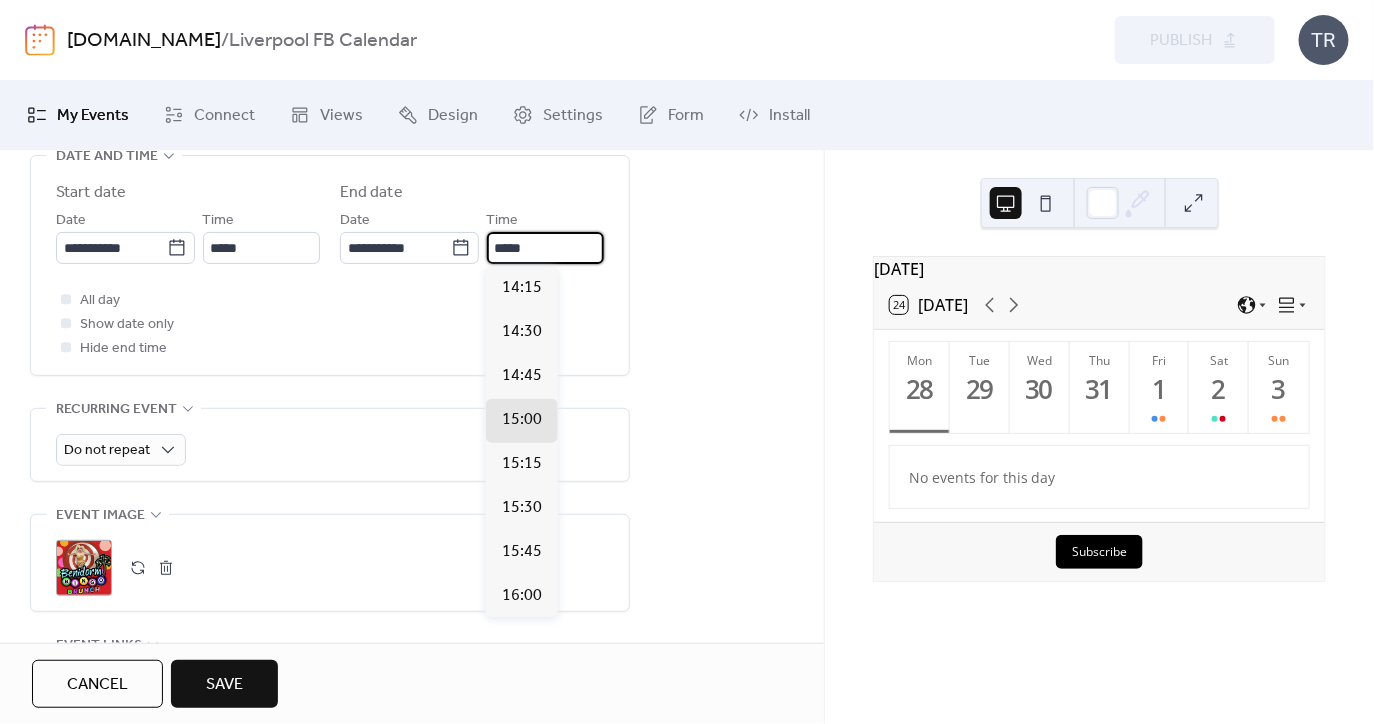 click on "*****" at bounding box center (545, 248) 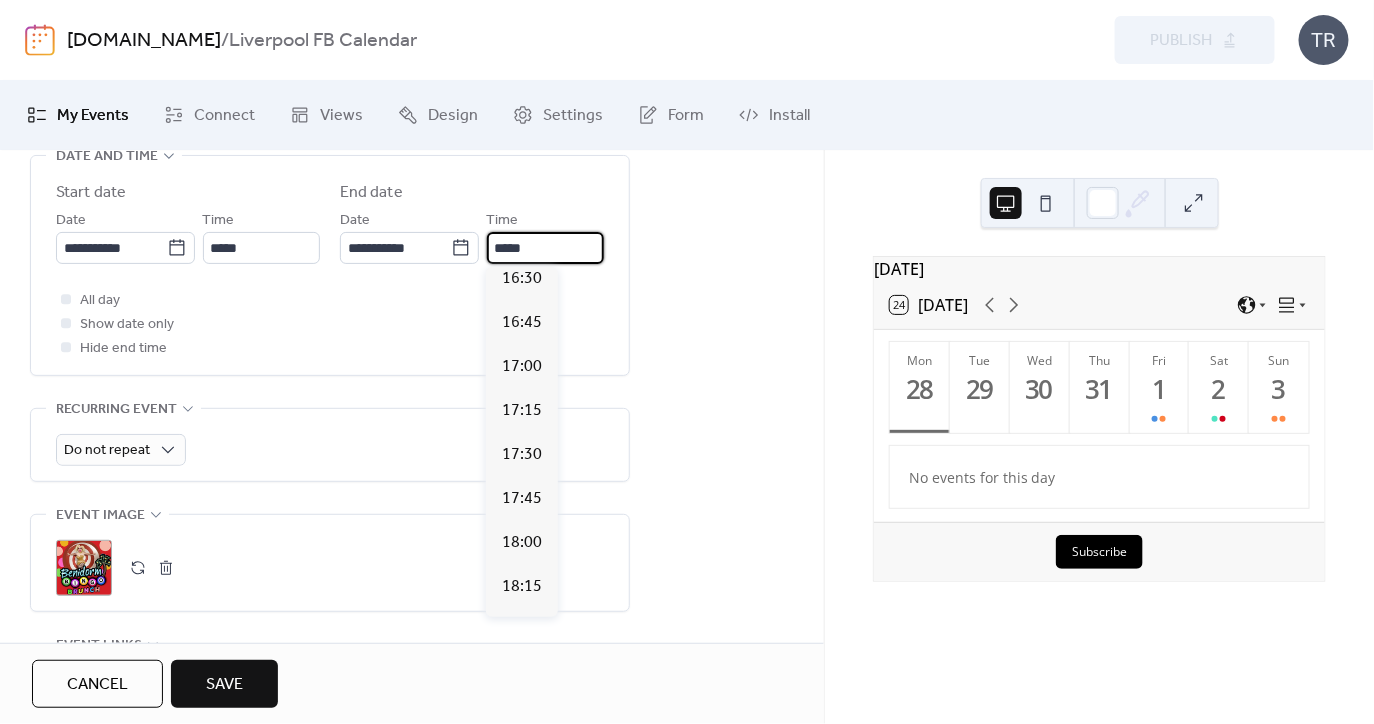 scroll, scrollTop: 406, scrollLeft: 0, axis: vertical 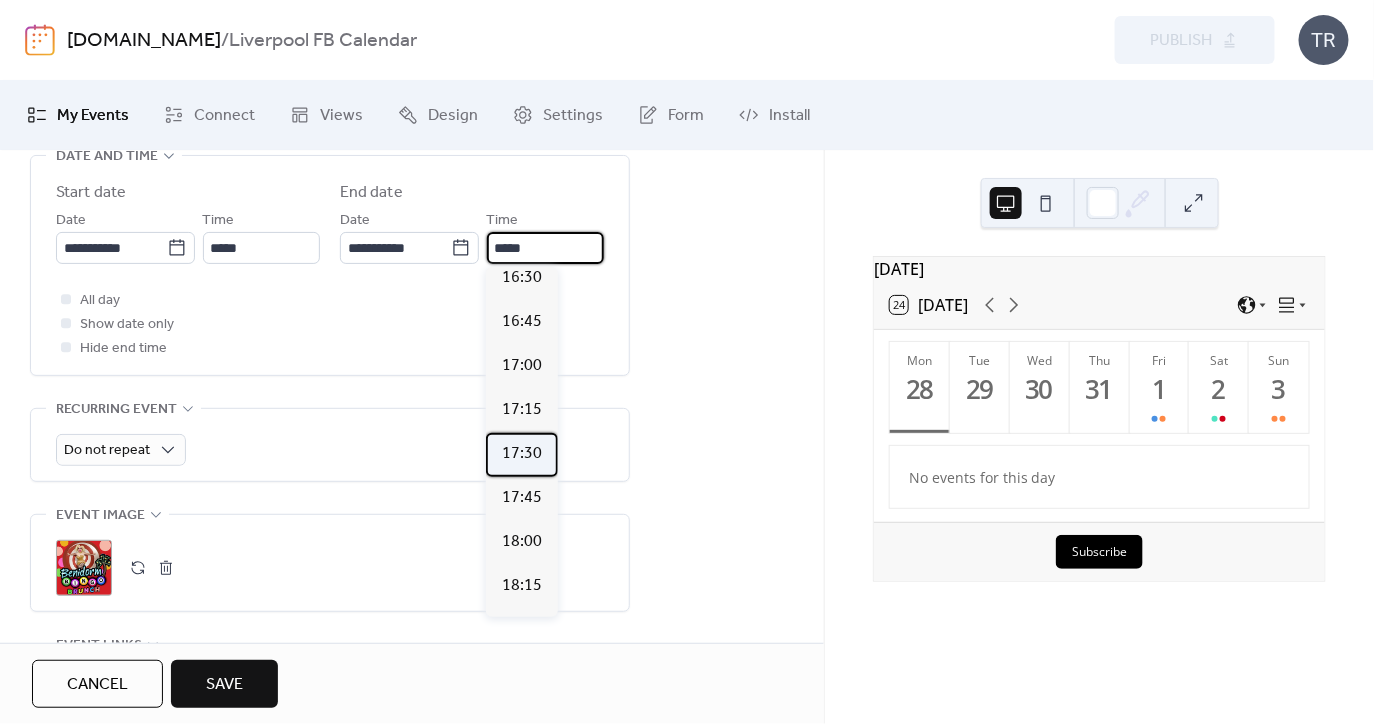 click on "17:30" at bounding box center [522, 455] 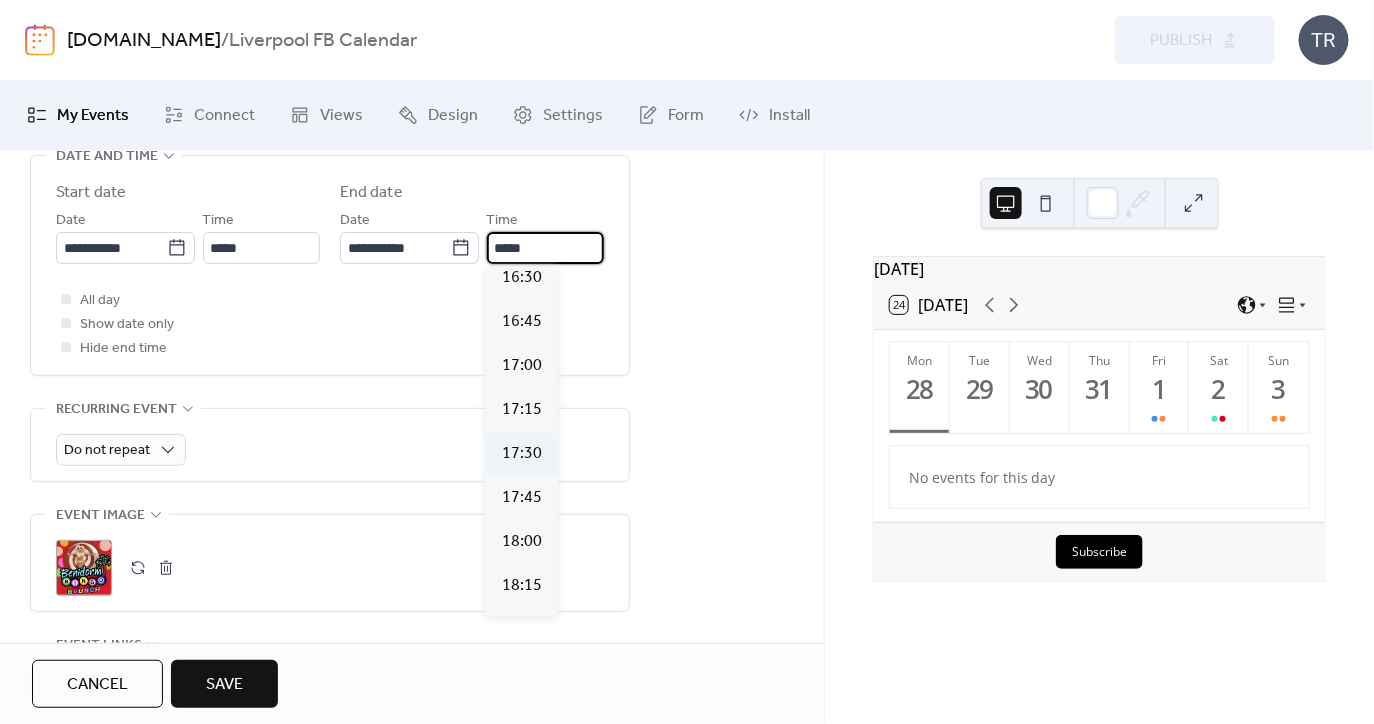 type on "*****" 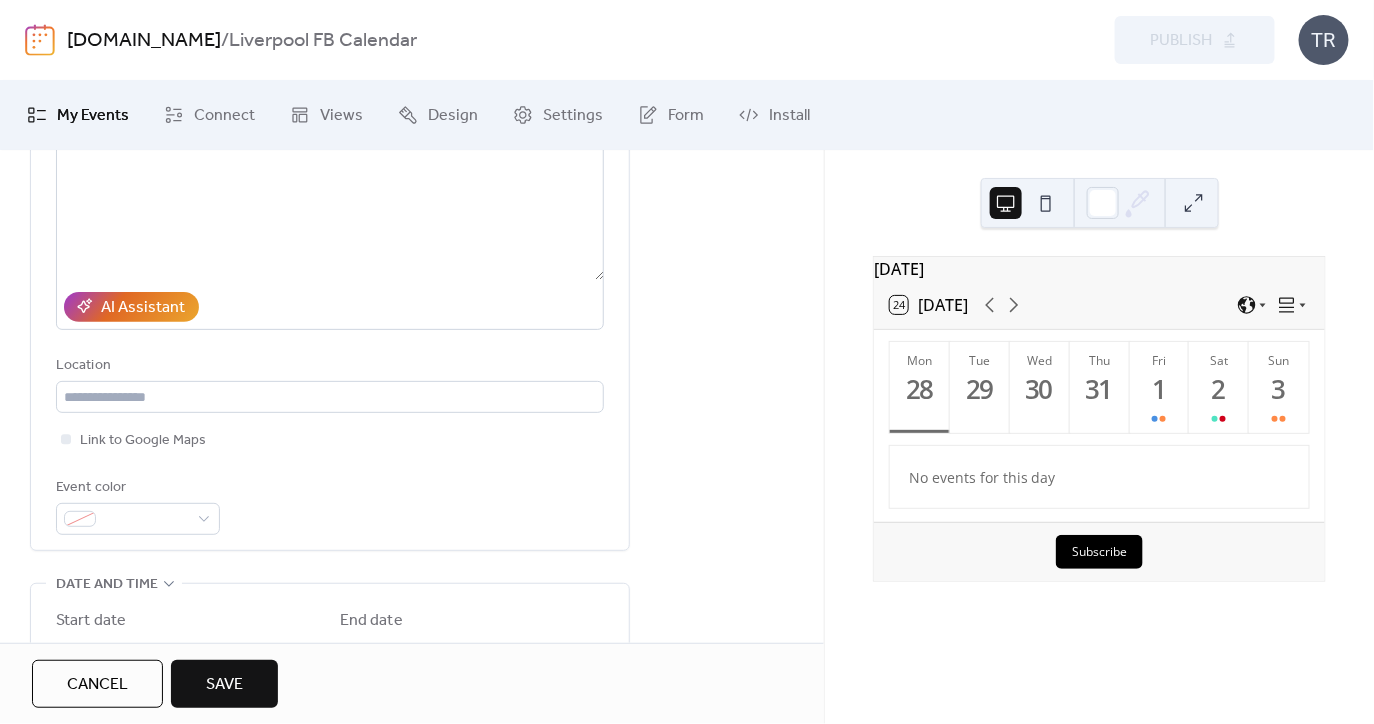 scroll, scrollTop: 255, scrollLeft: 0, axis: vertical 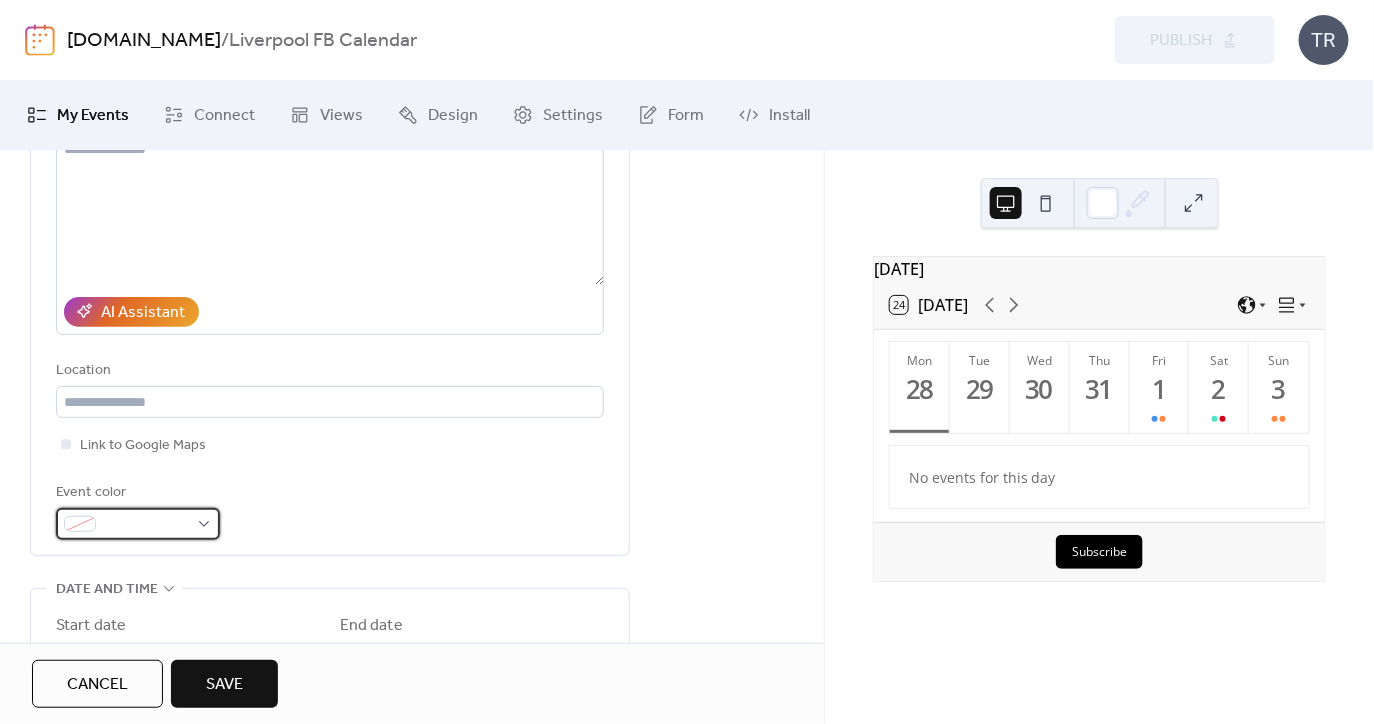 click at bounding box center [80, 524] 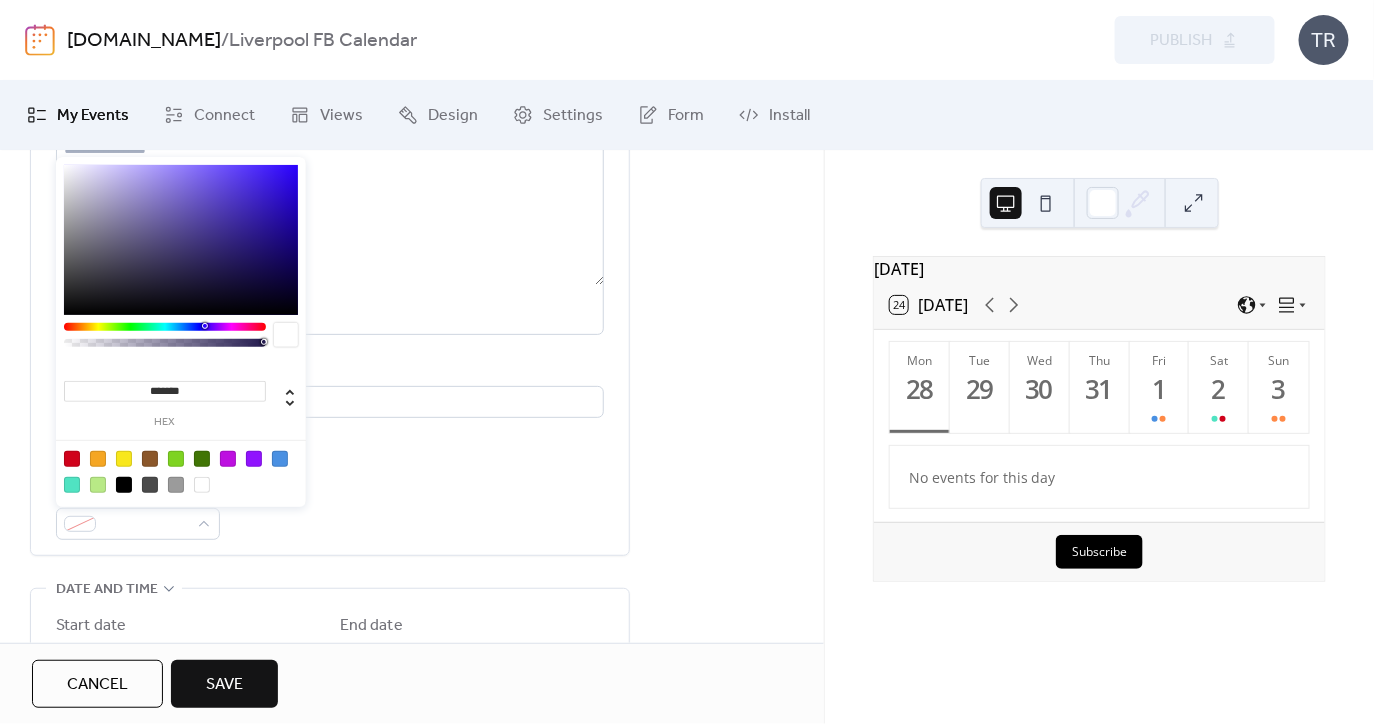 click at bounding box center [72, 459] 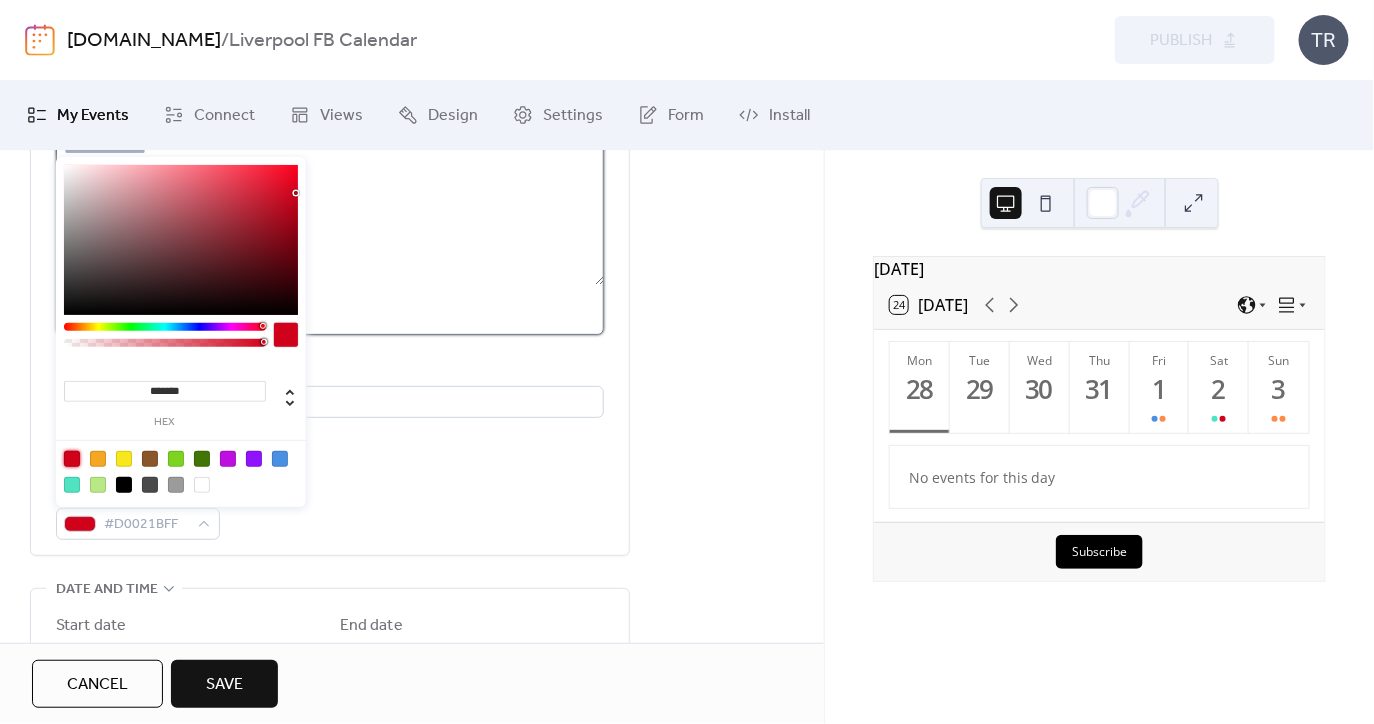 click at bounding box center [330, 209] 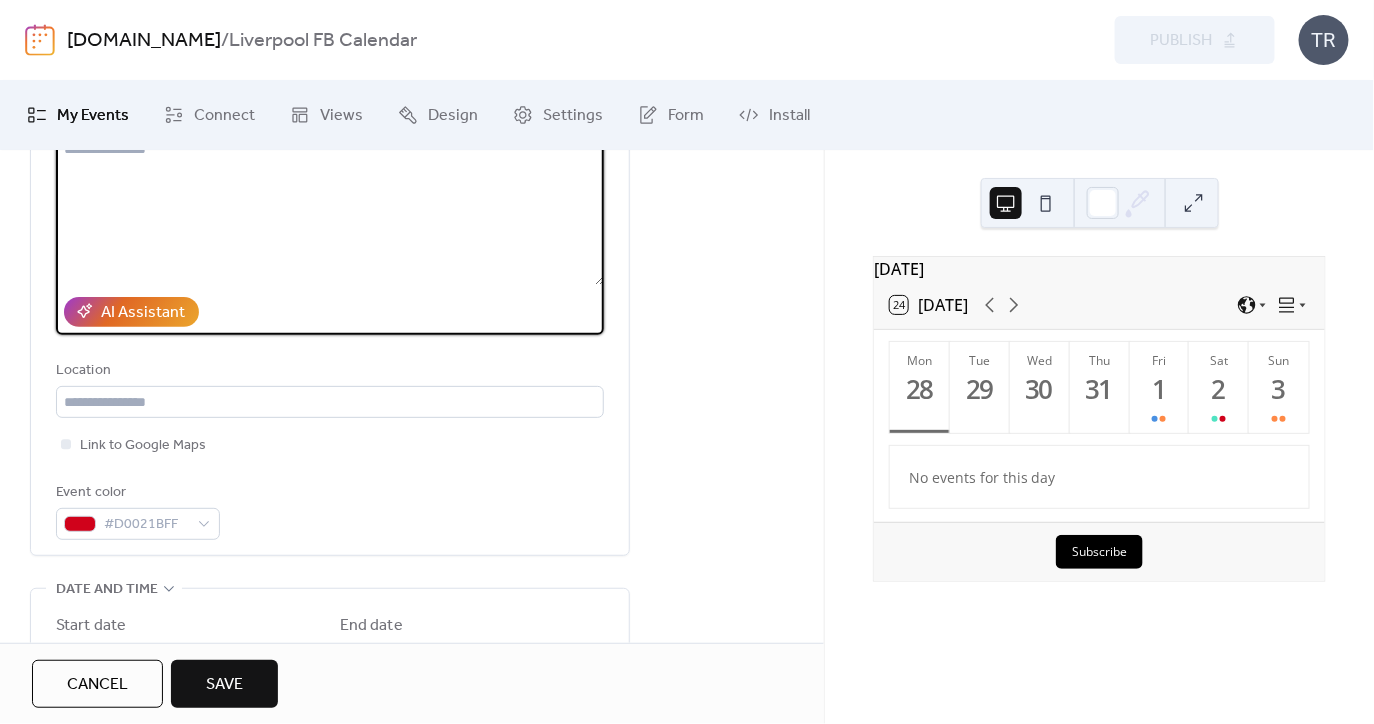 click at bounding box center (330, 209) 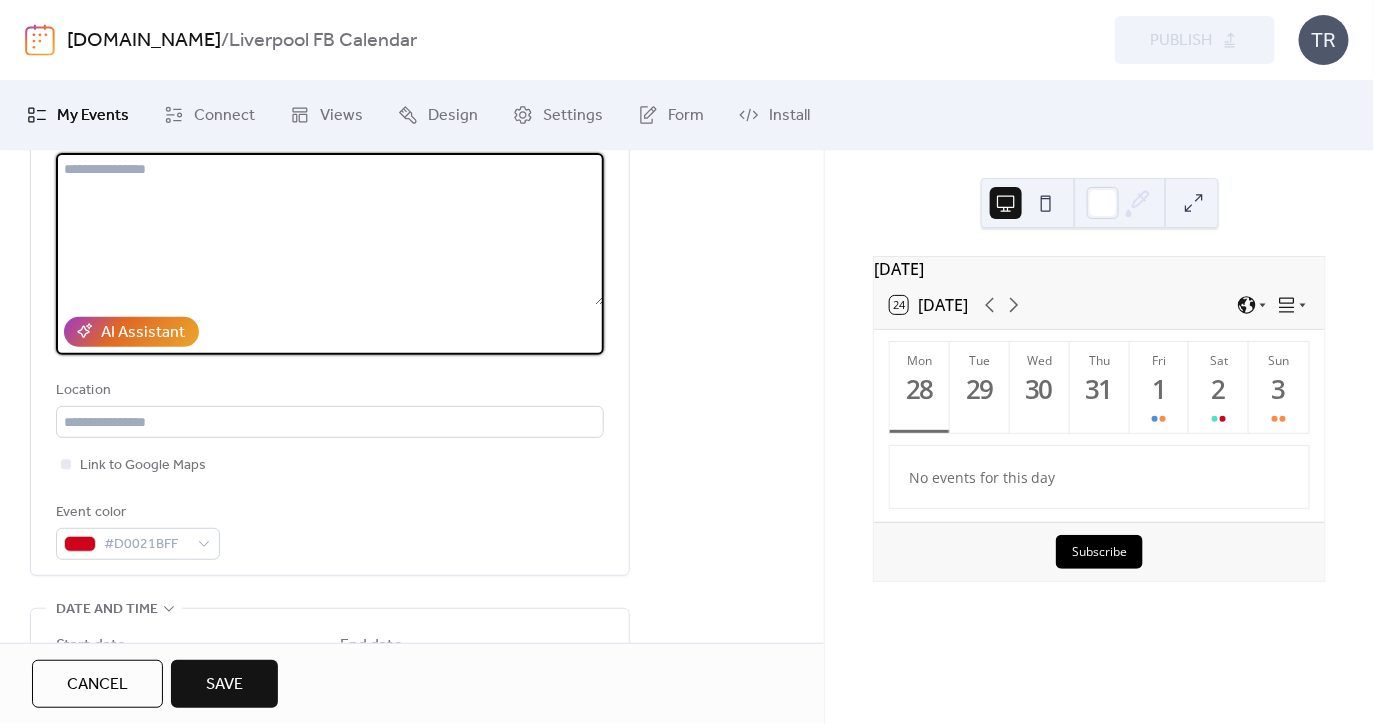 scroll, scrollTop: 223, scrollLeft: 0, axis: vertical 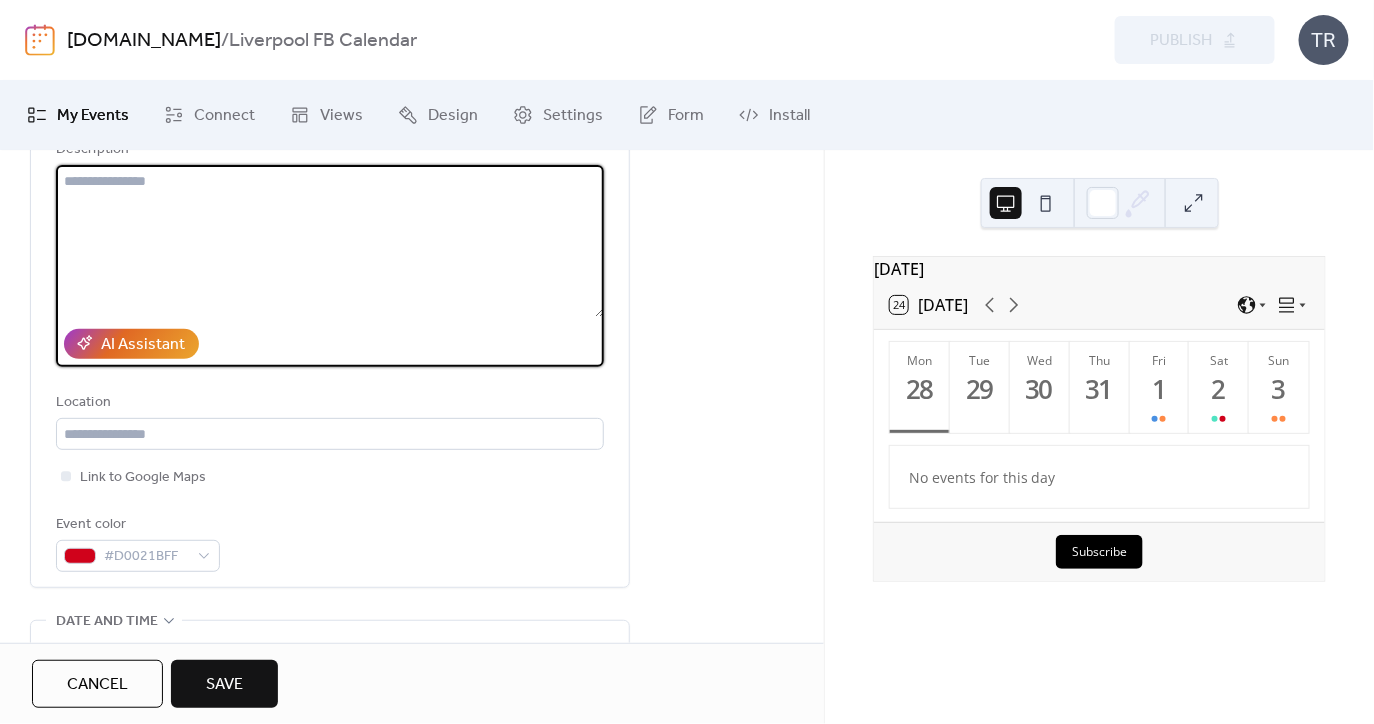 paste on "**********" 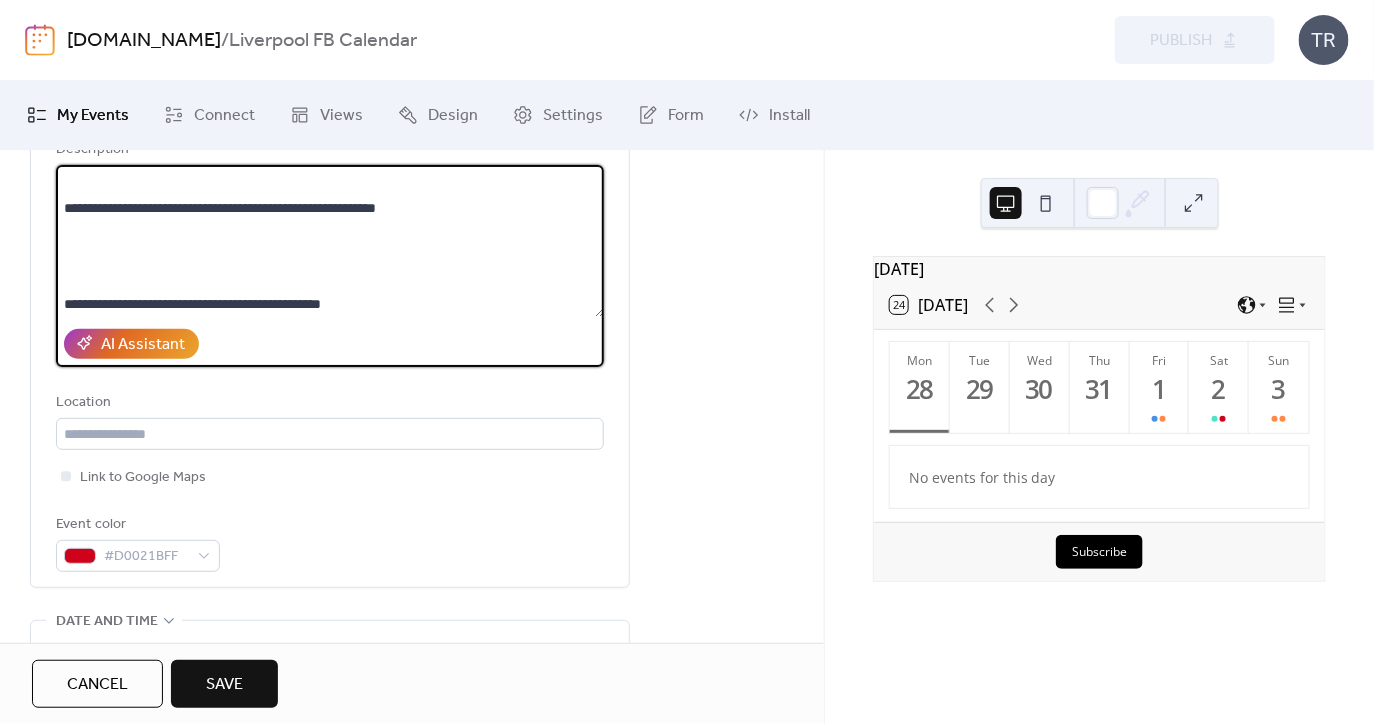 click on "**********" at bounding box center [330, 241] 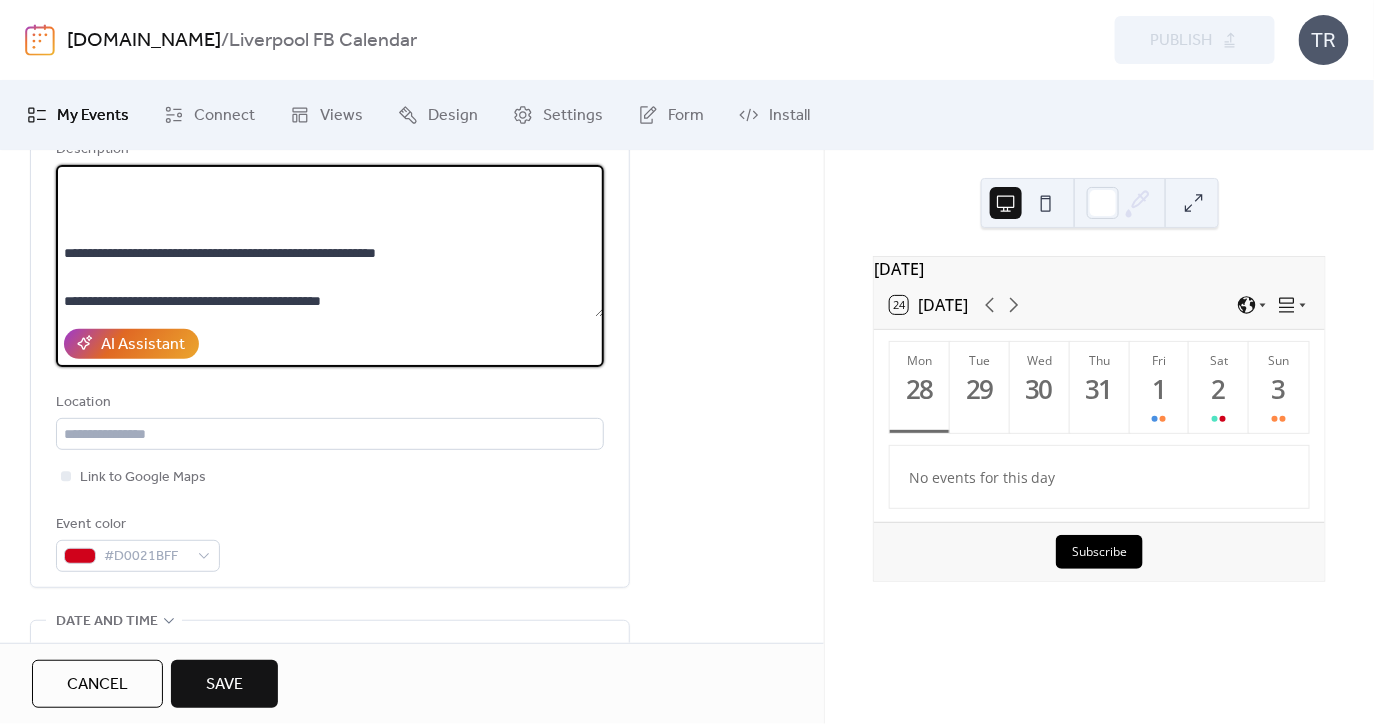 scroll, scrollTop: 504, scrollLeft: 0, axis: vertical 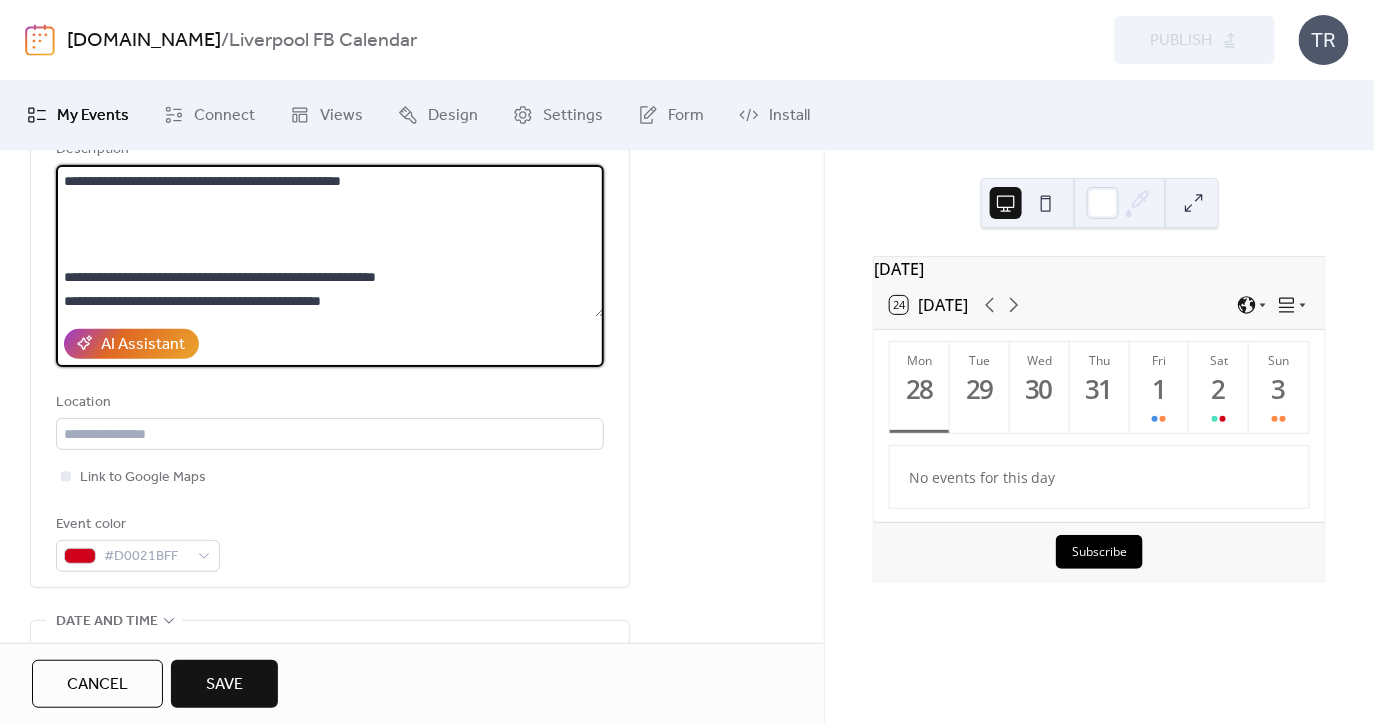 click on "**********" at bounding box center (330, 241) 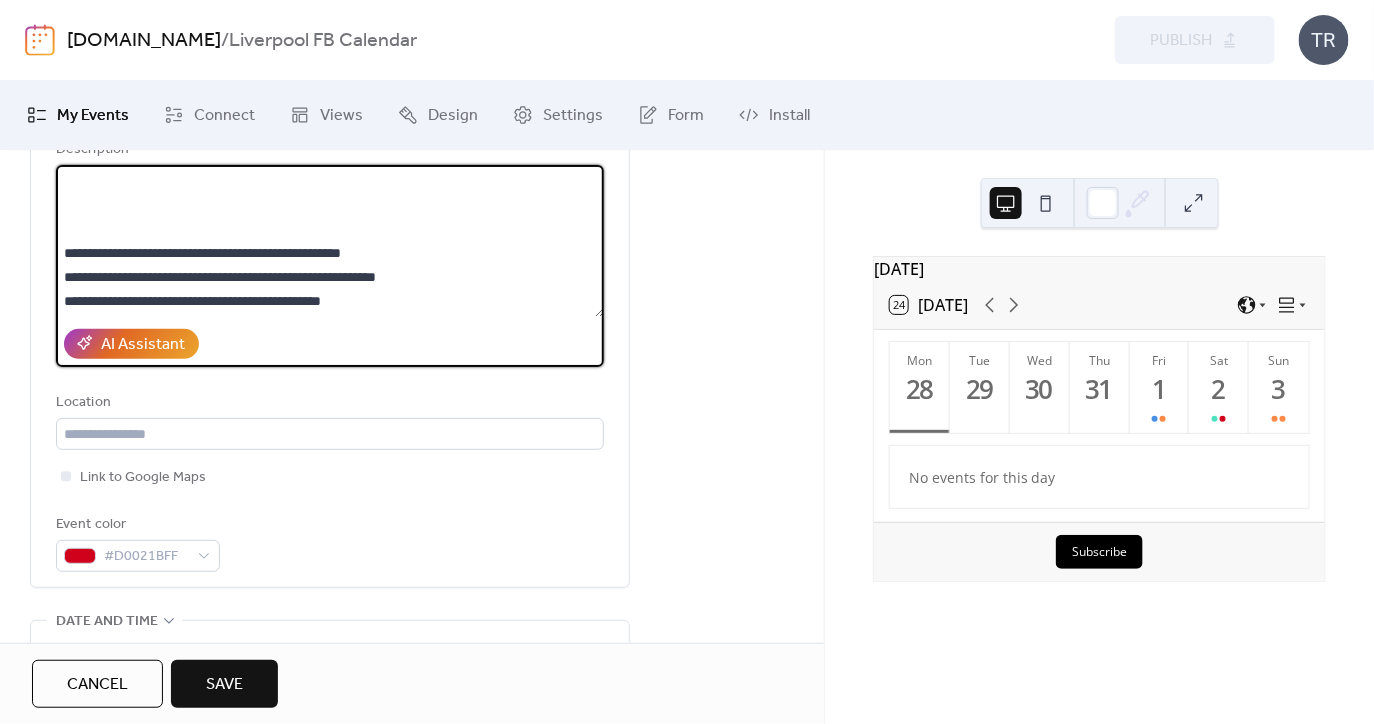 click on "**********" at bounding box center [330, 241] 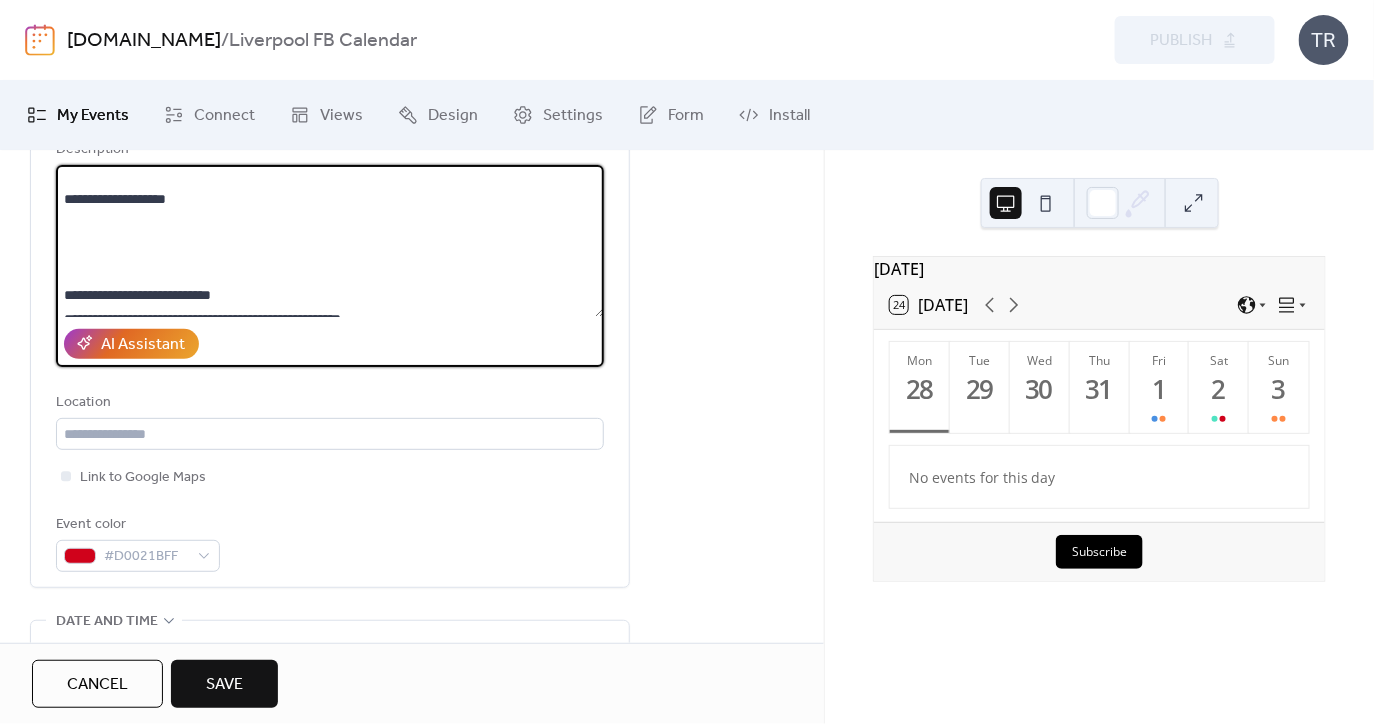 scroll, scrollTop: 230, scrollLeft: 0, axis: vertical 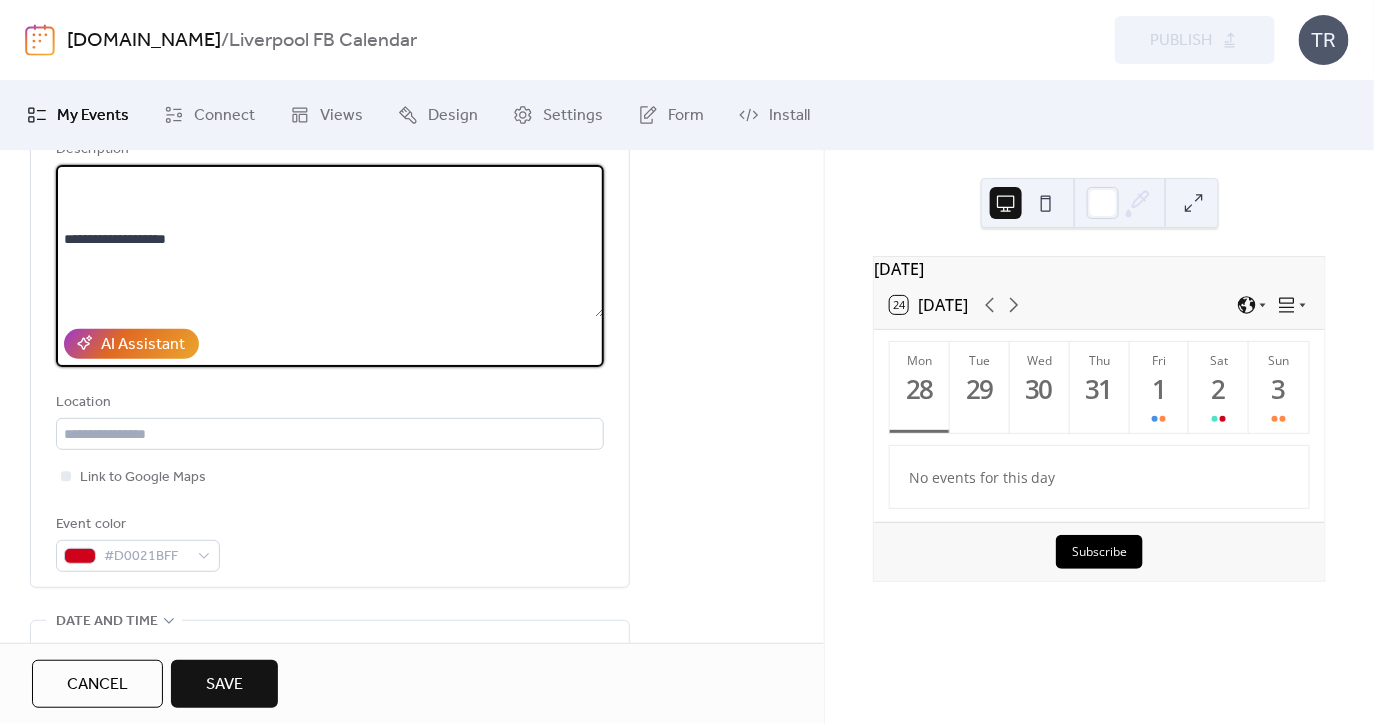 click on "**********" at bounding box center [330, 241] 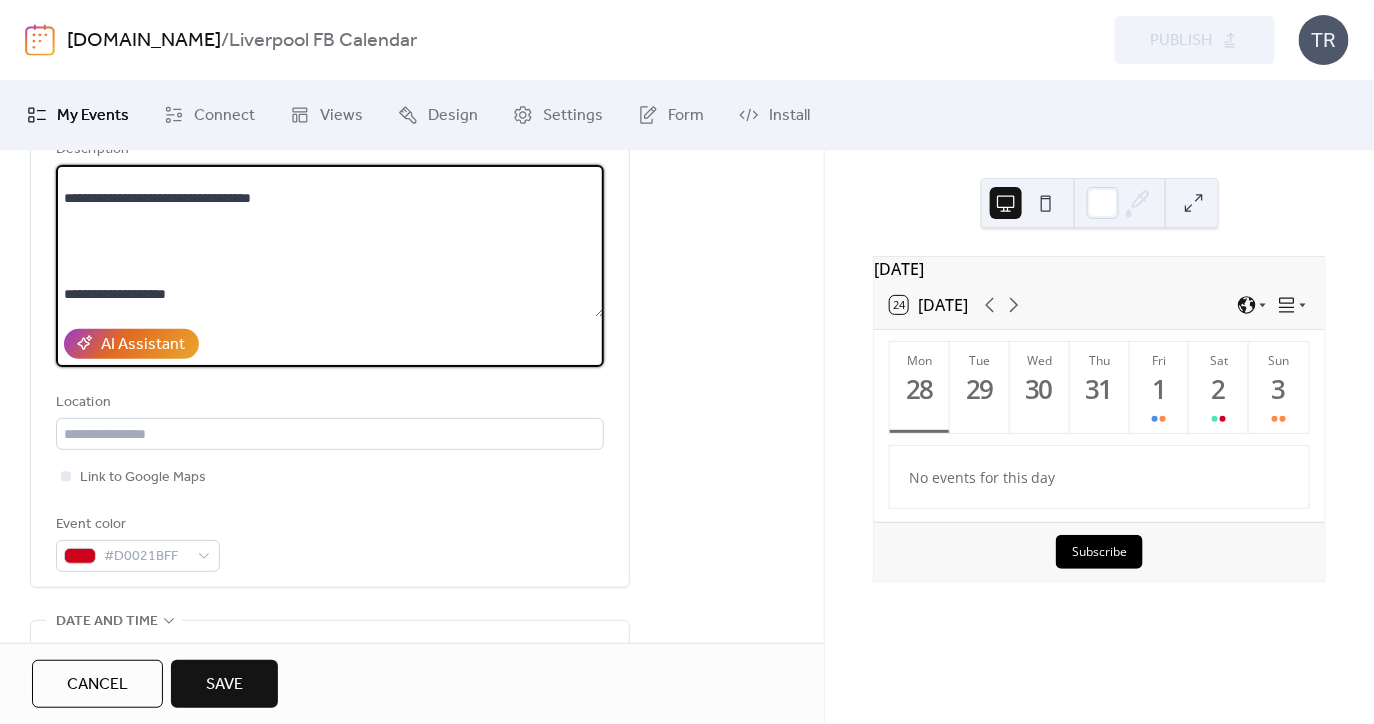 click on "**********" at bounding box center (330, 241) 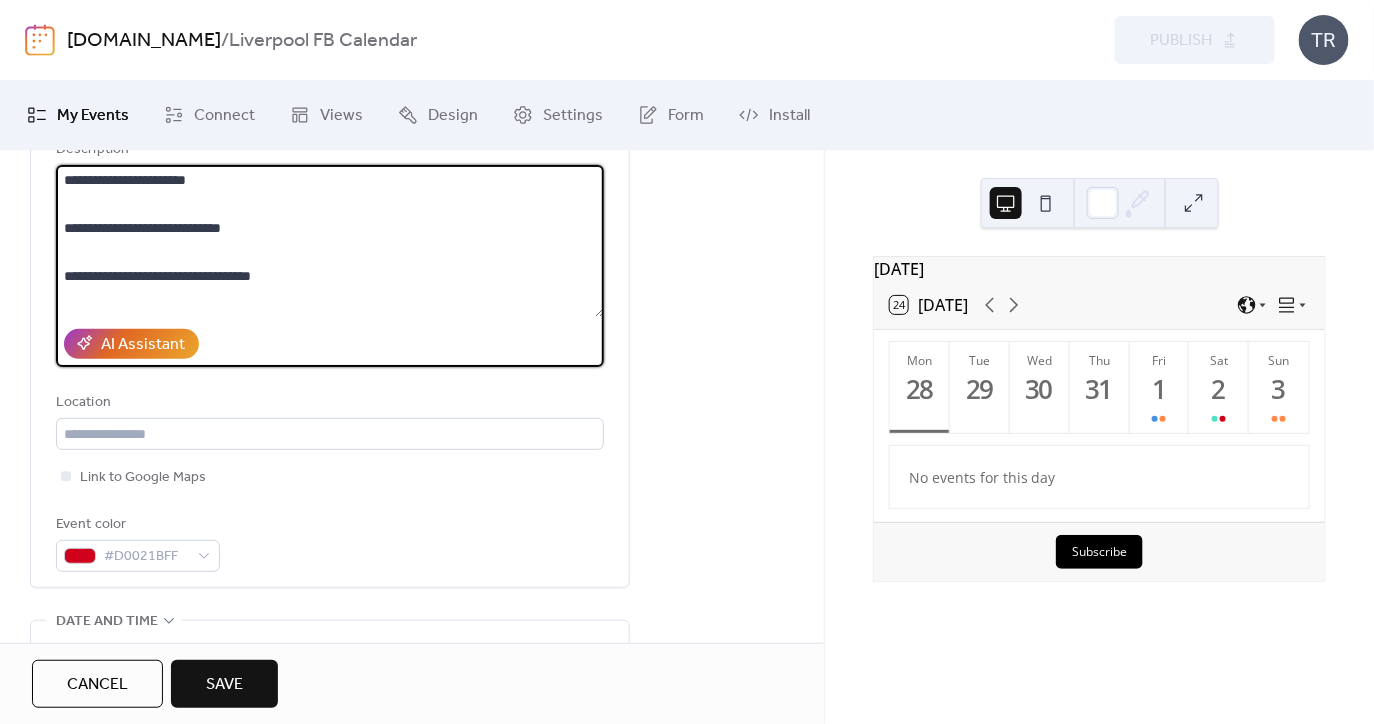 scroll, scrollTop: 86, scrollLeft: 0, axis: vertical 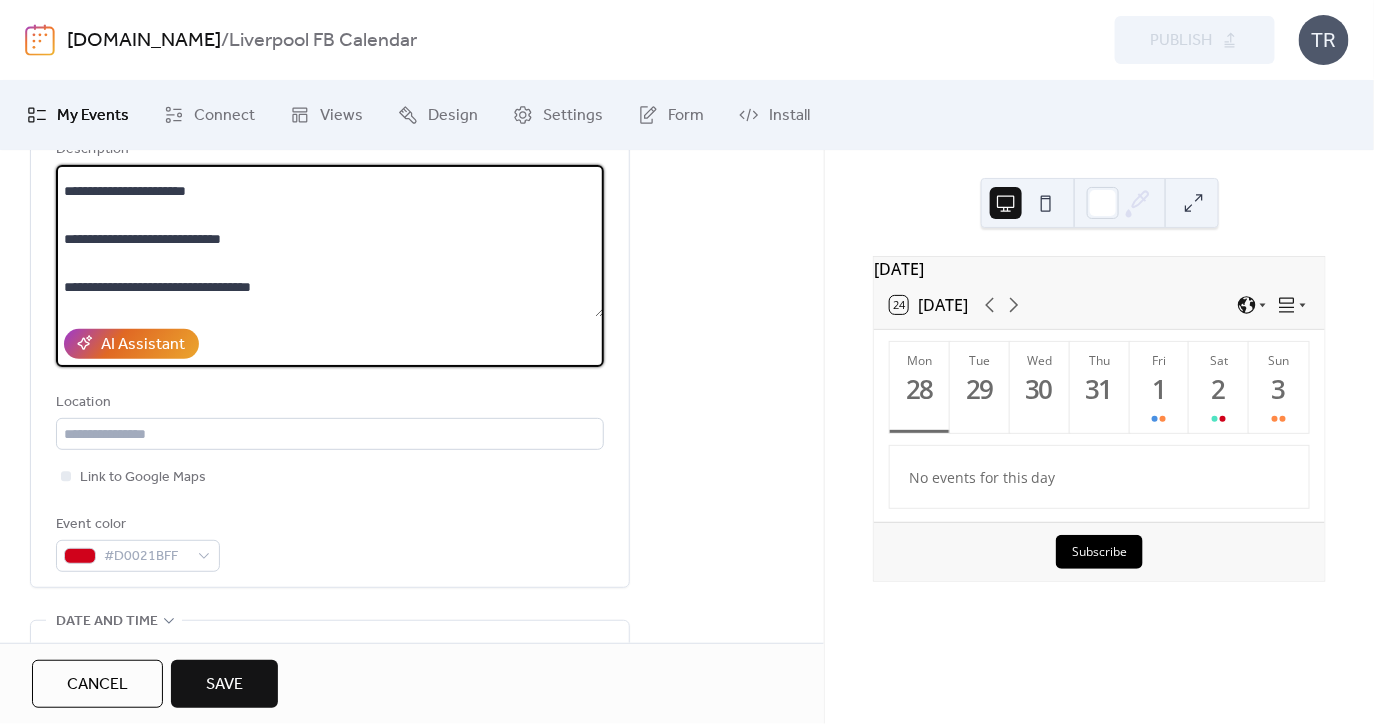 click on "**********" at bounding box center [330, 241] 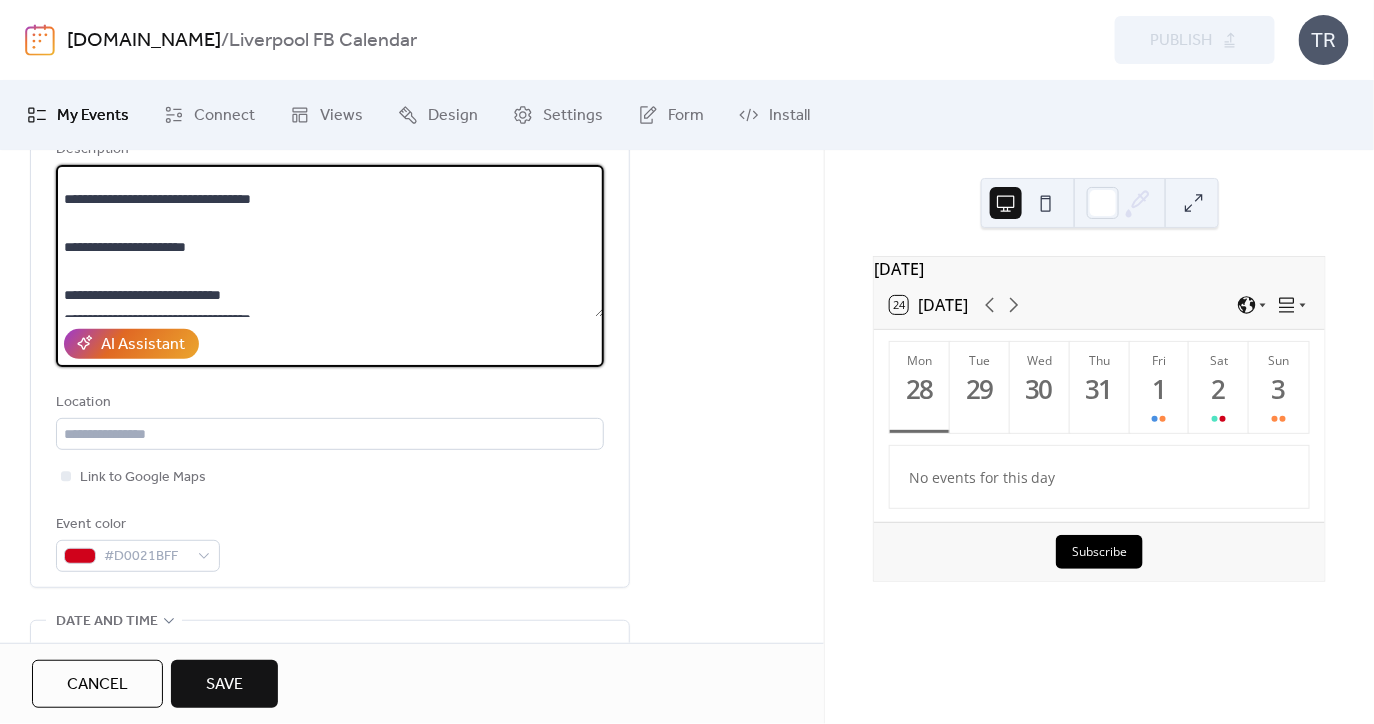 scroll, scrollTop: 21, scrollLeft: 0, axis: vertical 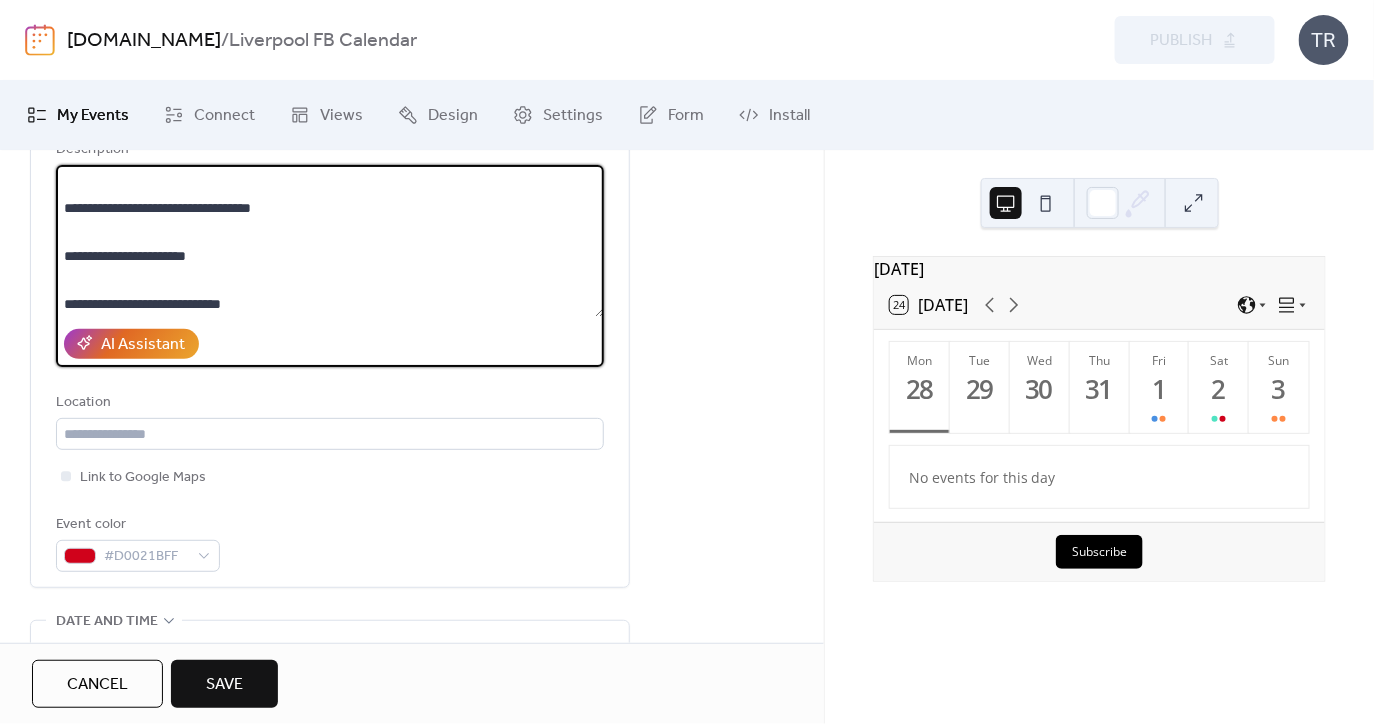 click on "**********" at bounding box center (330, 241) 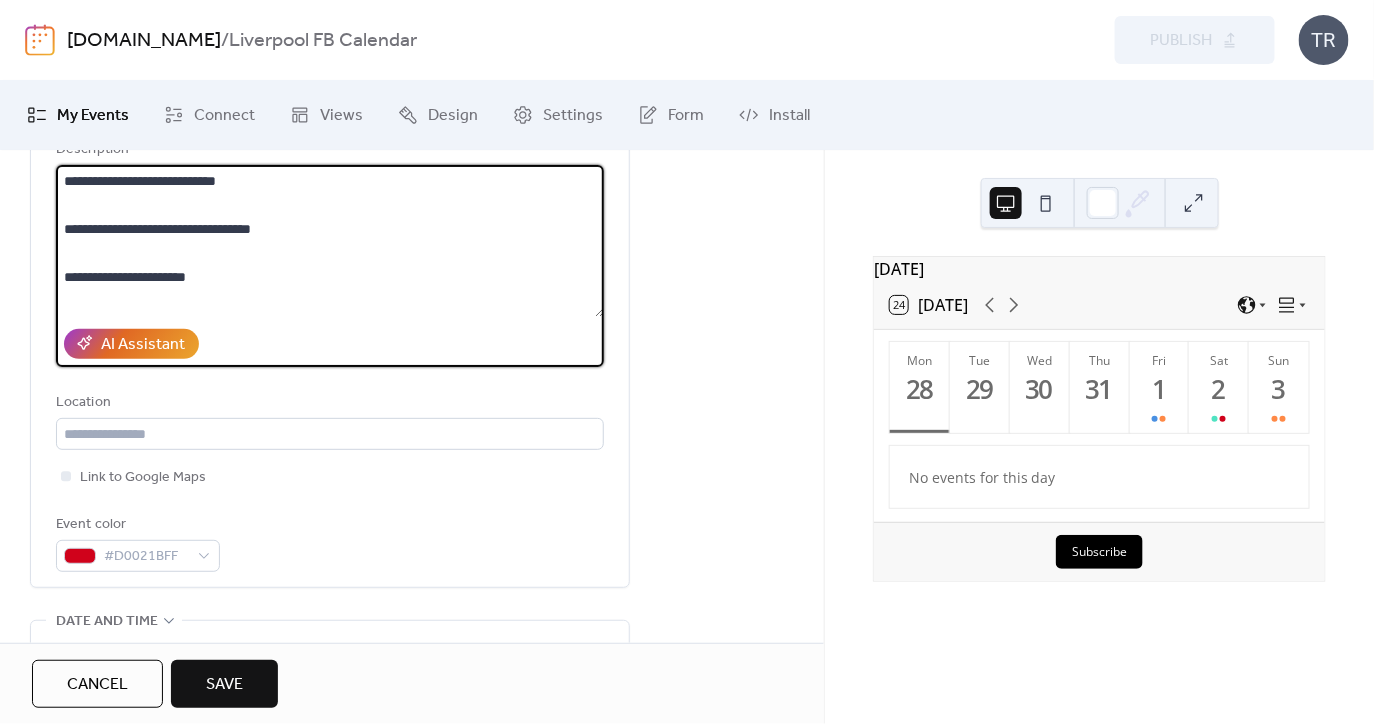 click on "**********" at bounding box center [330, 241] 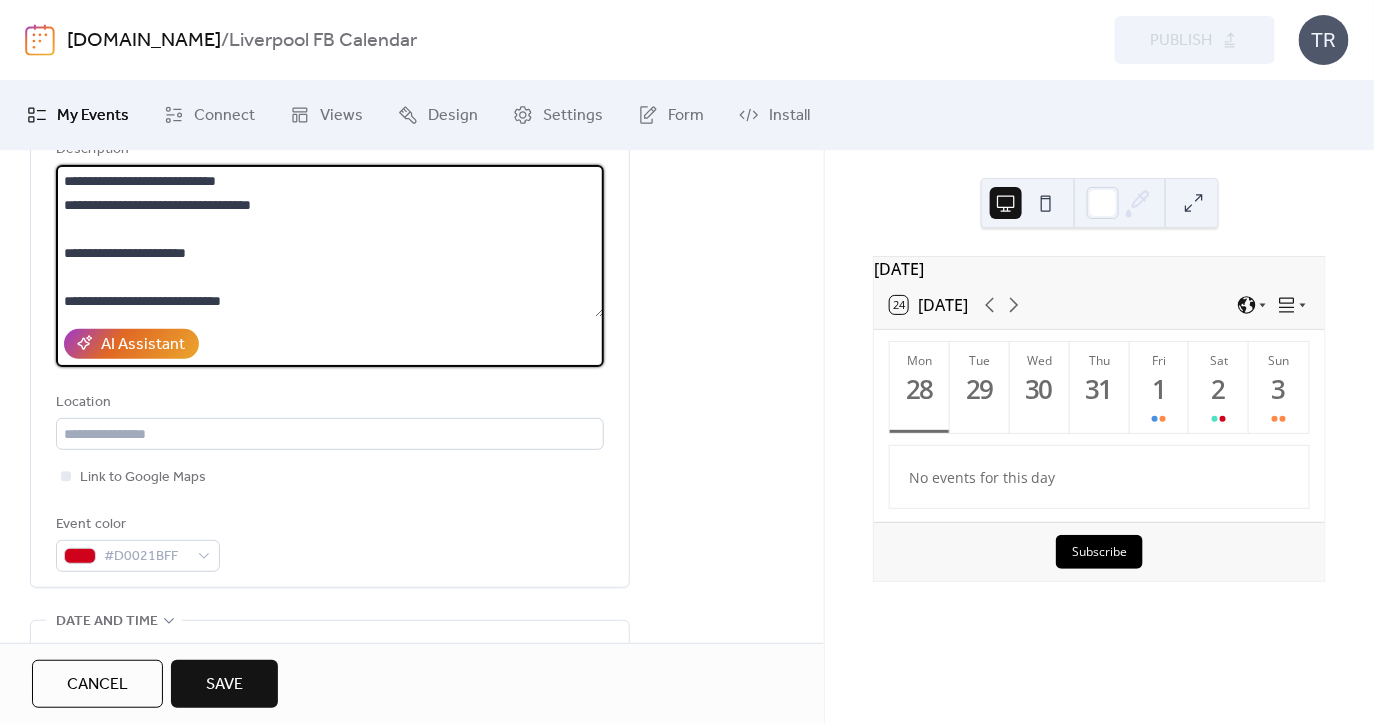 scroll, scrollTop: 19, scrollLeft: 0, axis: vertical 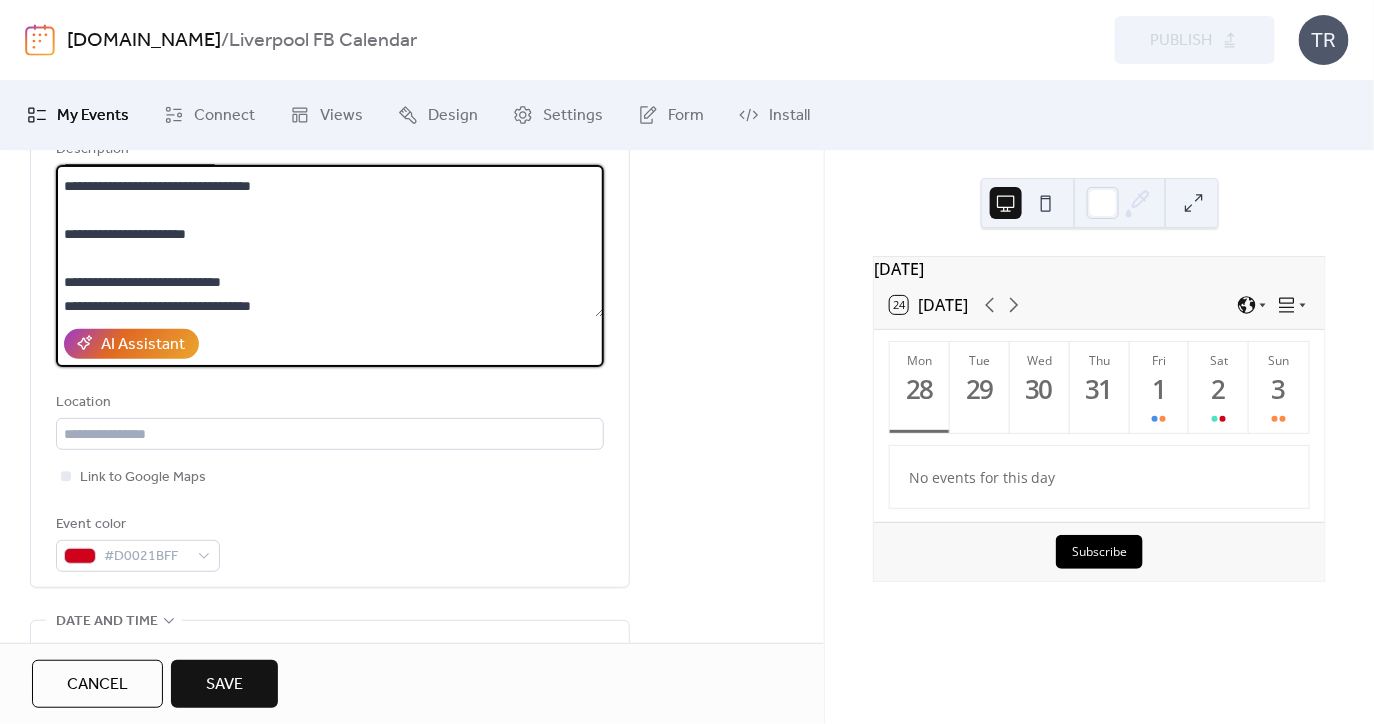click on "**********" at bounding box center [330, 241] 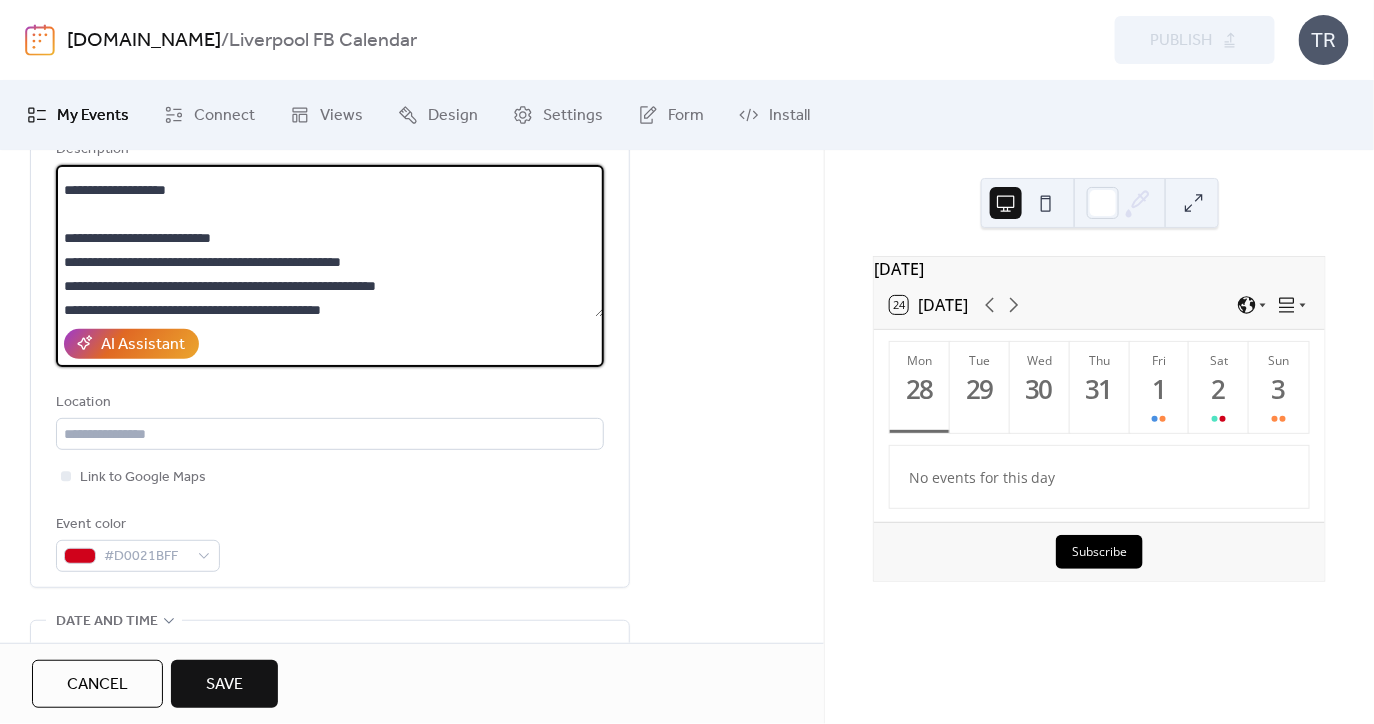 scroll, scrollTop: 191, scrollLeft: 0, axis: vertical 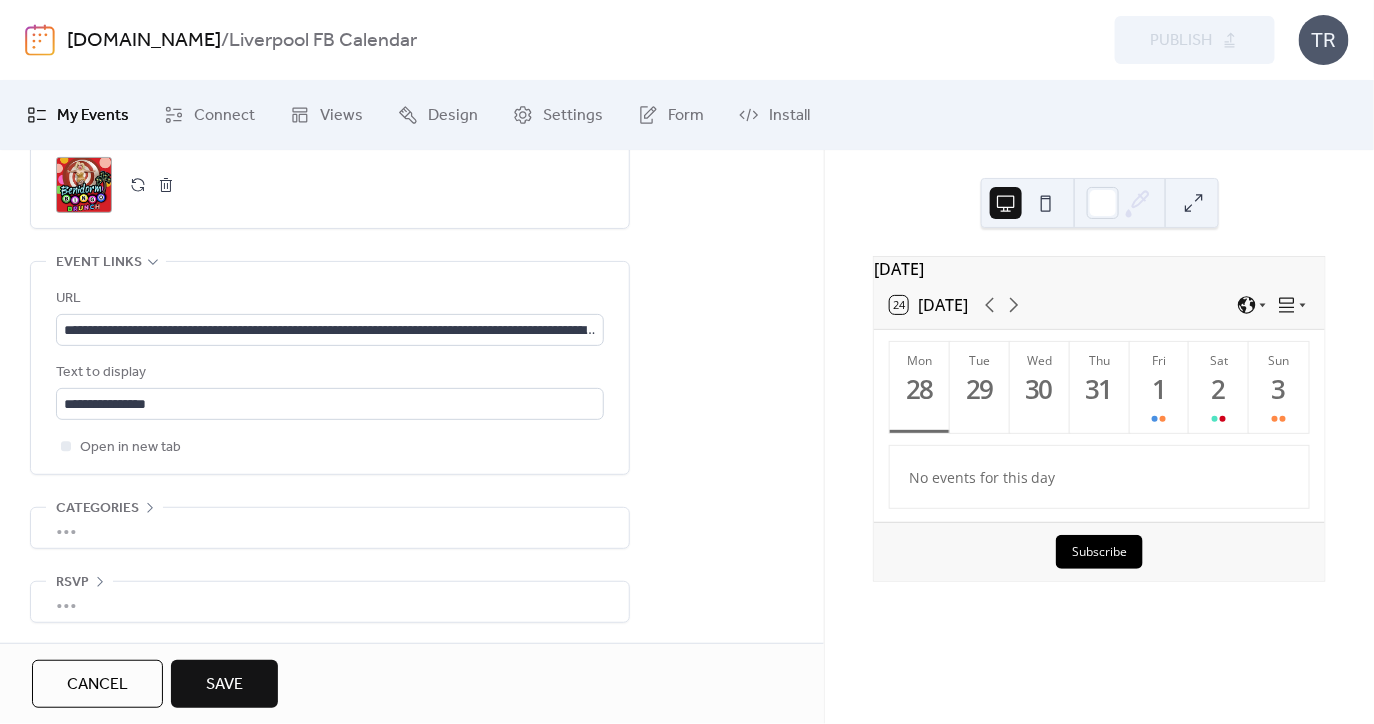 click on "Save" at bounding box center (224, 685) 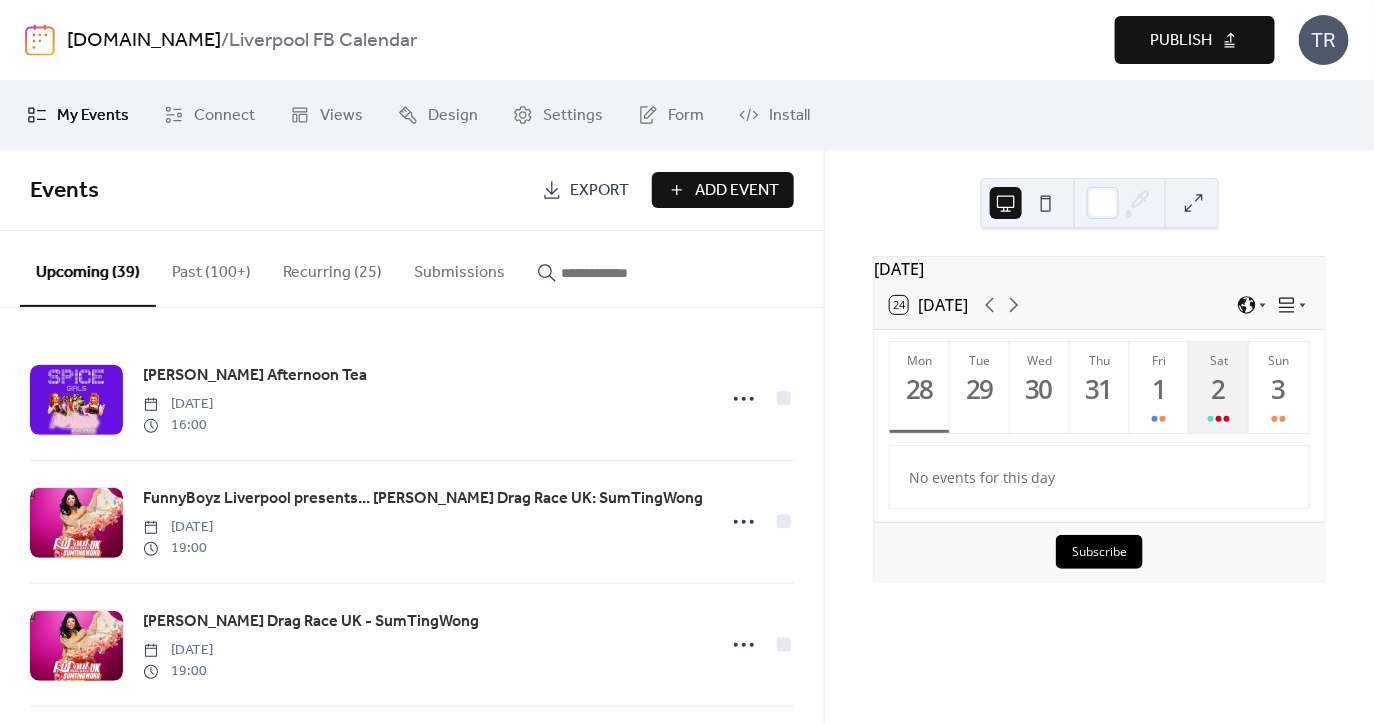click on "2" at bounding box center (1218, 389) 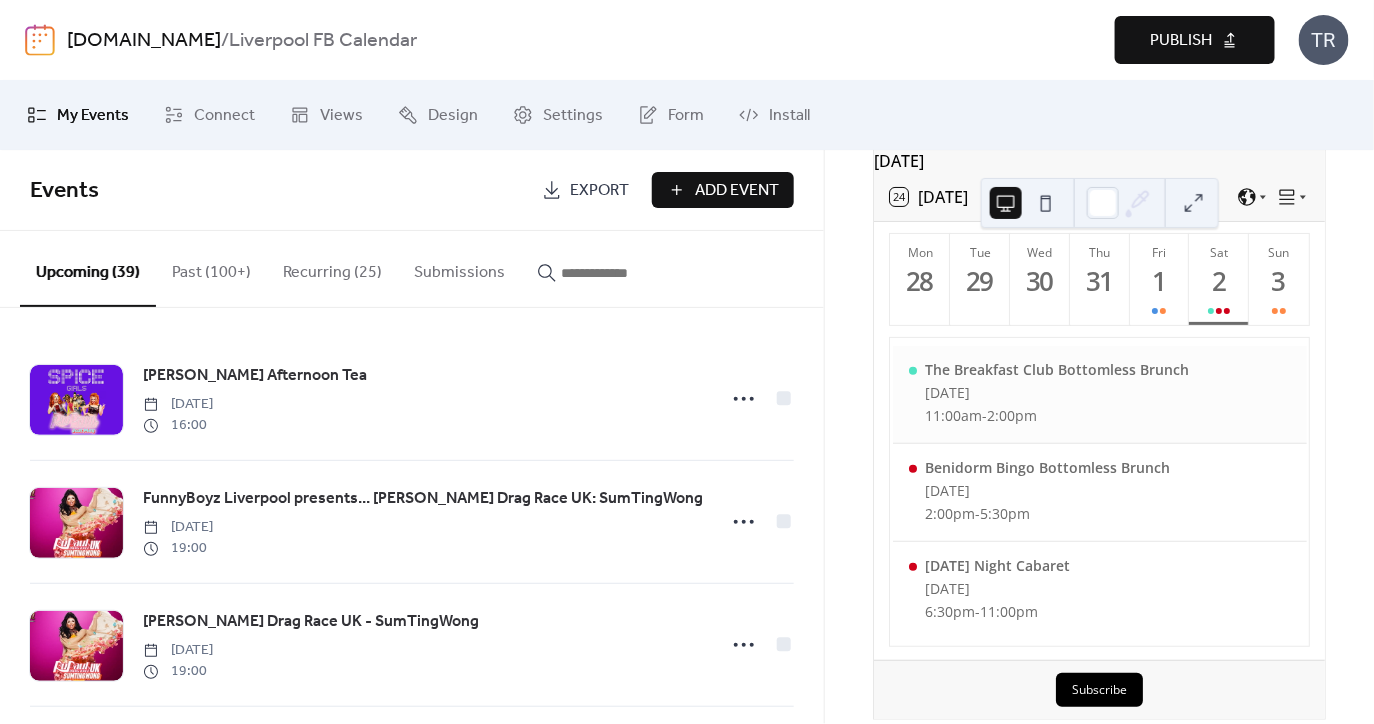 scroll, scrollTop: 115, scrollLeft: 0, axis: vertical 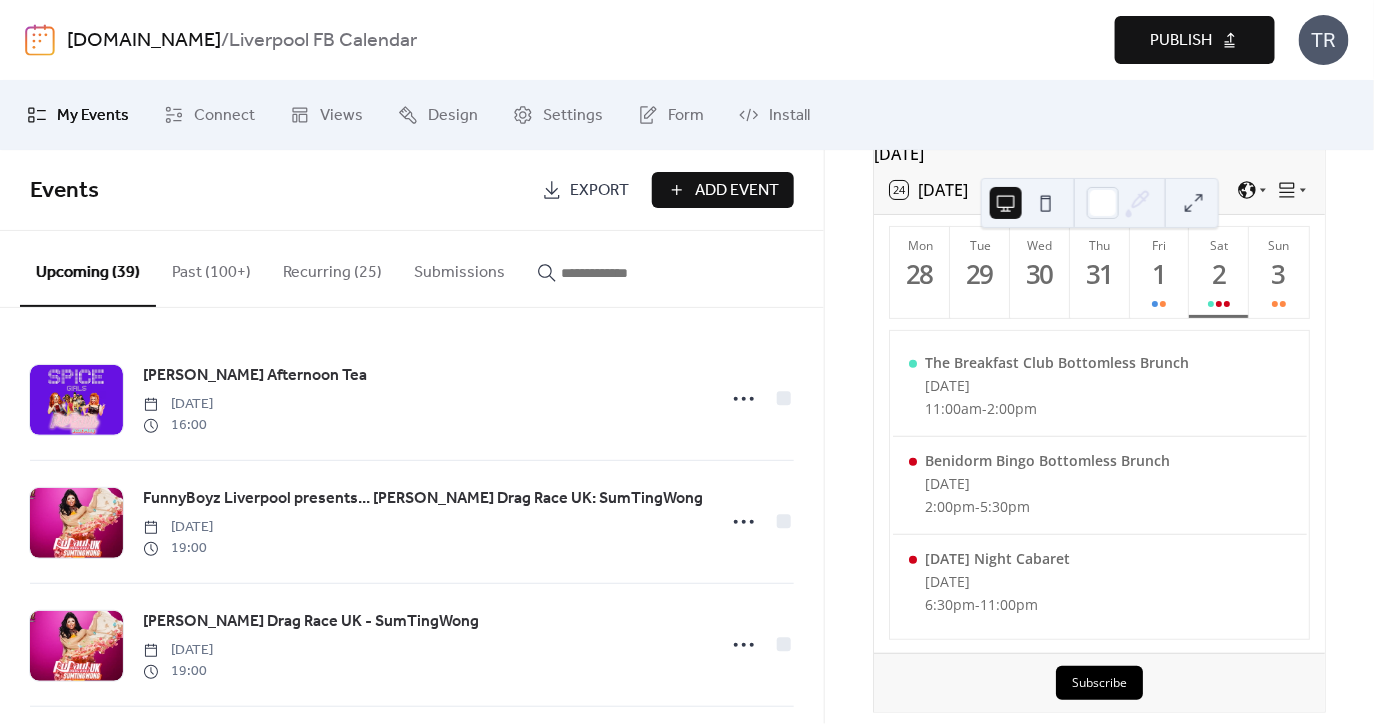 click on "Publish" at bounding box center [1195, 40] 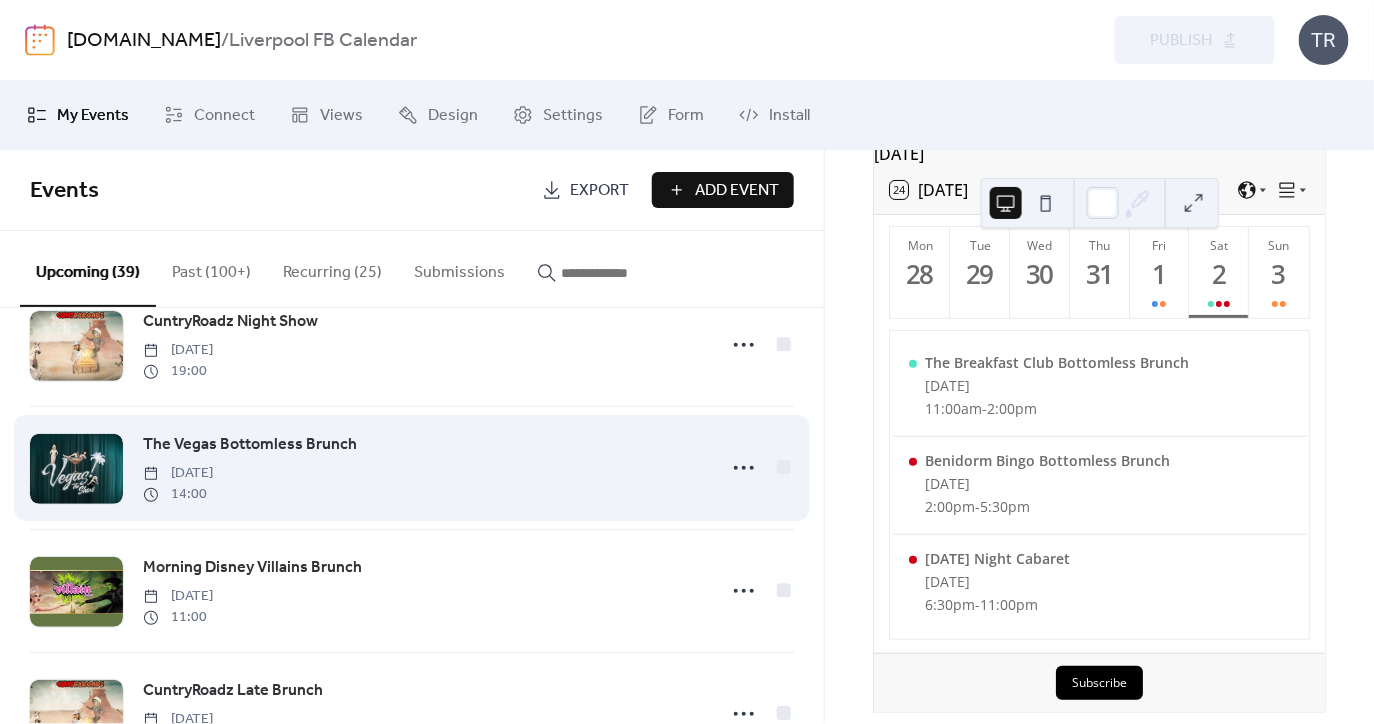 scroll, scrollTop: 4445, scrollLeft: 0, axis: vertical 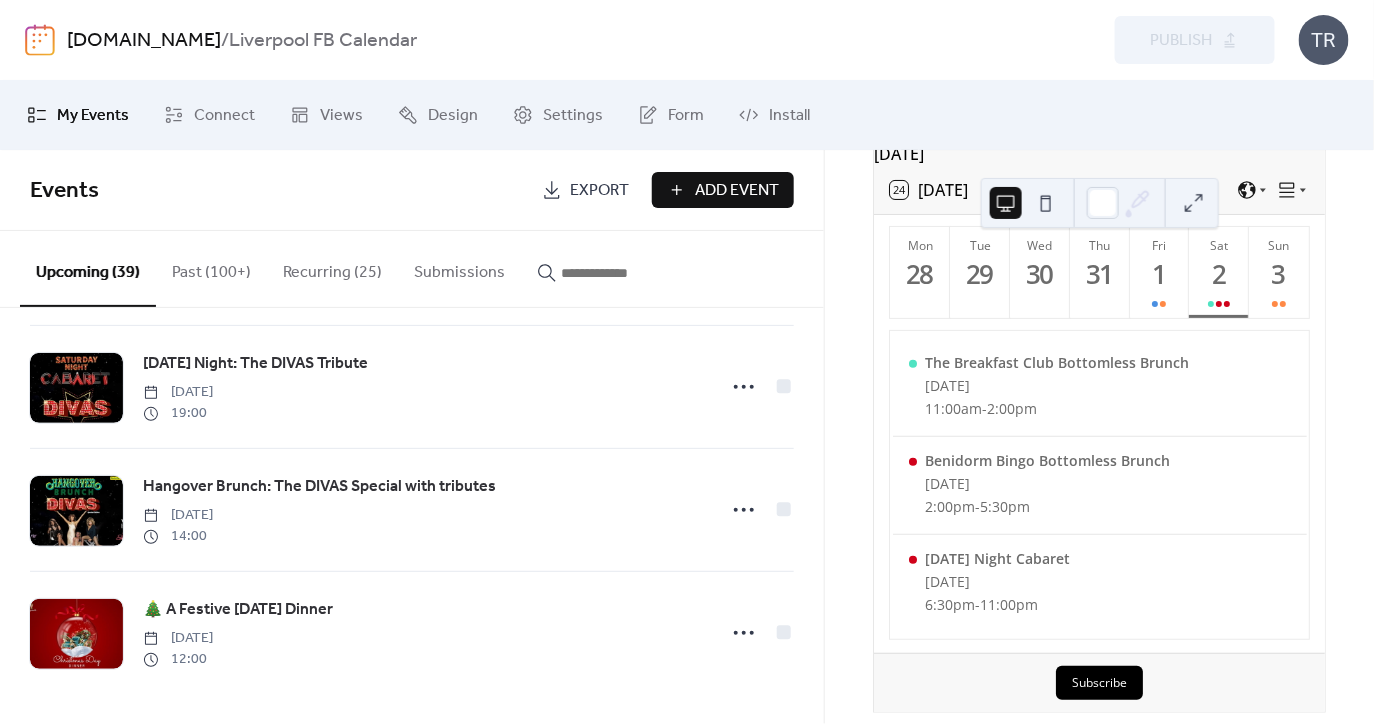 click at bounding box center (621, 273) 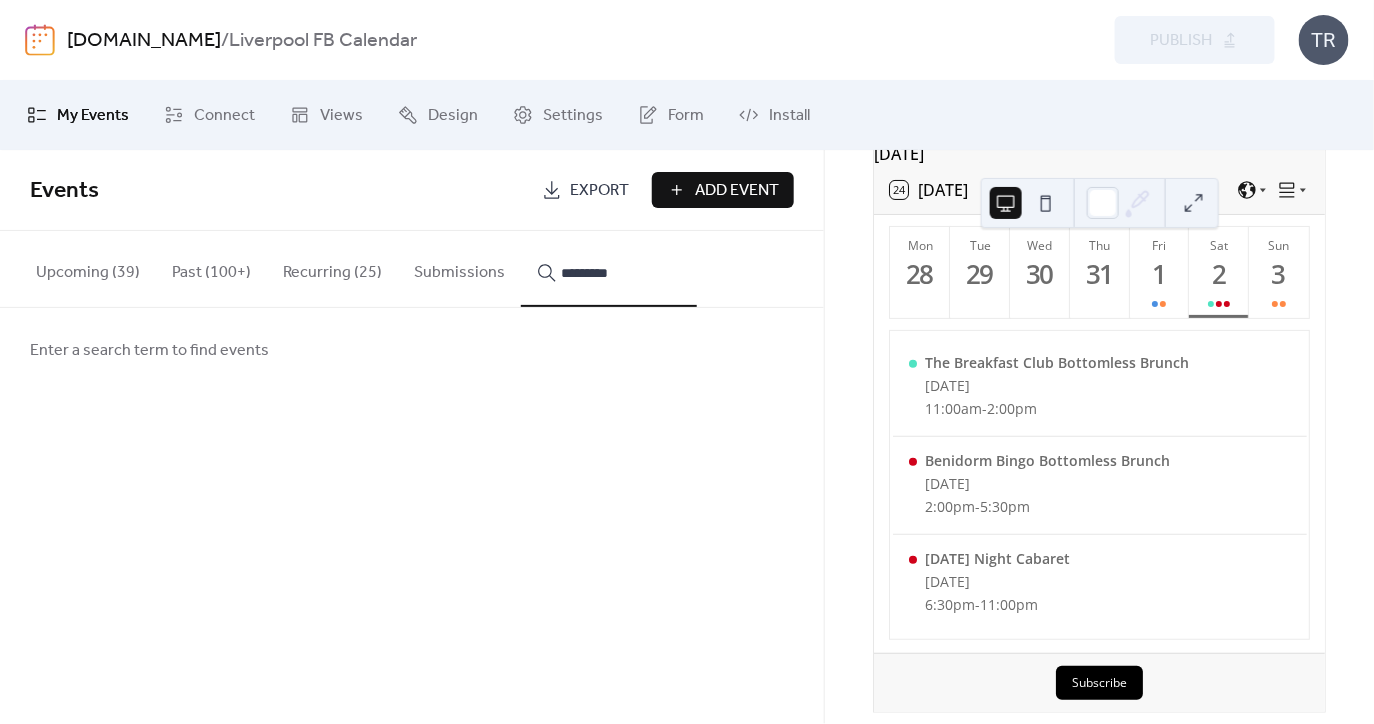 click on "********" at bounding box center (609, 269) 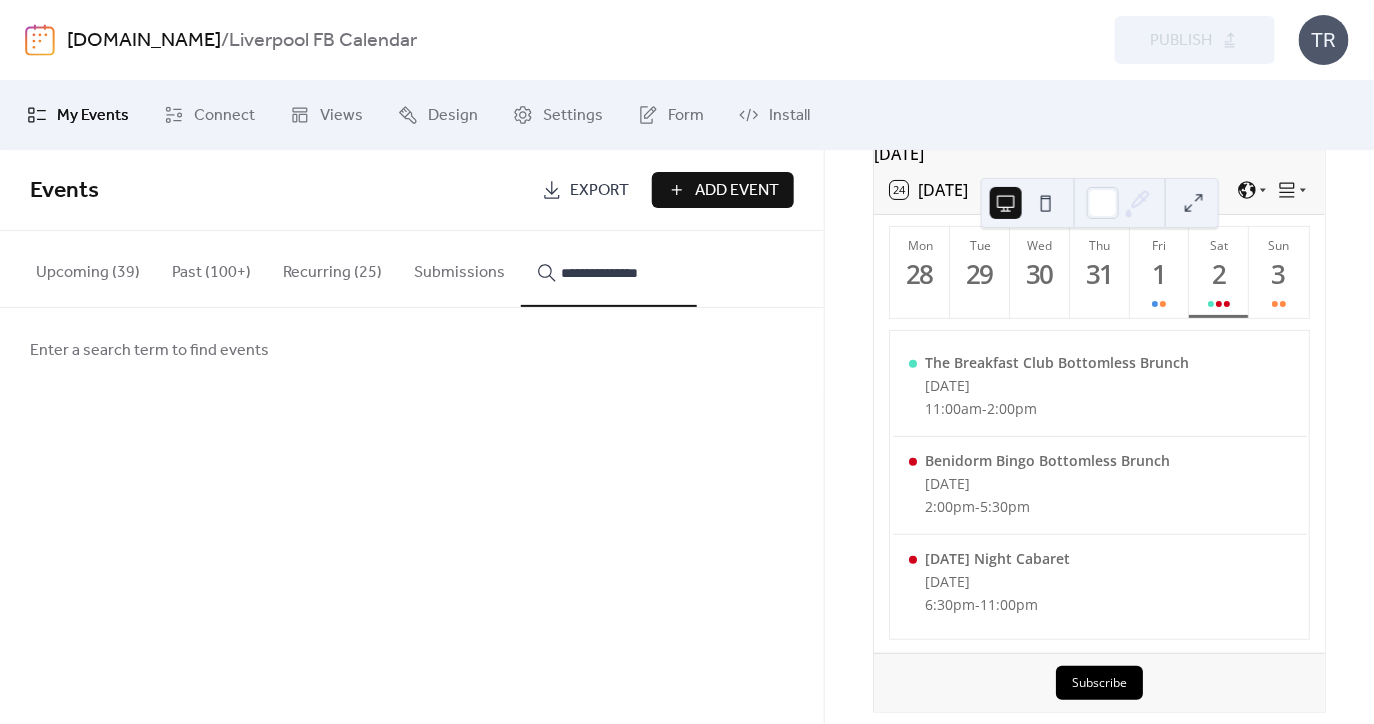 click on "**********" at bounding box center [609, 269] 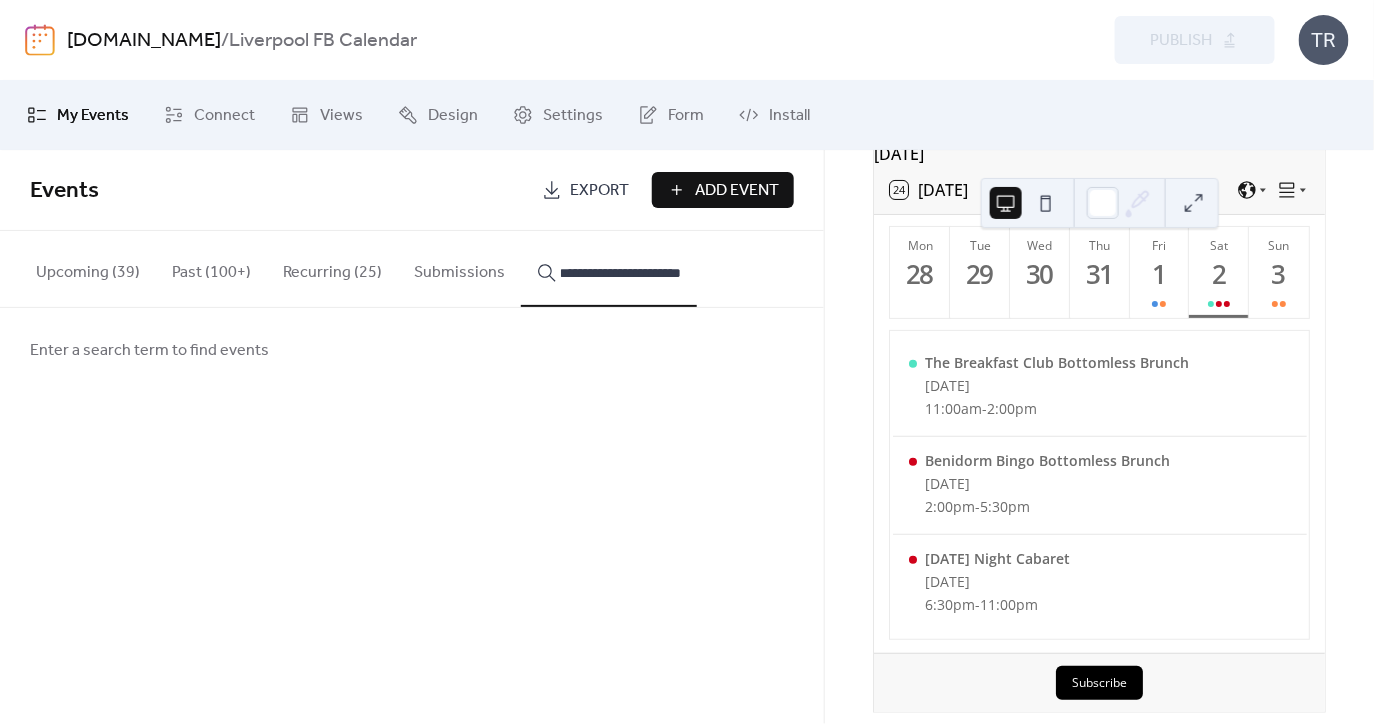 scroll, scrollTop: 0, scrollLeft: 46, axis: horizontal 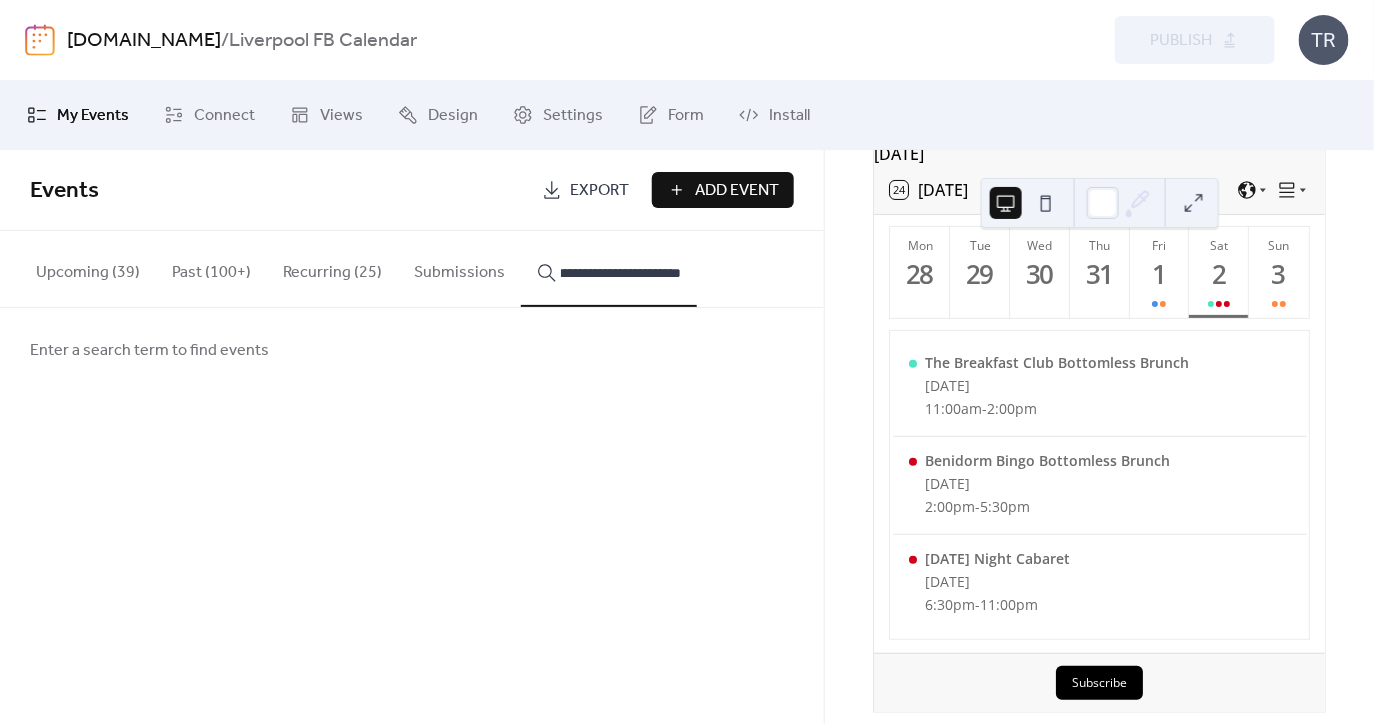 type on "**********" 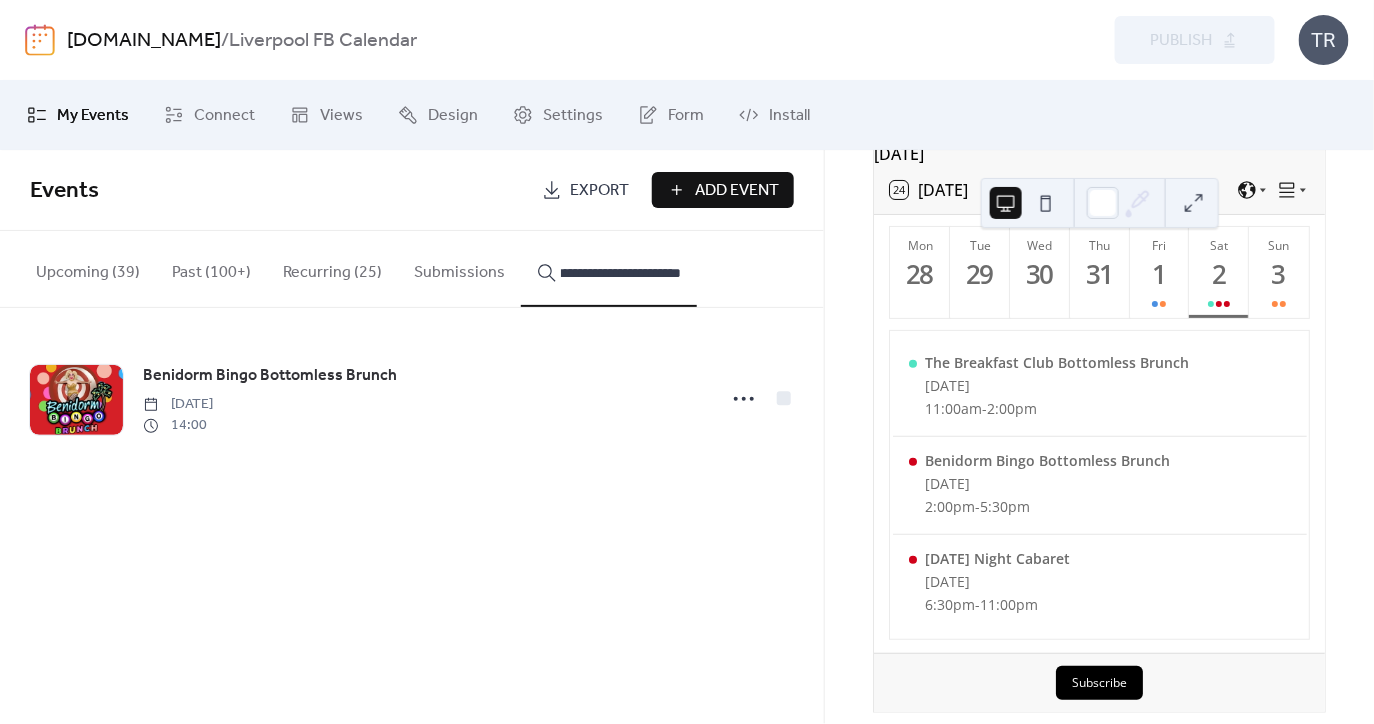 scroll, scrollTop: 0, scrollLeft: 0, axis: both 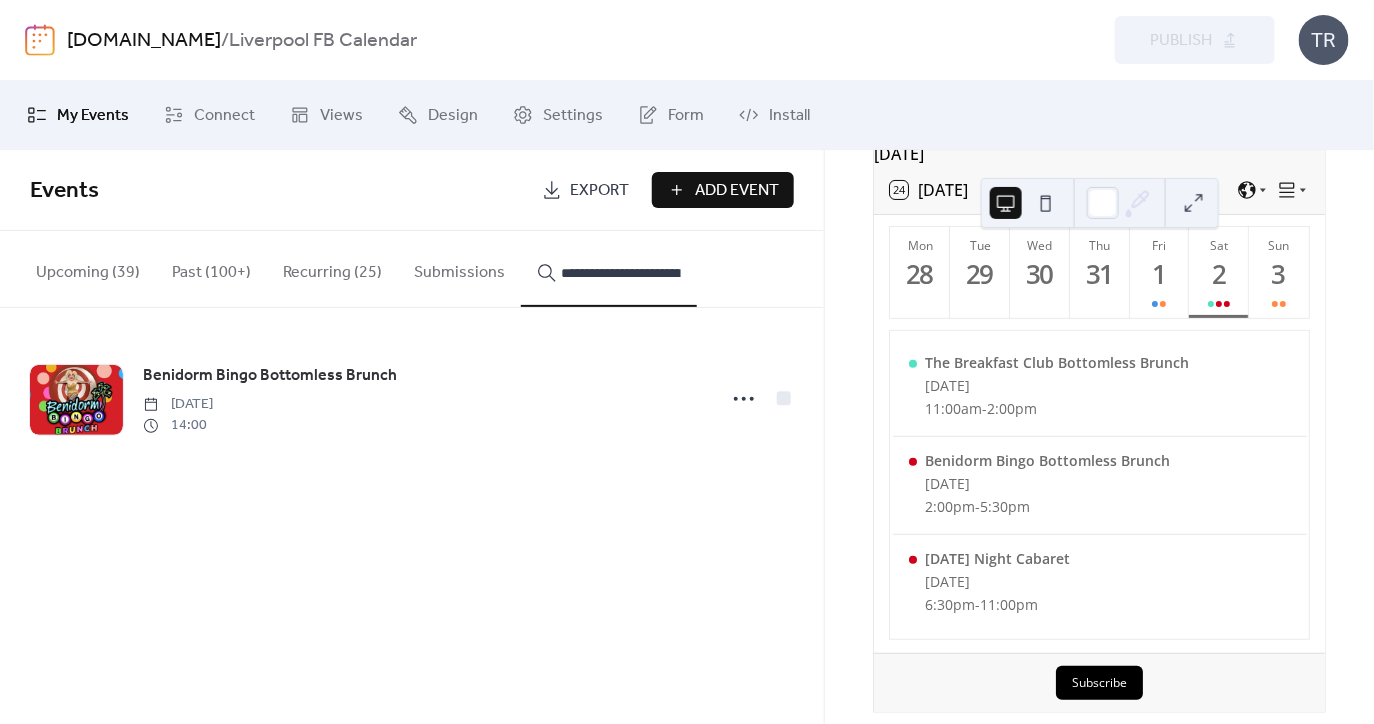 click 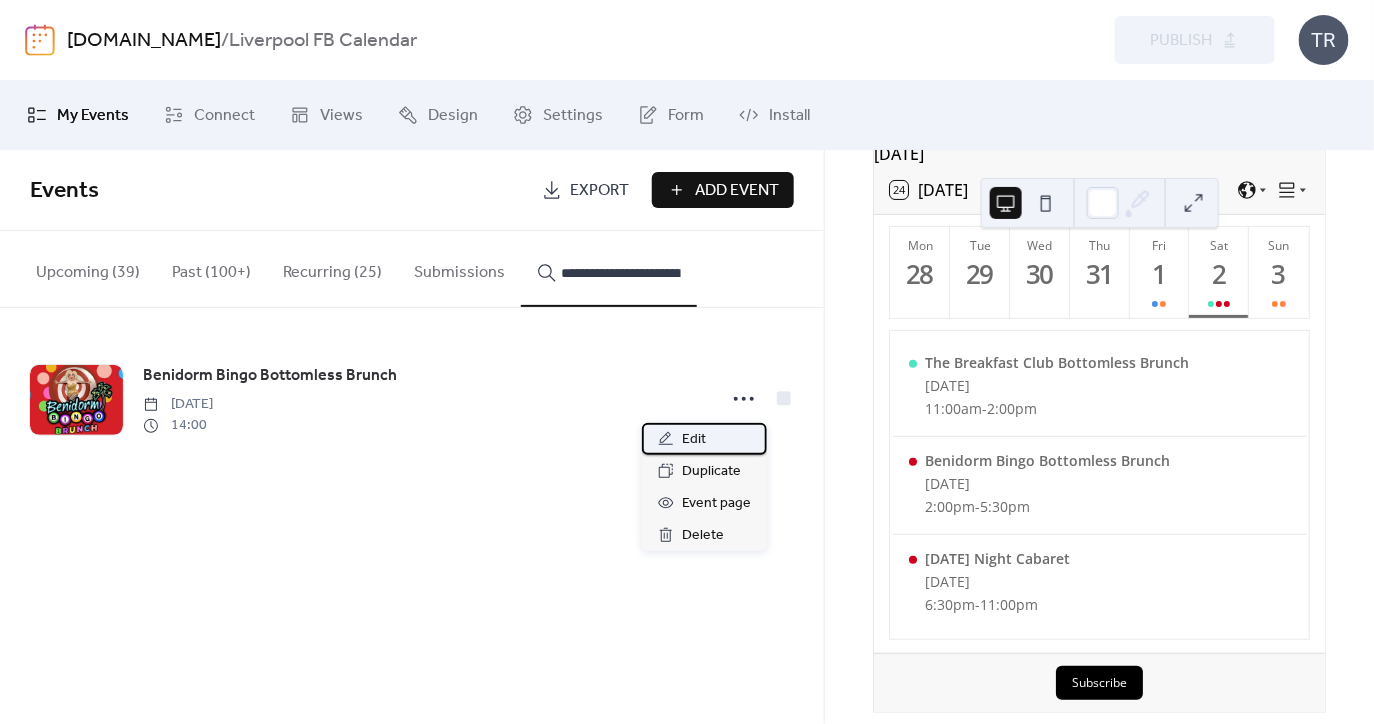 click on "Edit" at bounding box center (704, 439) 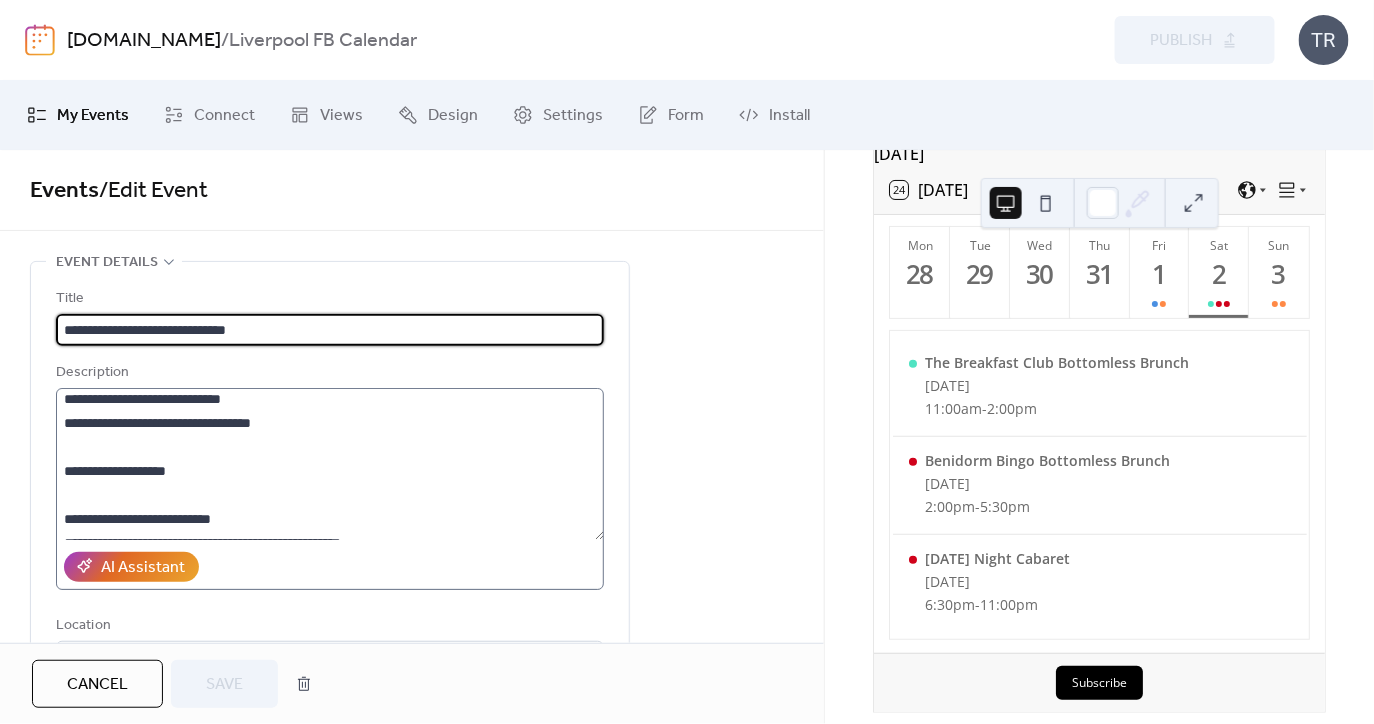 scroll, scrollTop: 191, scrollLeft: 0, axis: vertical 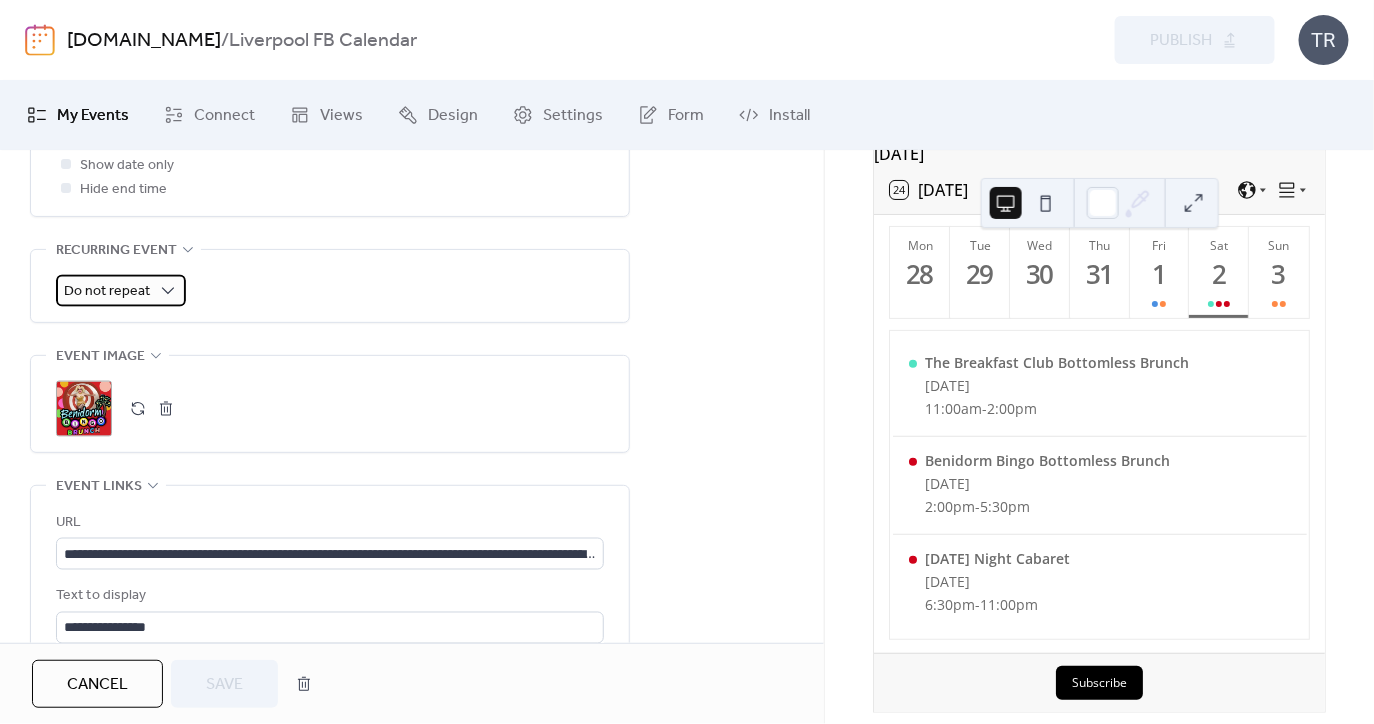 click on "Do not repeat" at bounding box center (107, 291) 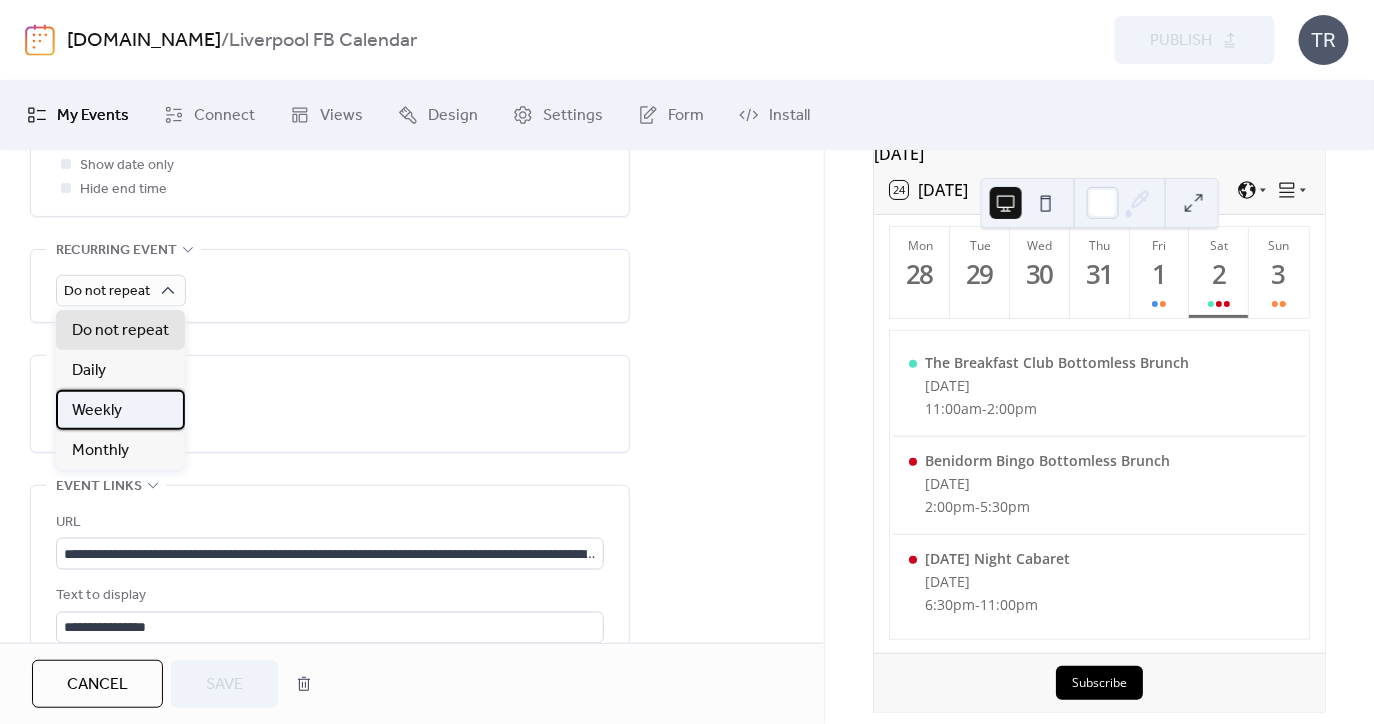 click on "Weekly" at bounding box center (97, 411) 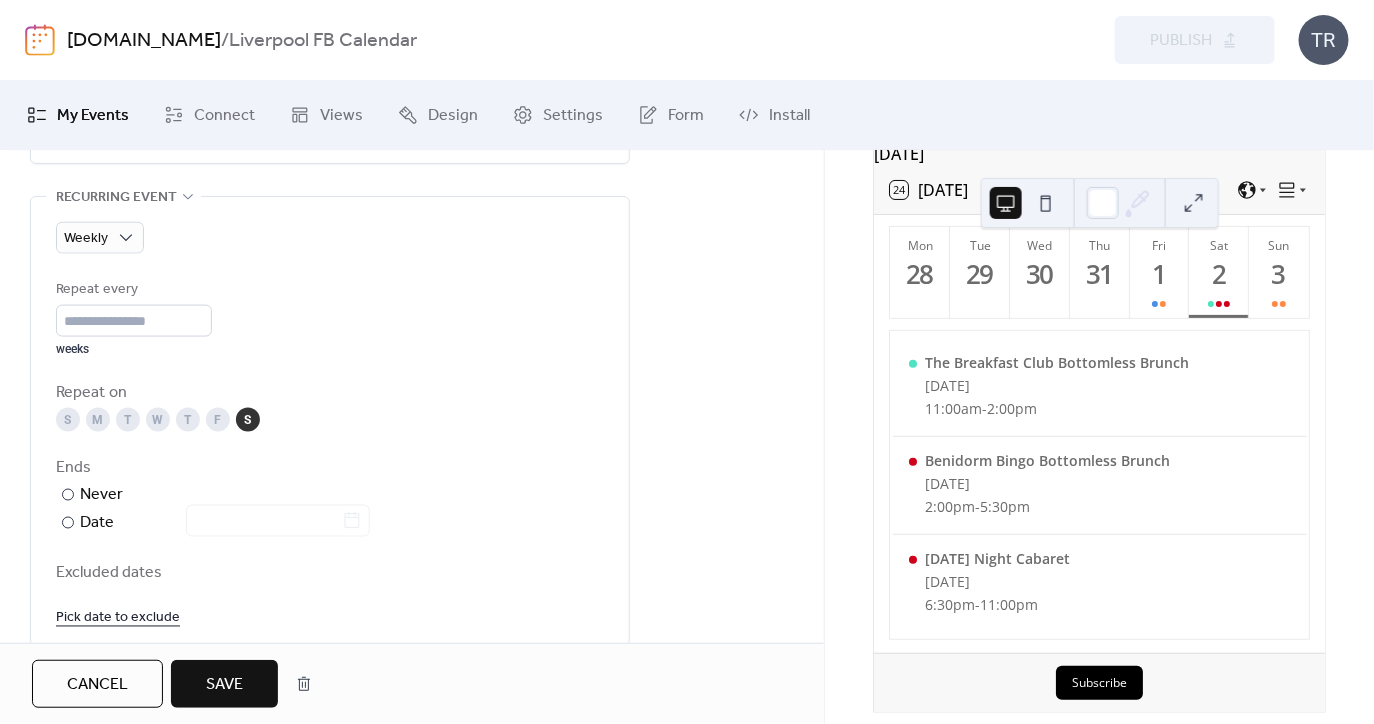 scroll, scrollTop: 903, scrollLeft: 0, axis: vertical 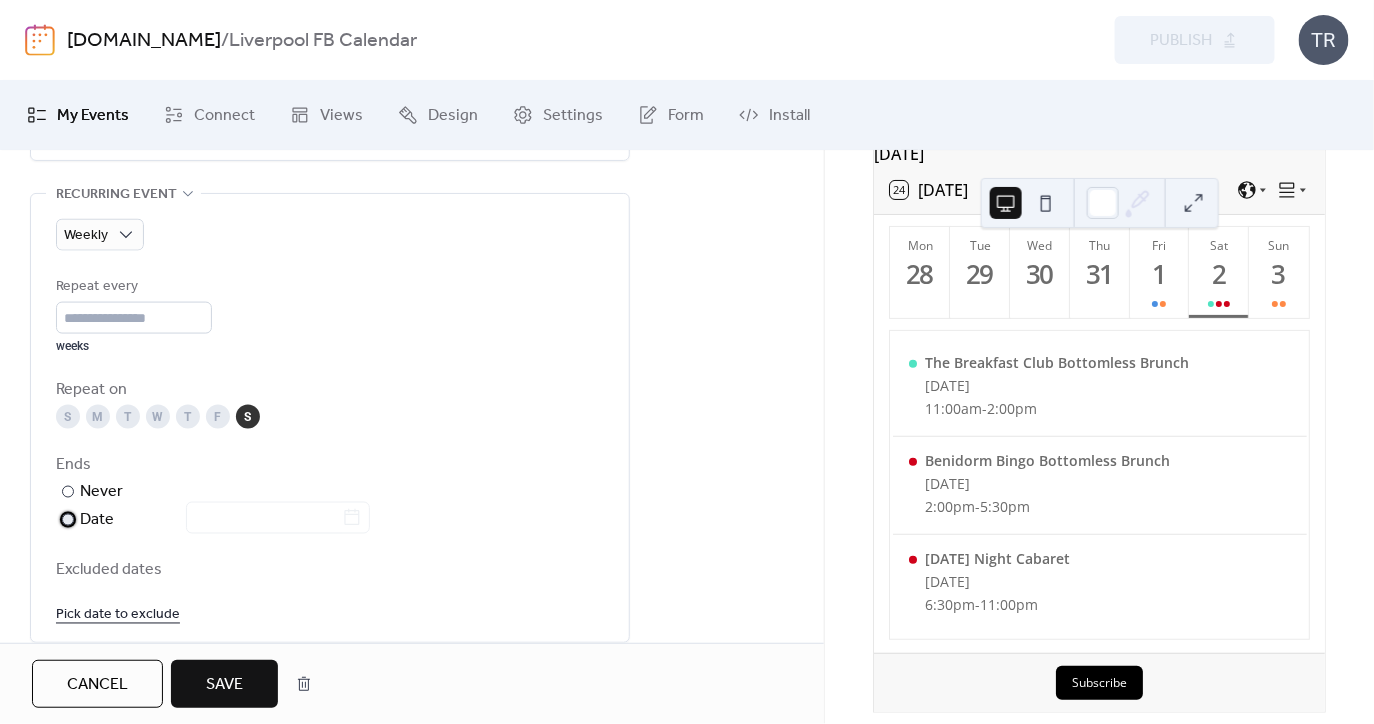 click at bounding box center [266, 519] 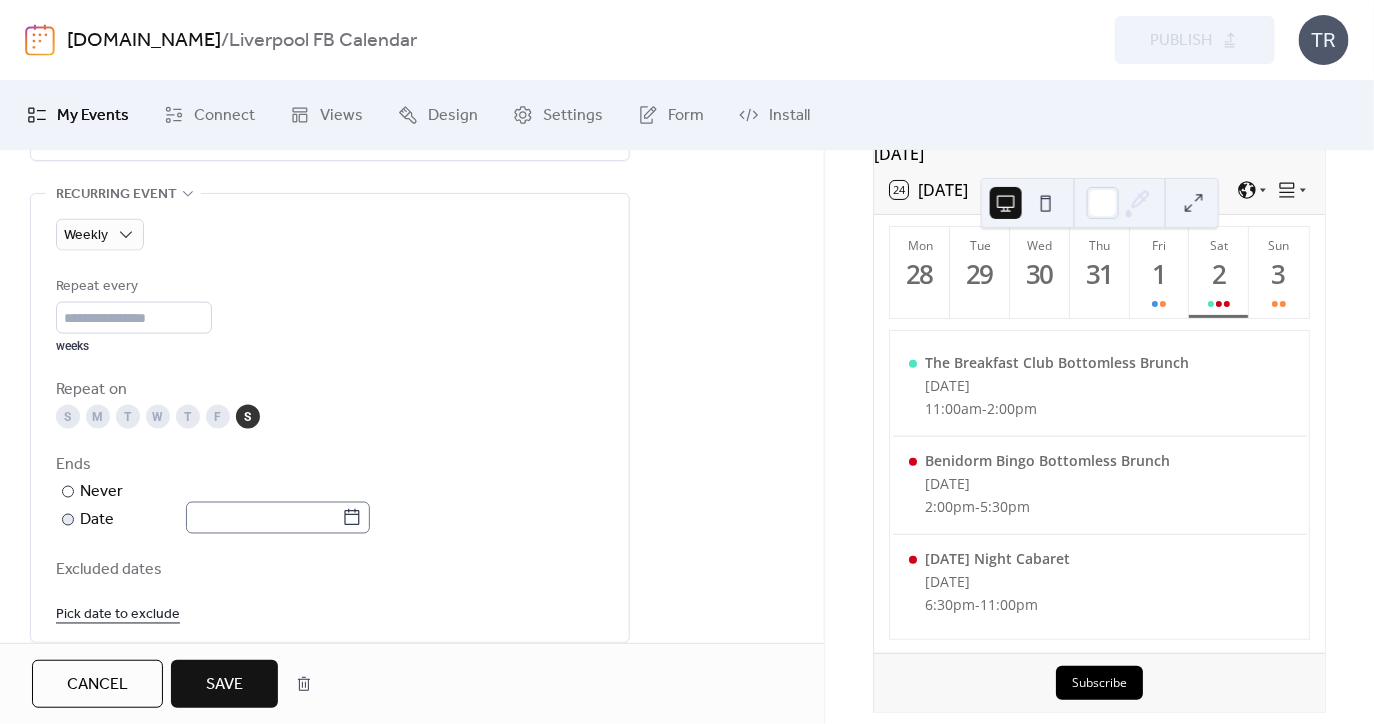 click 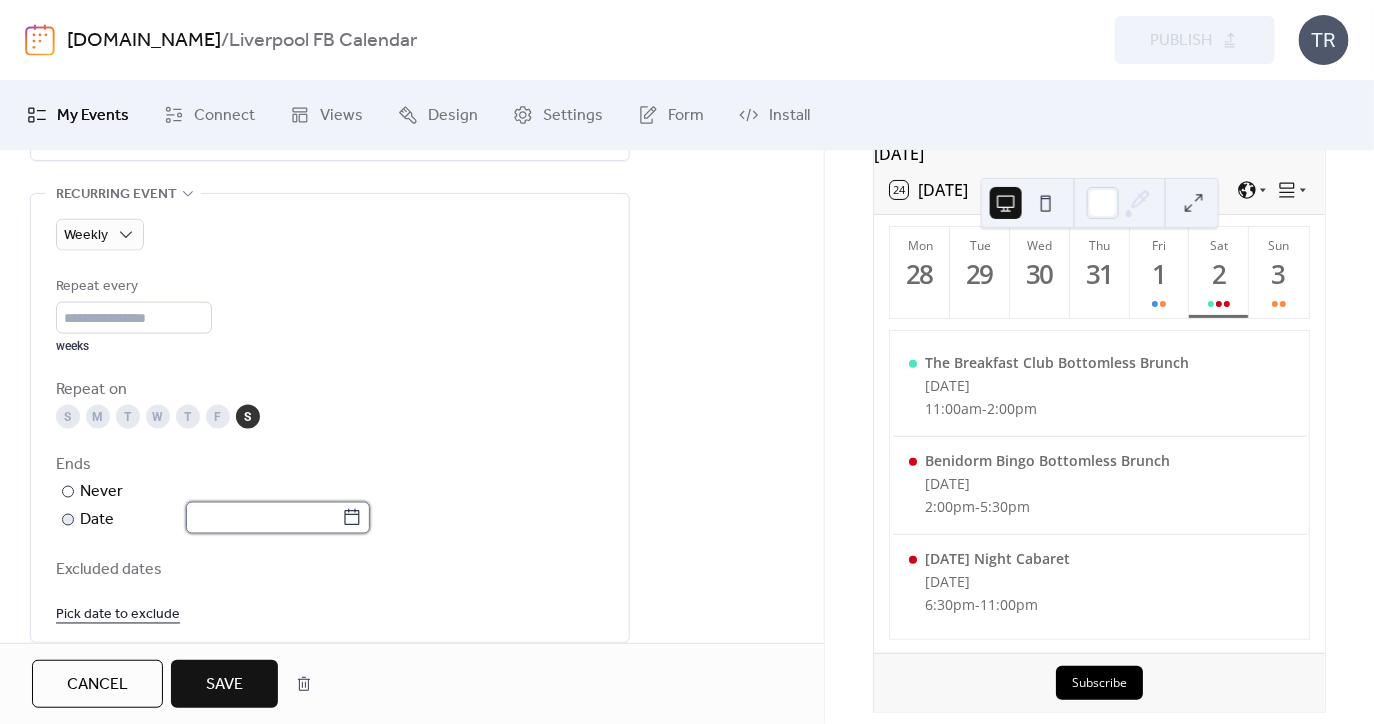click at bounding box center [264, 518] 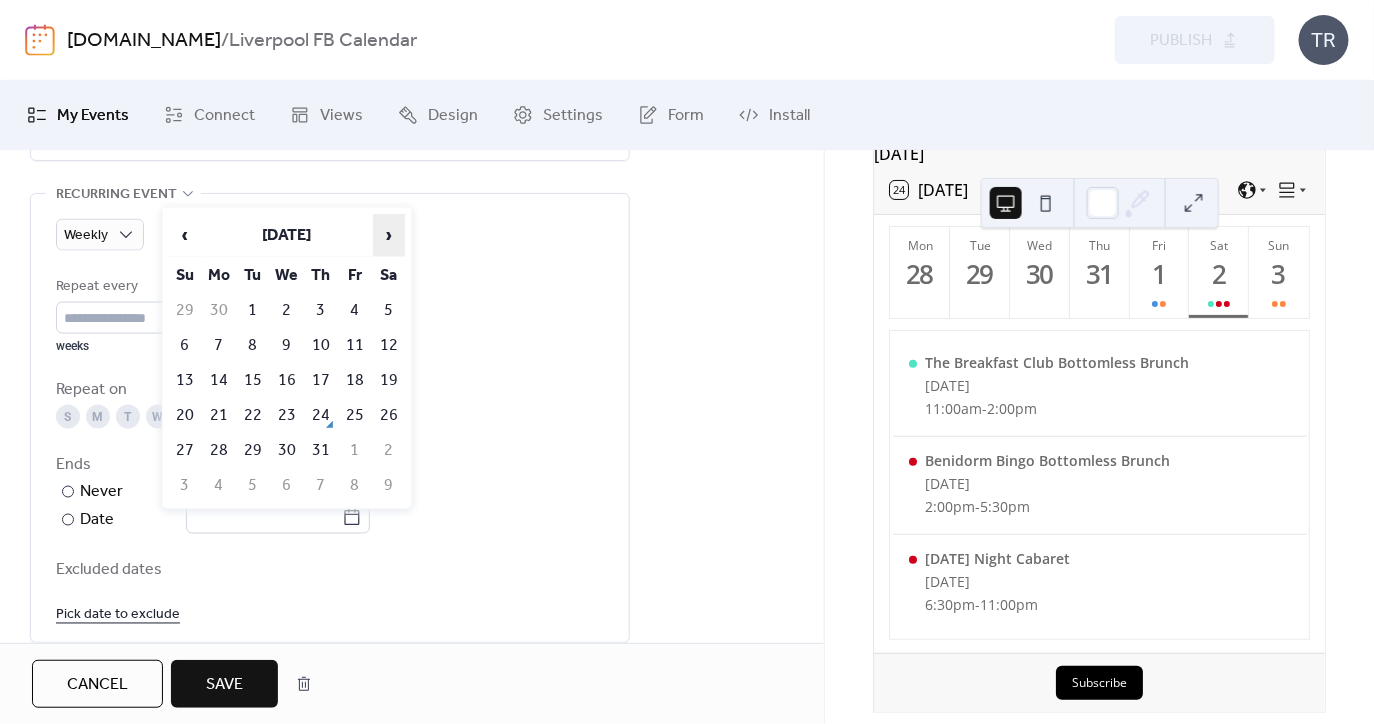 click on "›" at bounding box center (389, 235) 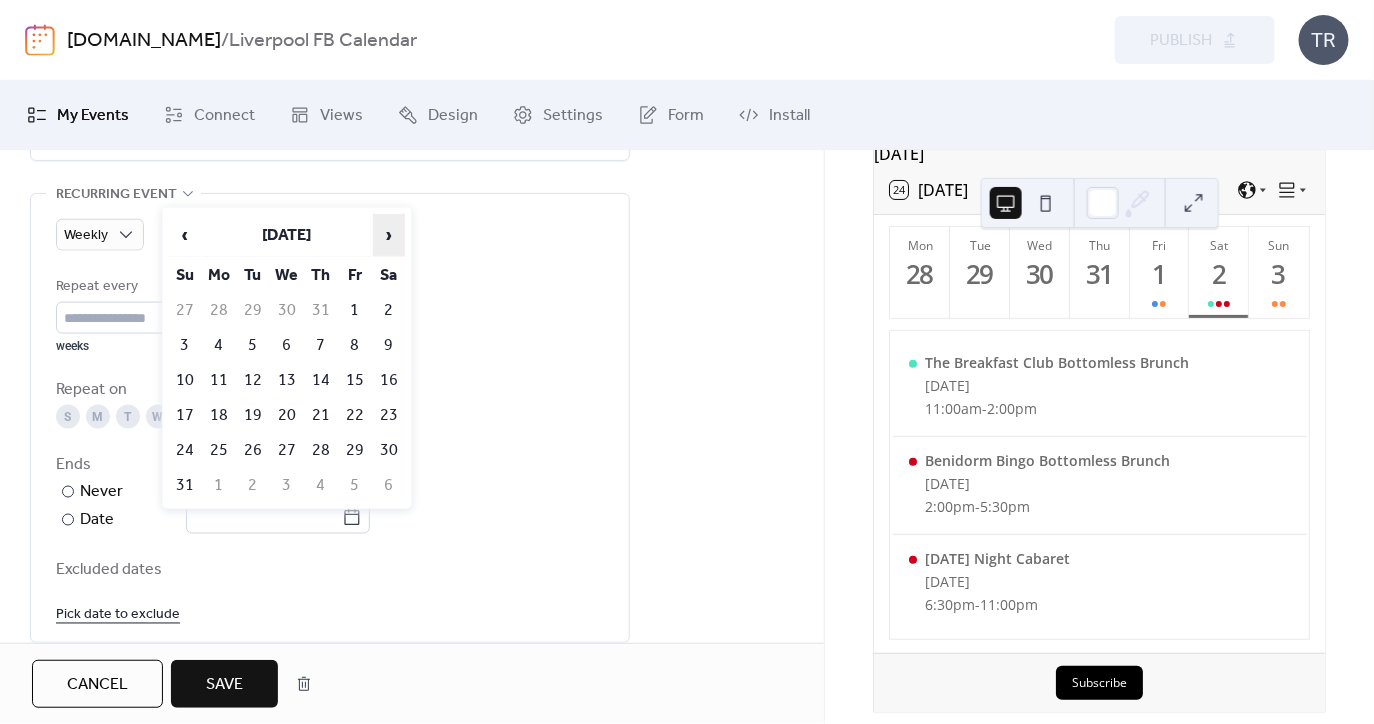 click on "›" at bounding box center (389, 235) 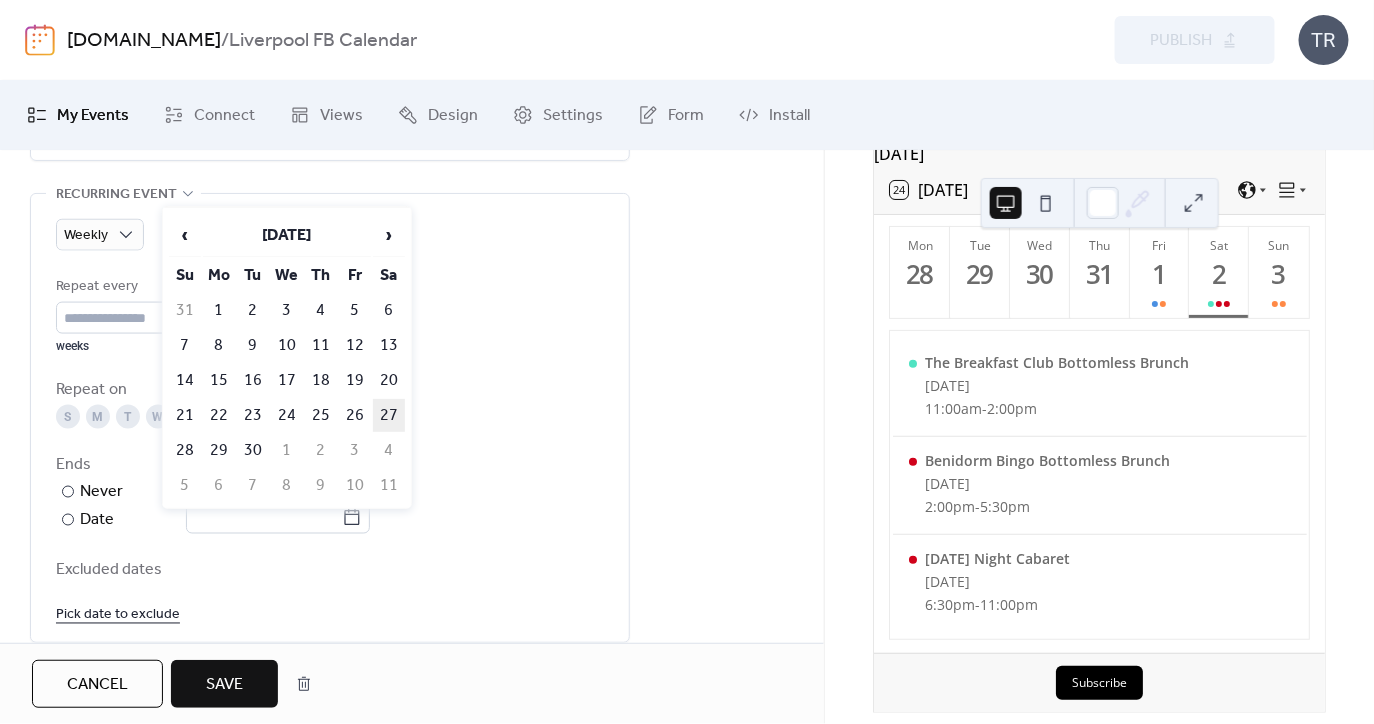 click on "27" at bounding box center [389, 415] 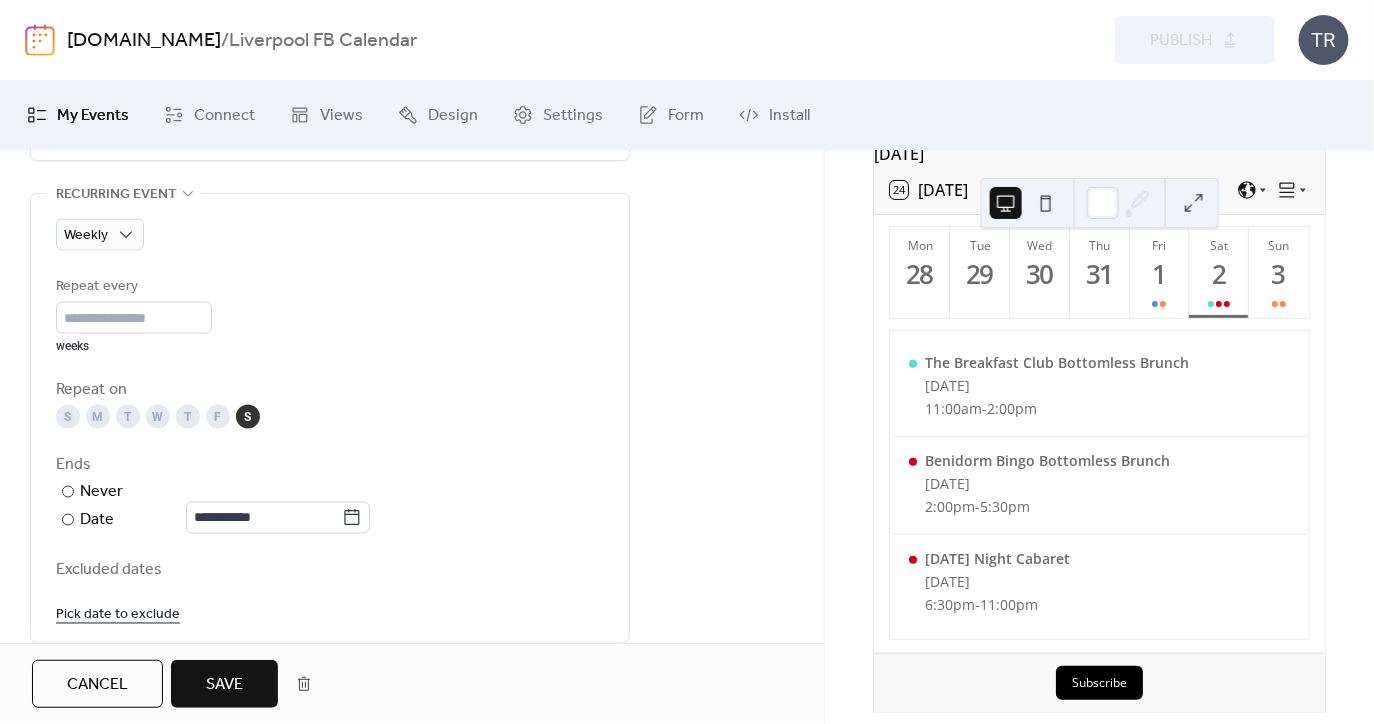 click on "Save" at bounding box center (224, 684) 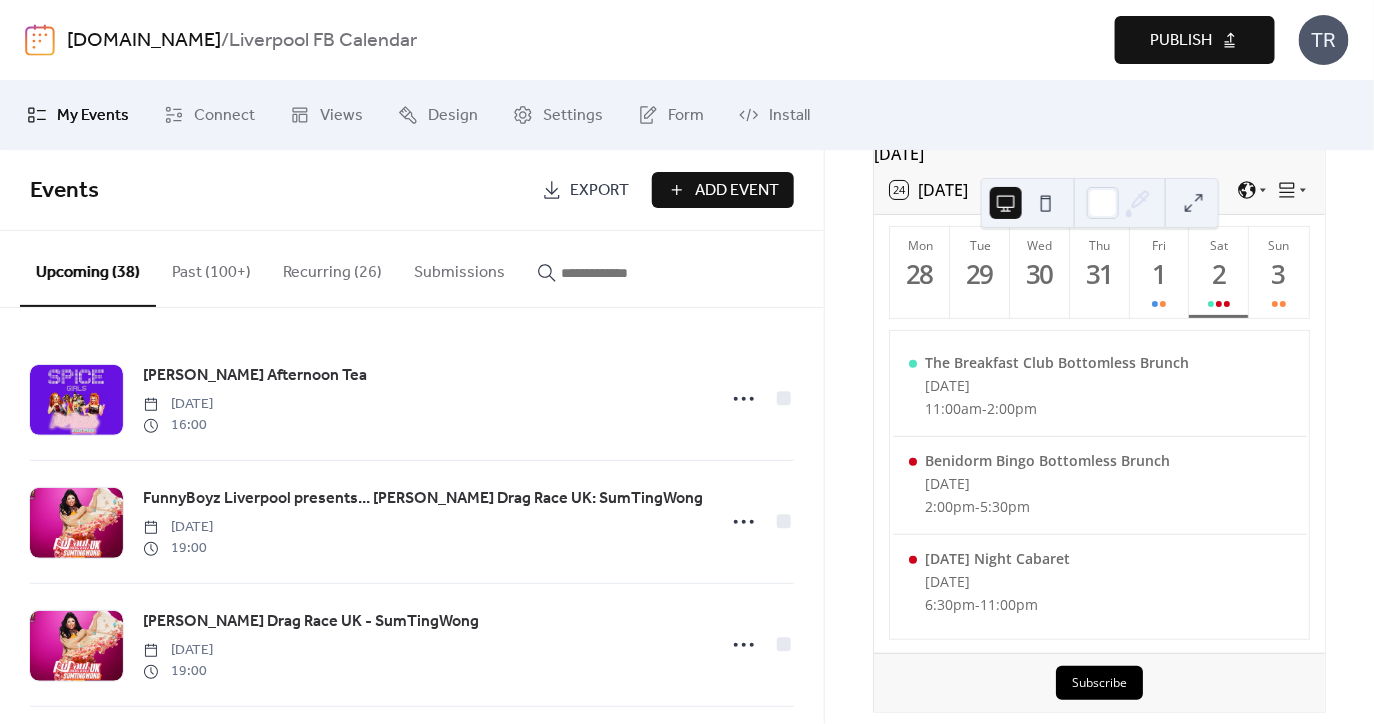 click on "24 [DATE]" at bounding box center [929, 190] 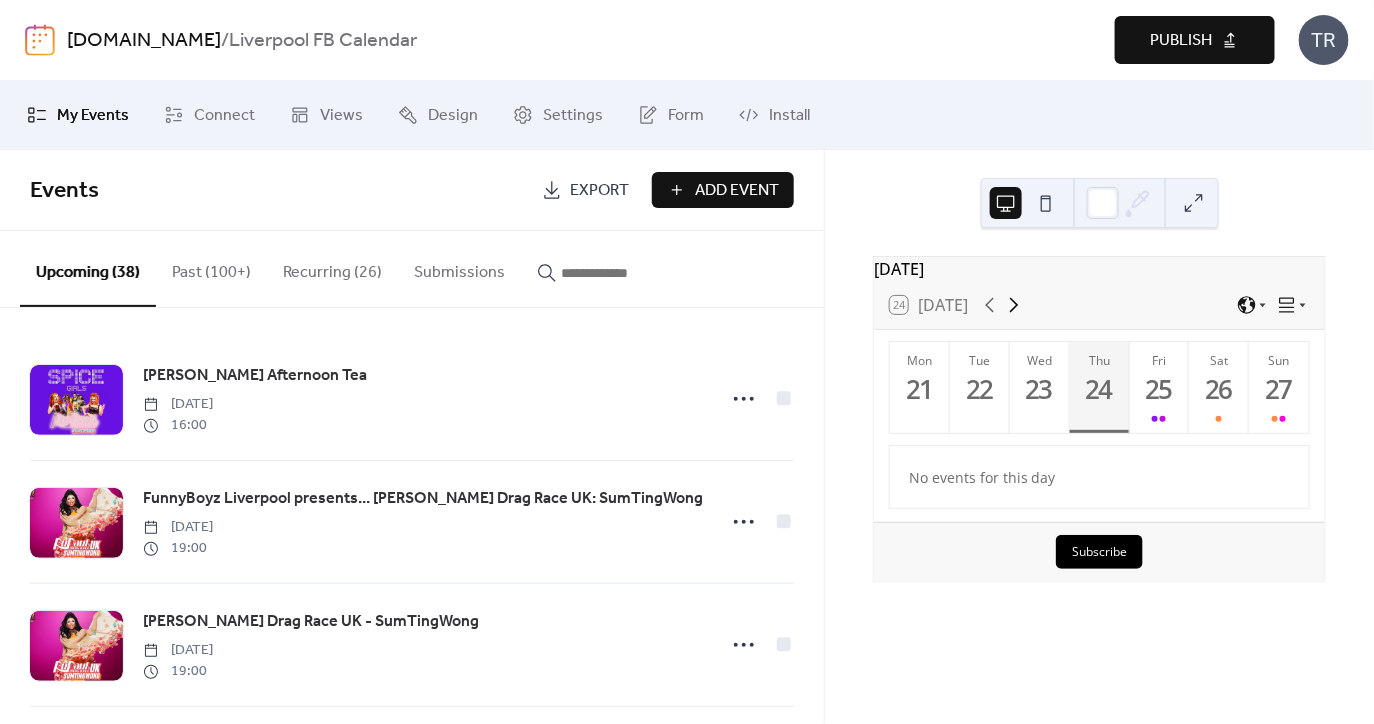 click 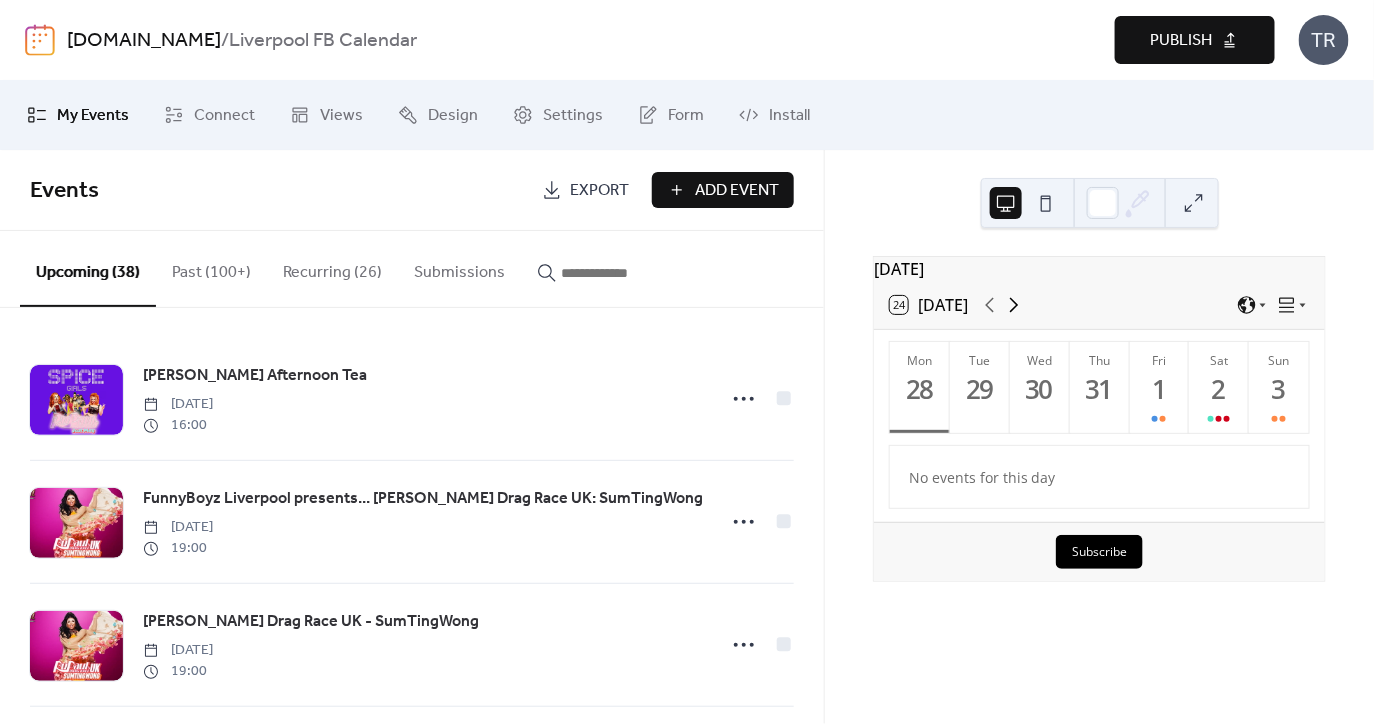 click 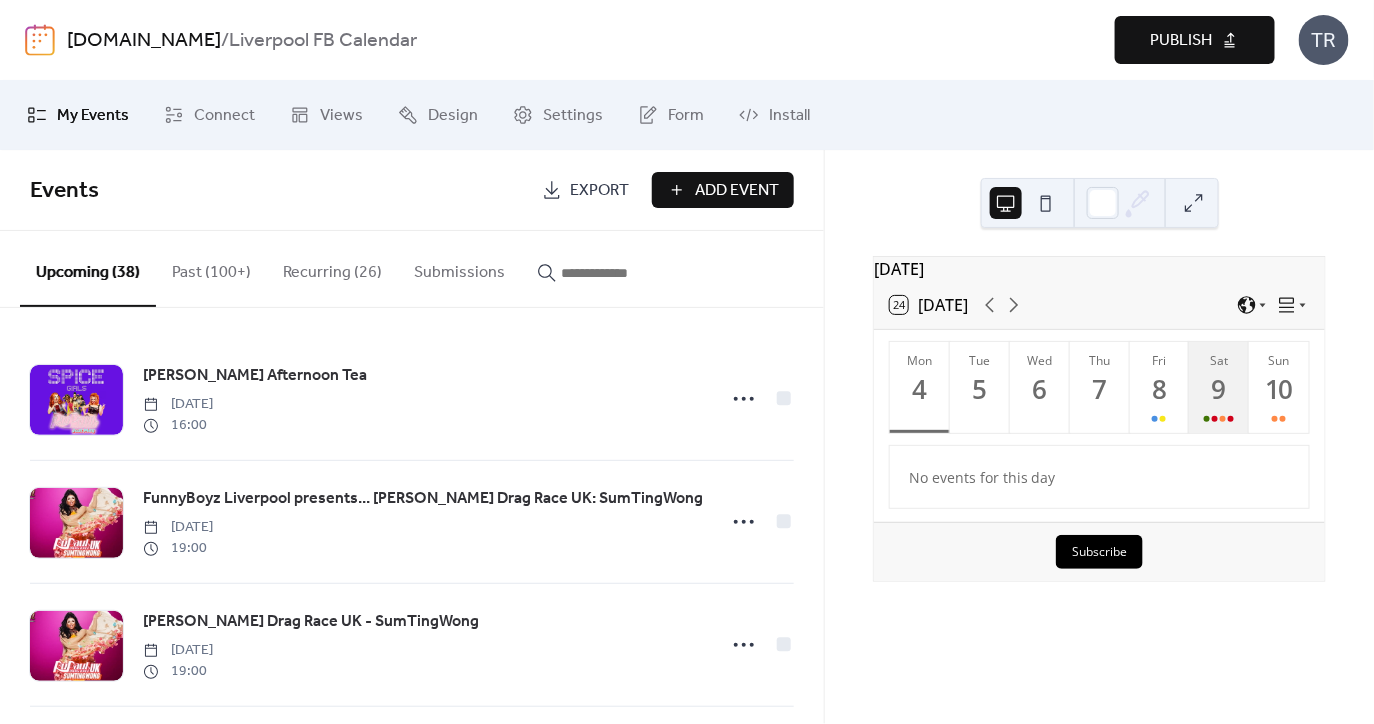 click on "9" at bounding box center (1218, 389) 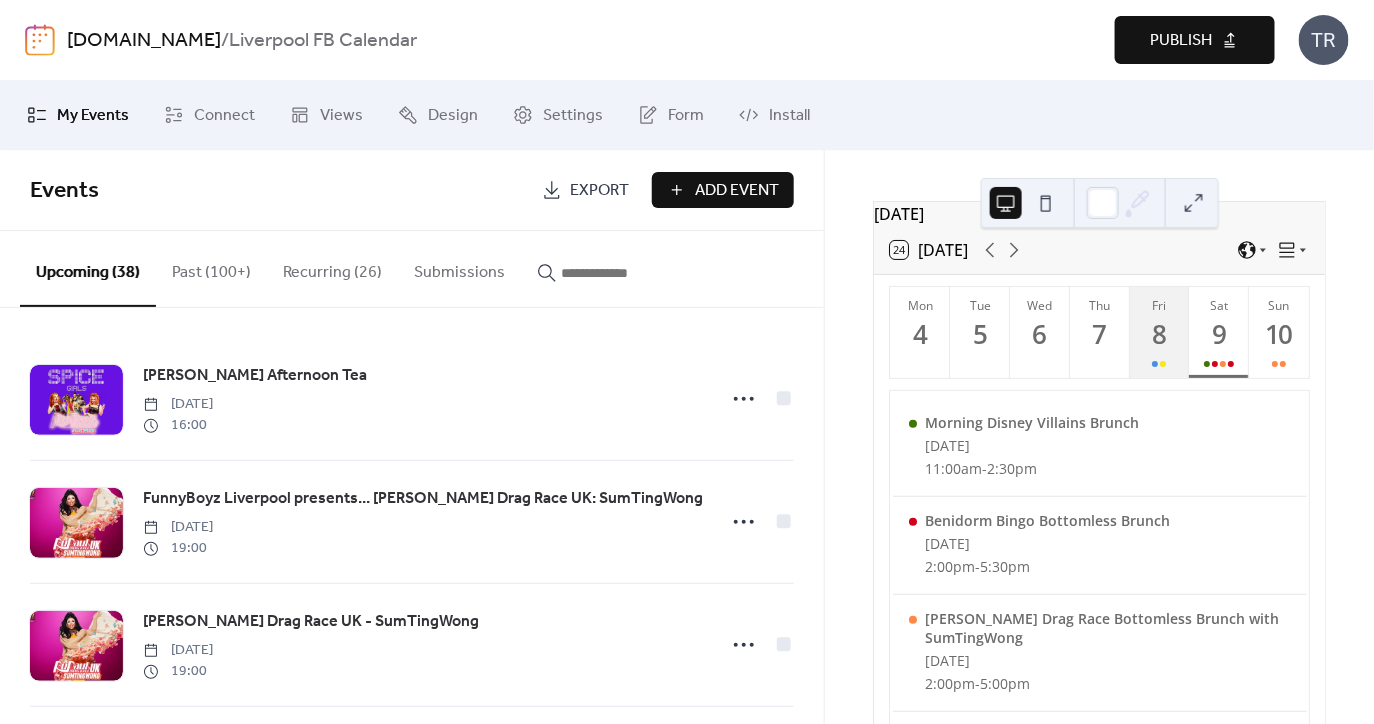scroll, scrollTop: 62, scrollLeft: 0, axis: vertical 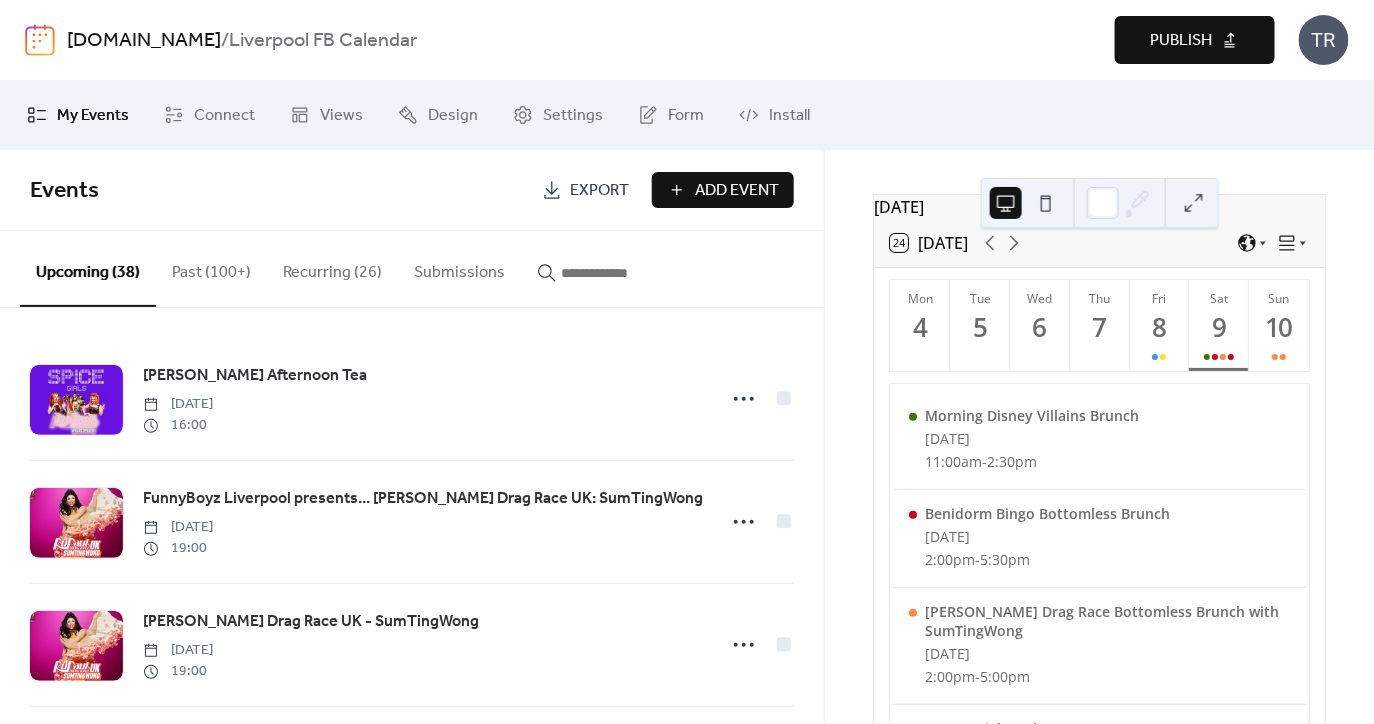 click at bounding box center (621, 273) 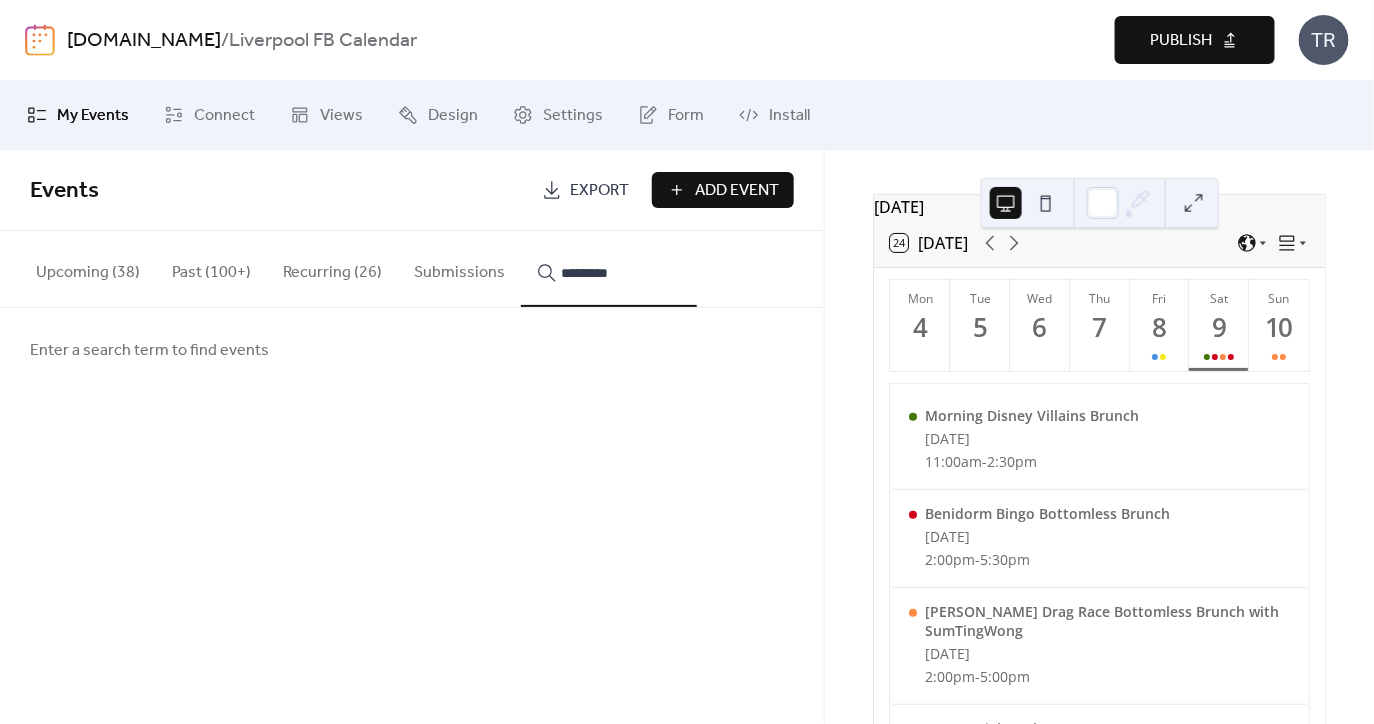 click on "********" at bounding box center (609, 269) 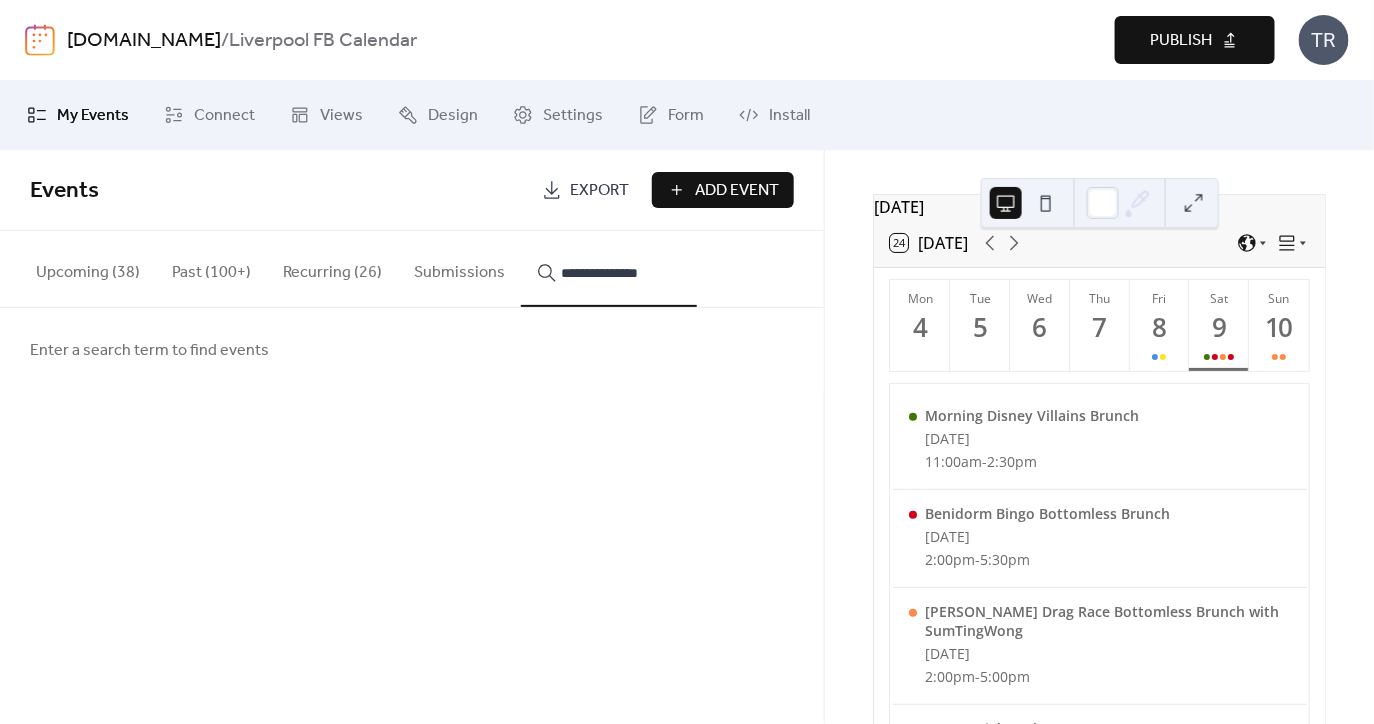 click on "**********" at bounding box center [609, 269] 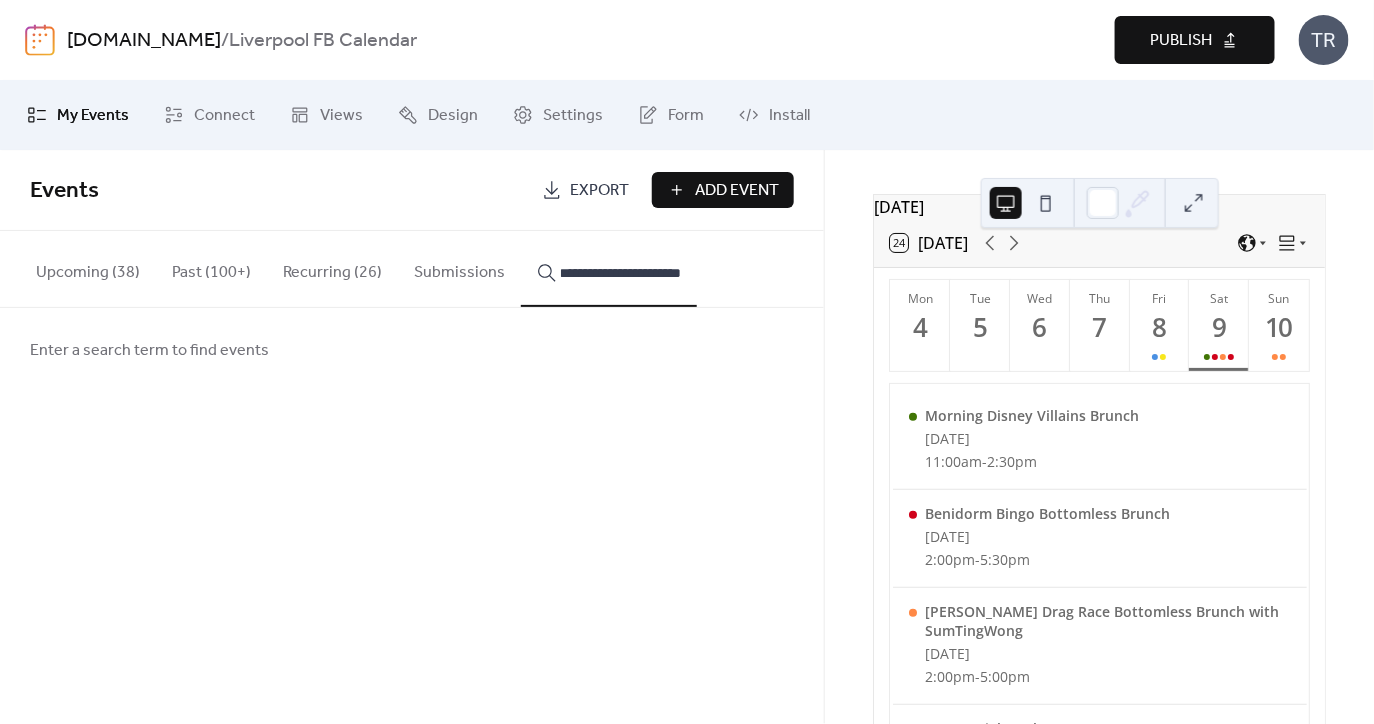 scroll, scrollTop: 0, scrollLeft: 46, axis: horizontal 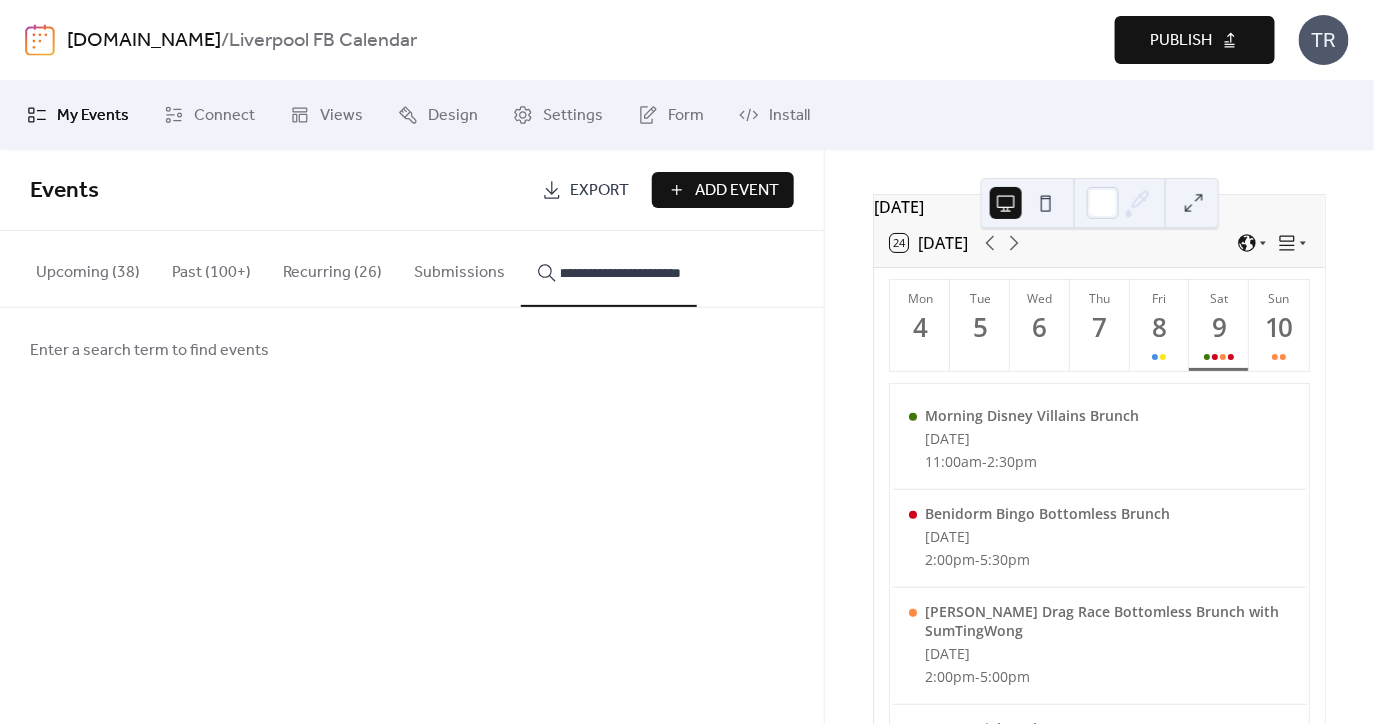 type on "**********" 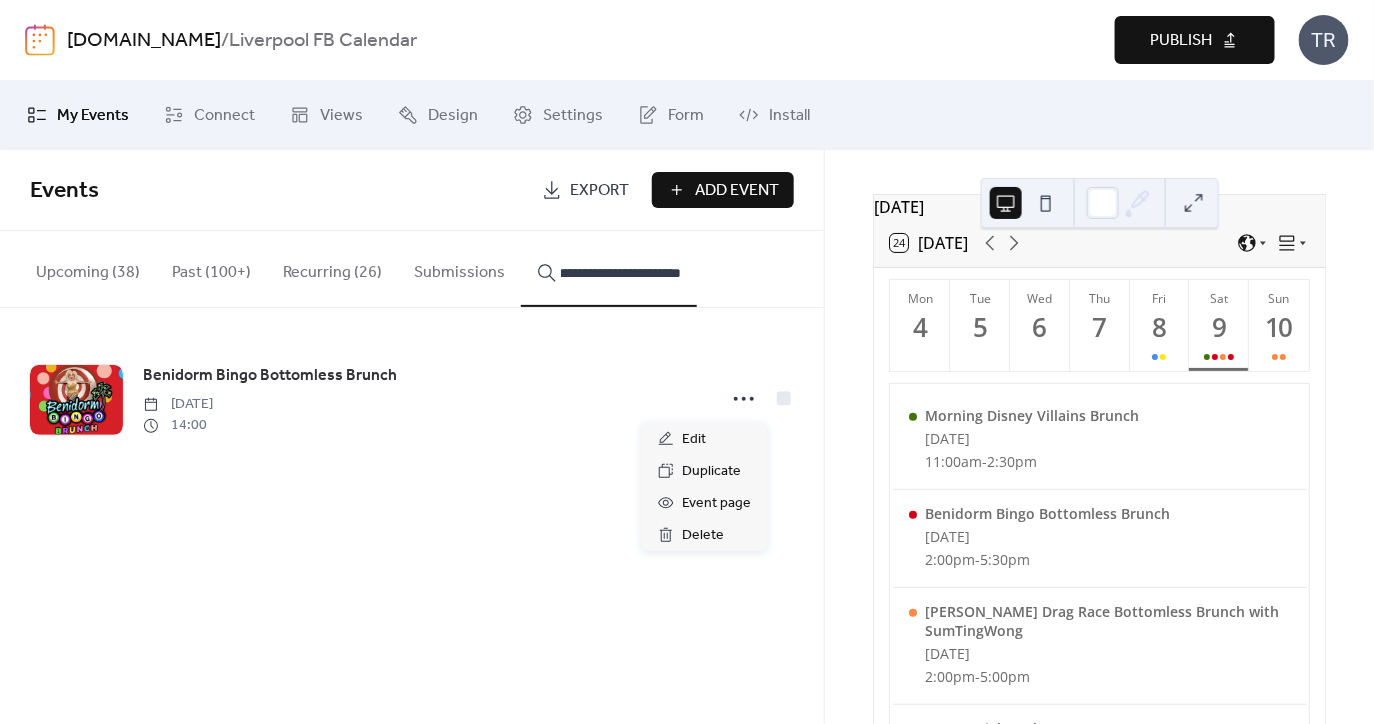 scroll, scrollTop: 0, scrollLeft: 0, axis: both 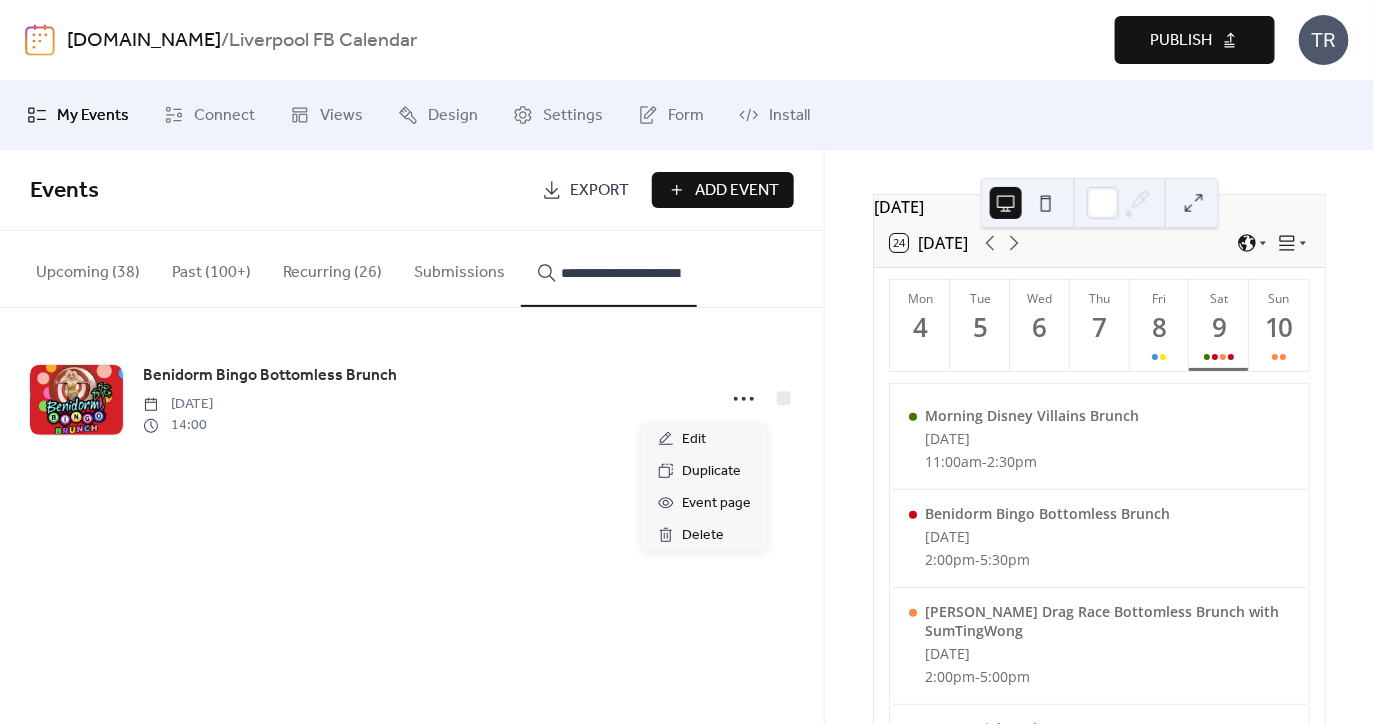 click 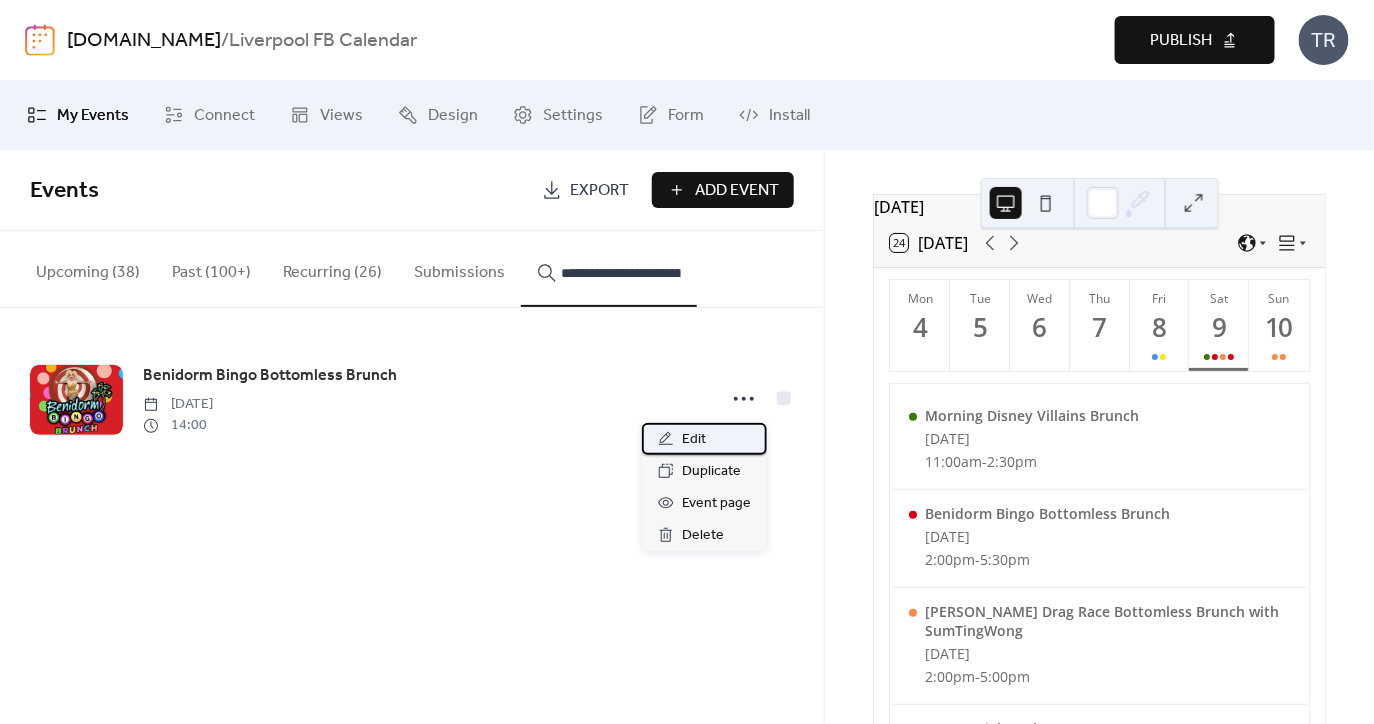 click on "Edit" at bounding box center (704, 439) 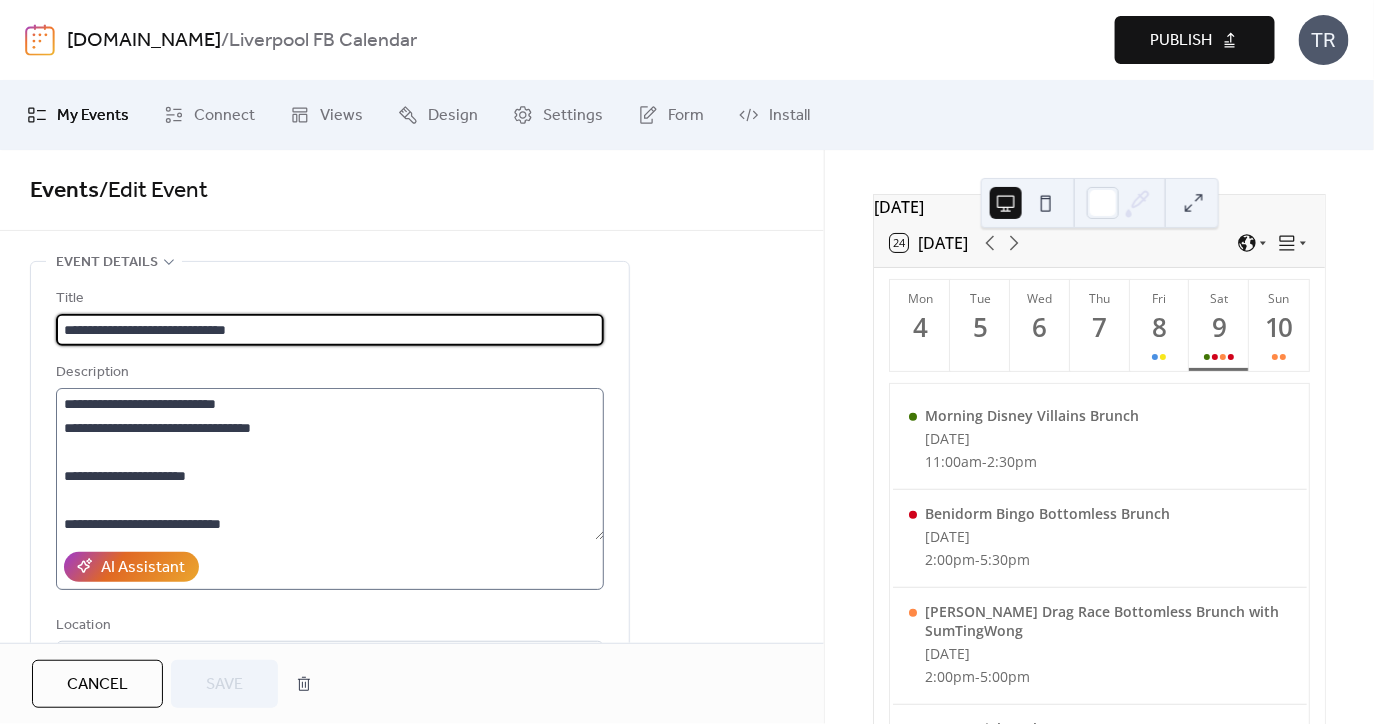 scroll, scrollTop: 191, scrollLeft: 0, axis: vertical 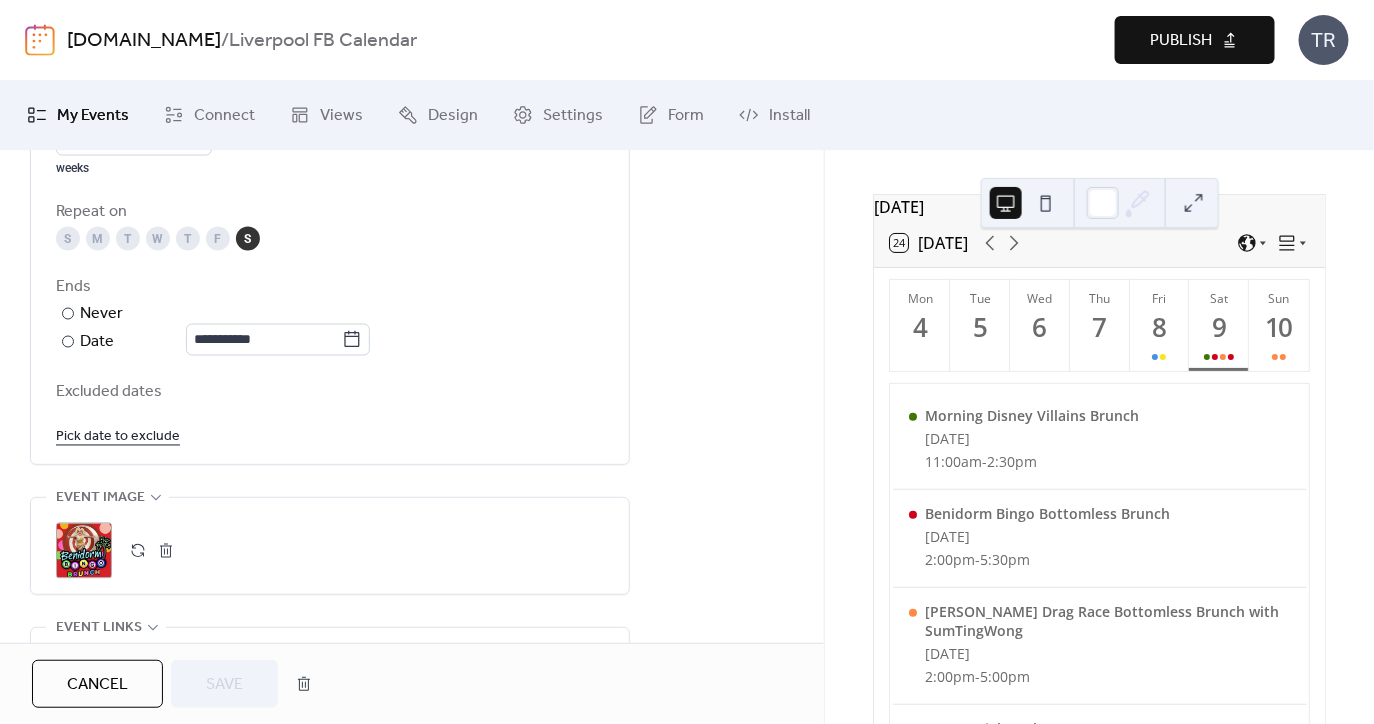 click on "Excluded dates" at bounding box center [330, 393] 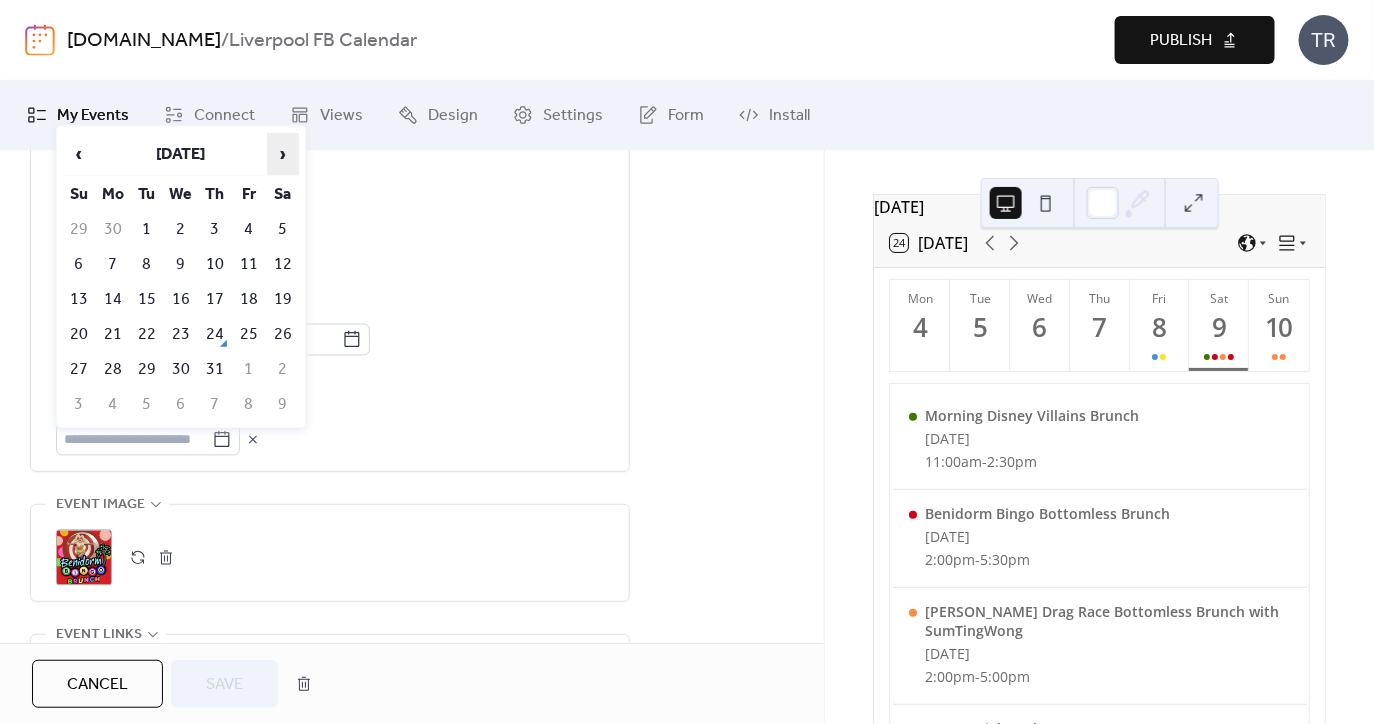 click on "›" at bounding box center [283, 154] 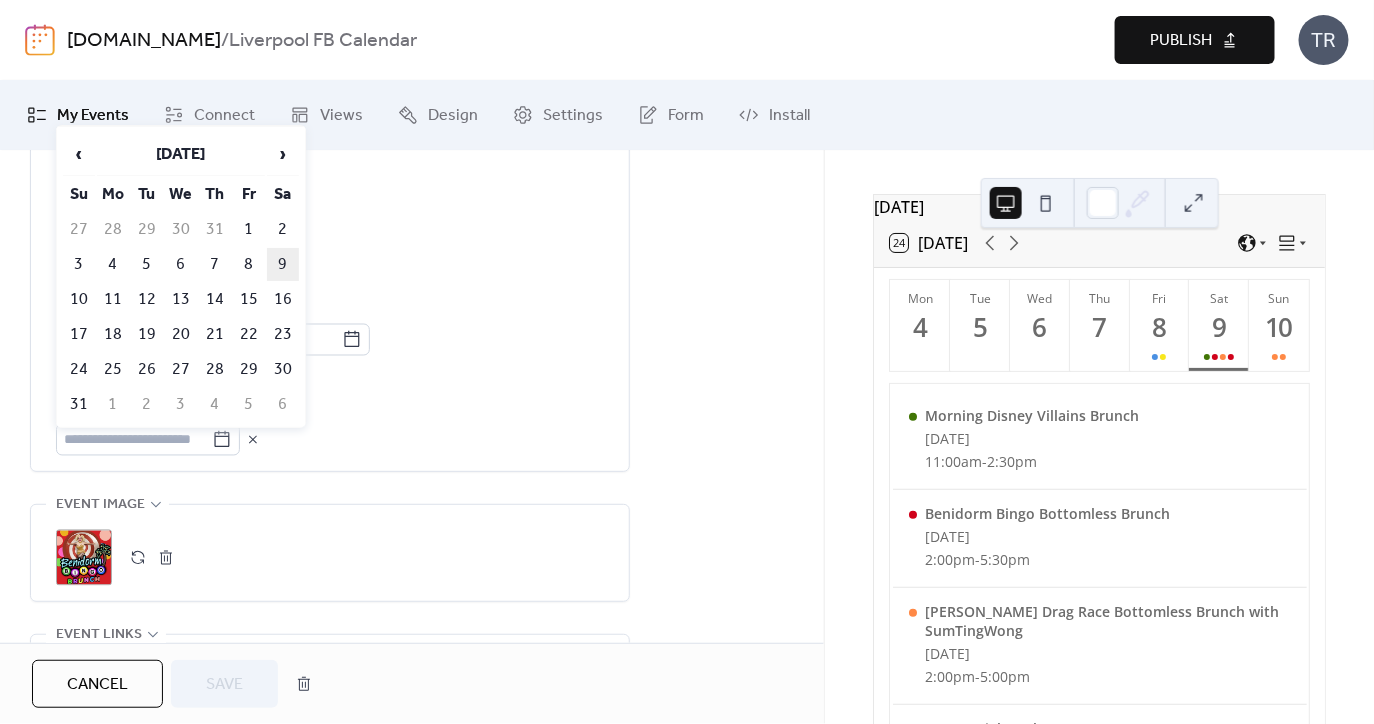 click on "9" at bounding box center (283, 264) 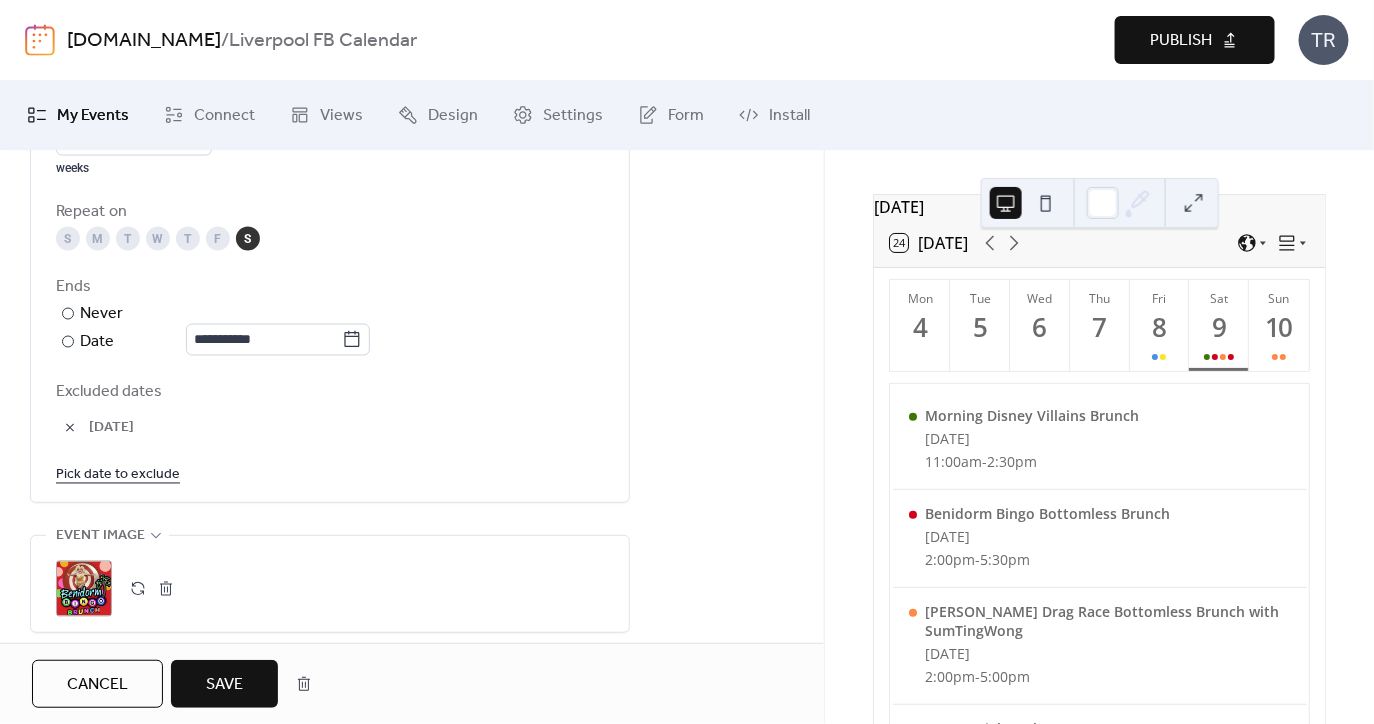 click on "Save" at bounding box center (224, 684) 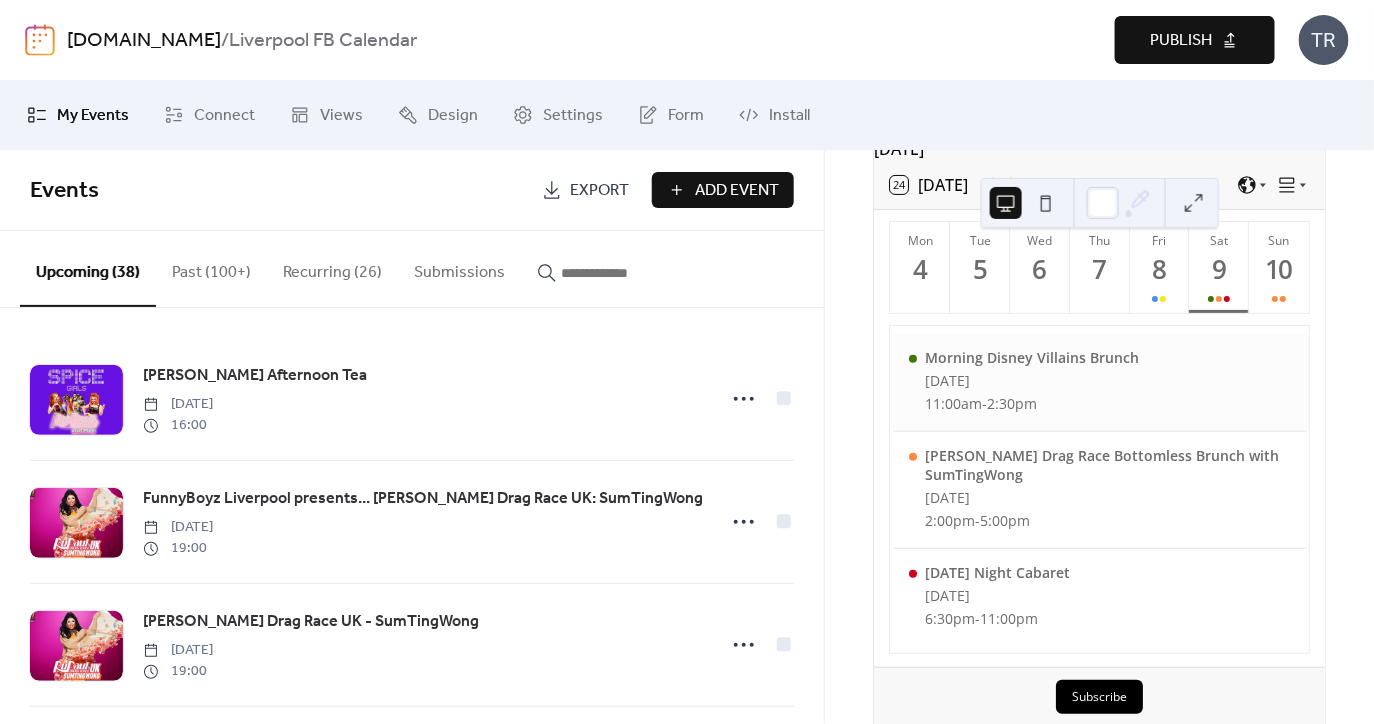 scroll, scrollTop: 90, scrollLeft: 0, axis: vertical 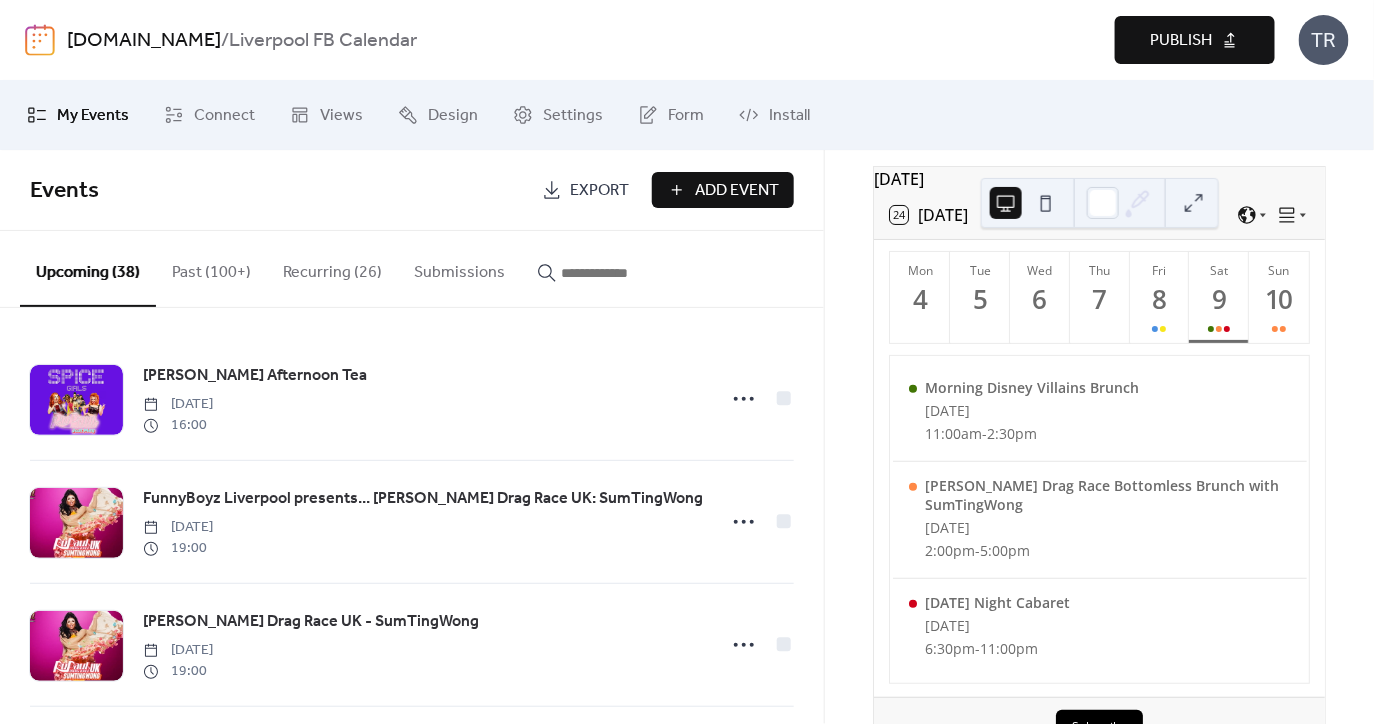 click 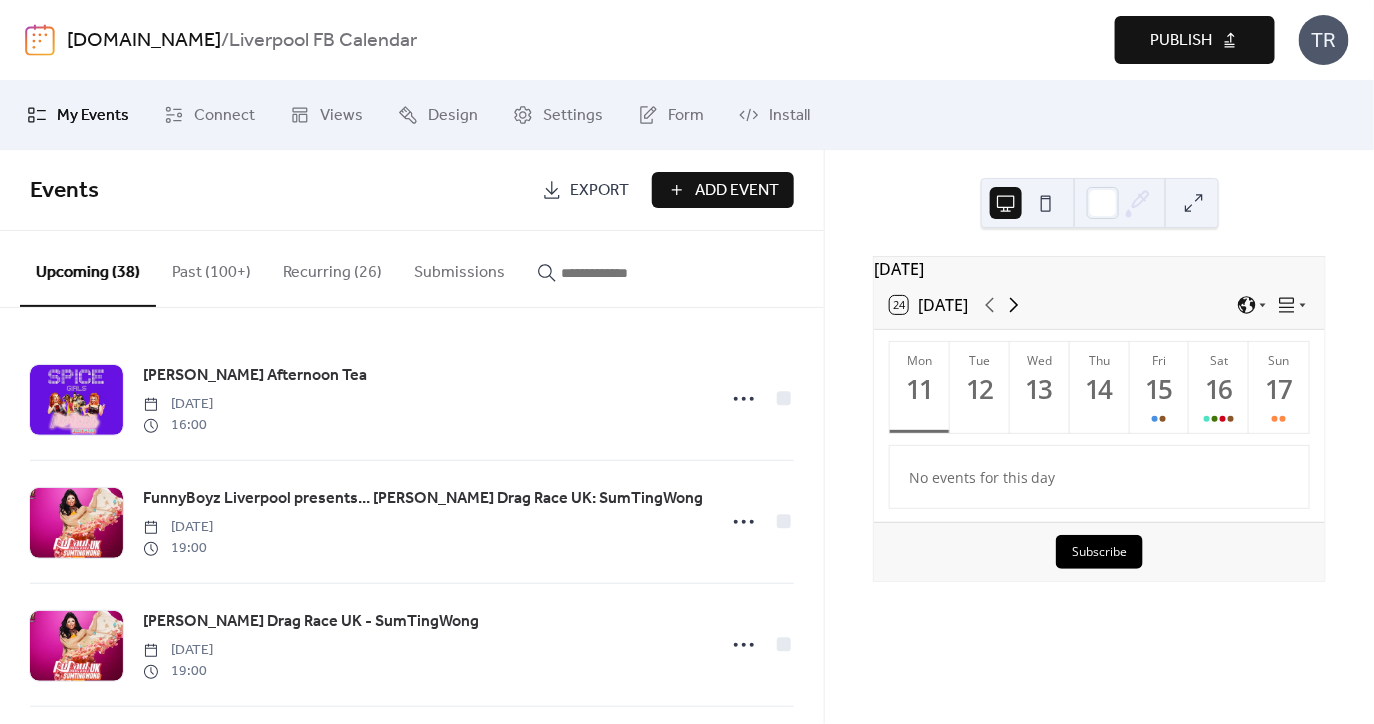 scroll, scrollTop: 0, scrollLeft: 0, axis: both 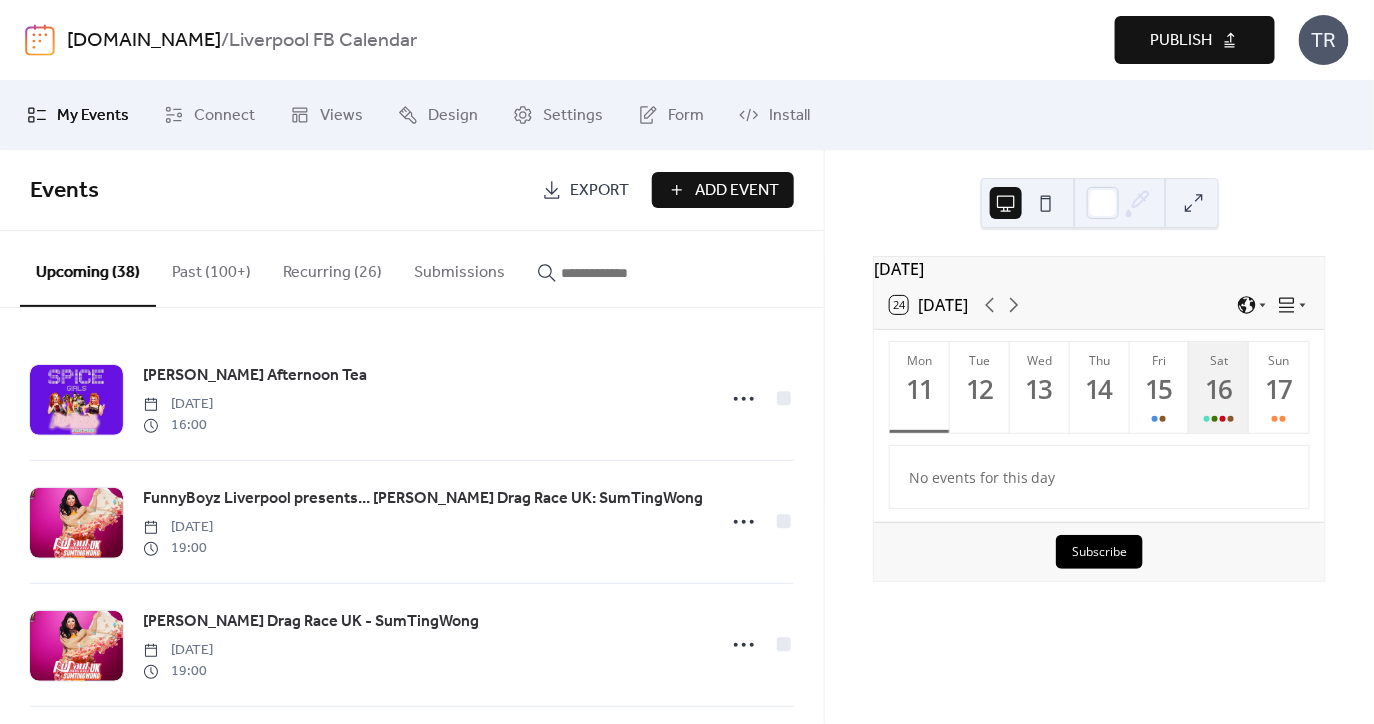 click on "16" at bounding box center [1218, 389] 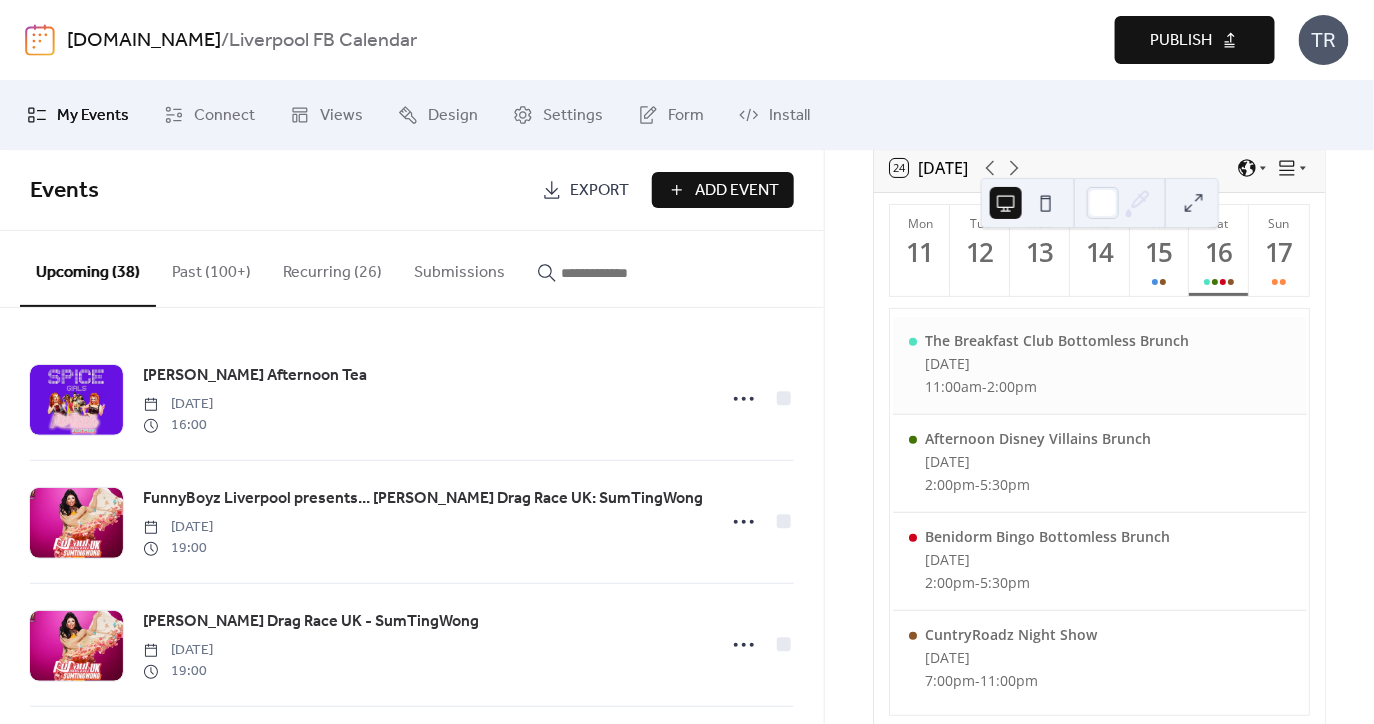 scroll, scrollTop: 142, scrollLeft: 0, axis: vertical 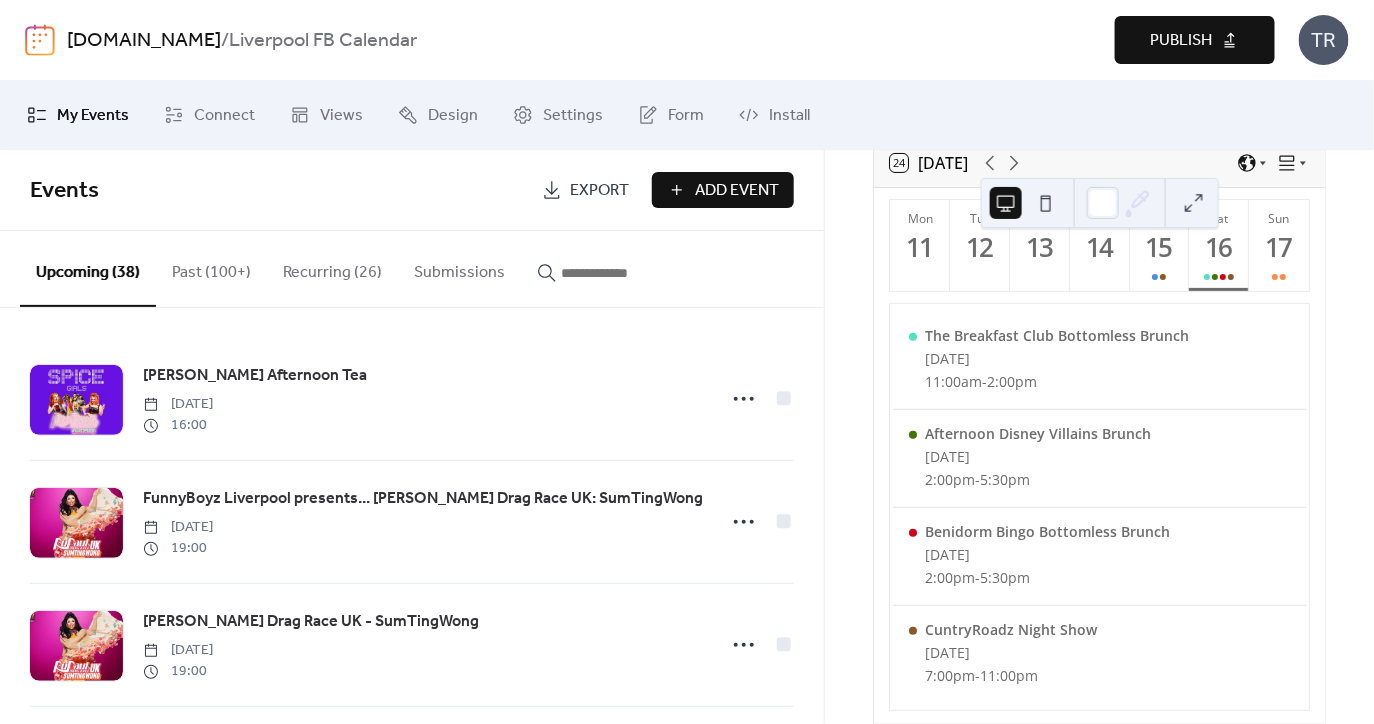 click on "Upcoming (38) Past (100+) Recurring (26) Submissions" at bounding box center [412, 269] 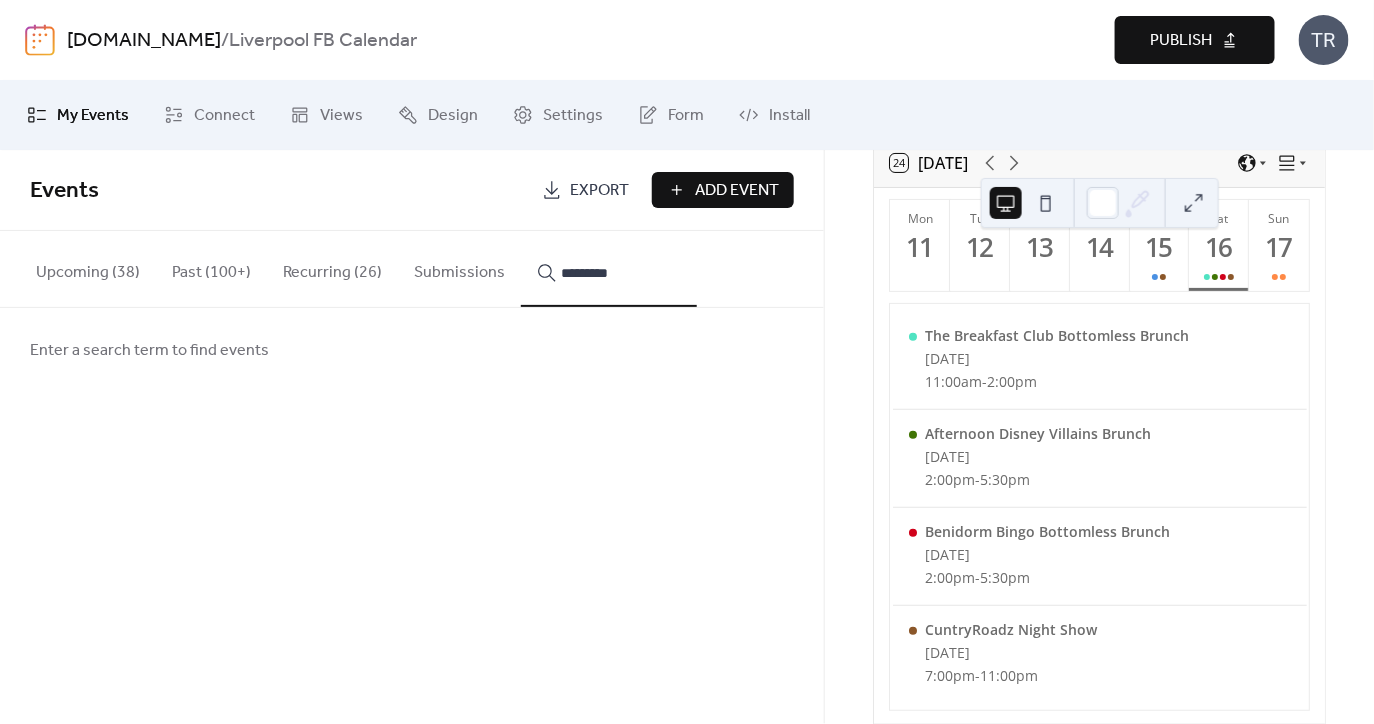 click on "********" at bounding box center (609, 269) 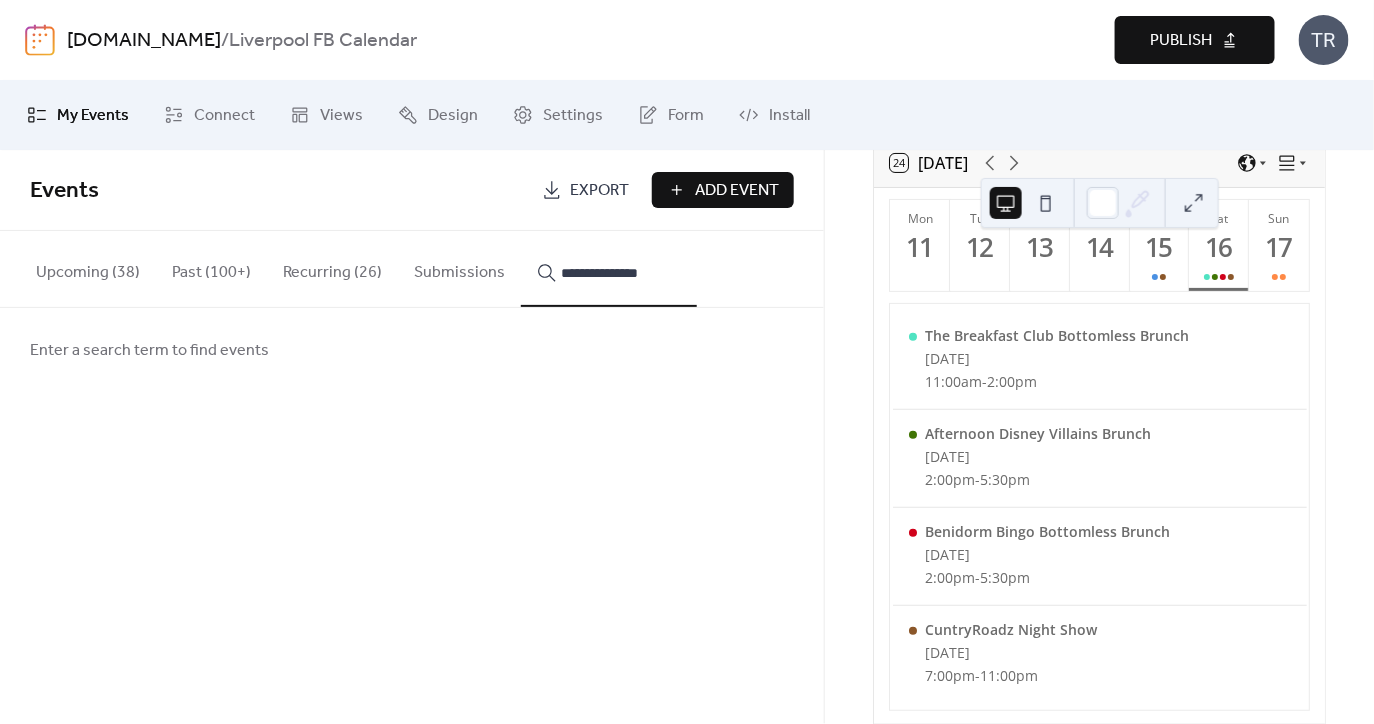 click on "**********" at bounding box center (609, 269) 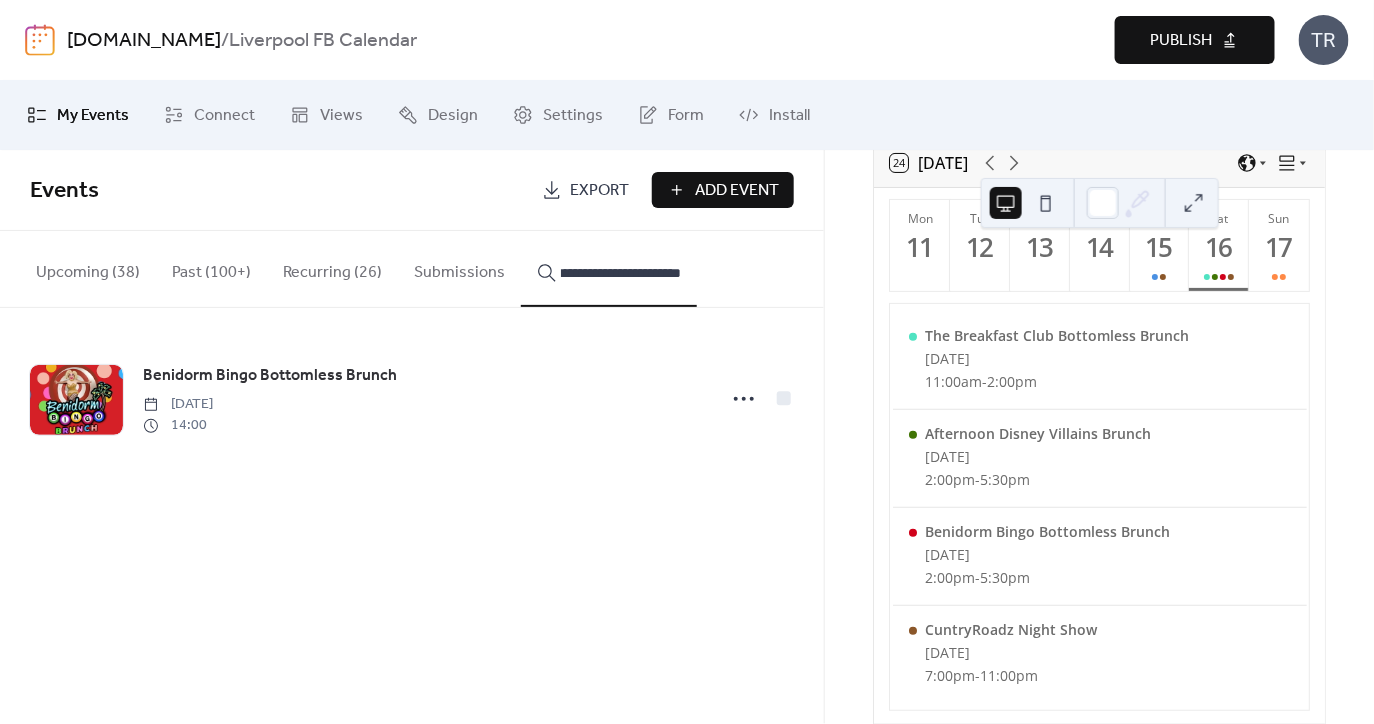 scroll, scrollTop: 0, scrollLeft: 46, axis: horizontal 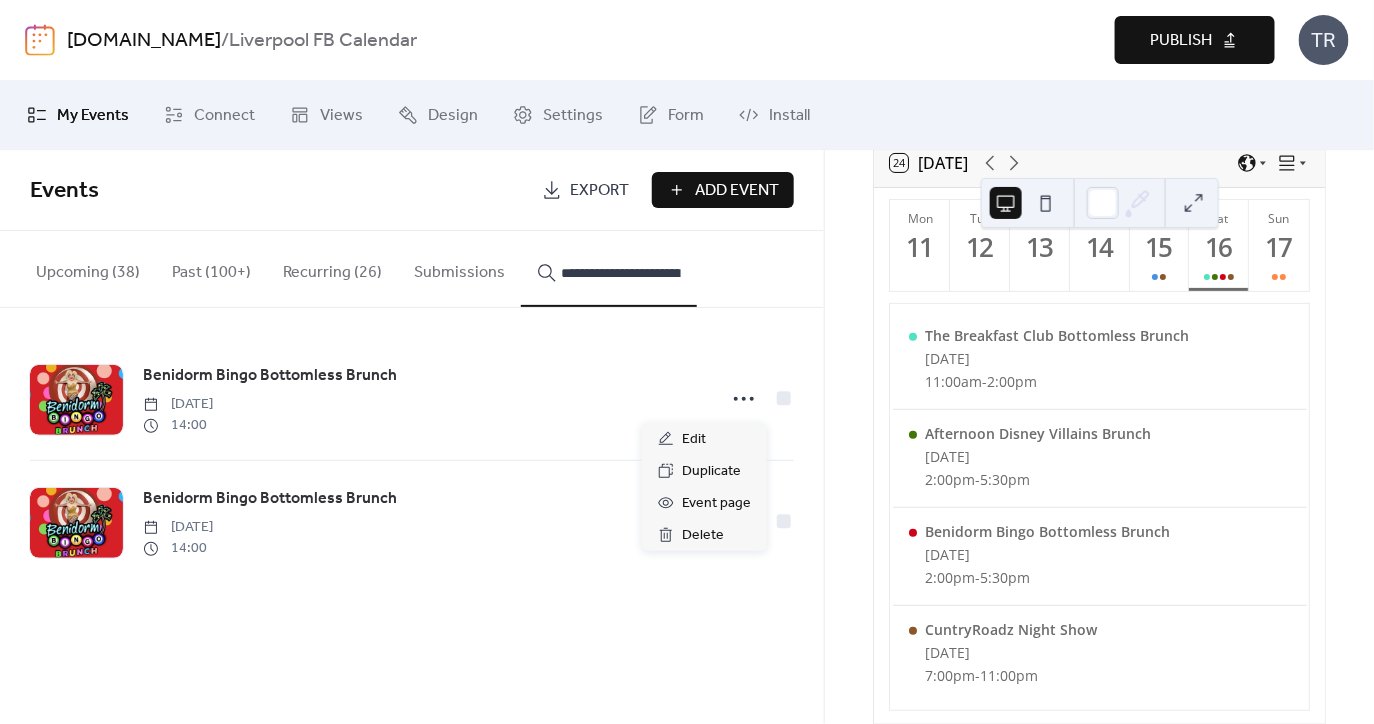 click 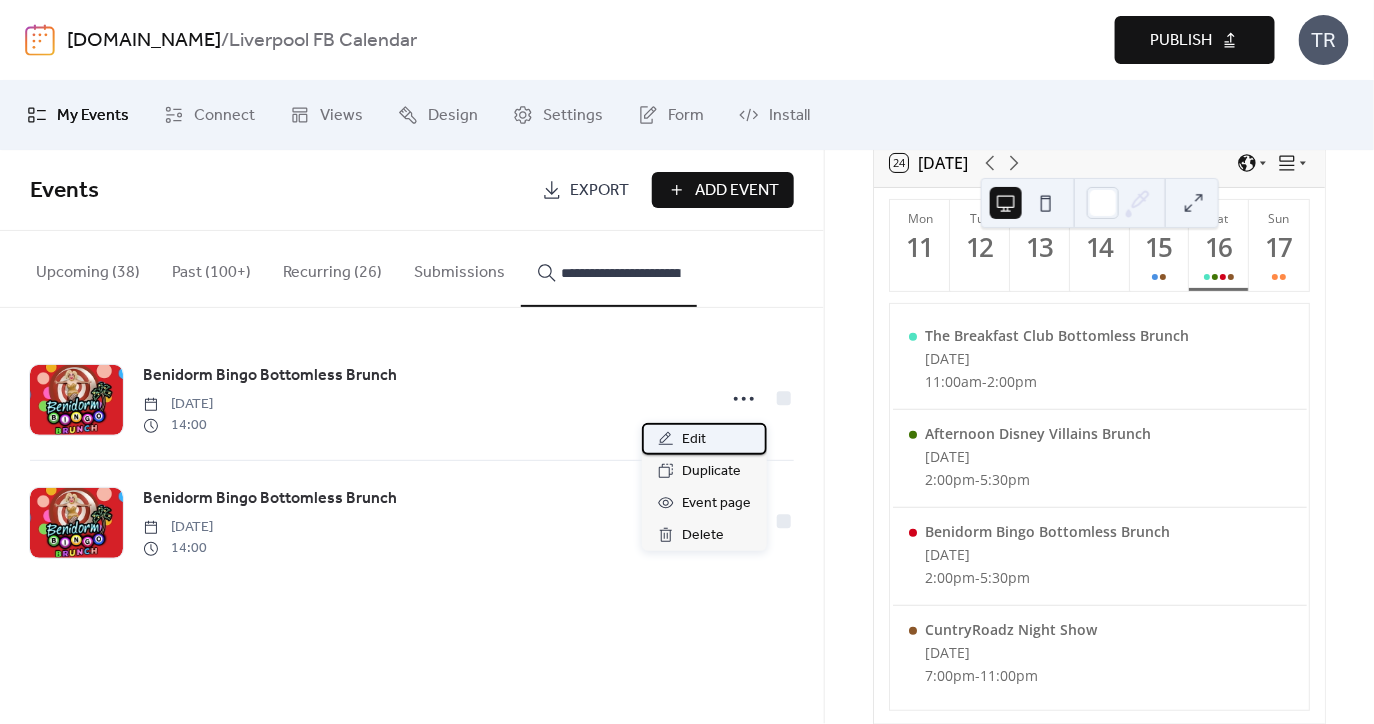 click on "Edit" at bounding box center (694, 440) 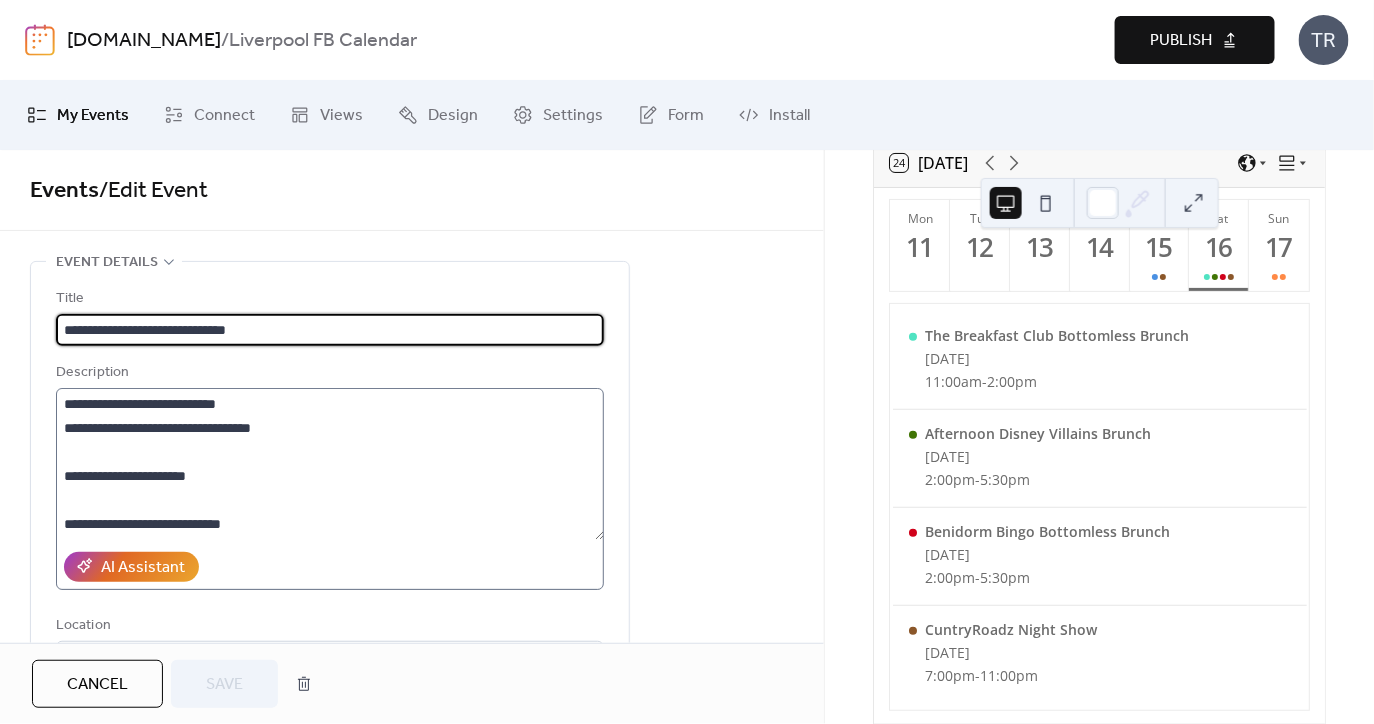 scroll, scrollTop: 191, scrollLeft: 0, axis: vertical 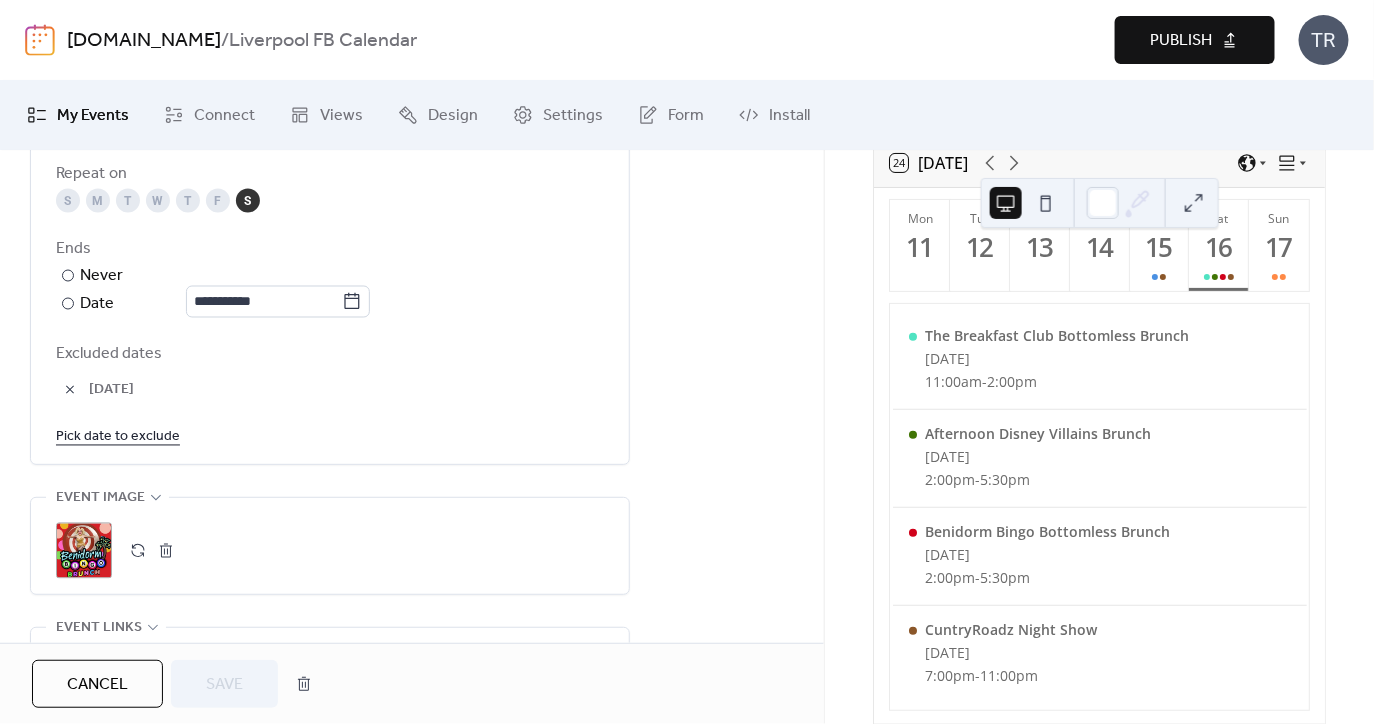 click on "Pick date to exclude" at bounding box center (118, 436) 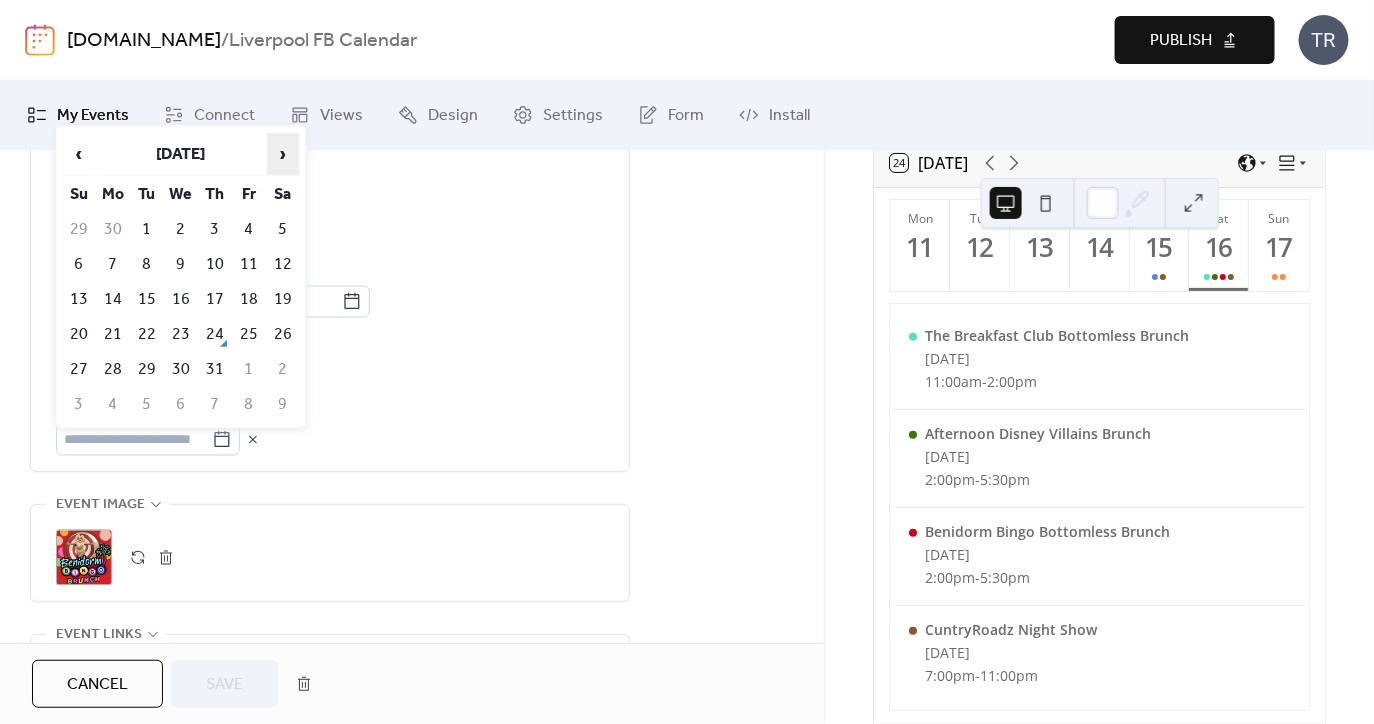 click on "›" at bounding box center [283, 154] 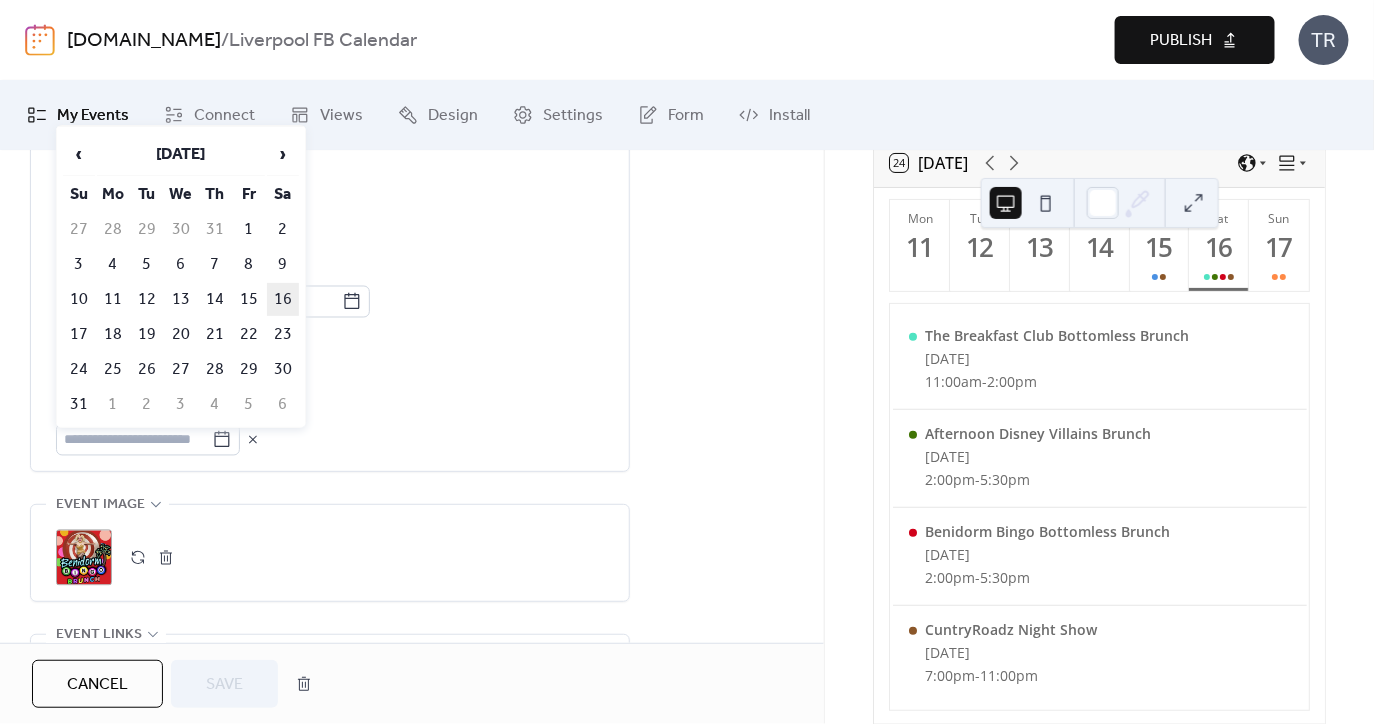 click on "16" at bounding box center (283, 299) 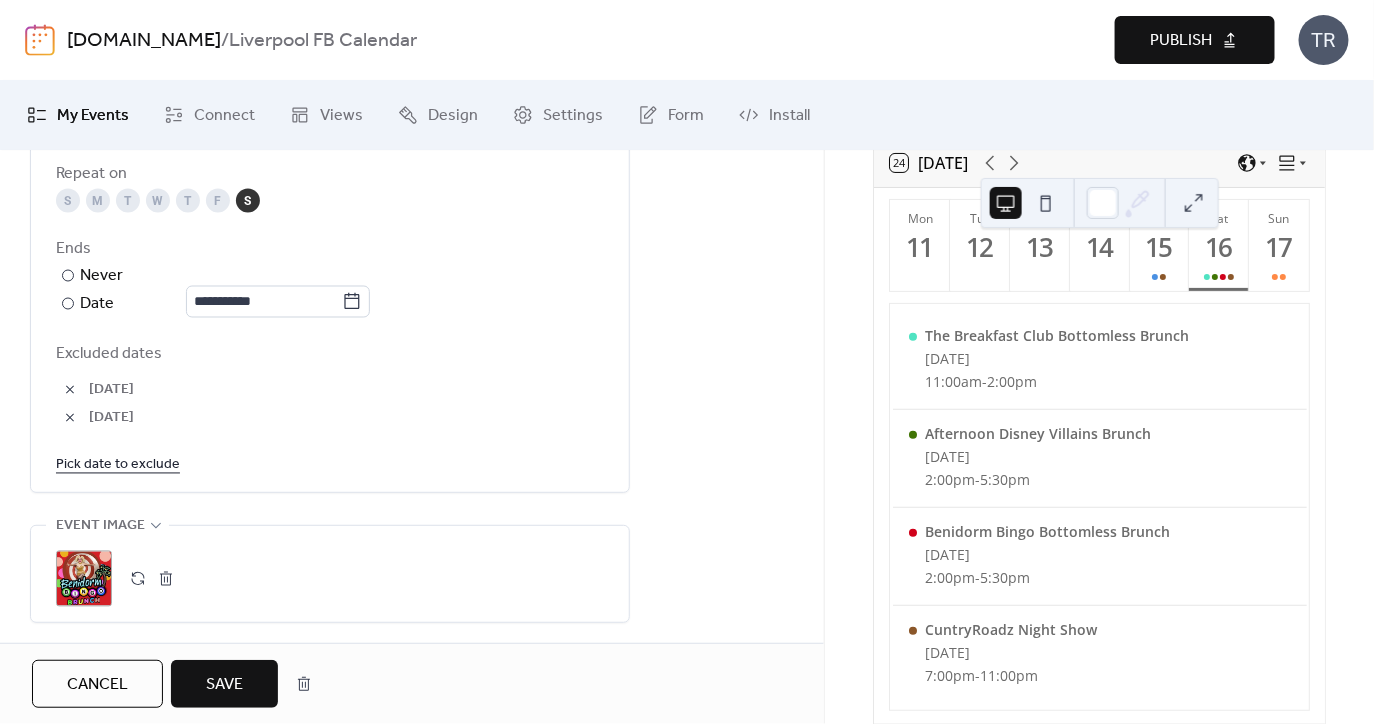 click on "Save" at bounding box center [224, 685] 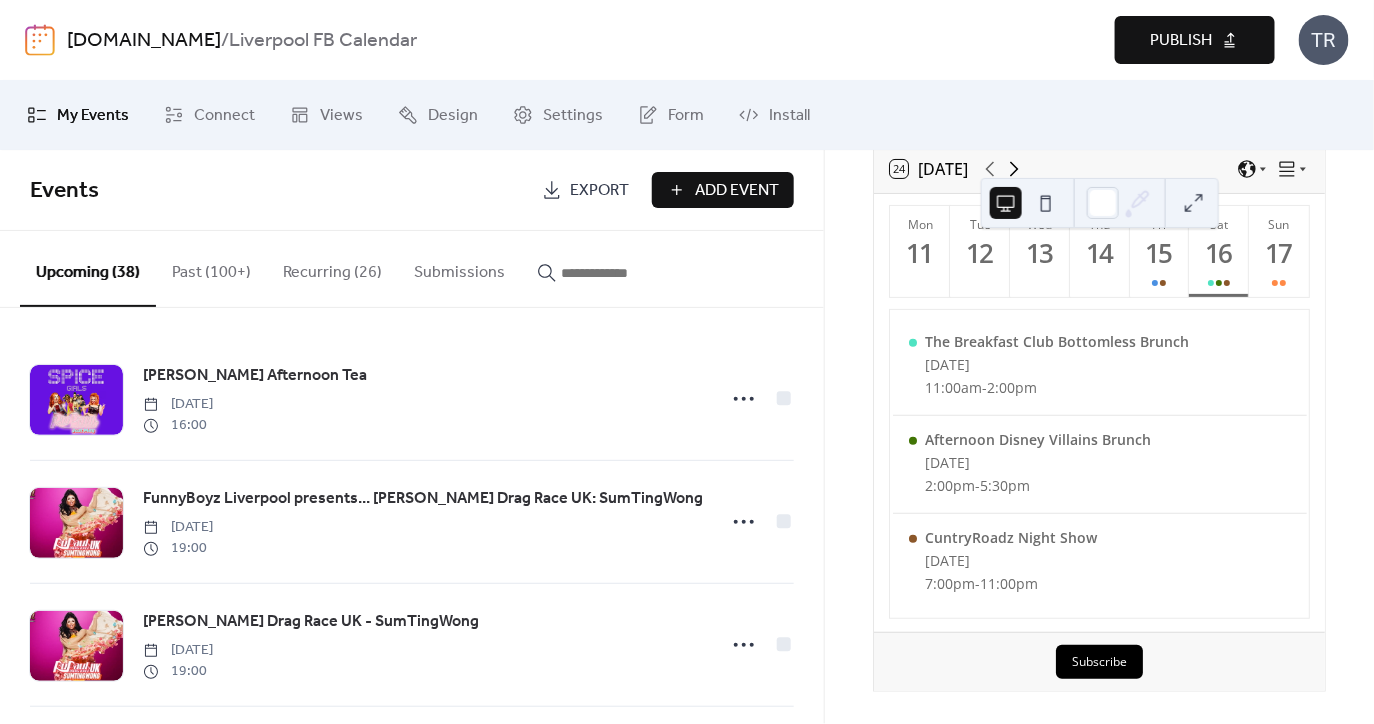 click 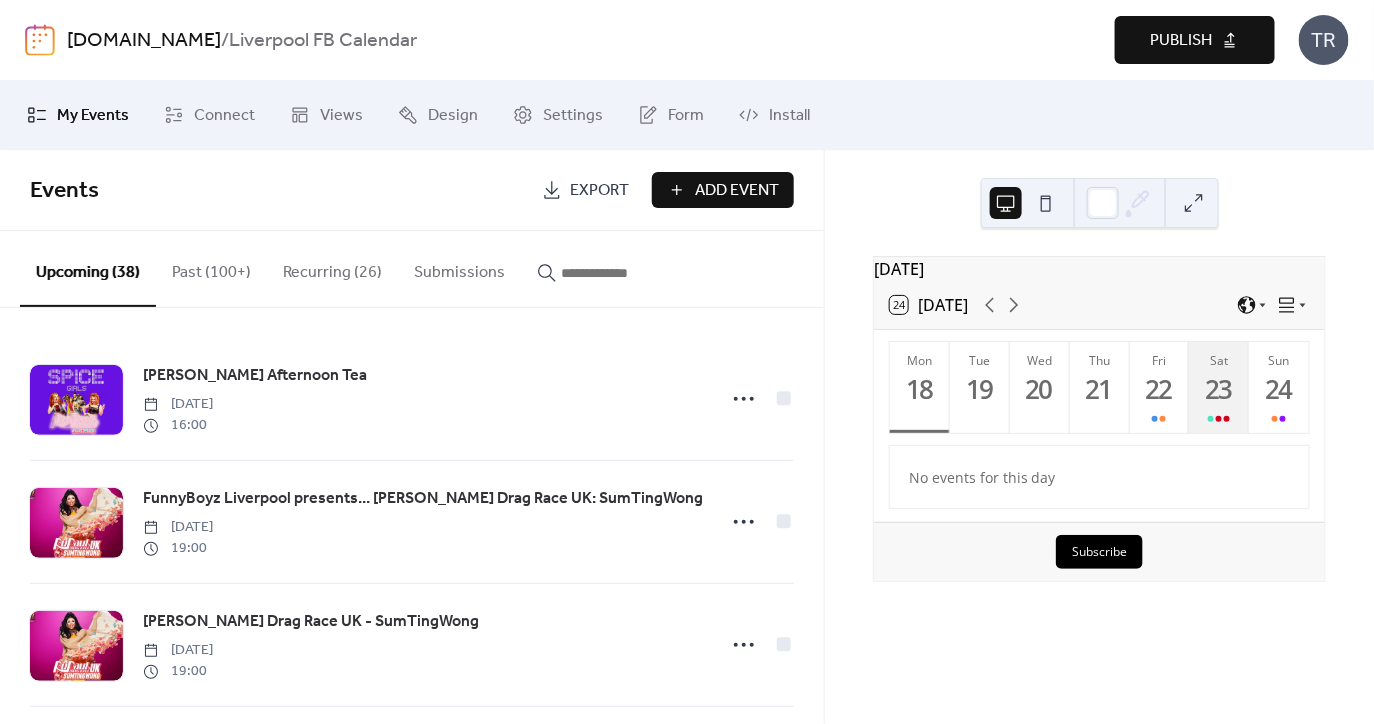 click on "23" at bounding box center (1218, 389) 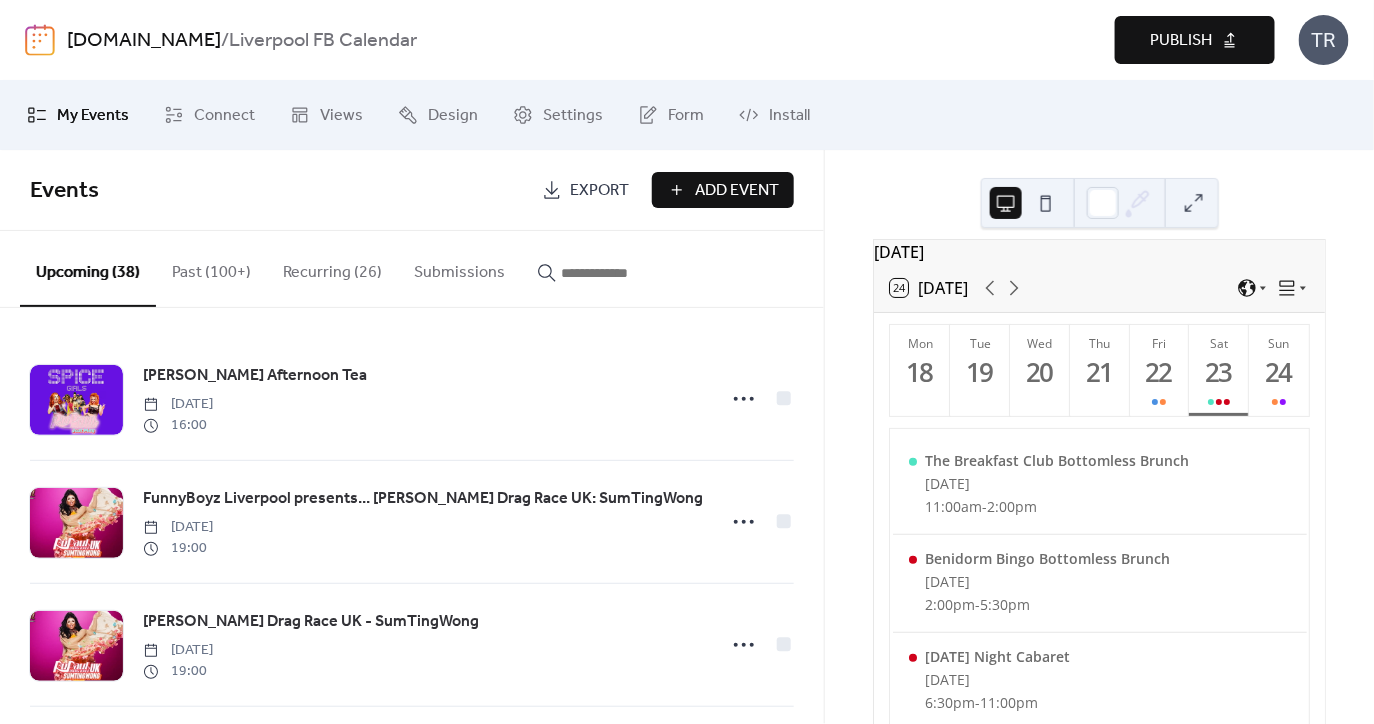 scroll, scrollTop: 0, scrollLeft: 0, axis: both 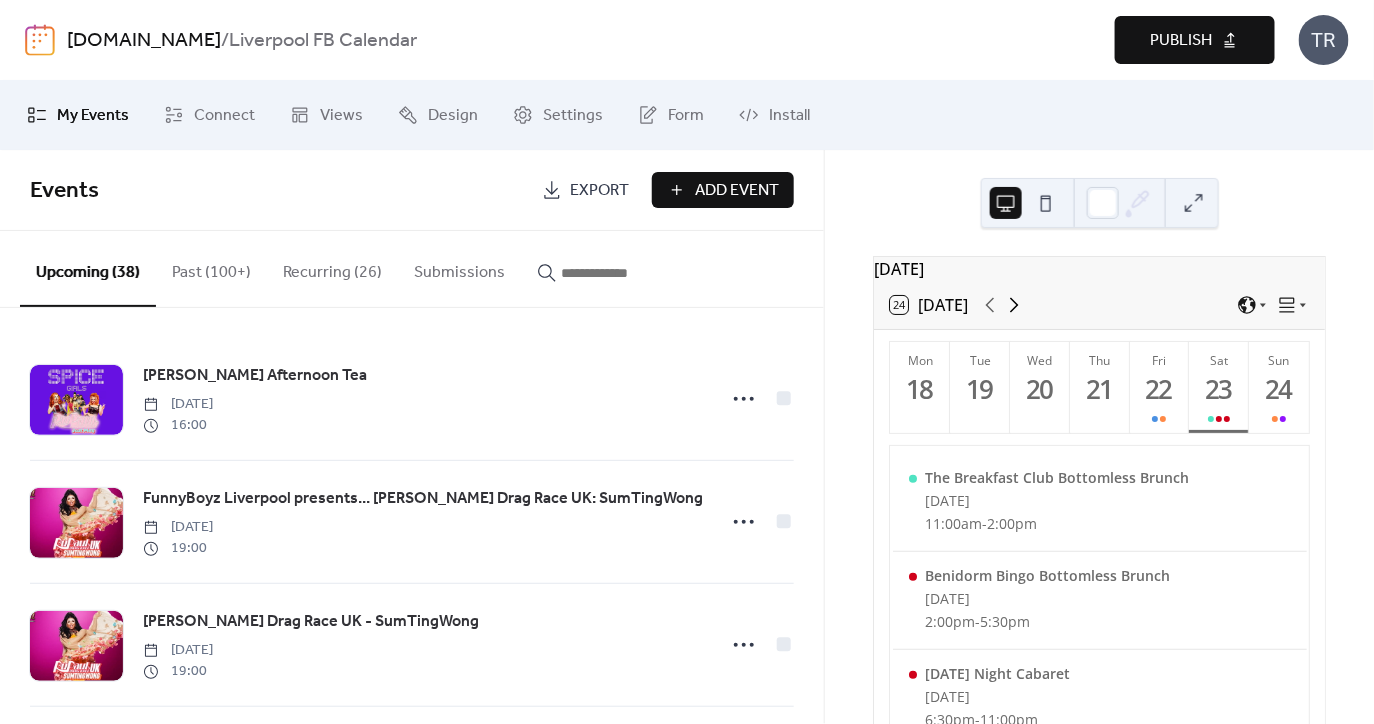 click 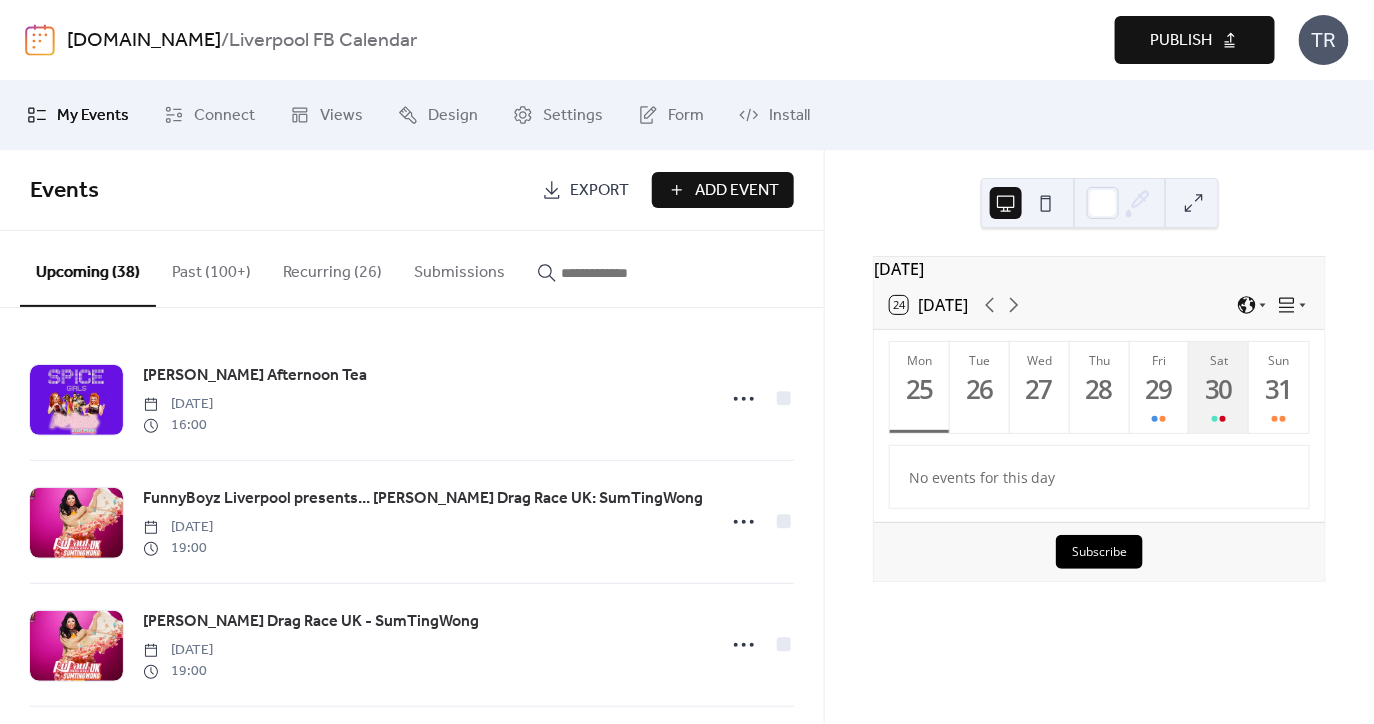 click on "30" at bounding box center (1218, 389) 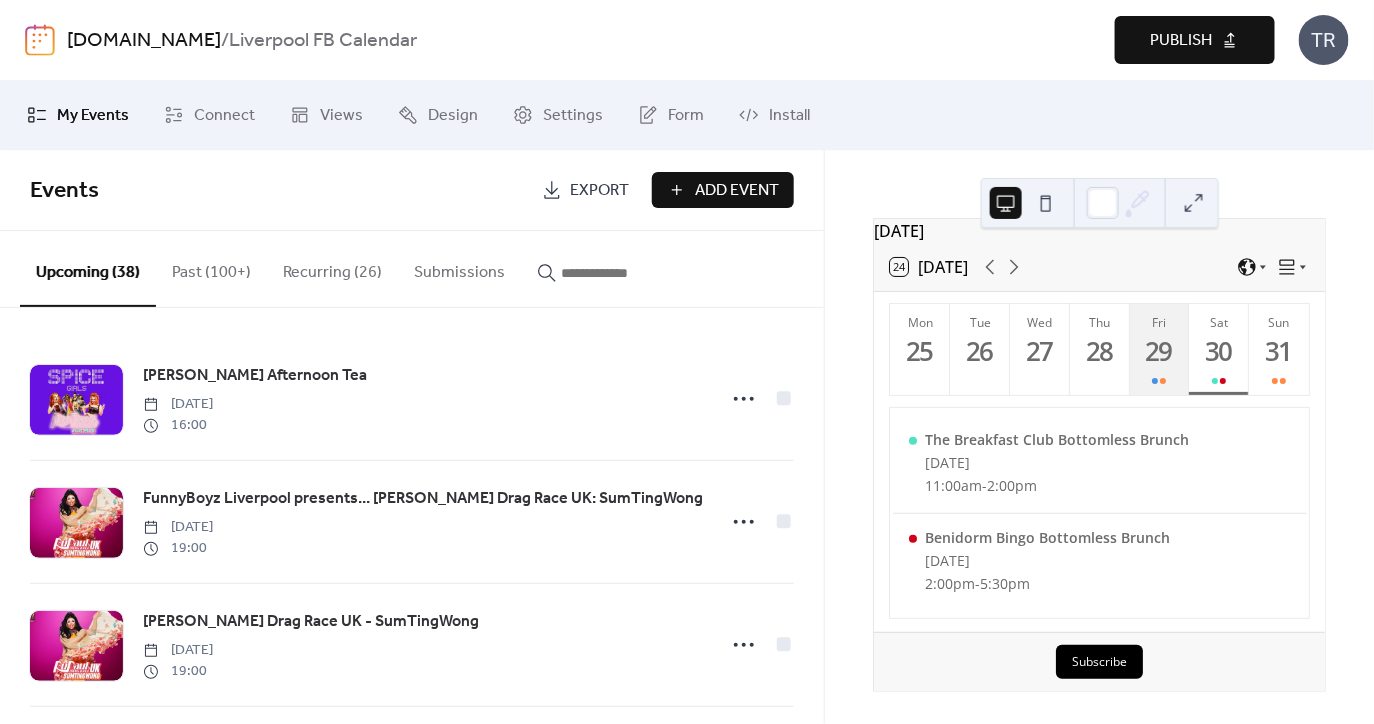 scroll, scrollTop: 48, scrollLeft: 0, axis: vertical 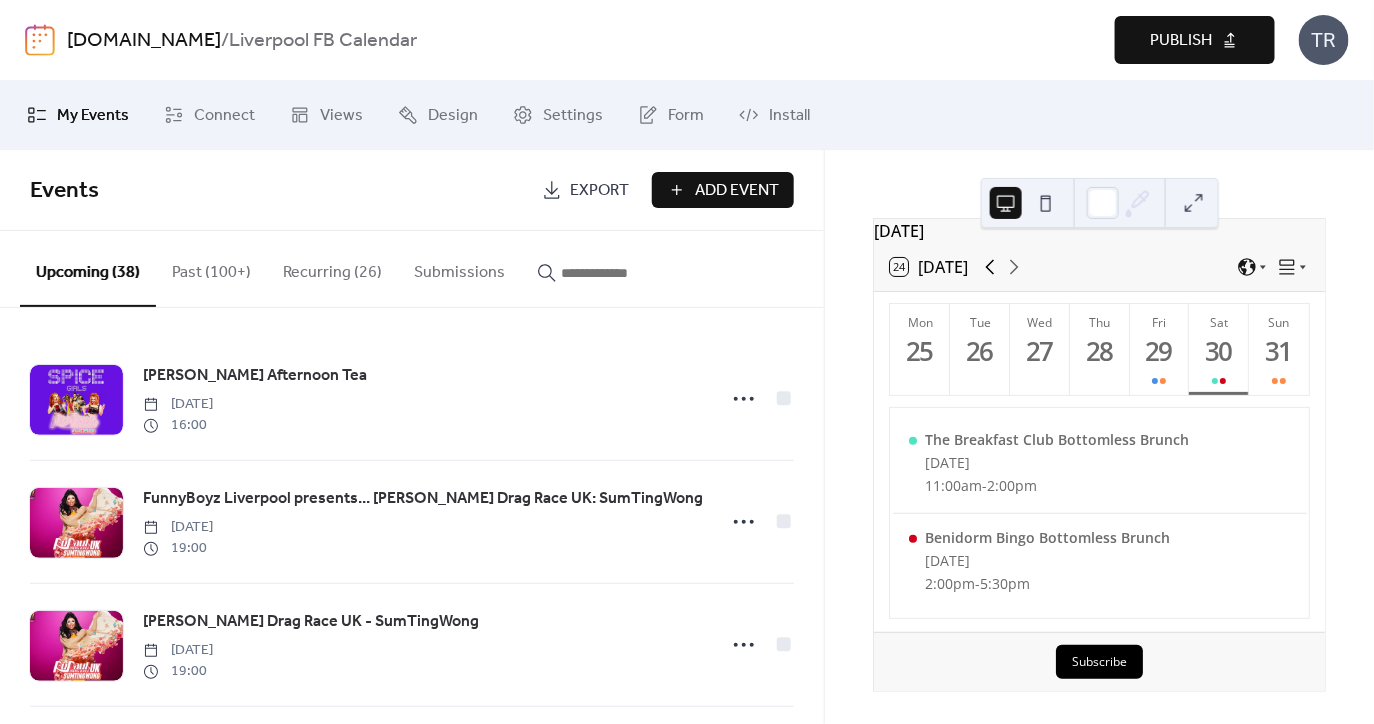 click 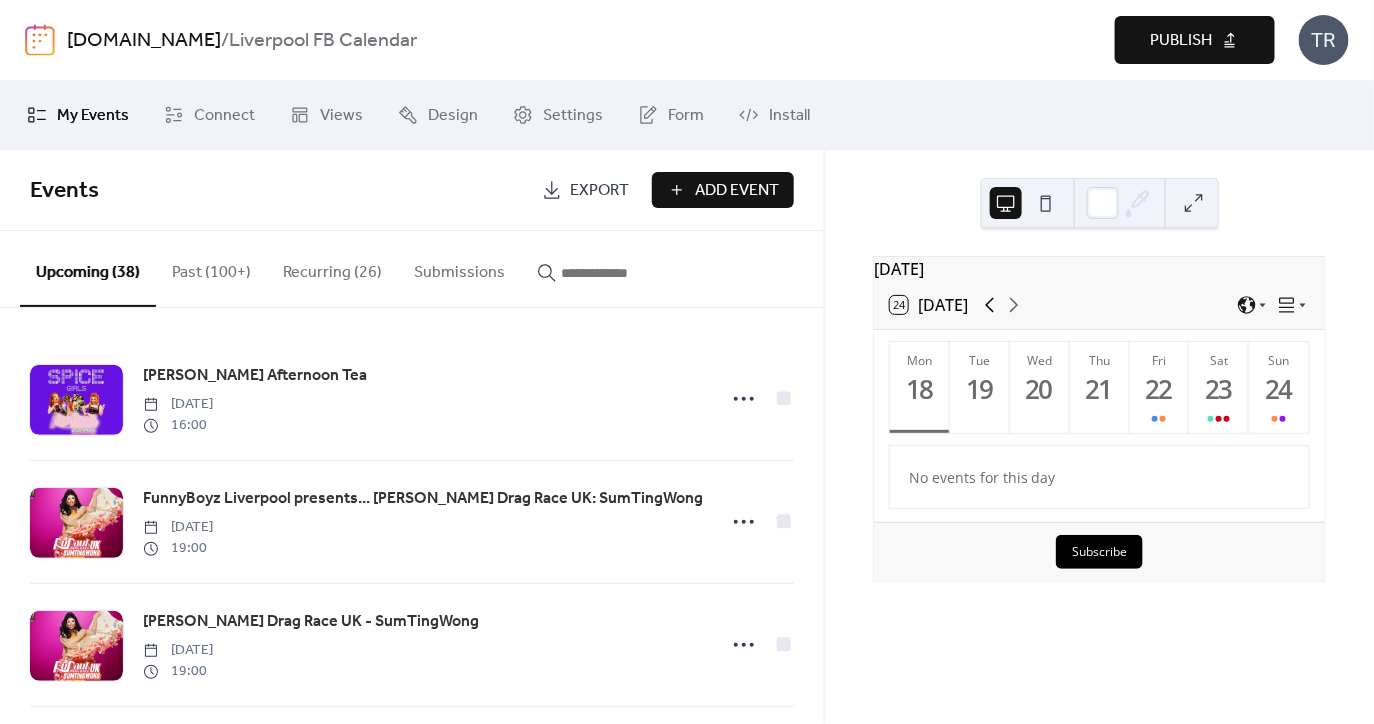 scroll, scrollTop: 0, scrollLeft: 0, axis: both 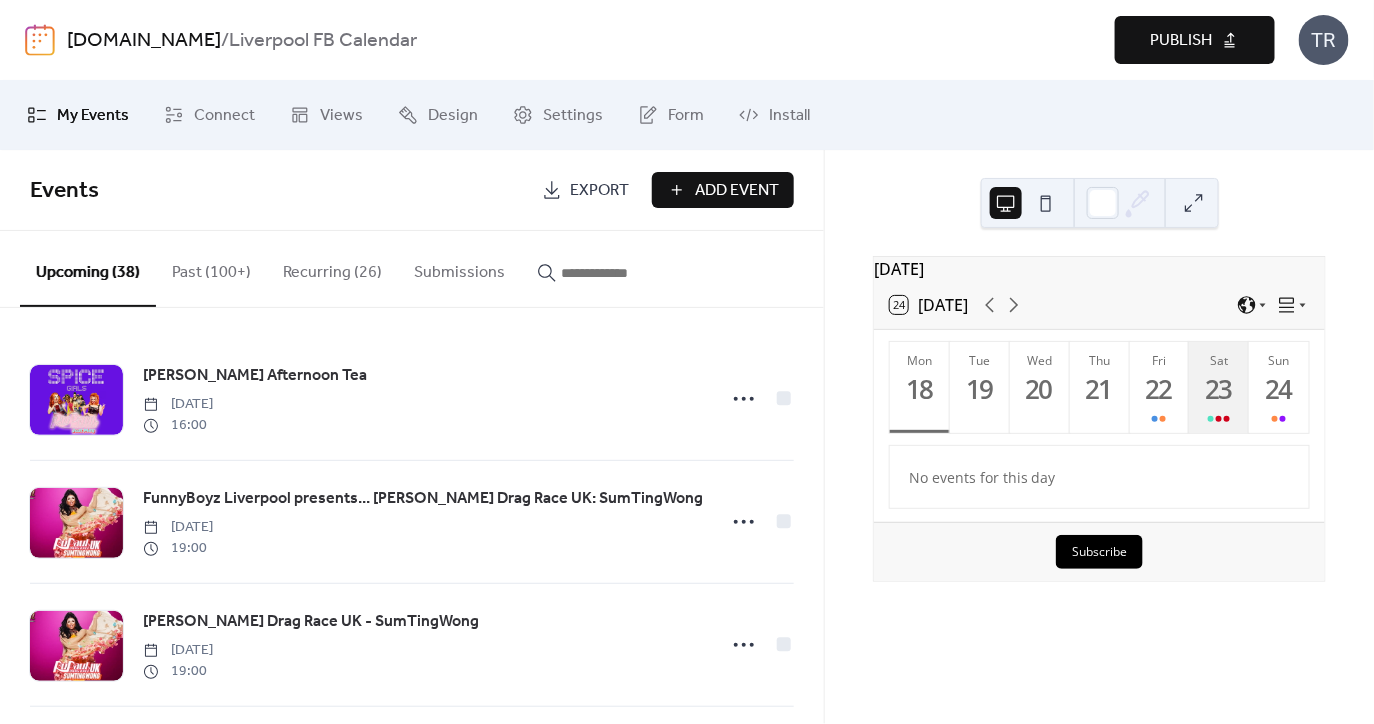 click on "23" at bounding box center (1218, 389) 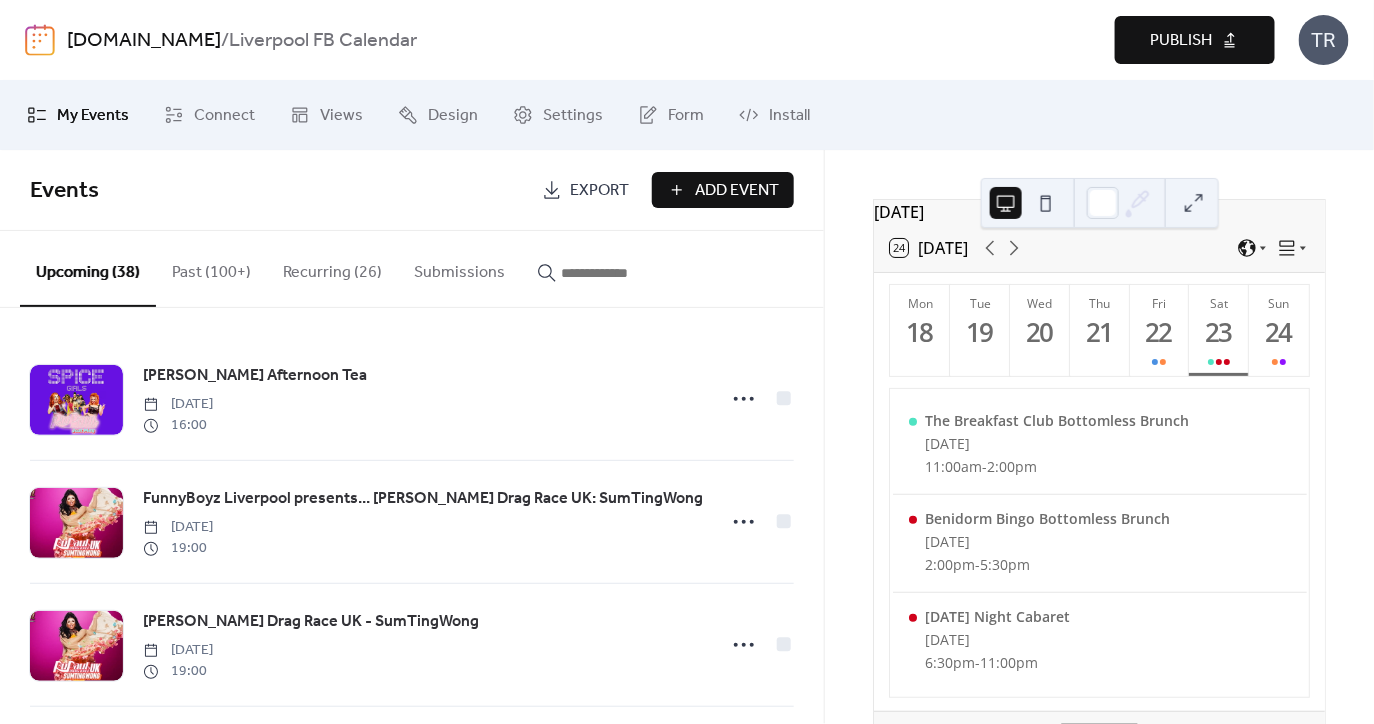 scroll, scrollTop: 49, scrollLeft: 0, axis: vertical 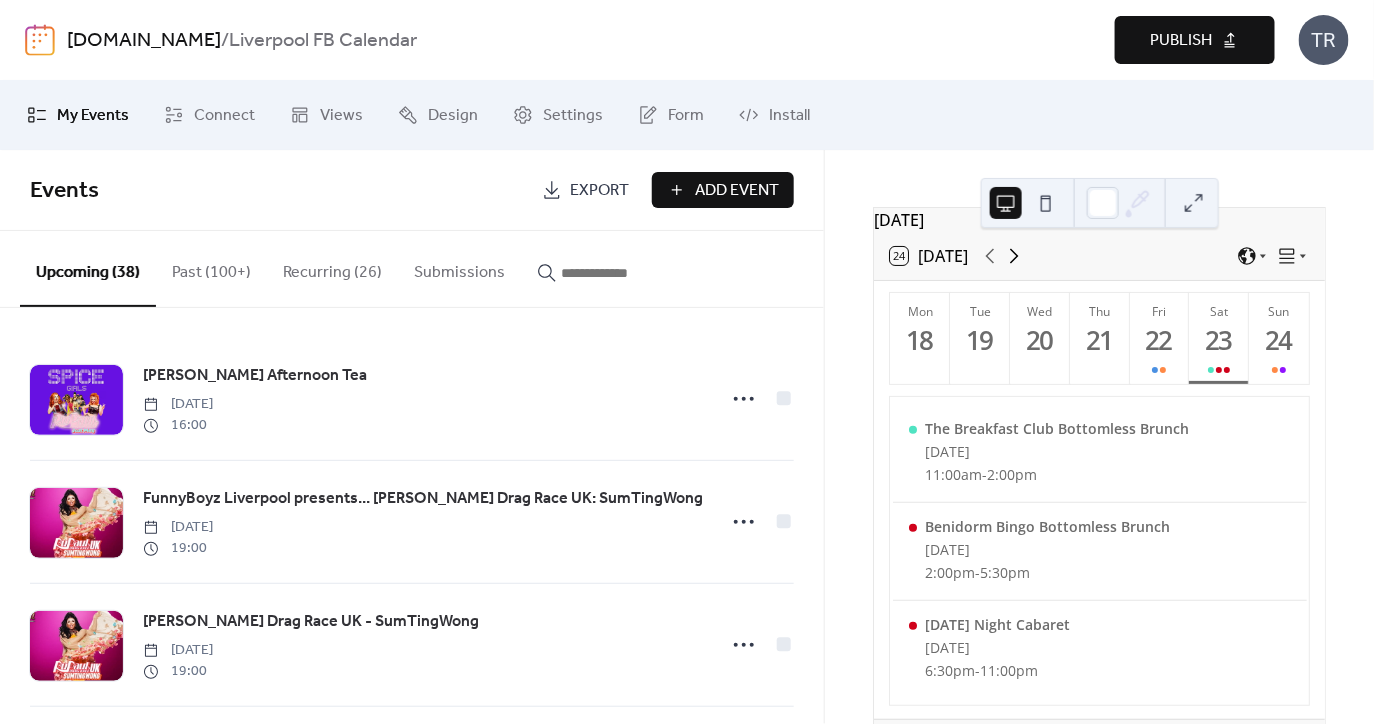 click 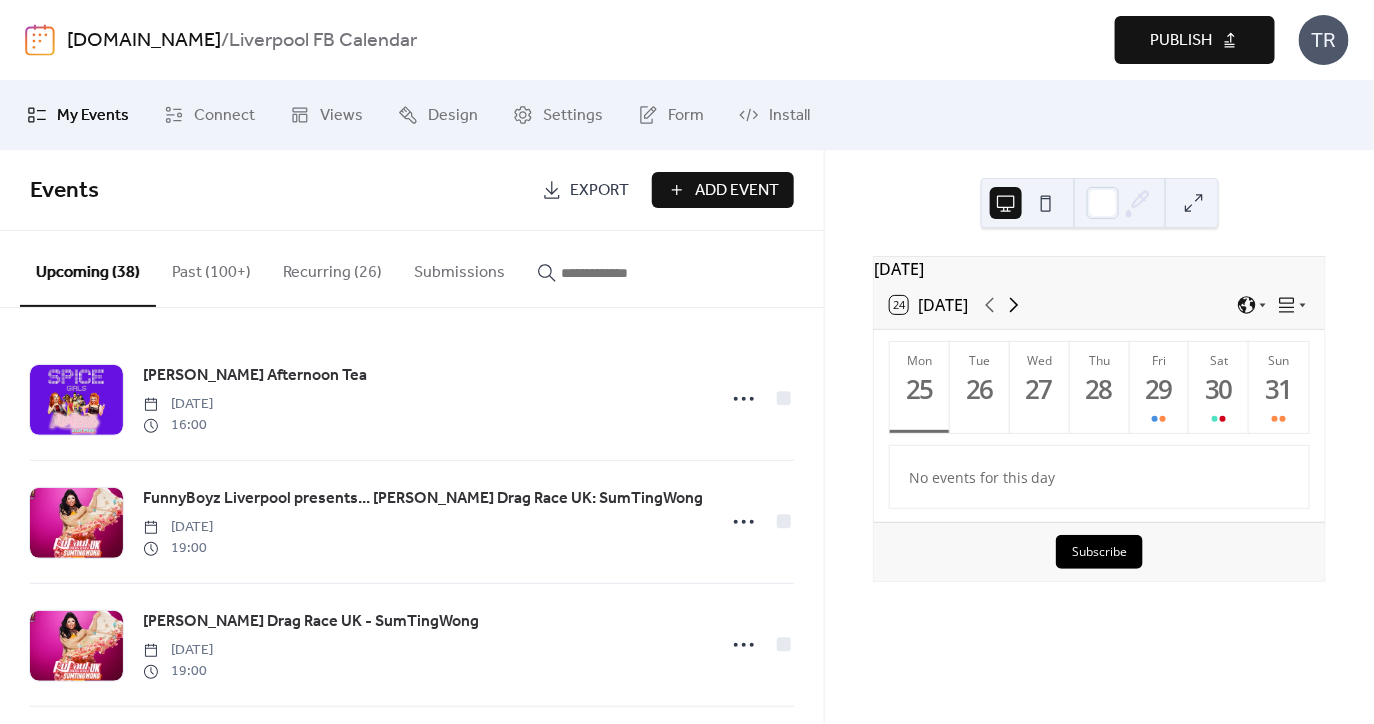 scroll, scrollTop: 0, scrollLeft: 0, axis: both 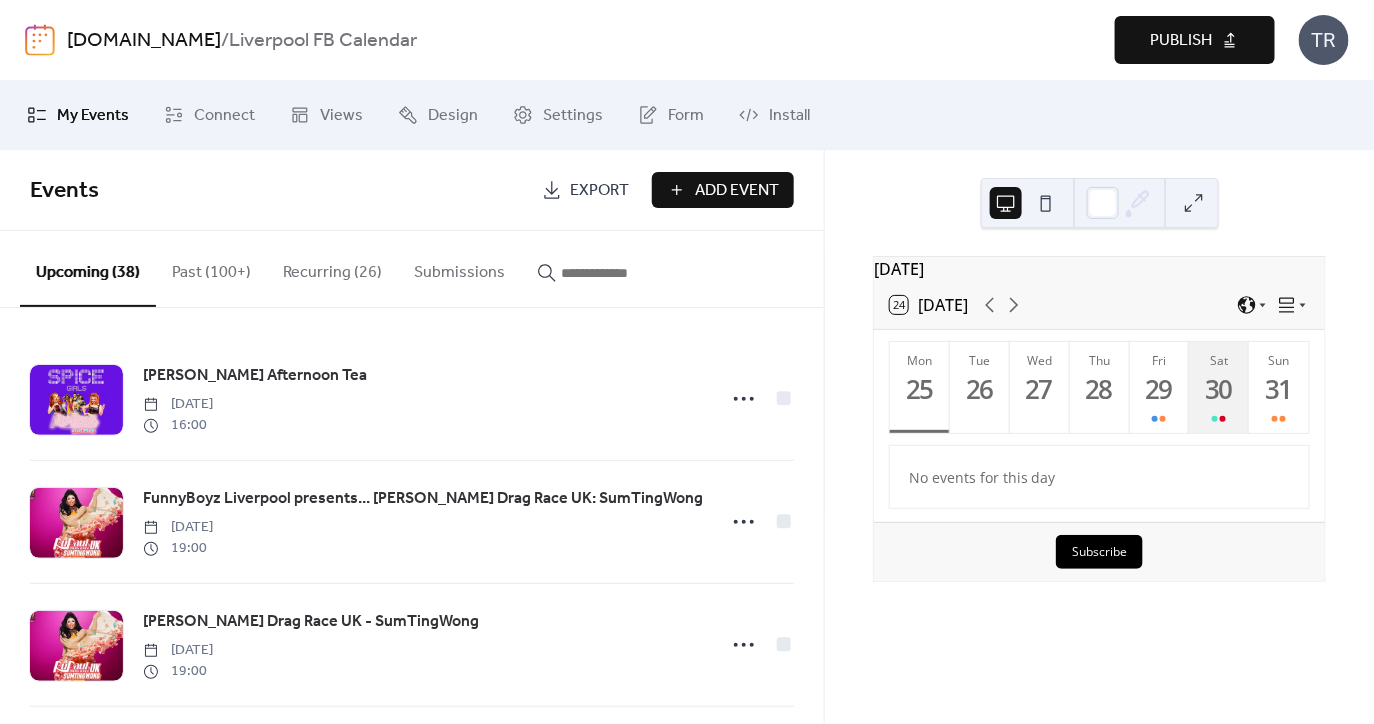 click on "30" at bounding box center [1218, 389] 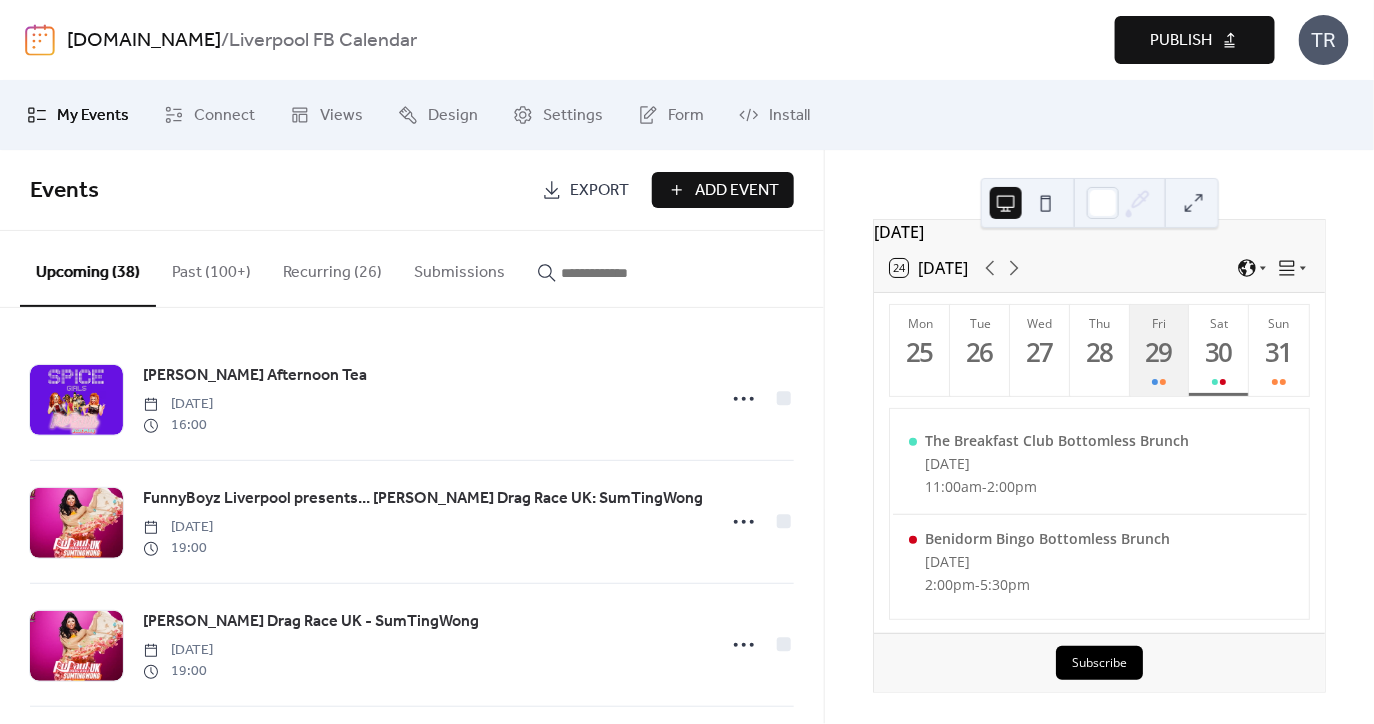 scroll, scrollTop: 48, scrollLeft: 0, axis: vertical 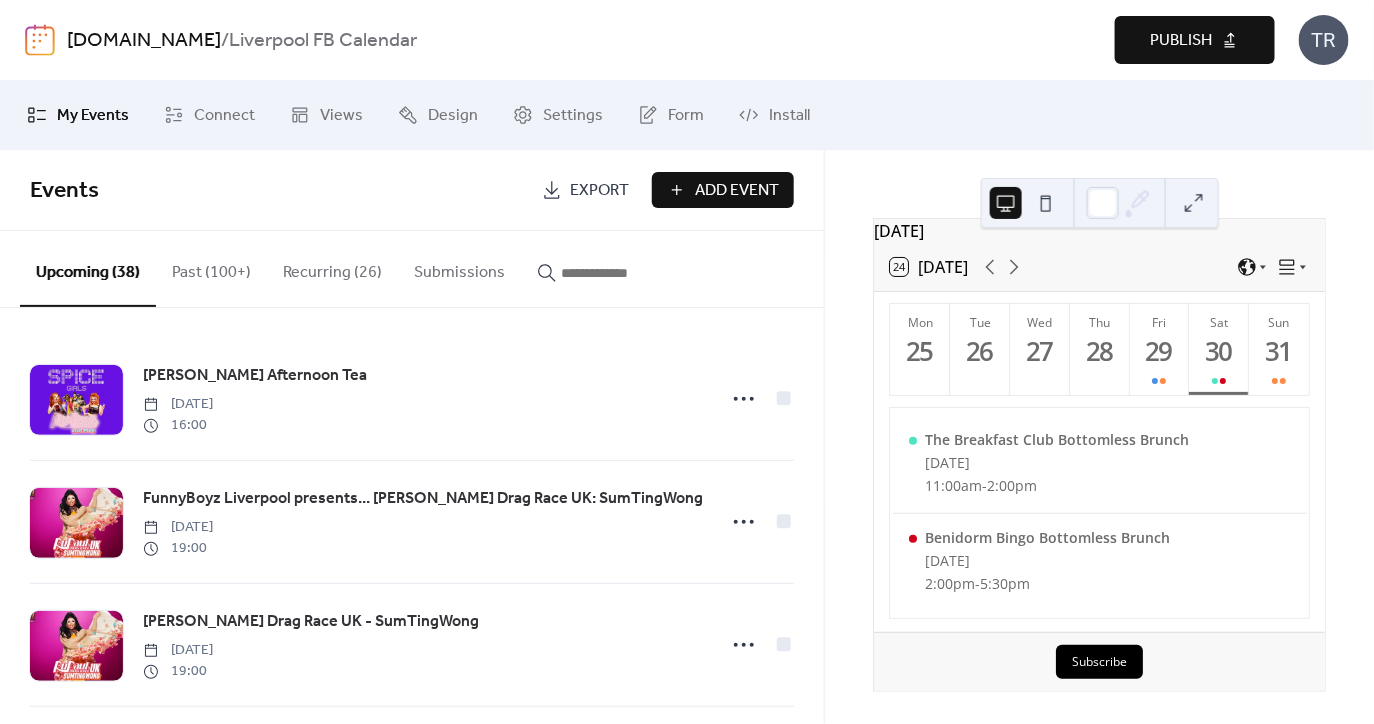 click at bounding box center (621, 273) 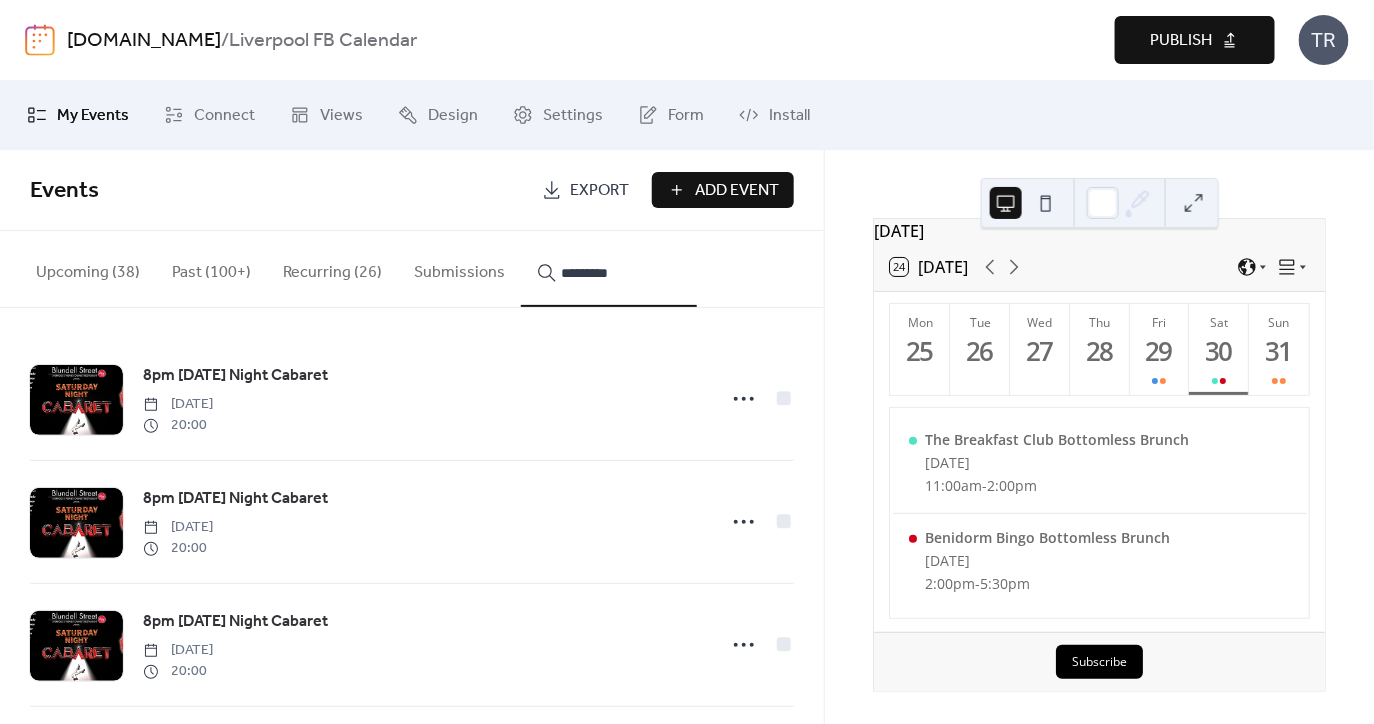 click on "**********" at bounding box center (609, 269) 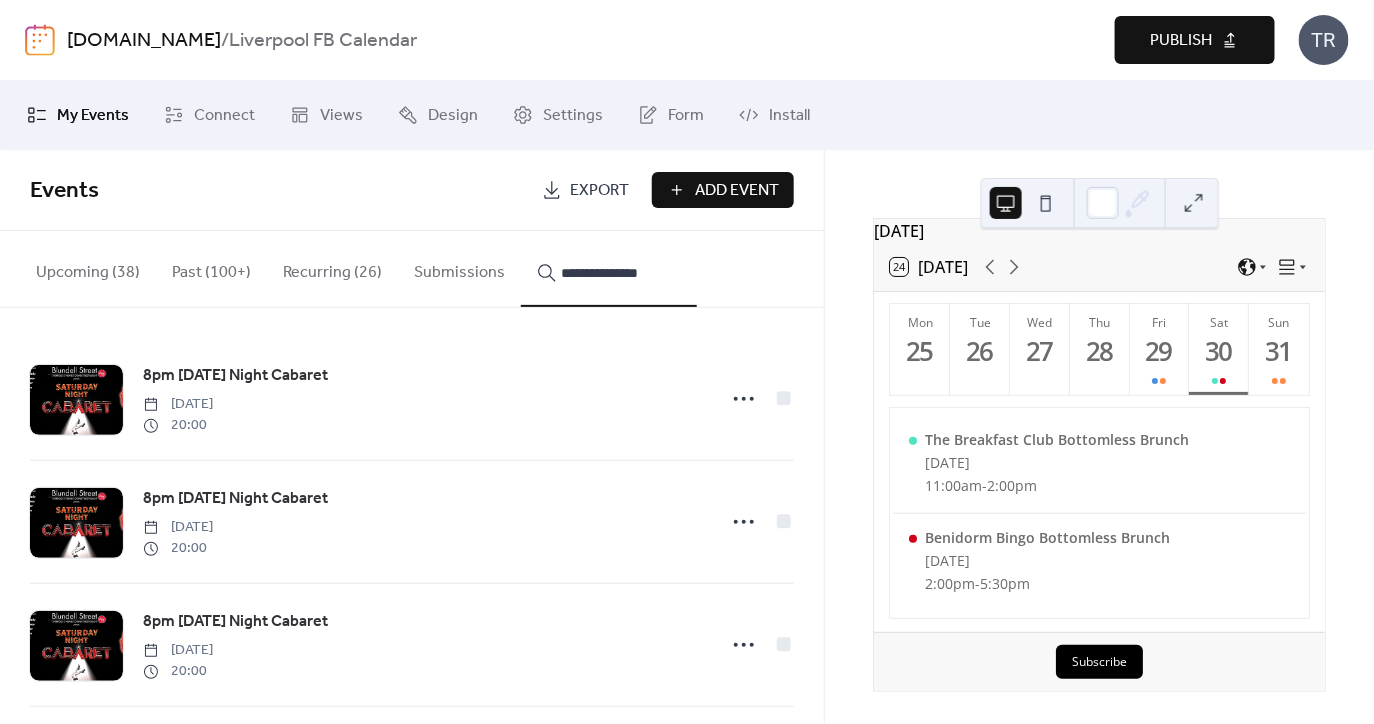 click on "**********" at bounding box center [609, 269] 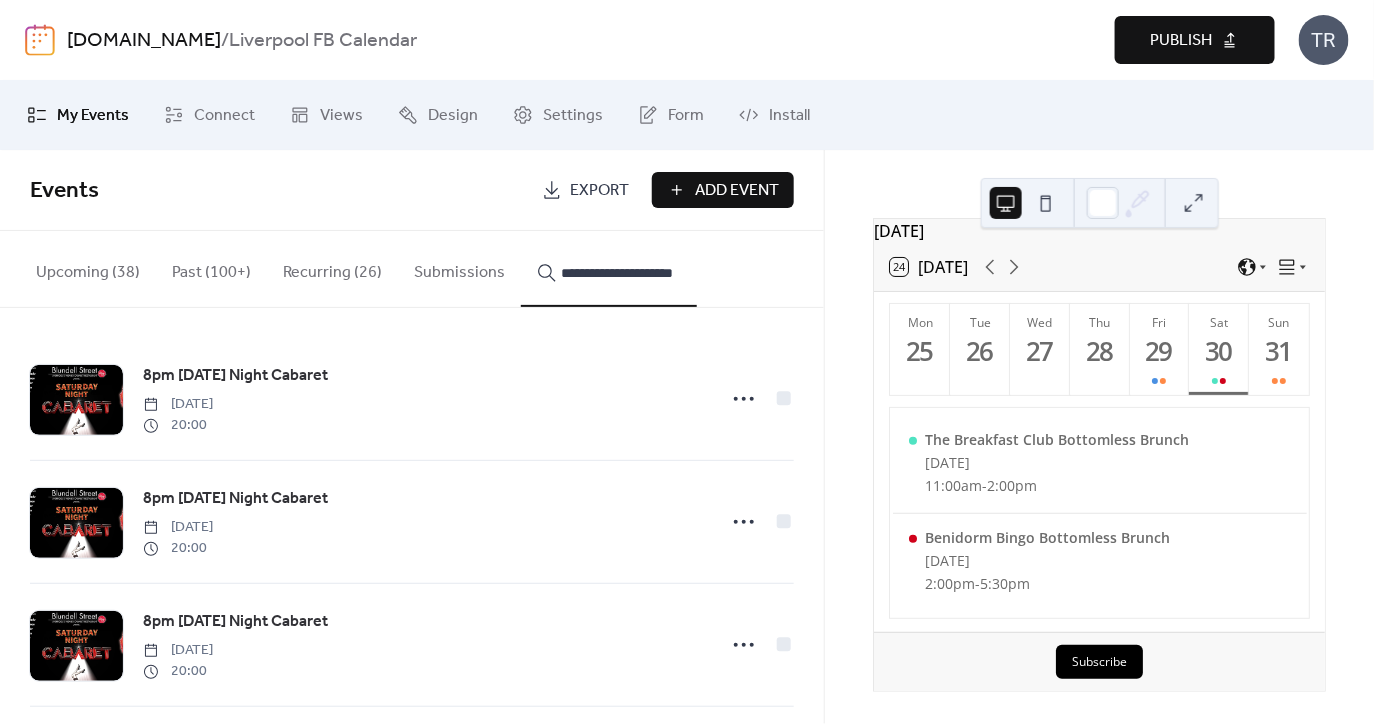 scroll, scrollTop: 0, scrollLeft: 15, axis: horizontal 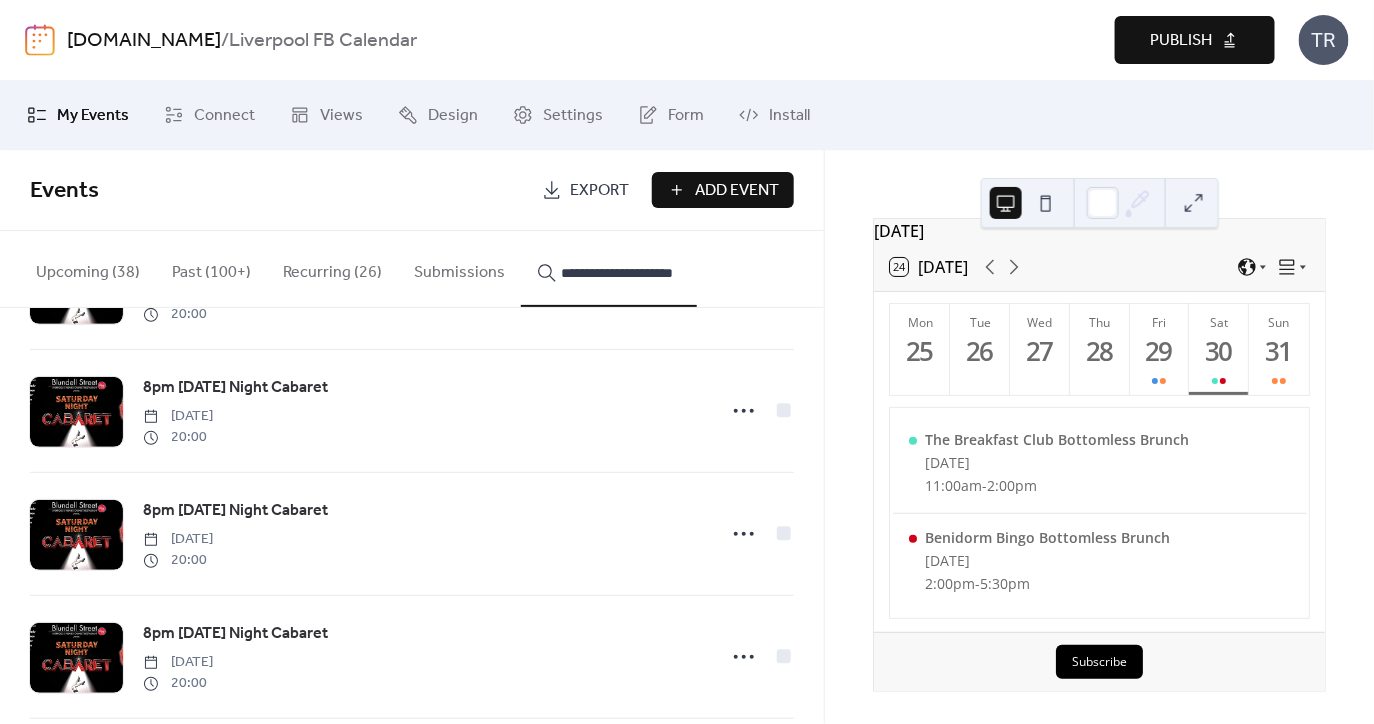 type on "**********" 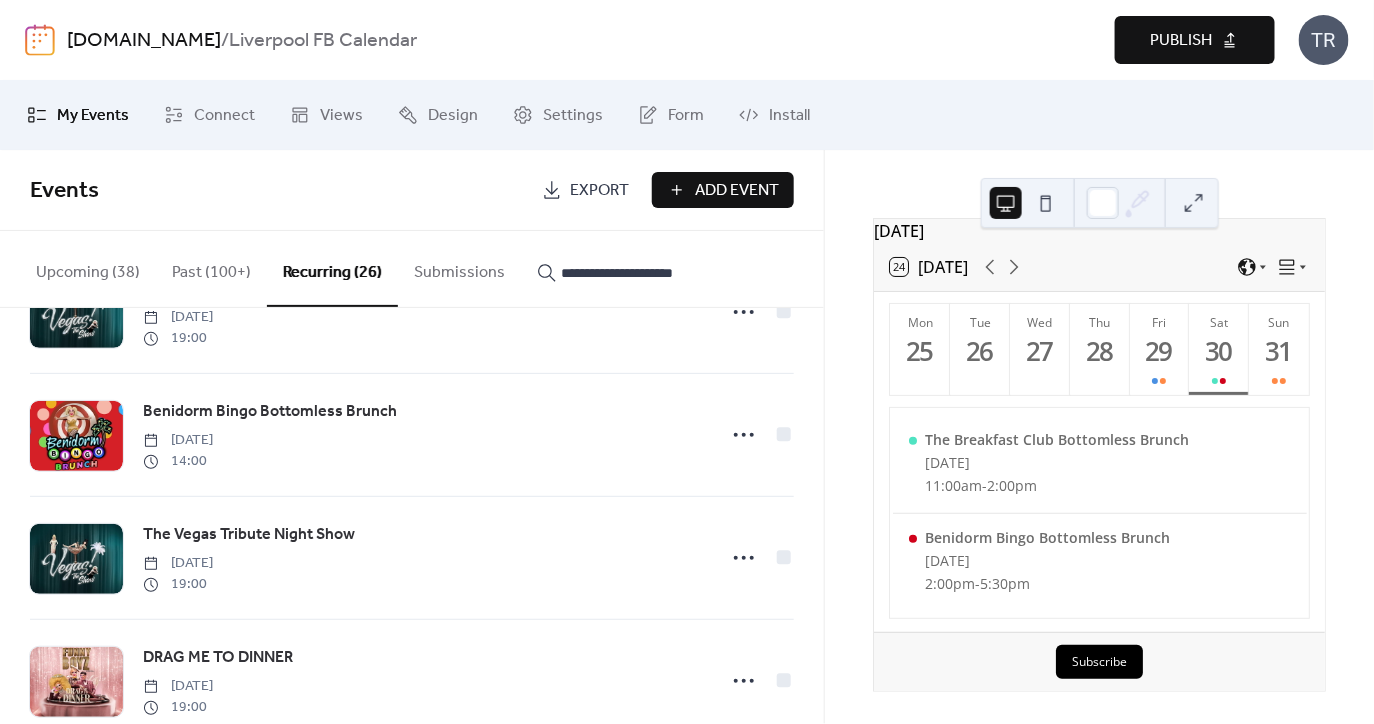 scroll, scrollTop: 2844, scrollLeft: 0, axis: vertical 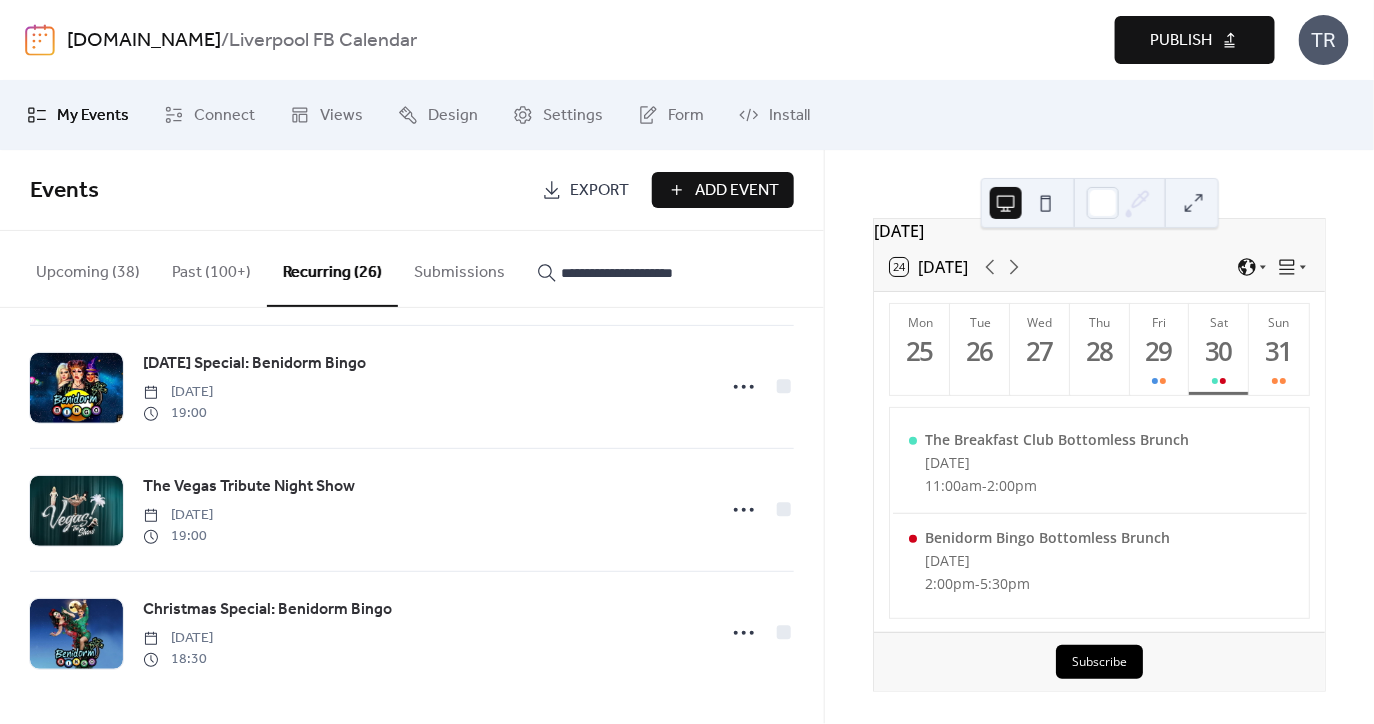 drag, startPoint x: 622, startPoint y: 271, endPoint x: 623, endPoint y: 291, distance: 20.024984 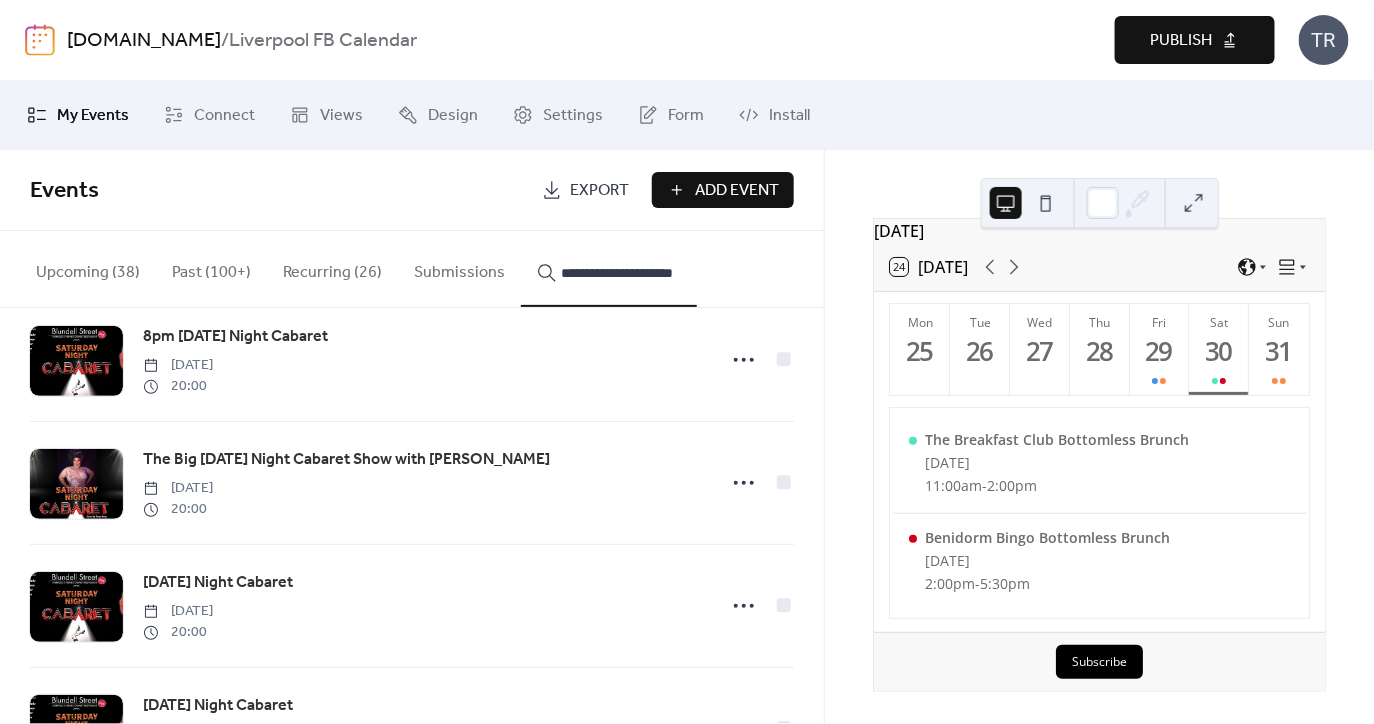 scroll, scrollTop: 3738, scrollLeft: 0, axis: vertical 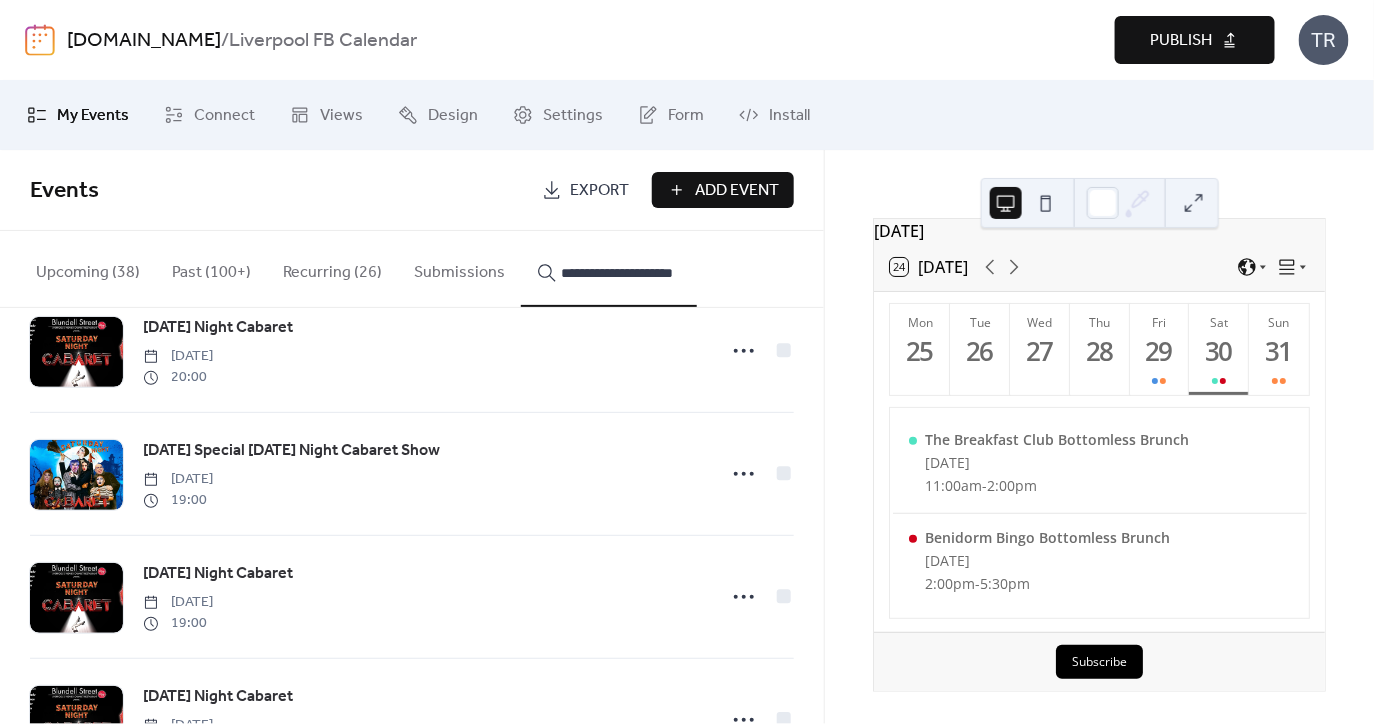 click on "Recurring (26)" at bounding box center [332, 268] 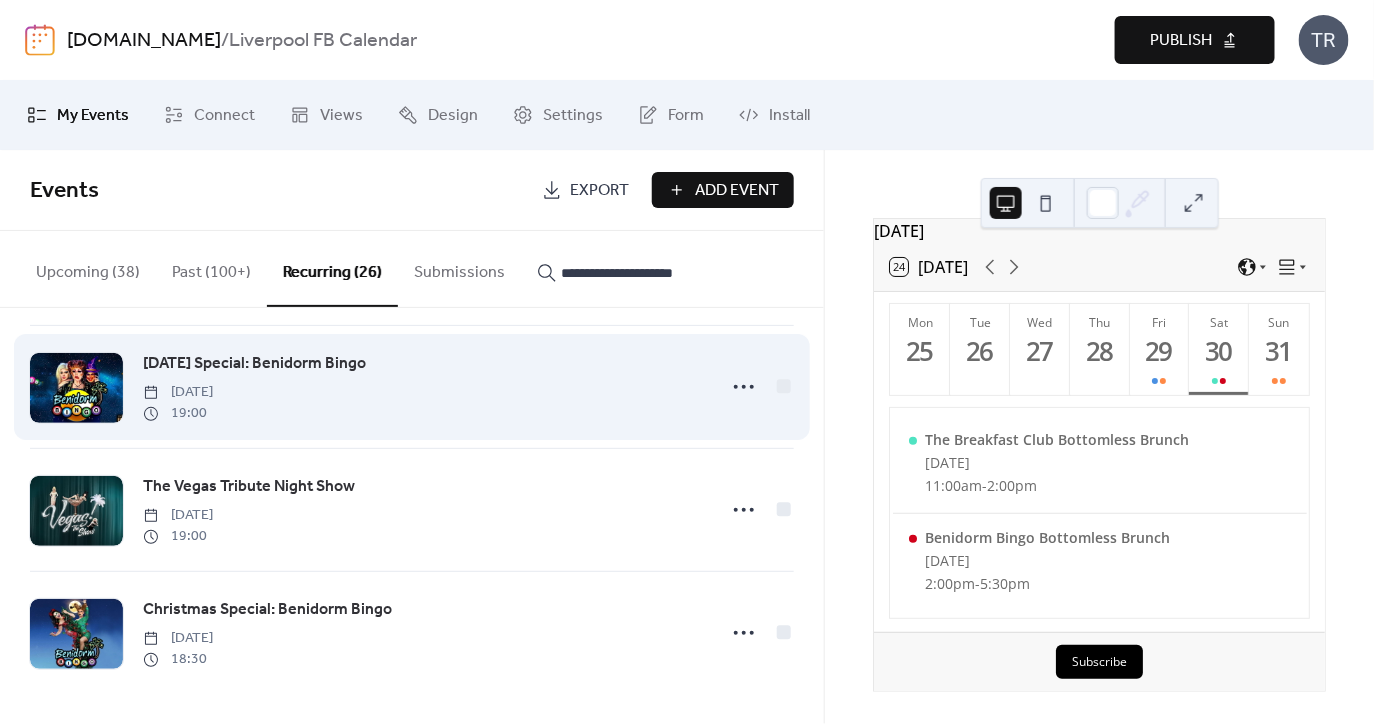 type 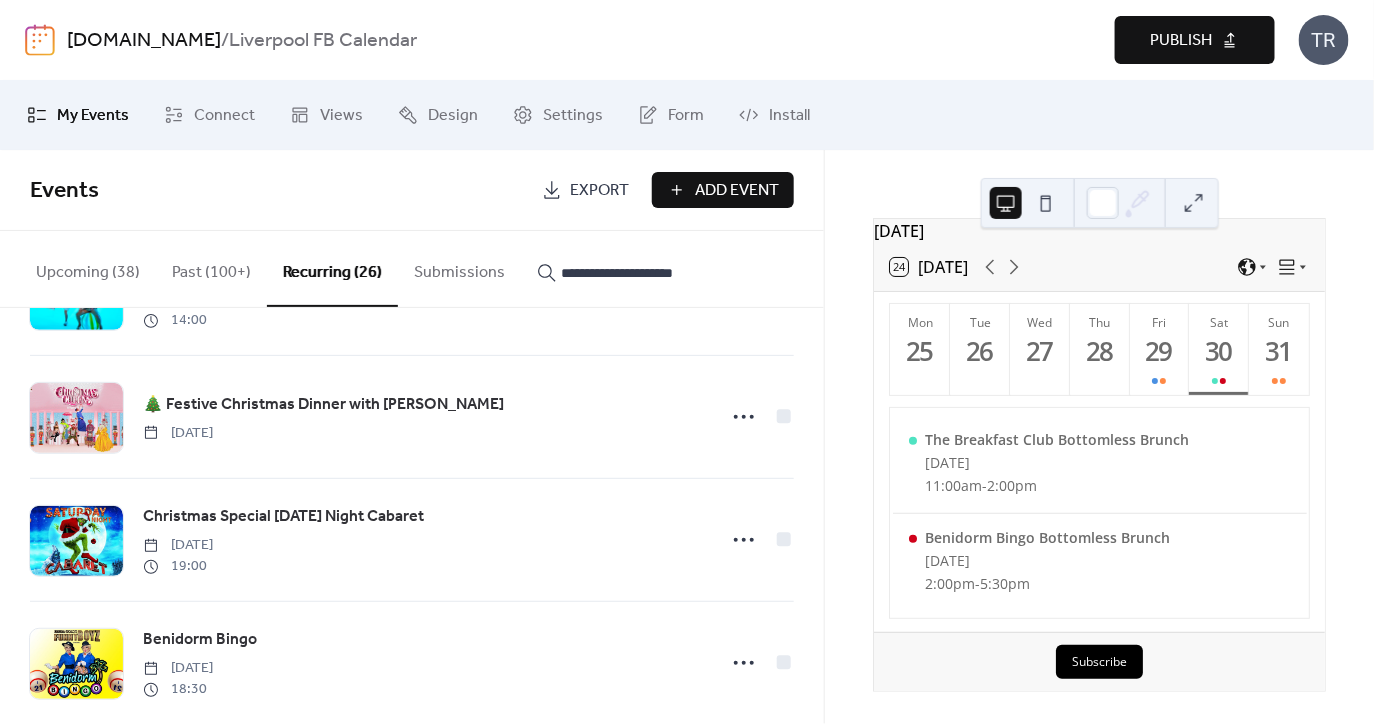 scroll, scrollTop: 598, scrollLeft: 0, axis: vertical 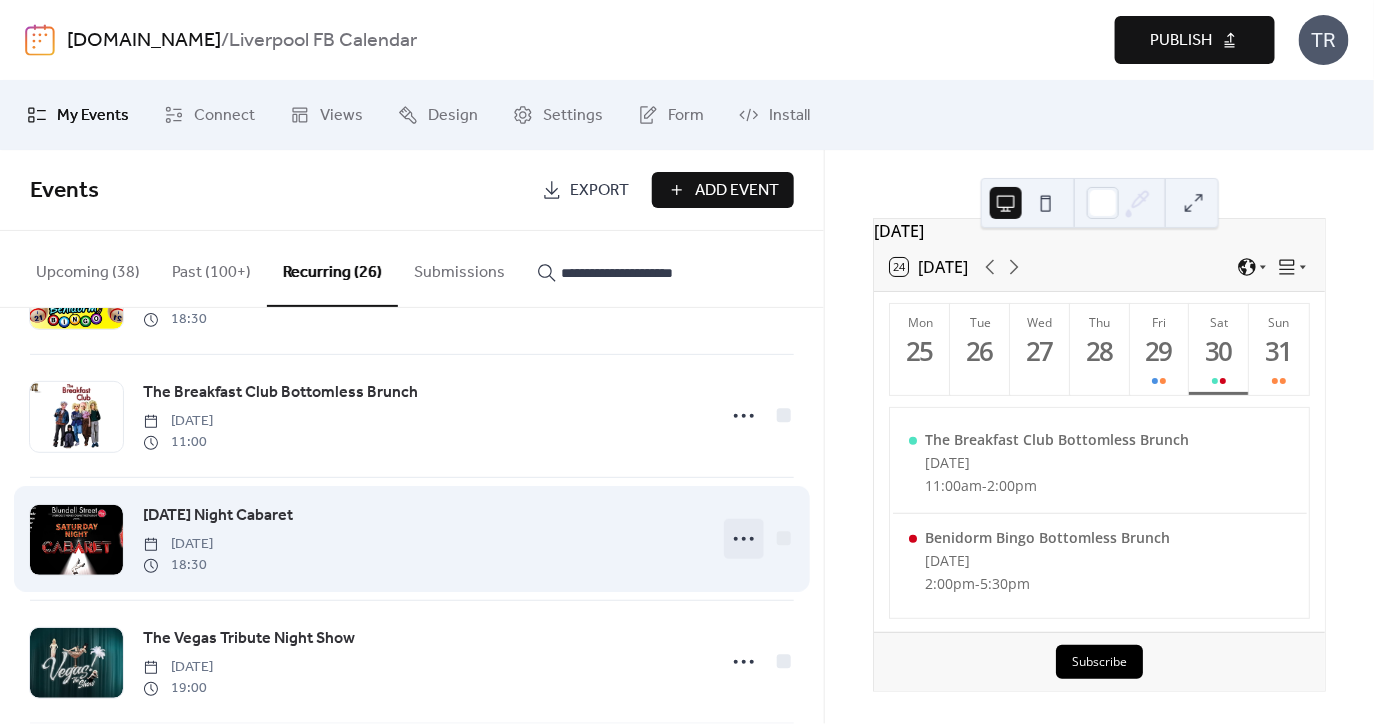 click 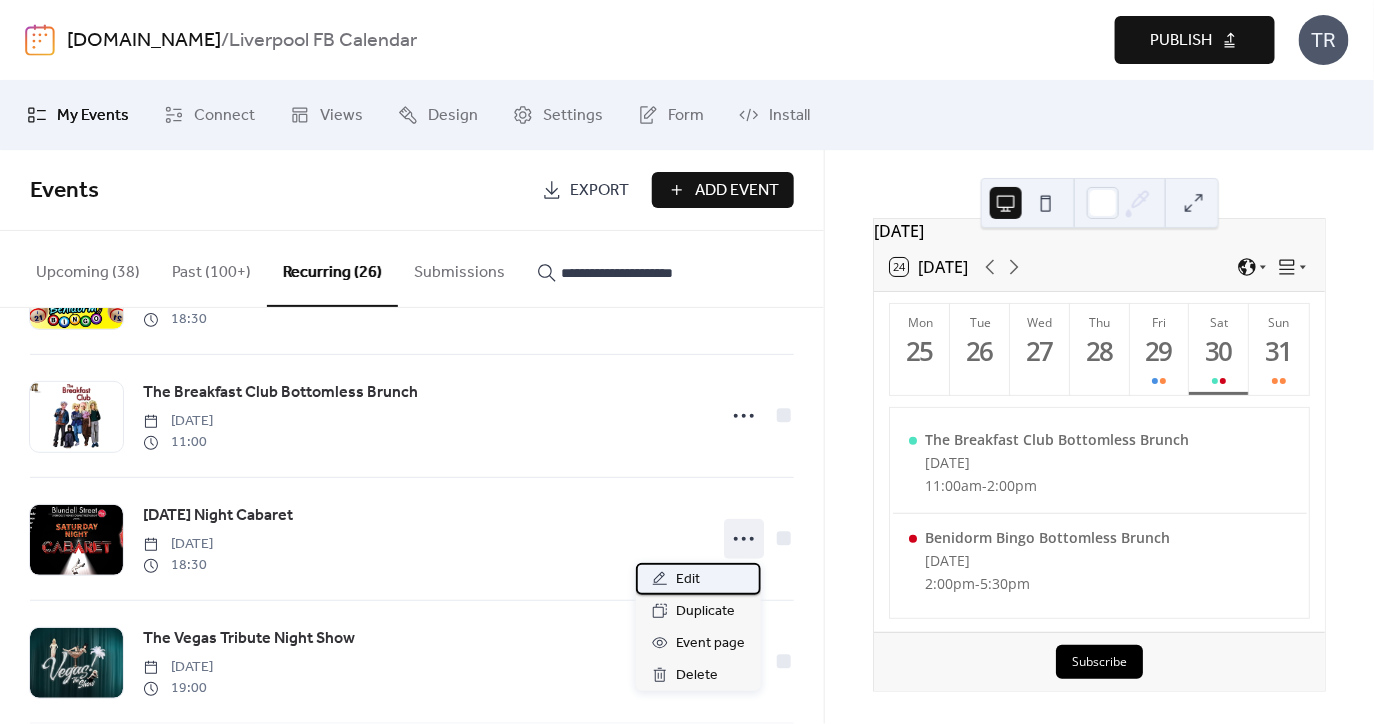click on "Edit" at bounding box center [698, 579] 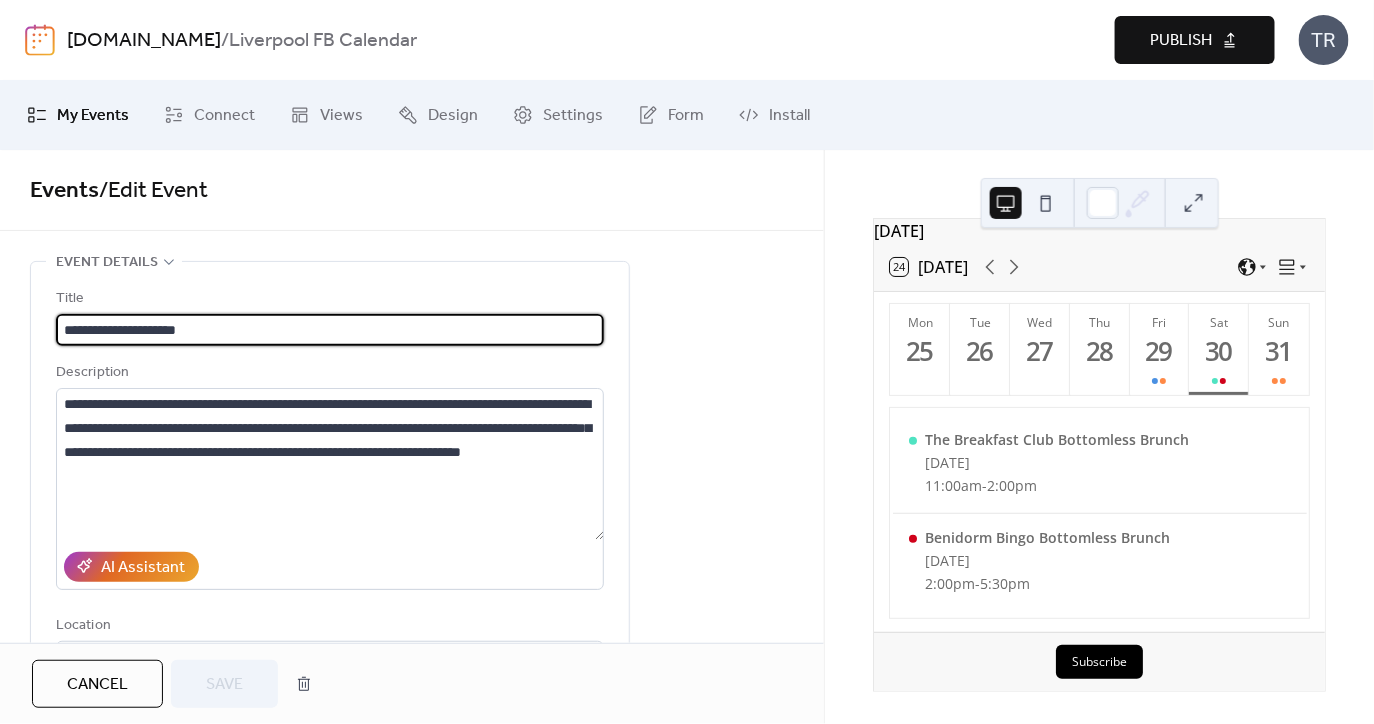 type on "**********" 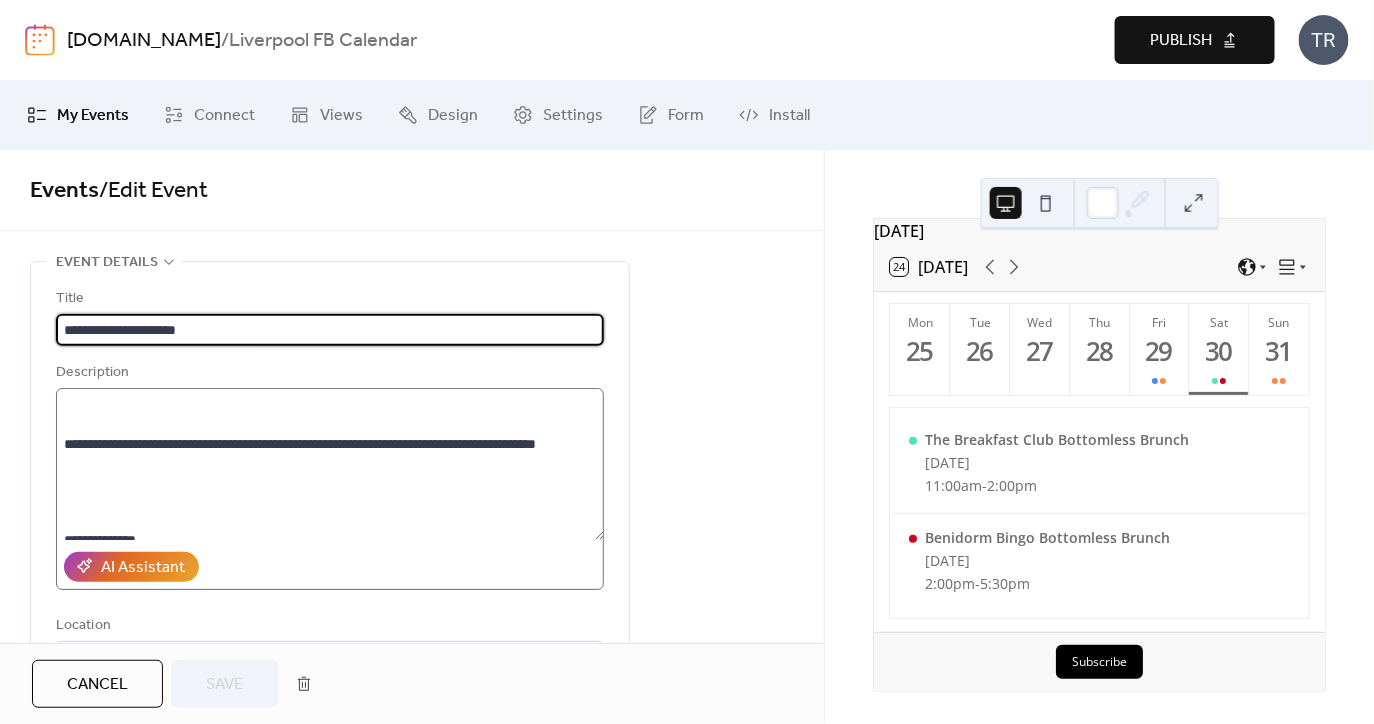 scroll, scrollTop: 647, scrollLeft: 0, axis: vertical 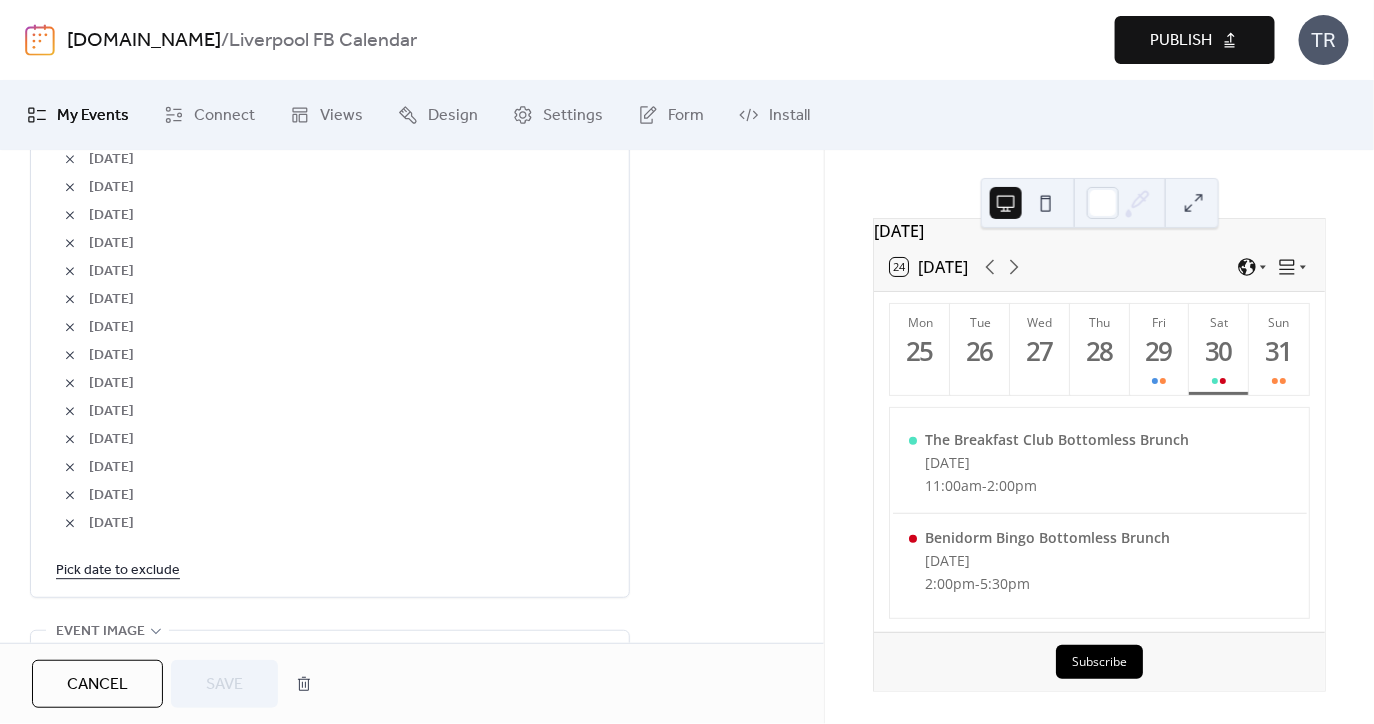 click at bounding box center (70, 411) 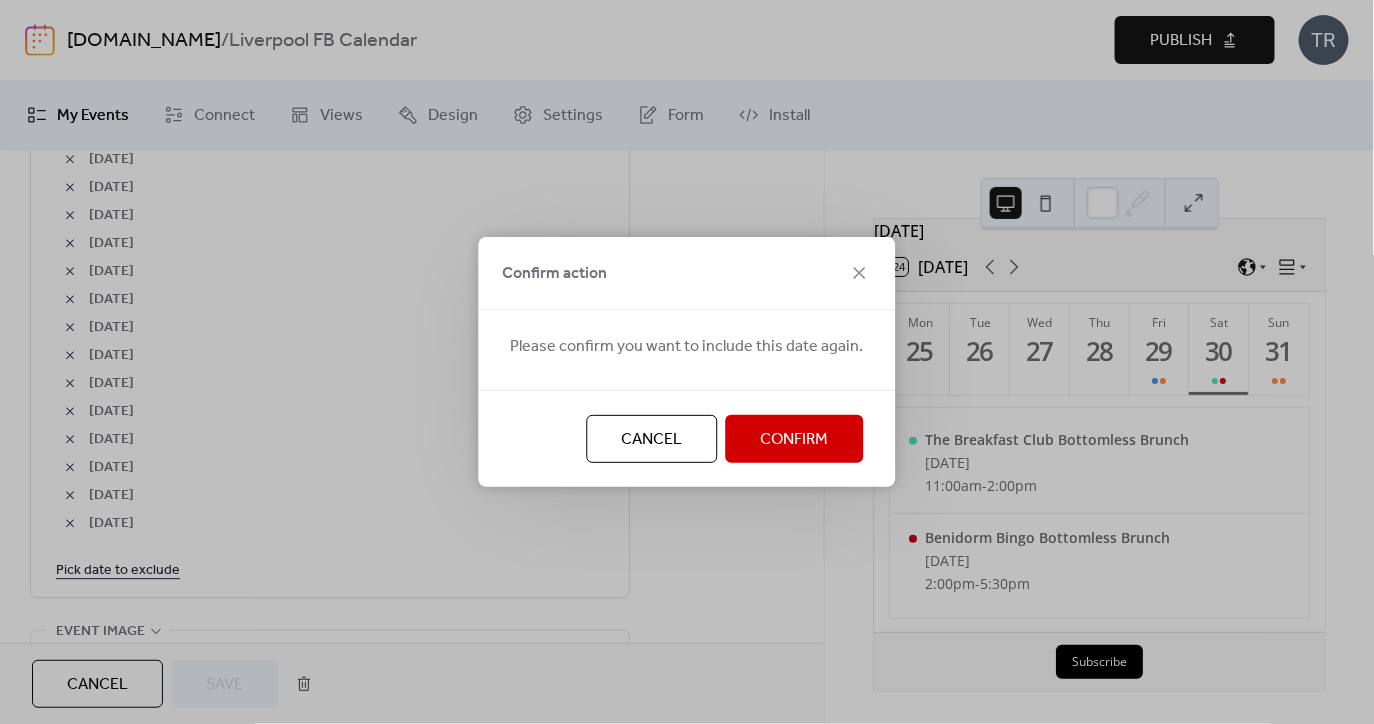 click on "Confirm" at bounding box center [795, 439] 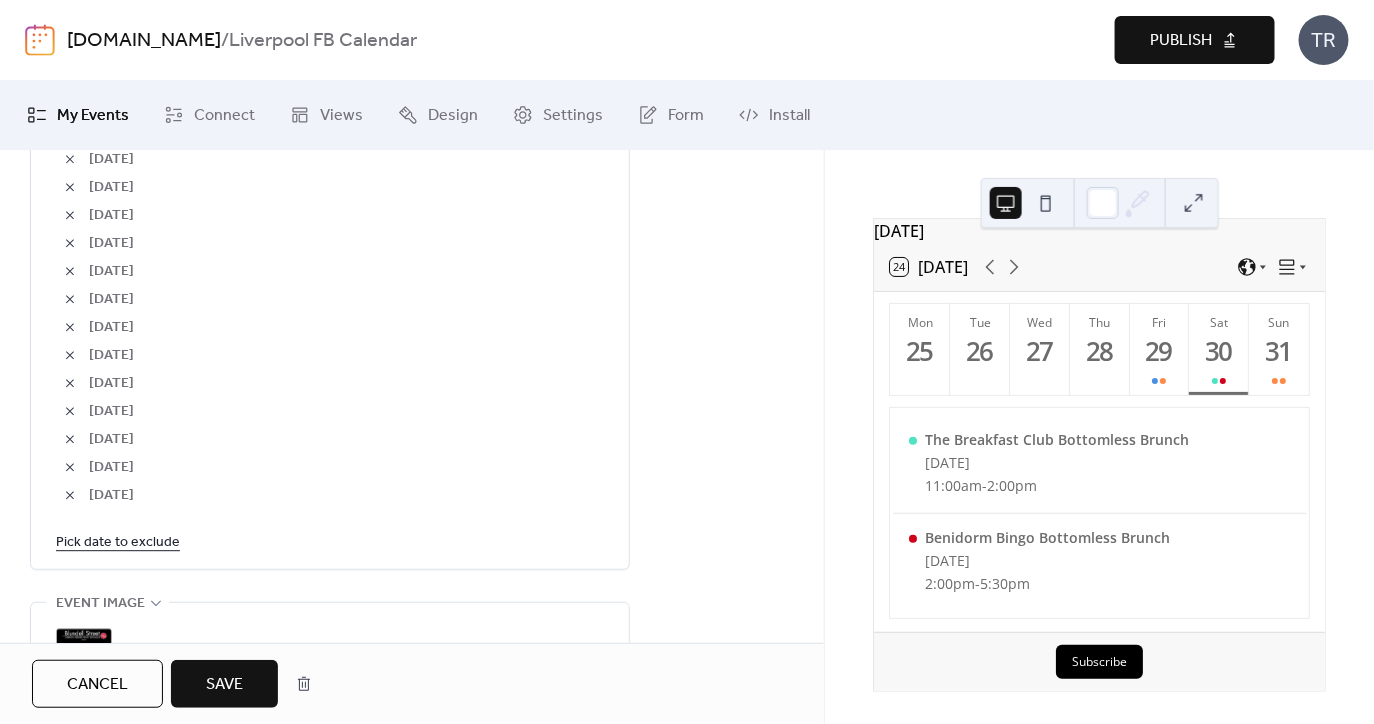 click on "Save" at bounding box center [224, 685] 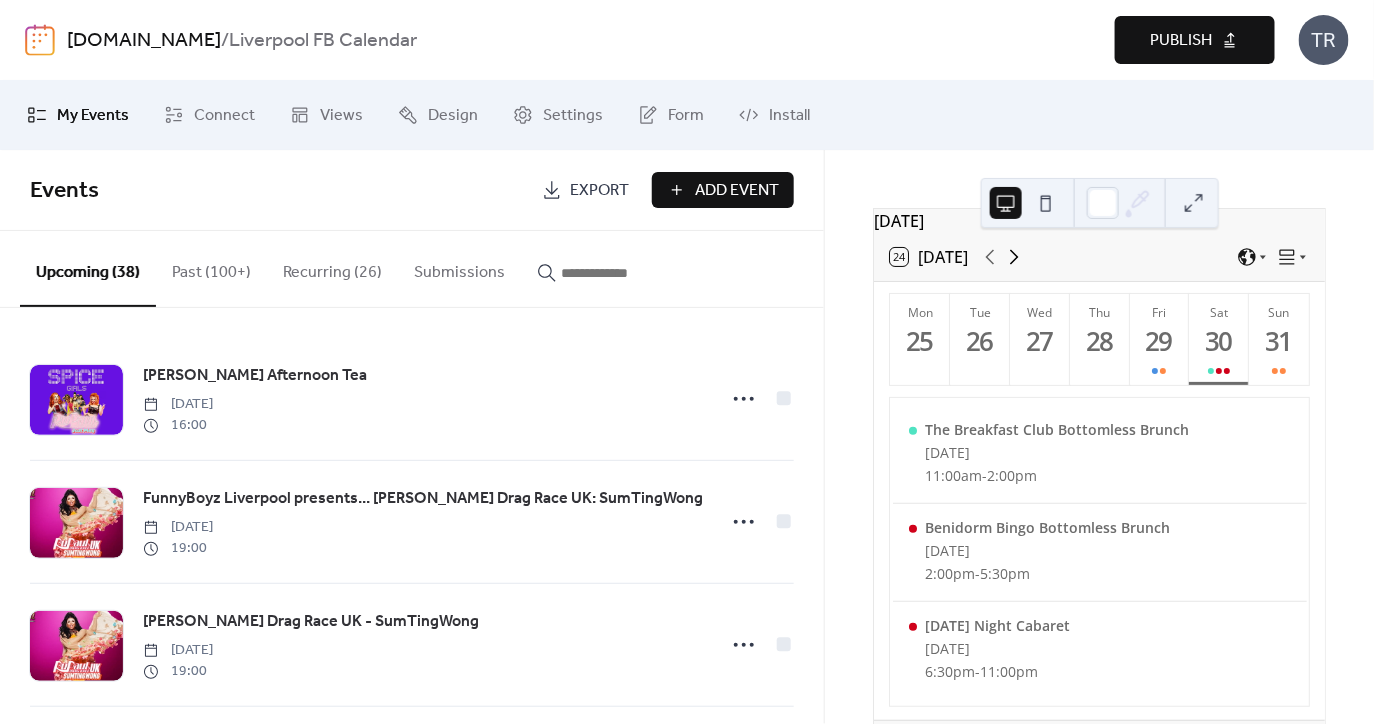 click 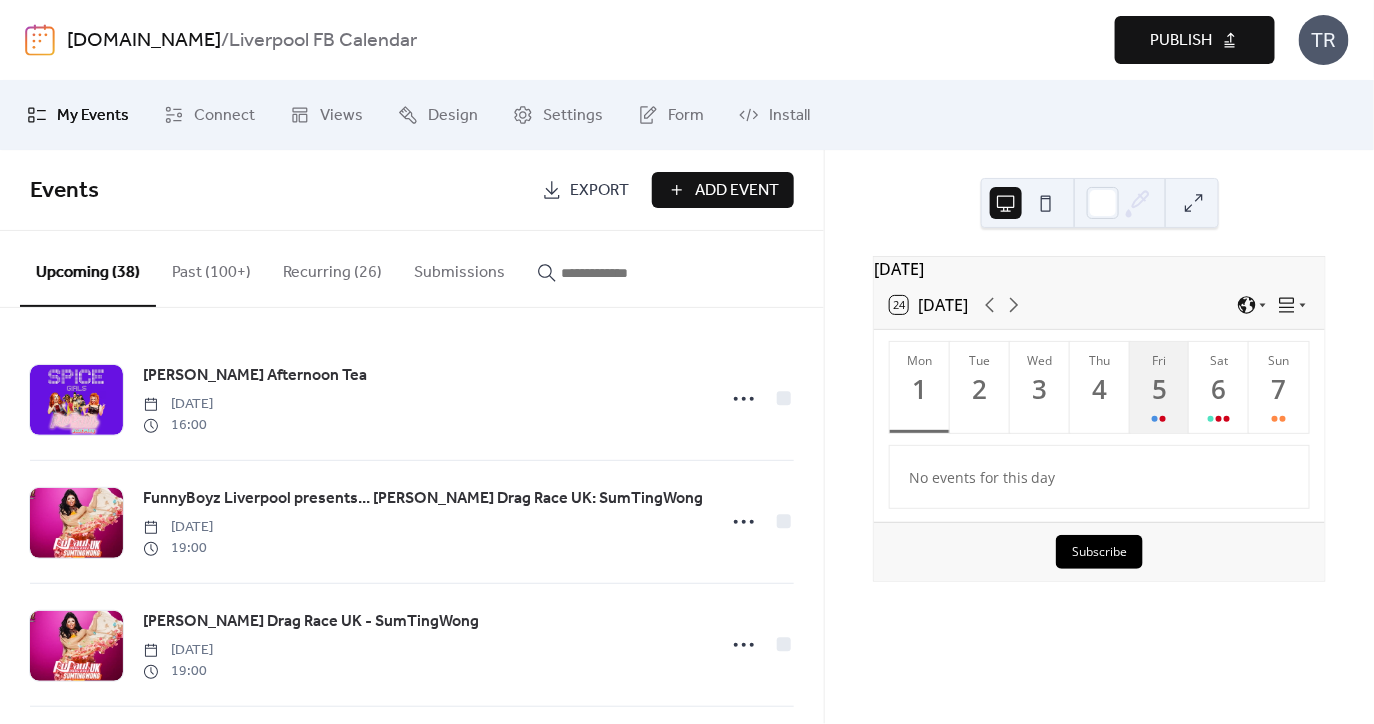 click on "5" at bounding box center (1159, 389) 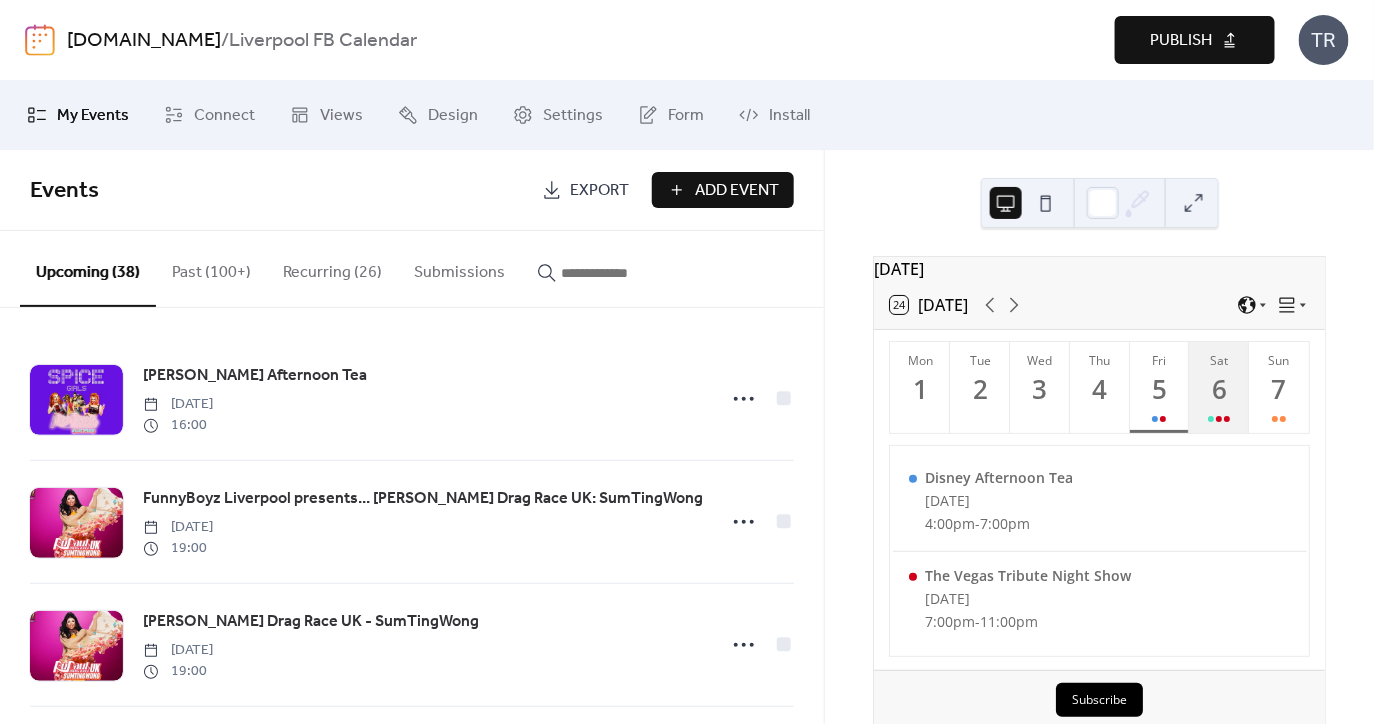 click on "6" at bounding box center [1218, 389] 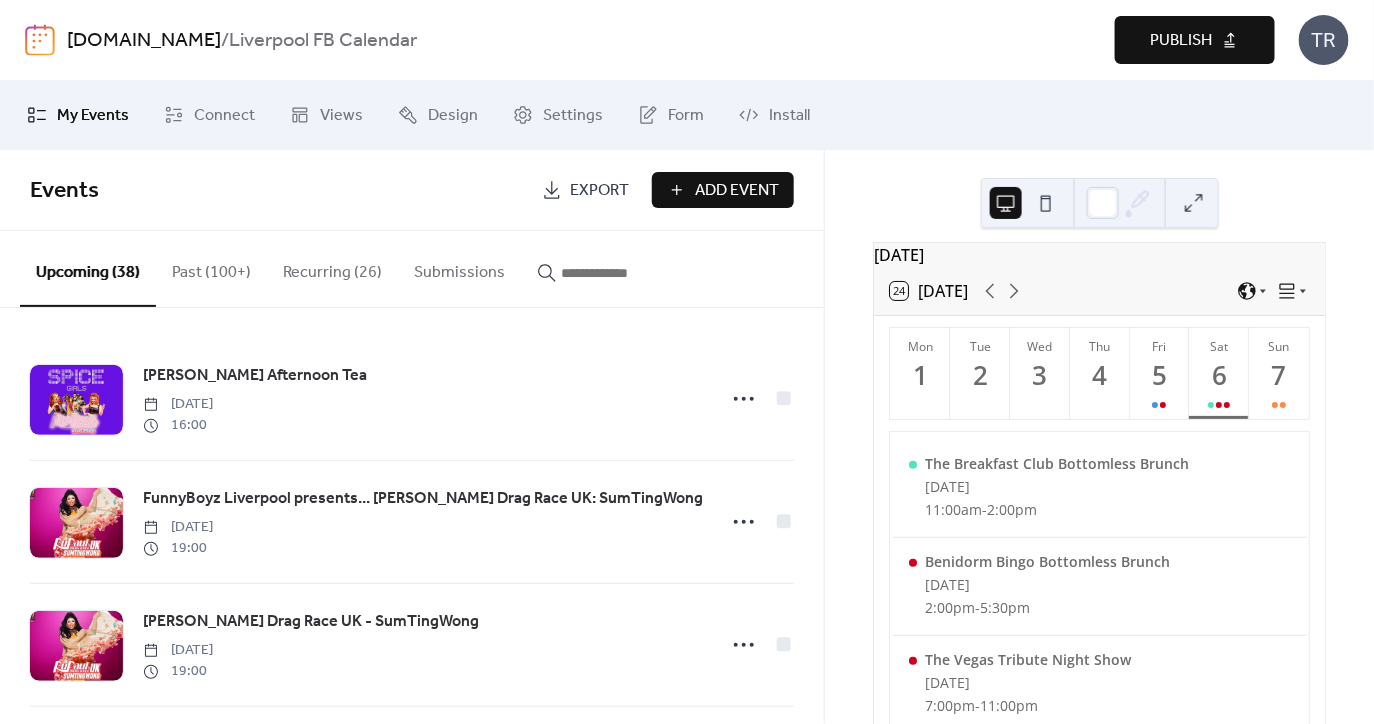 scroll, scrollTop: 0, scrollLeft: 0, axis: both 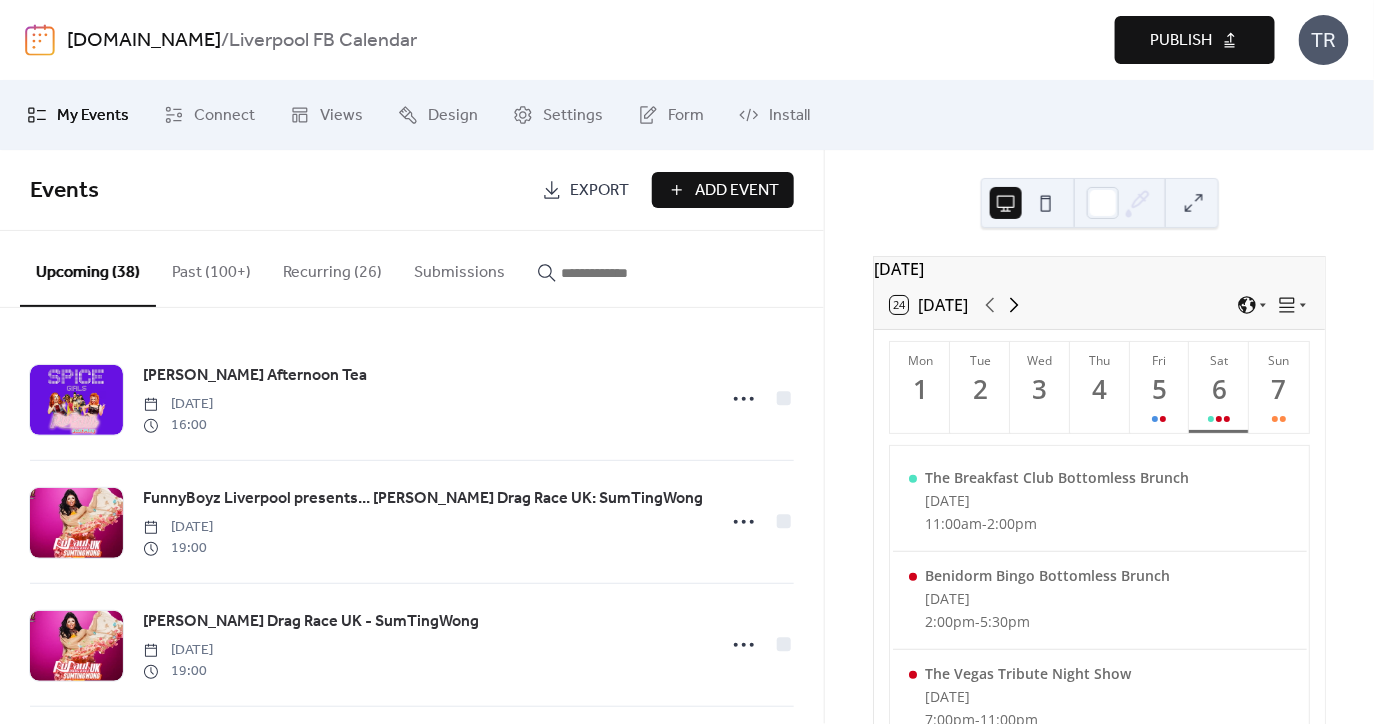 click 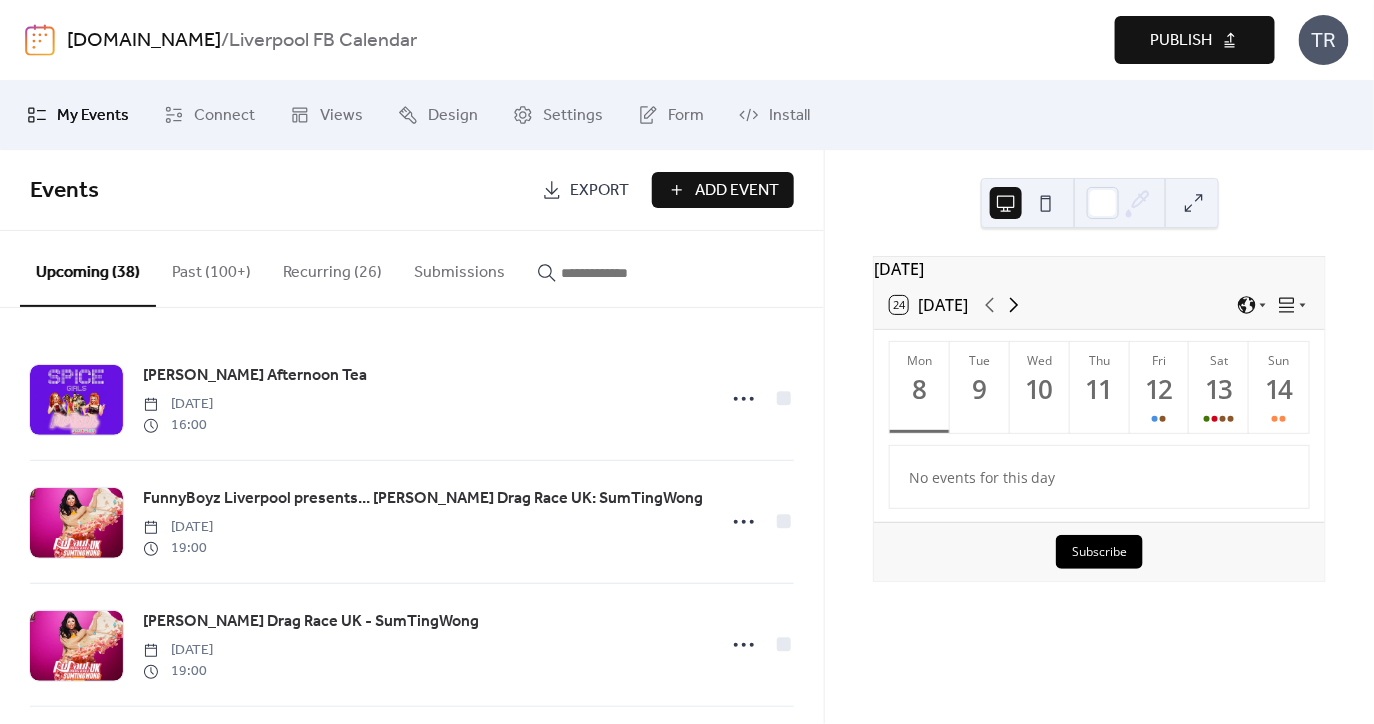 click 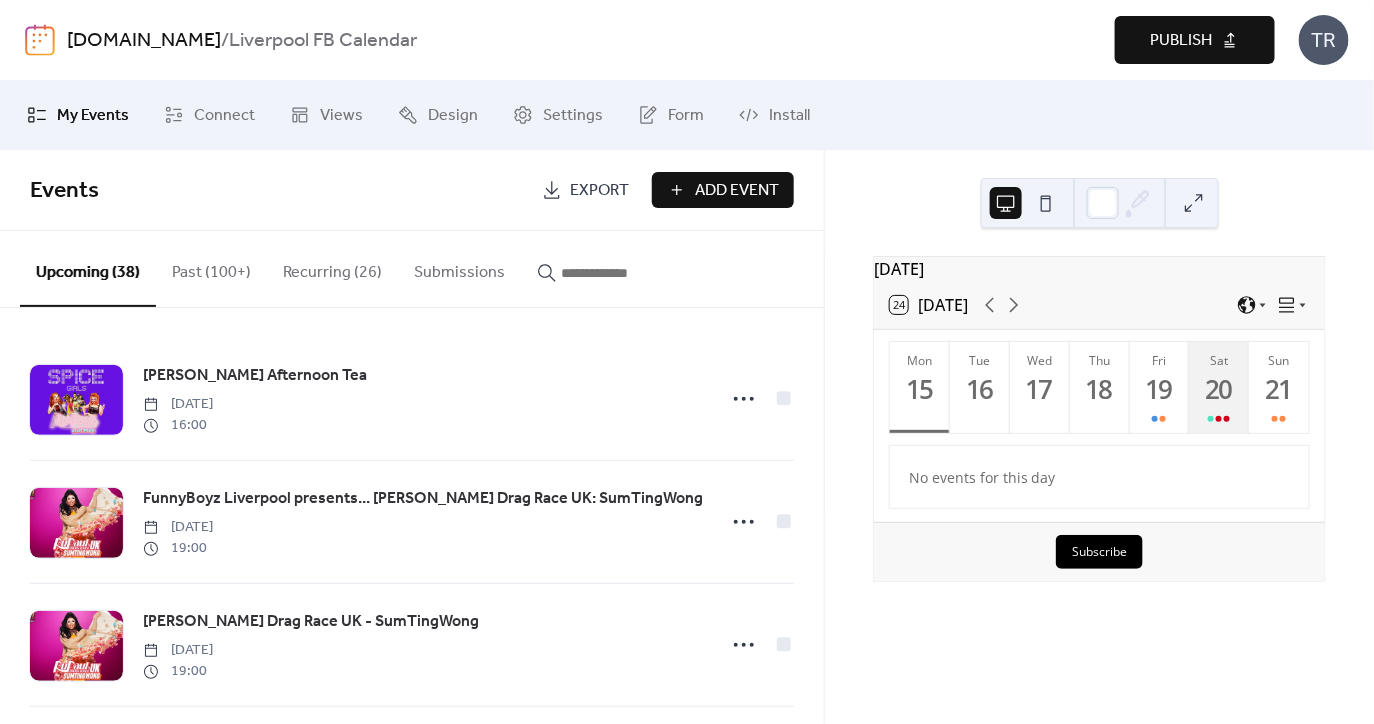 click on "20" at bounding box center (1218, 389) 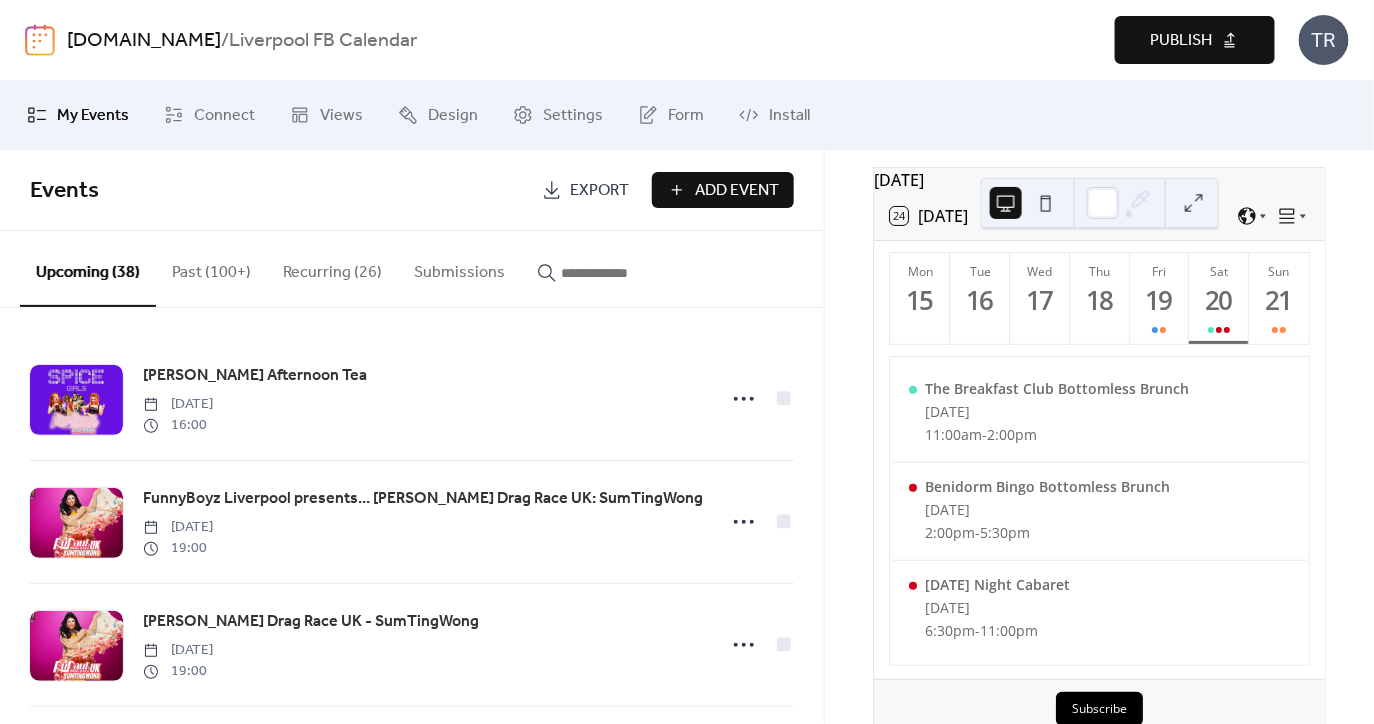 scroll, scrollTop: 90, scrollLeft: 0, axis: vertical 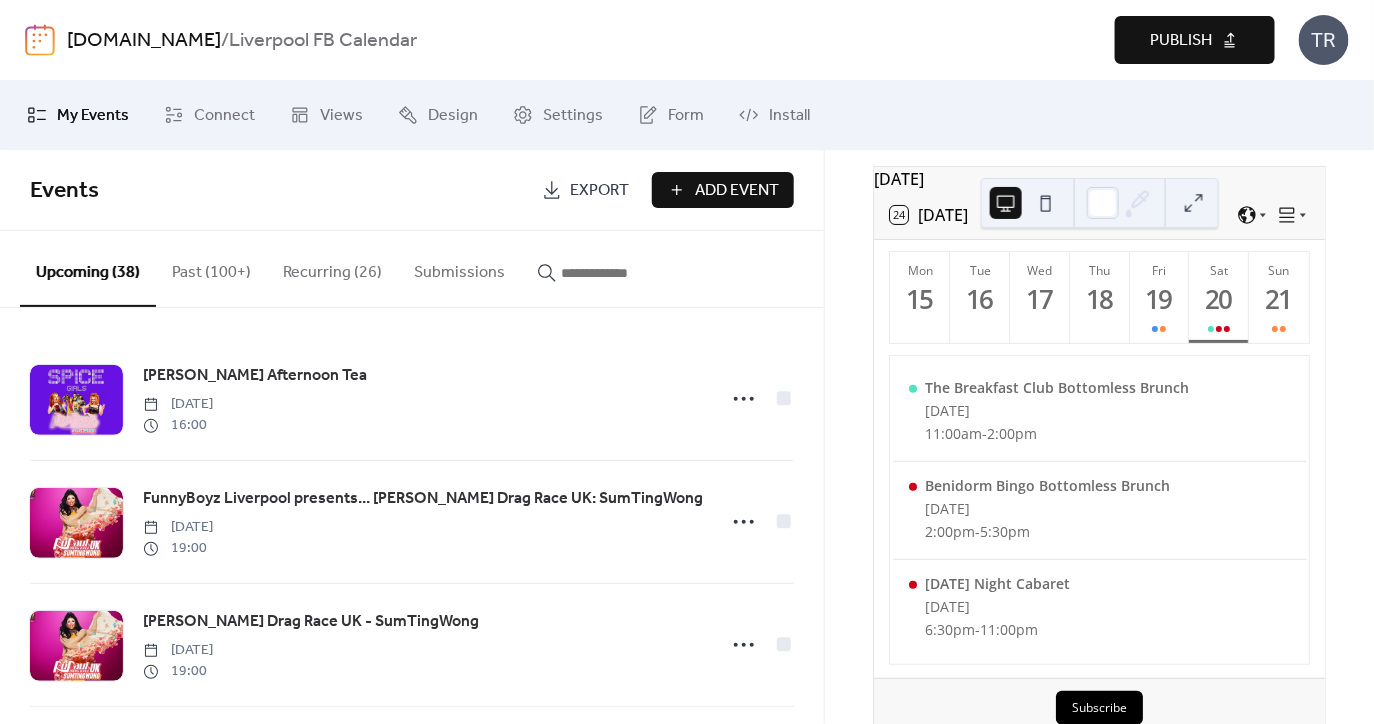 click 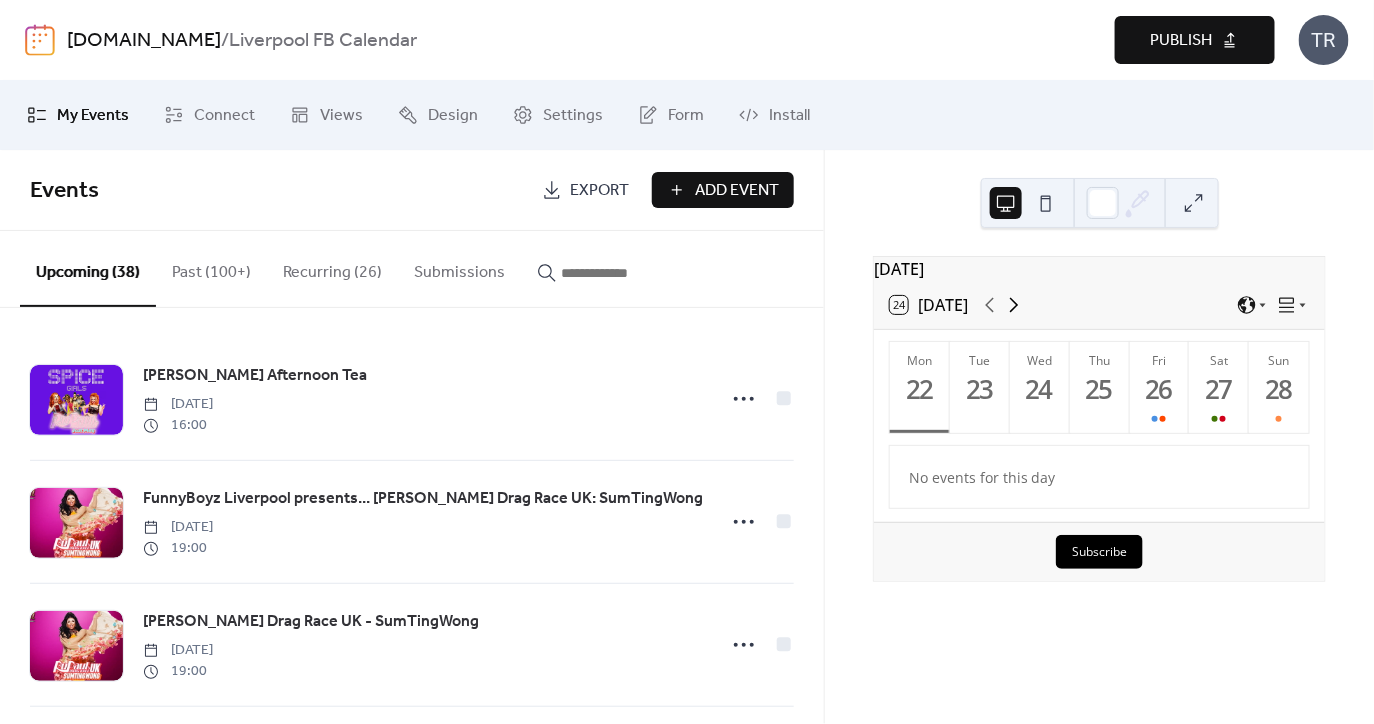 scroll, scrollTop: 0, scrollLeft: 0, axis: both 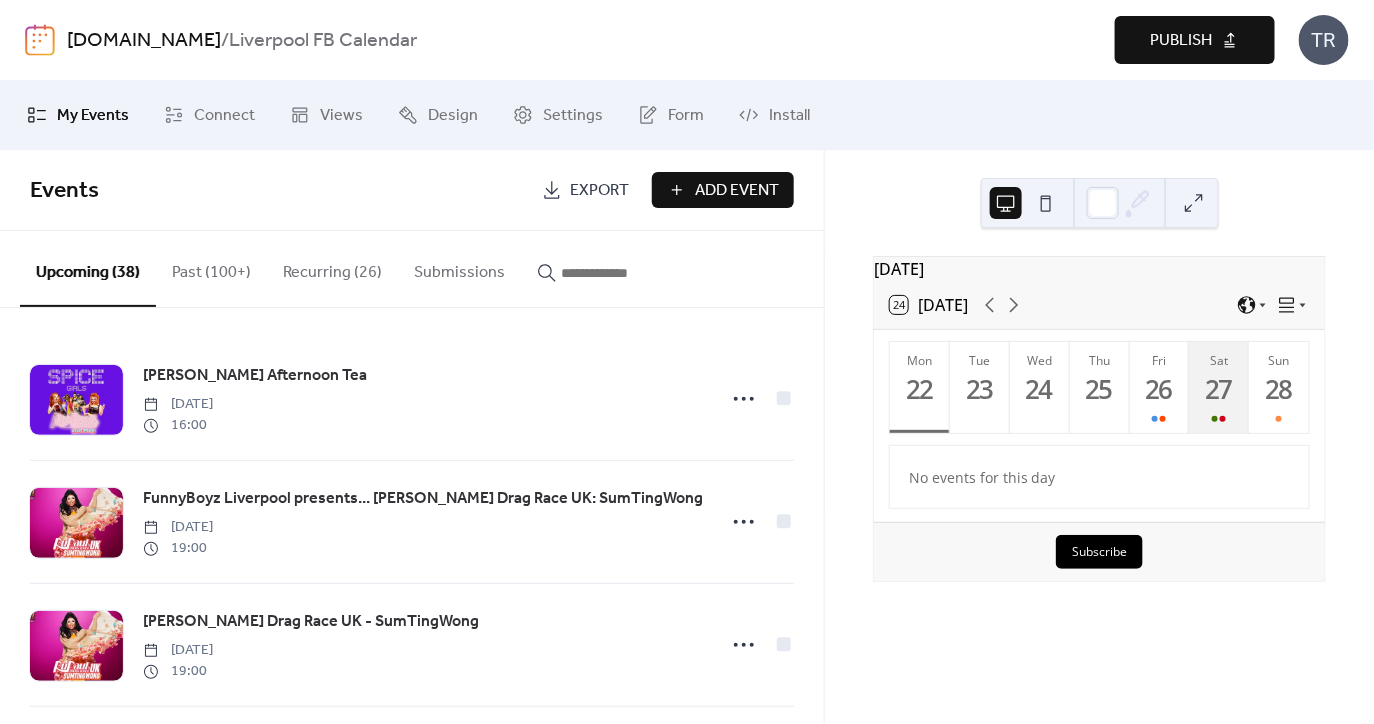 click on "27" at bounding box center (1218, 389) 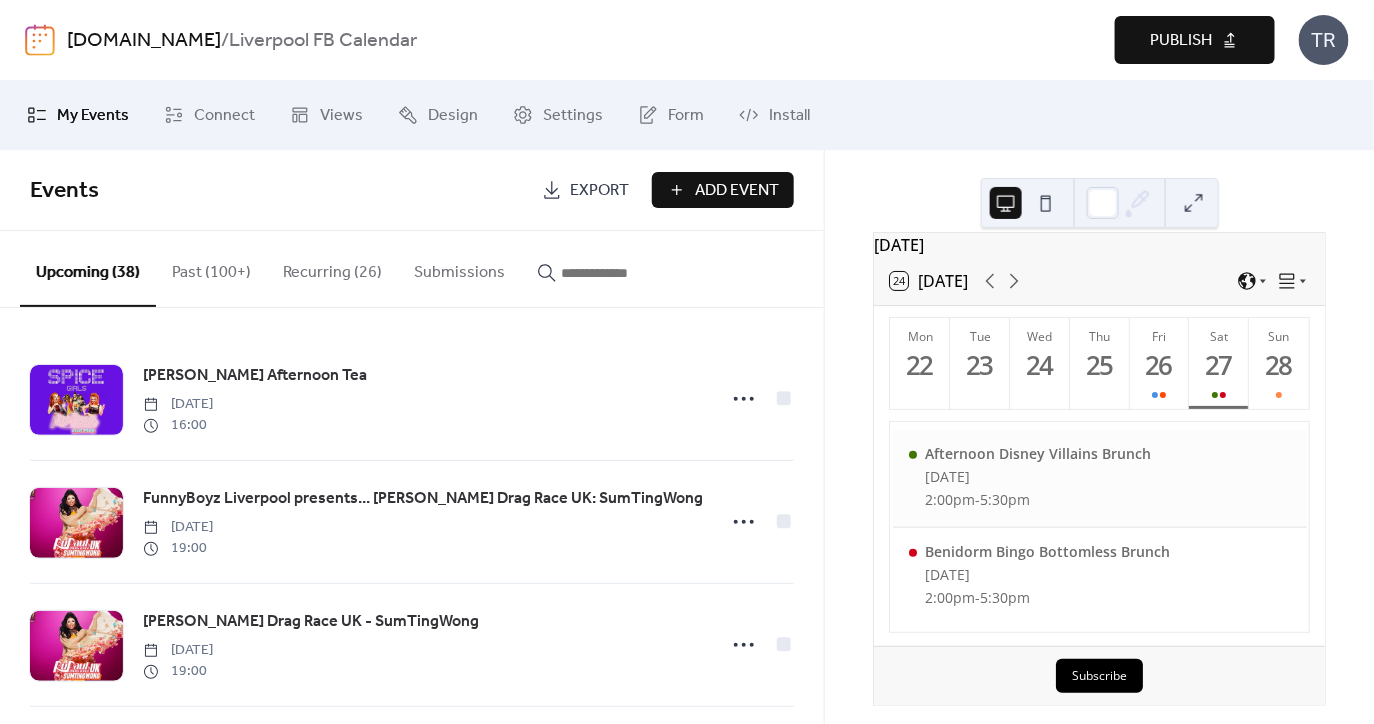 scroll, scrollTop: 42, scrollLeft: 0, axis: vertical 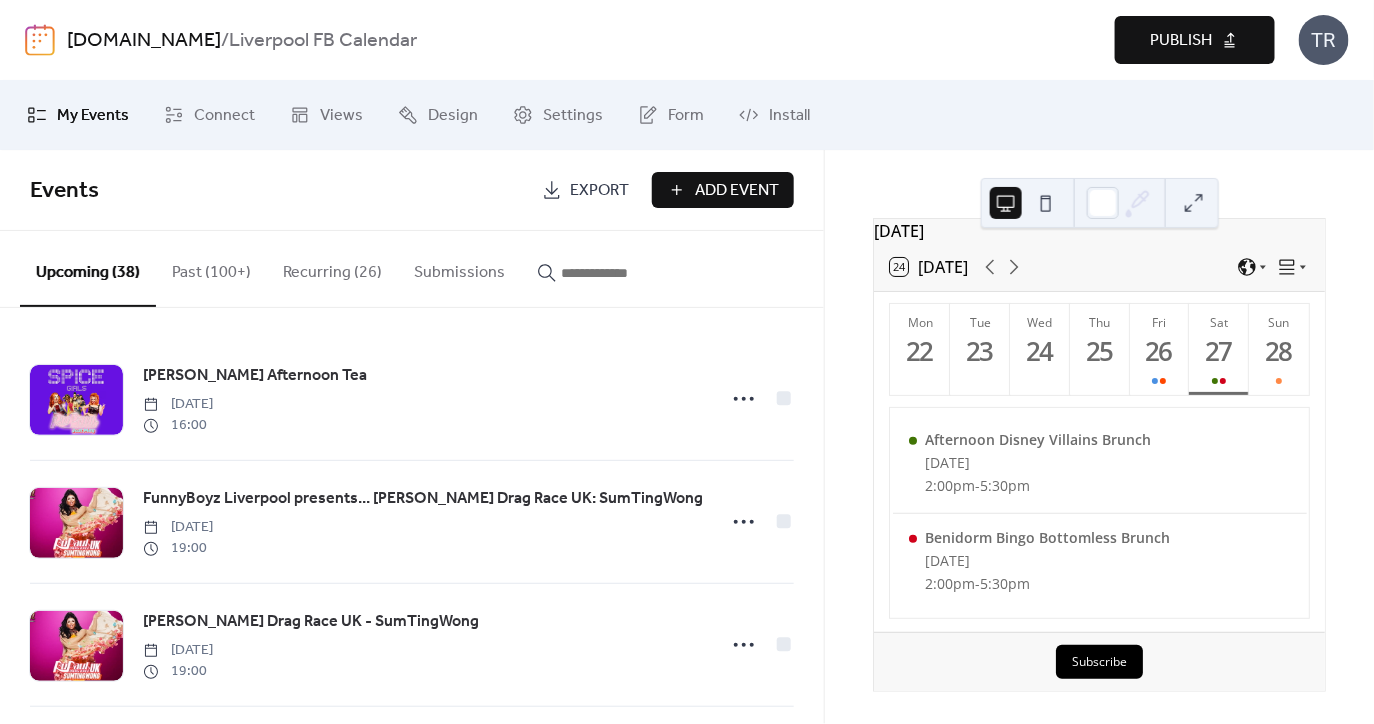 click at bounding box center (621, 273) 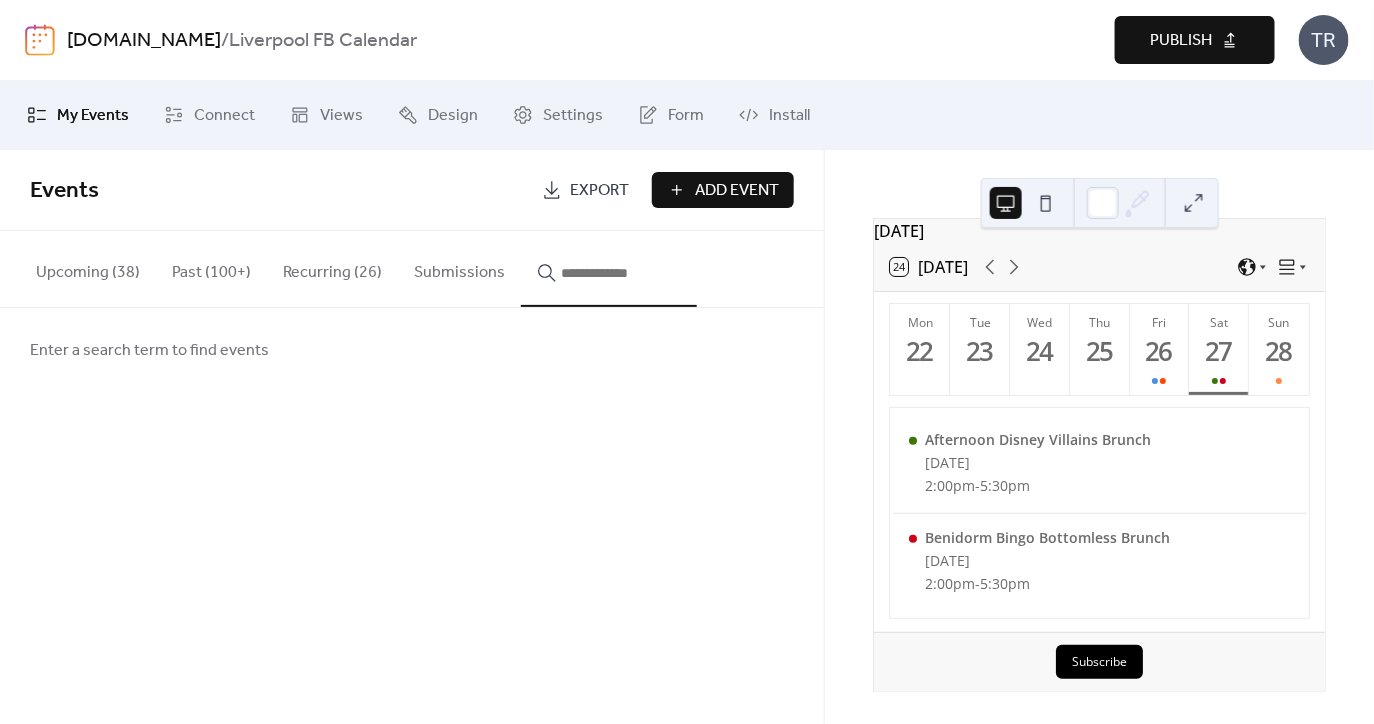 click on "Recurring (26)" at bounding box center [332, 268] 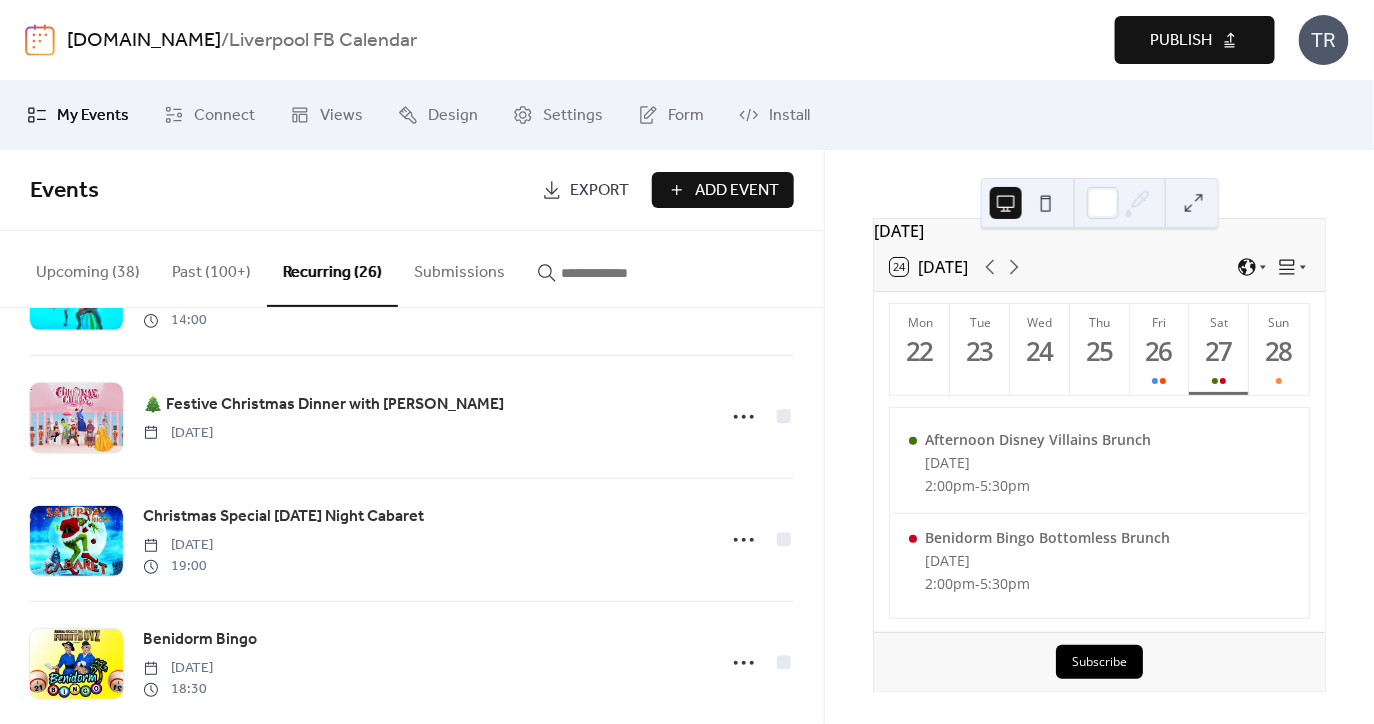 scroll, scrollTop: 598, scrollLeft: 0, axis: vertical 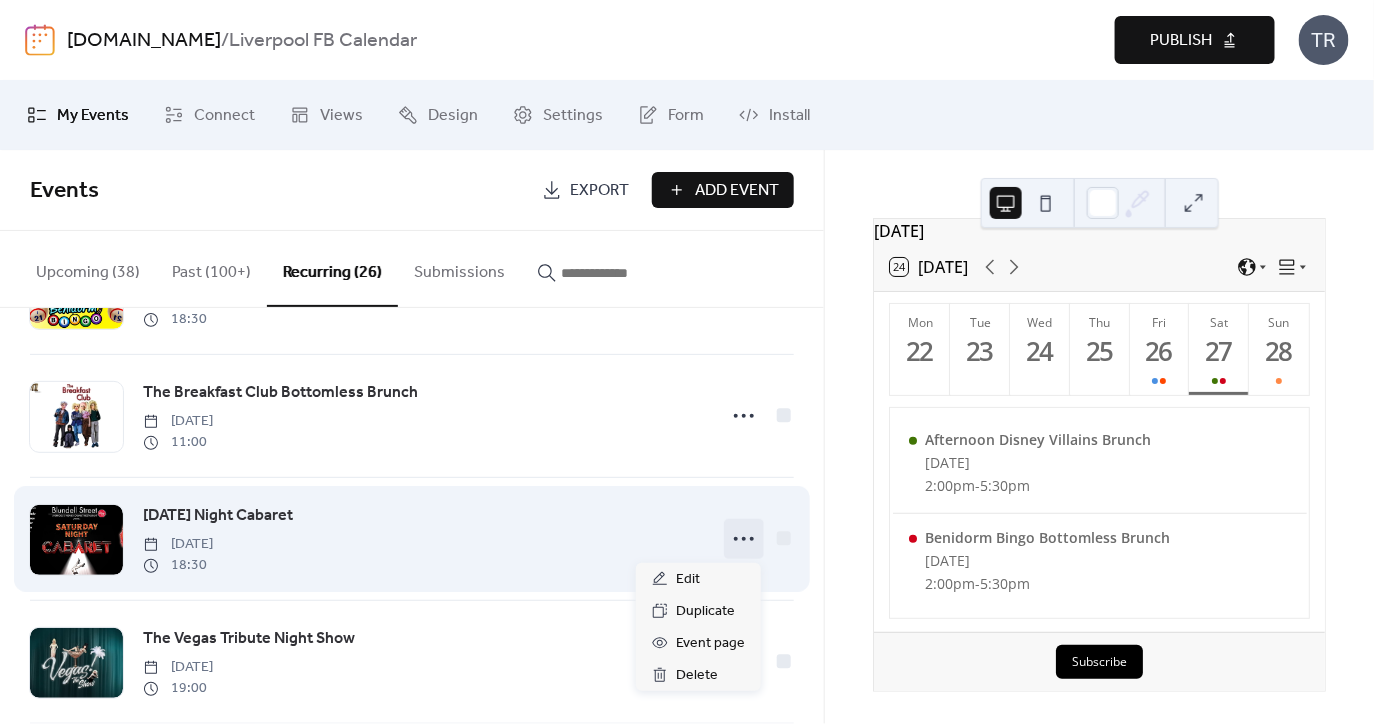 click 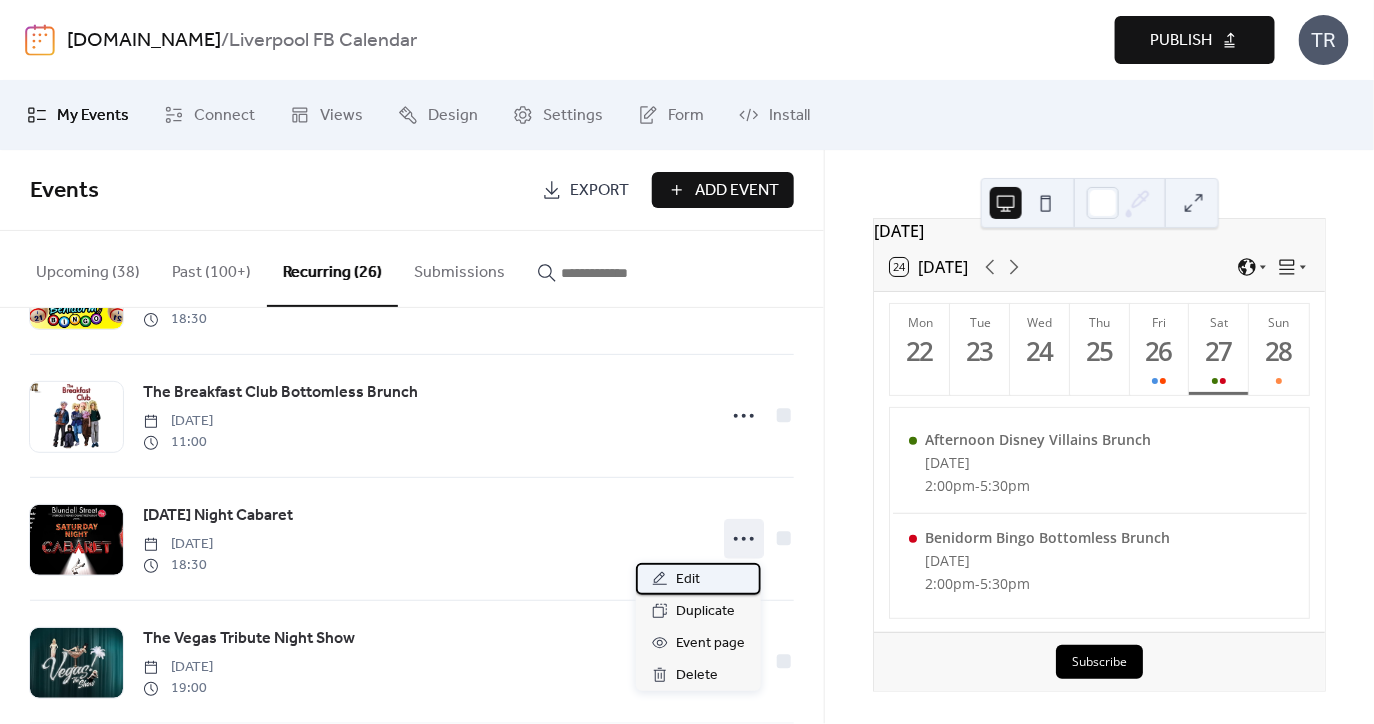 click on "Edit" at bounding box center [698, 579] 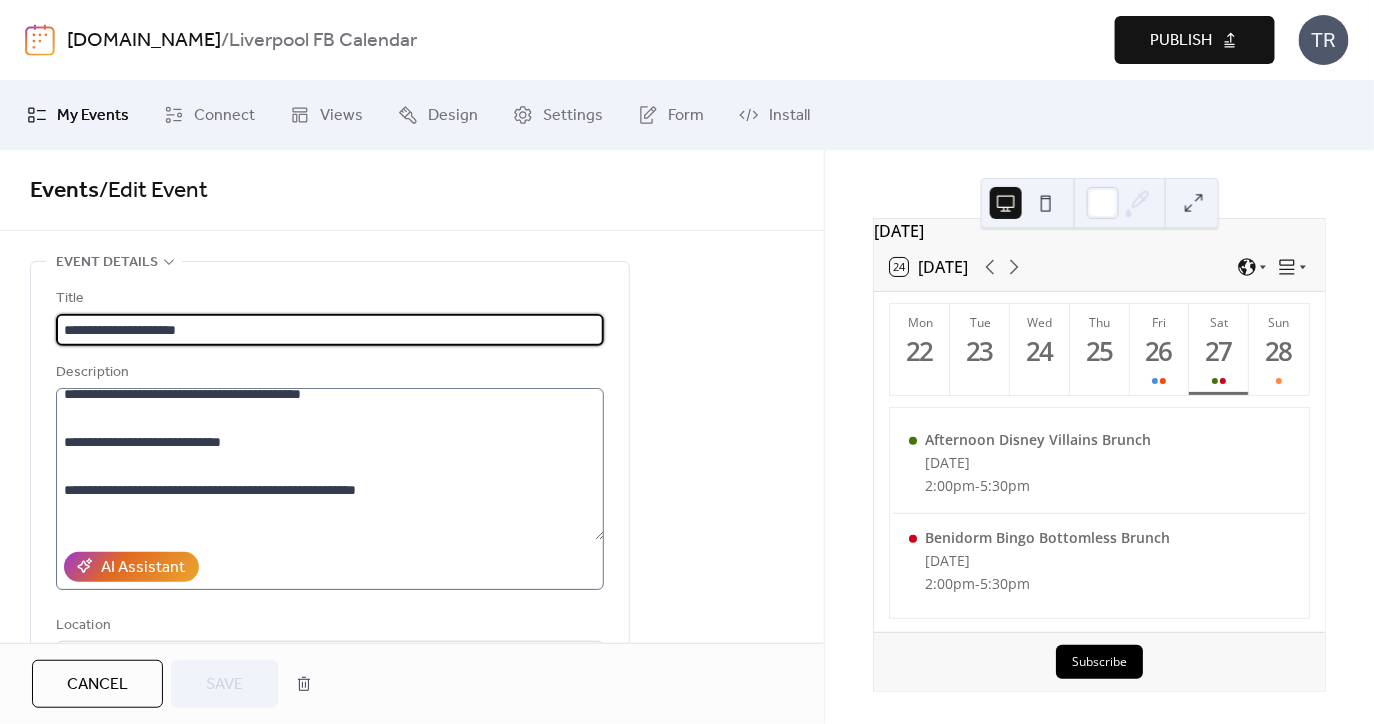 scroll, scrollTop: 647, scrollLeft: 0, axis: vertical 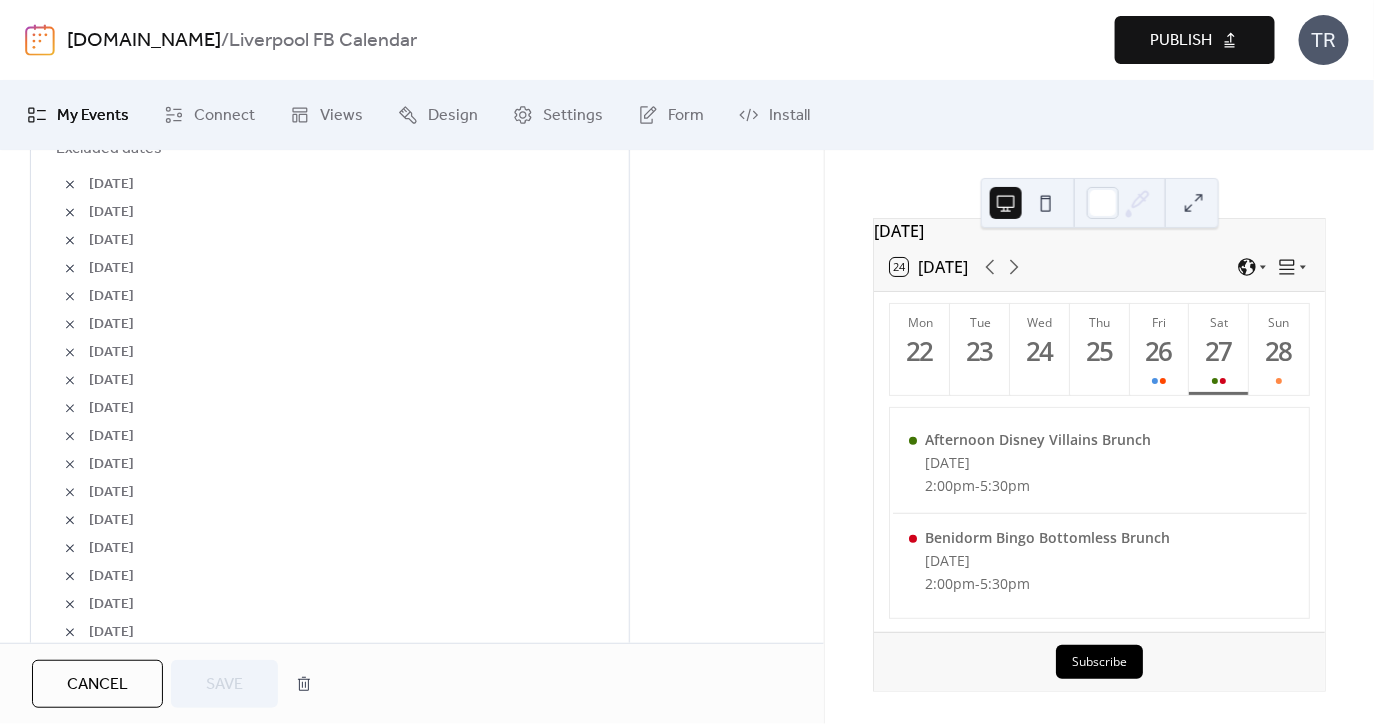 click at bounding box center (70, 465) 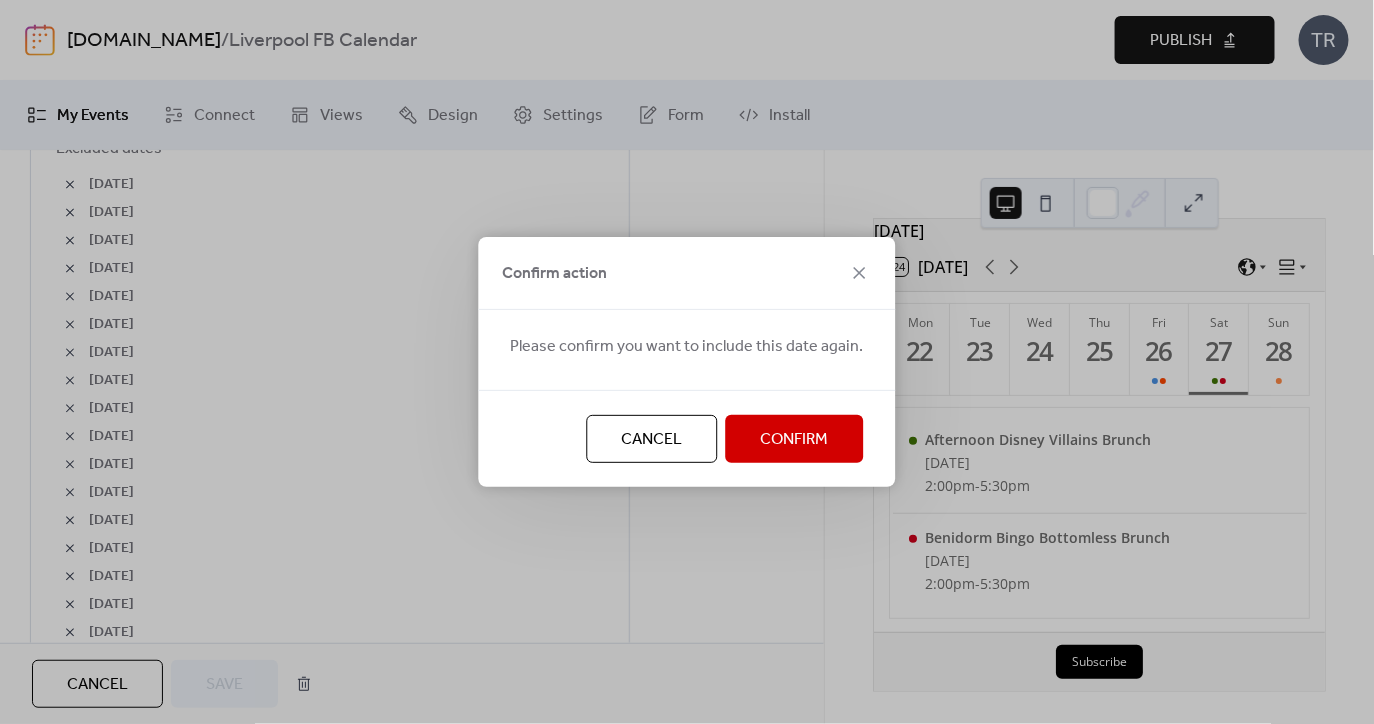 click on "Confirm" at bounding box center [795, 440] 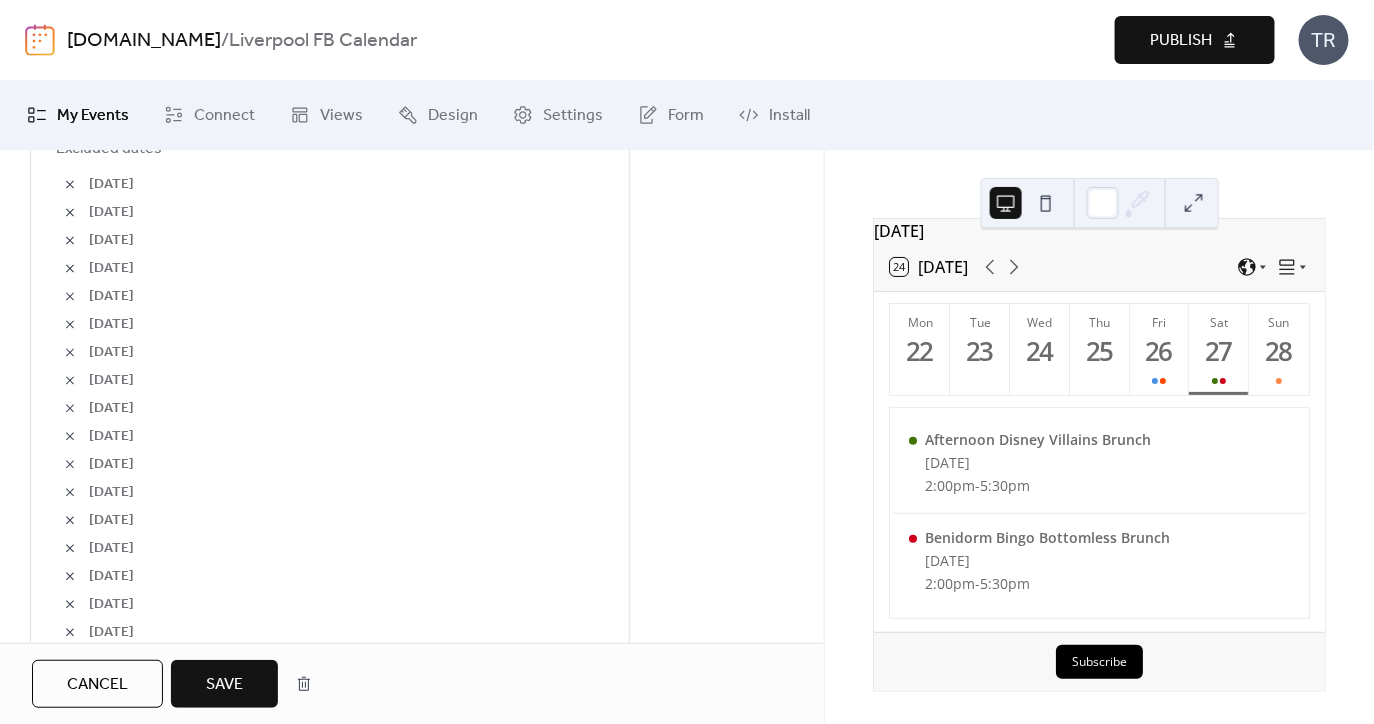 click on "Save" at bounding box center [224, 685] 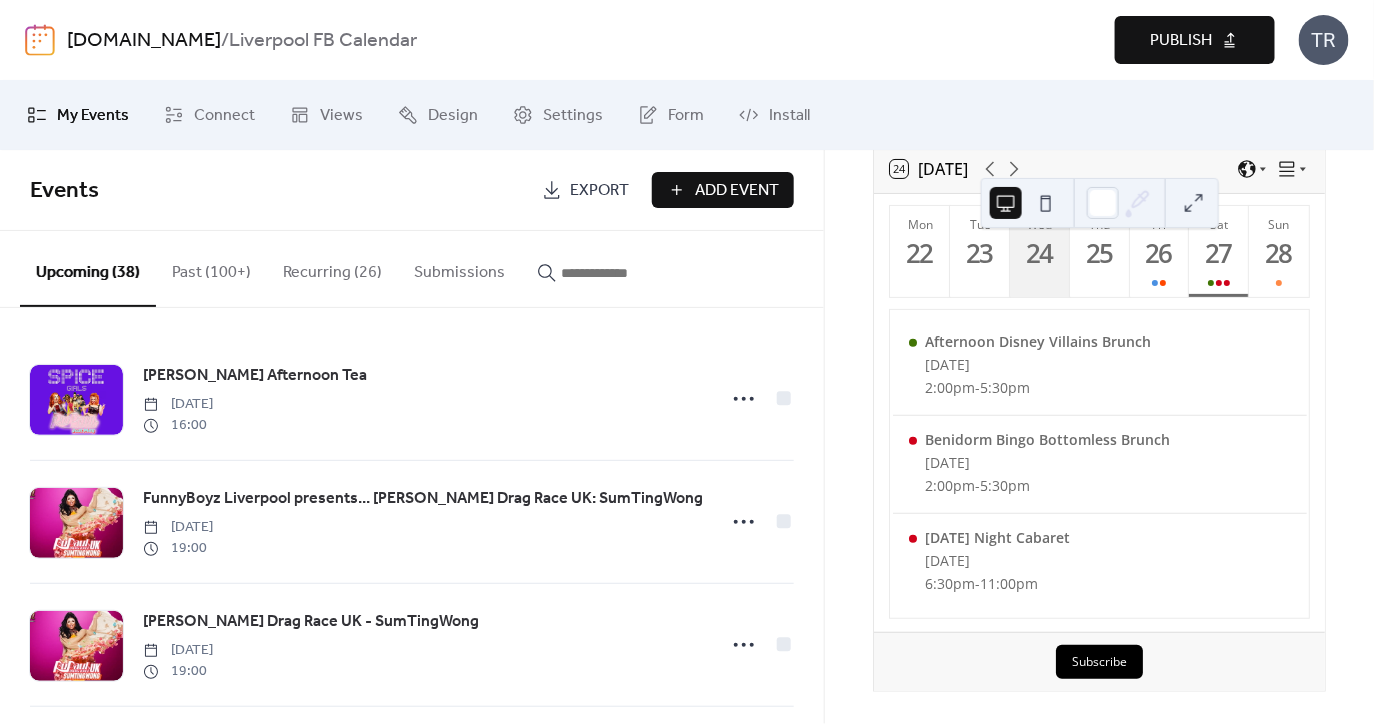 scroll, scrollTop: 146, scrollLeft: 0, axis: vertical 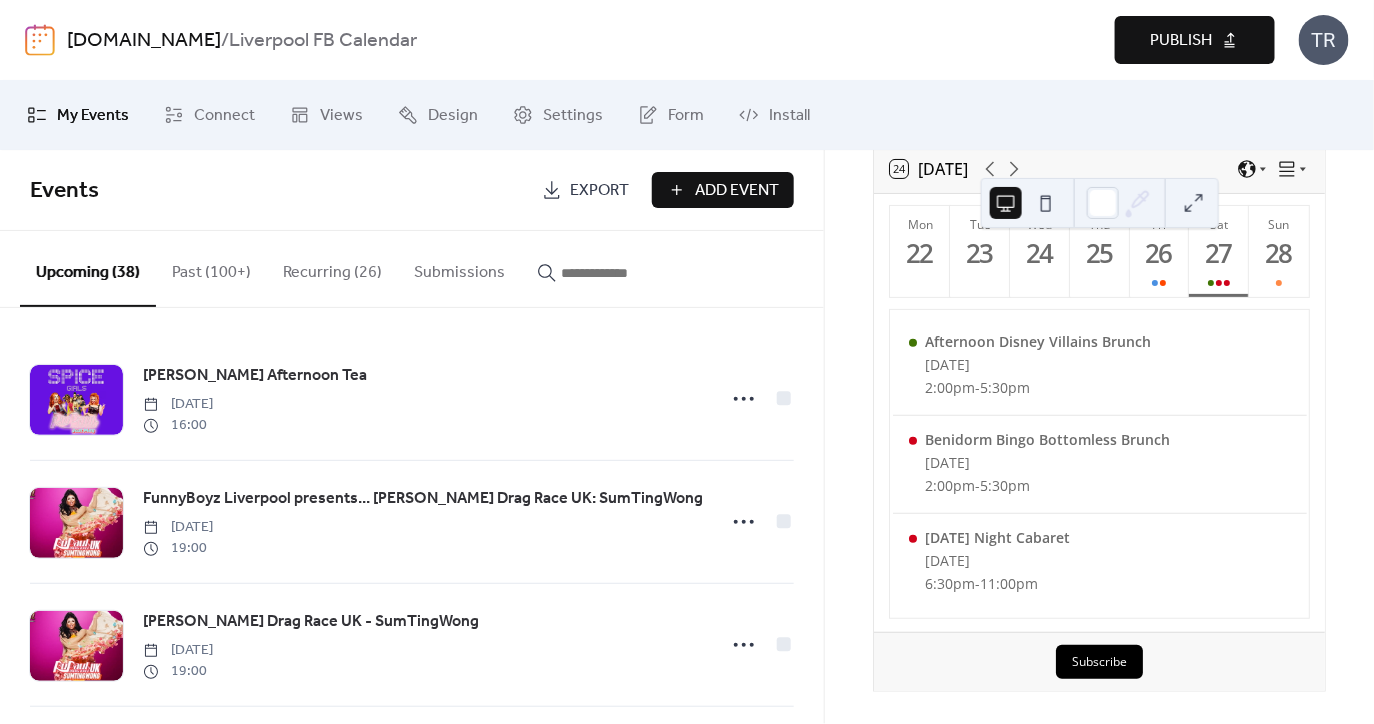 click at bounding box center [621, 273] 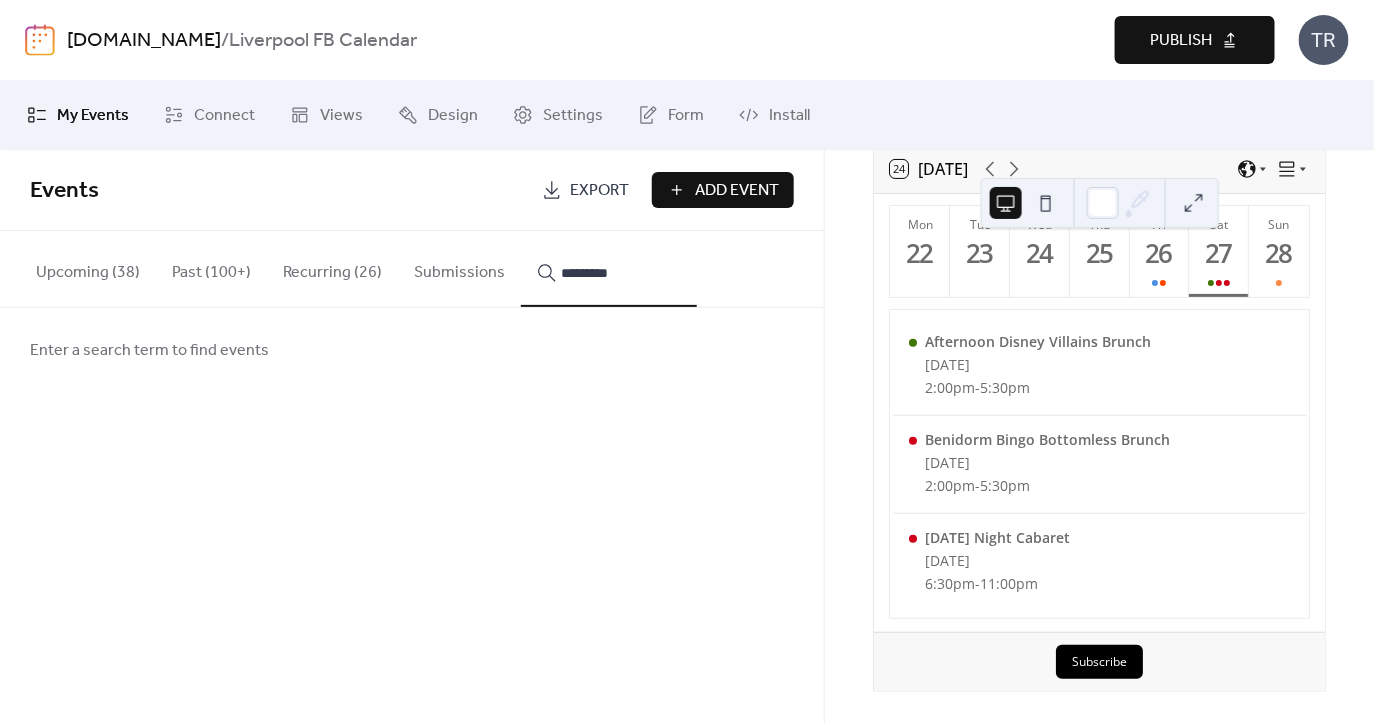 click on "********" at bounding box center [609, 269] 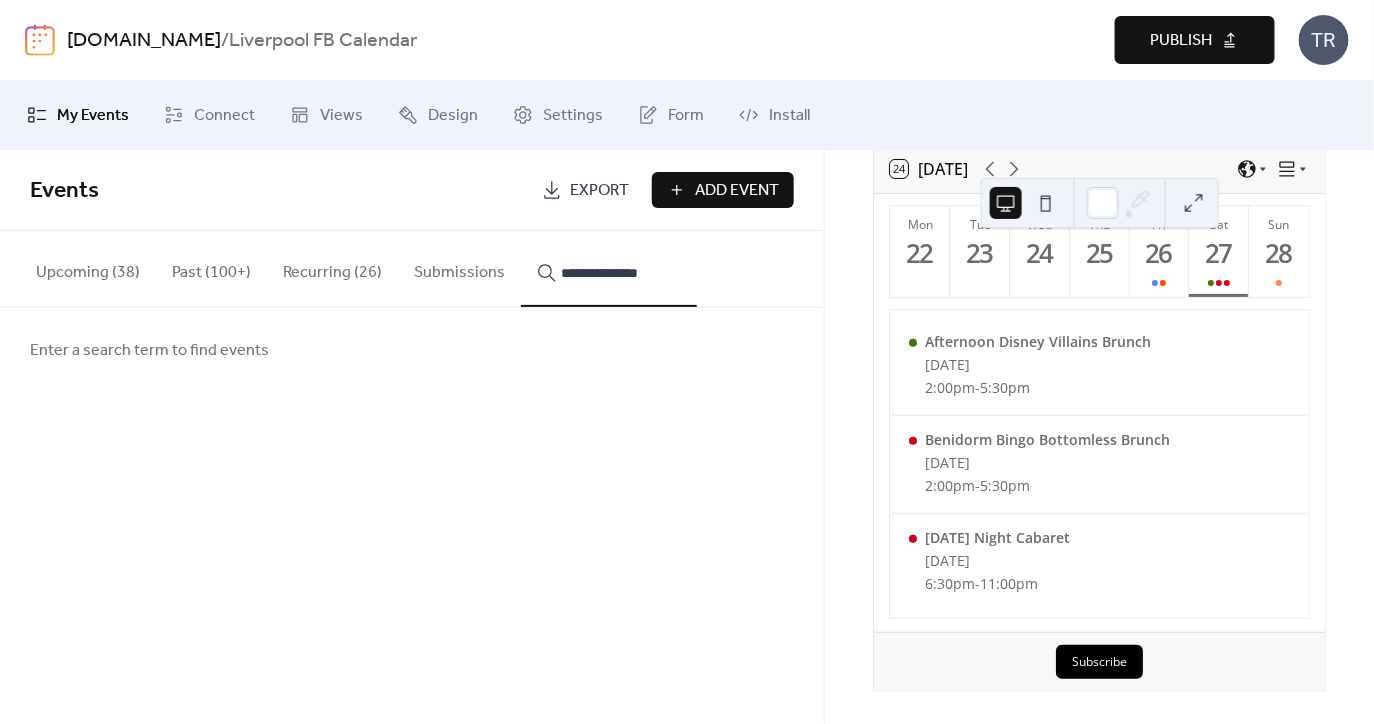 click on "**********" at bounding box center [609, 269] 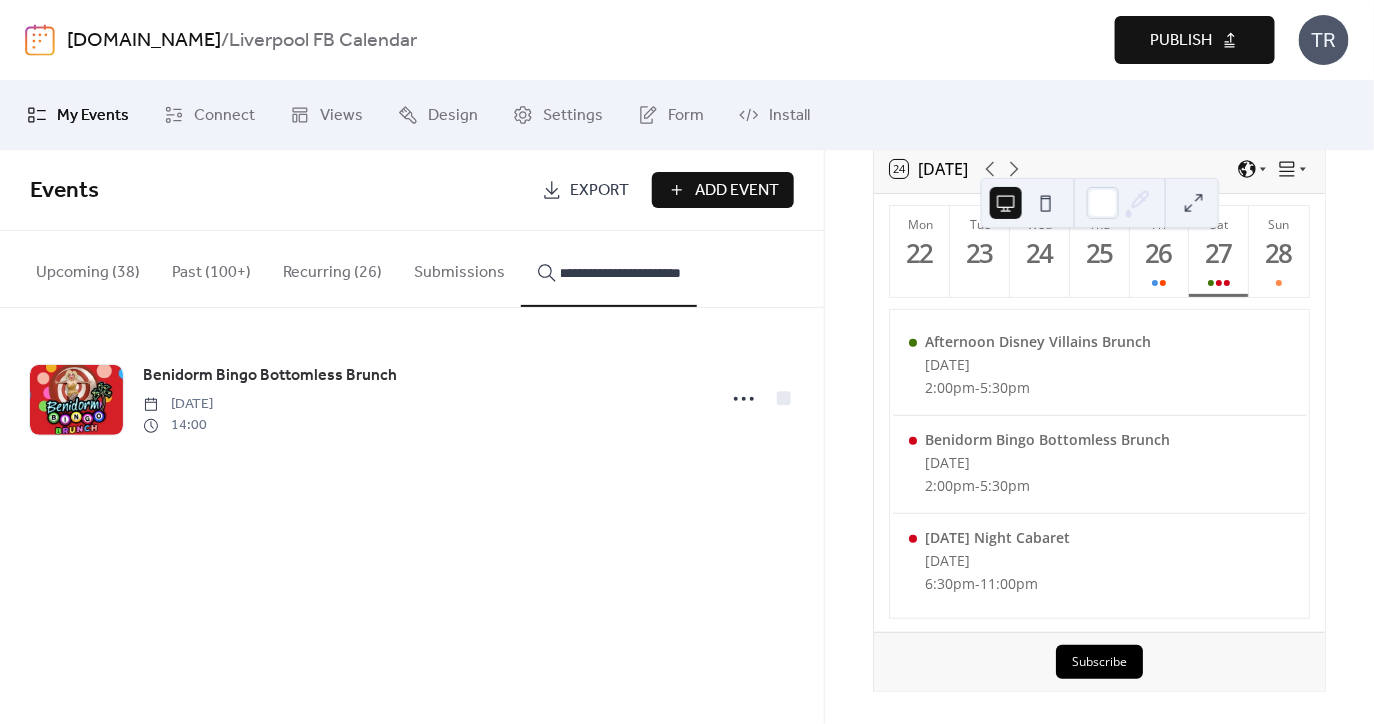scroll, scrollTop: 0, scrollLeft: 46, axis: horizontal 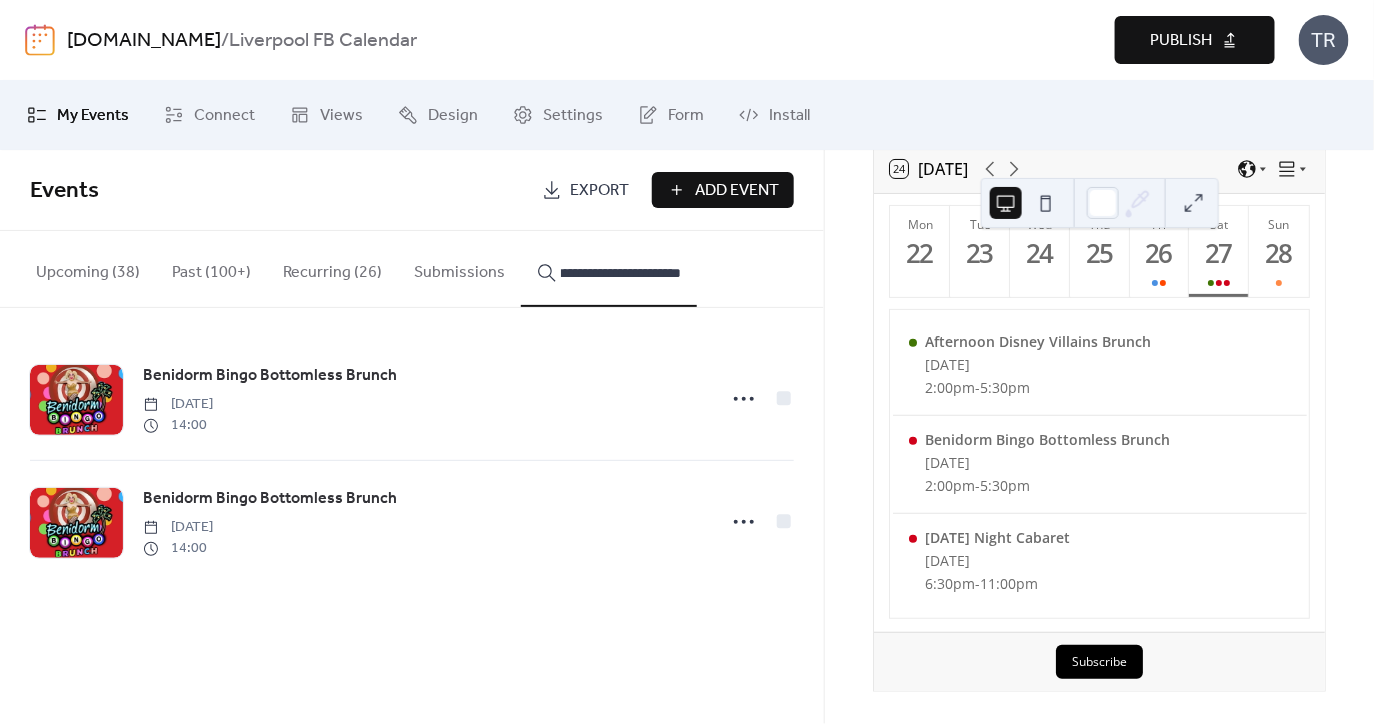 type on "**********" 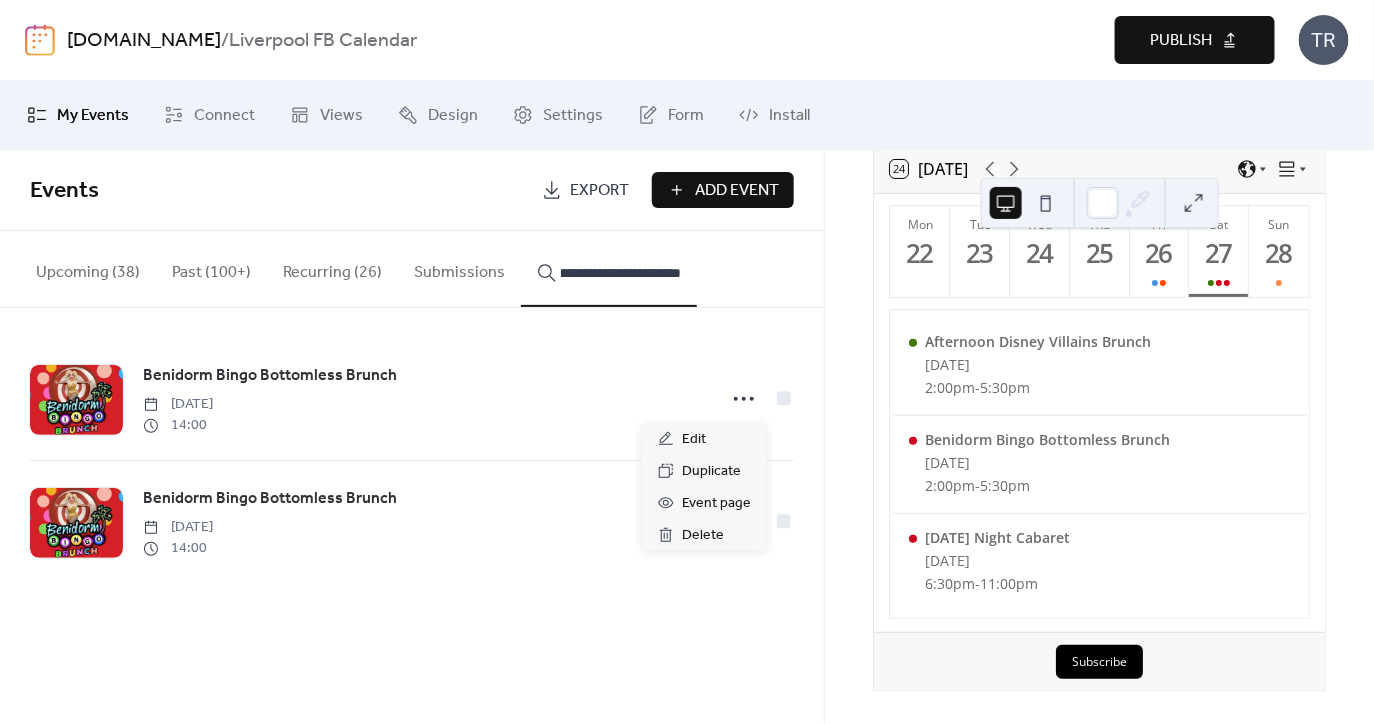 scroll, scrollTop: 0, scrollLeft: 0, axis: both 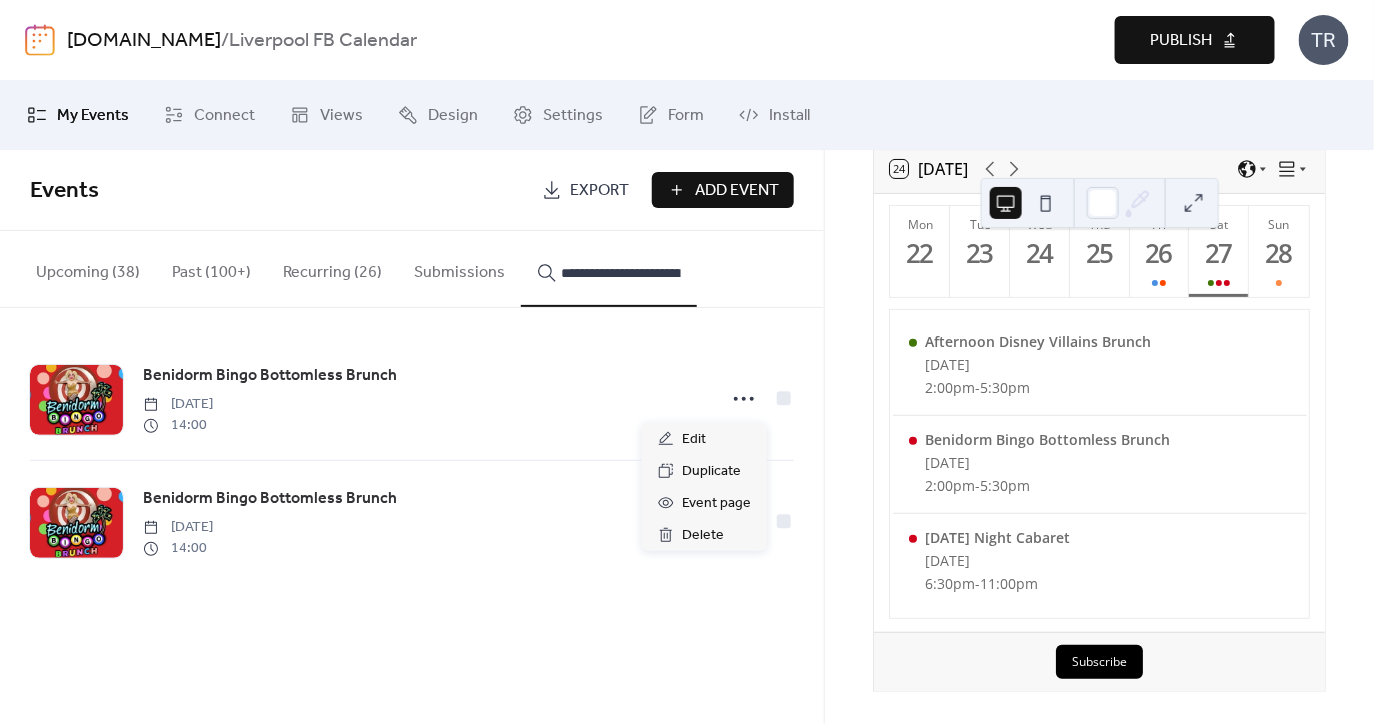 click 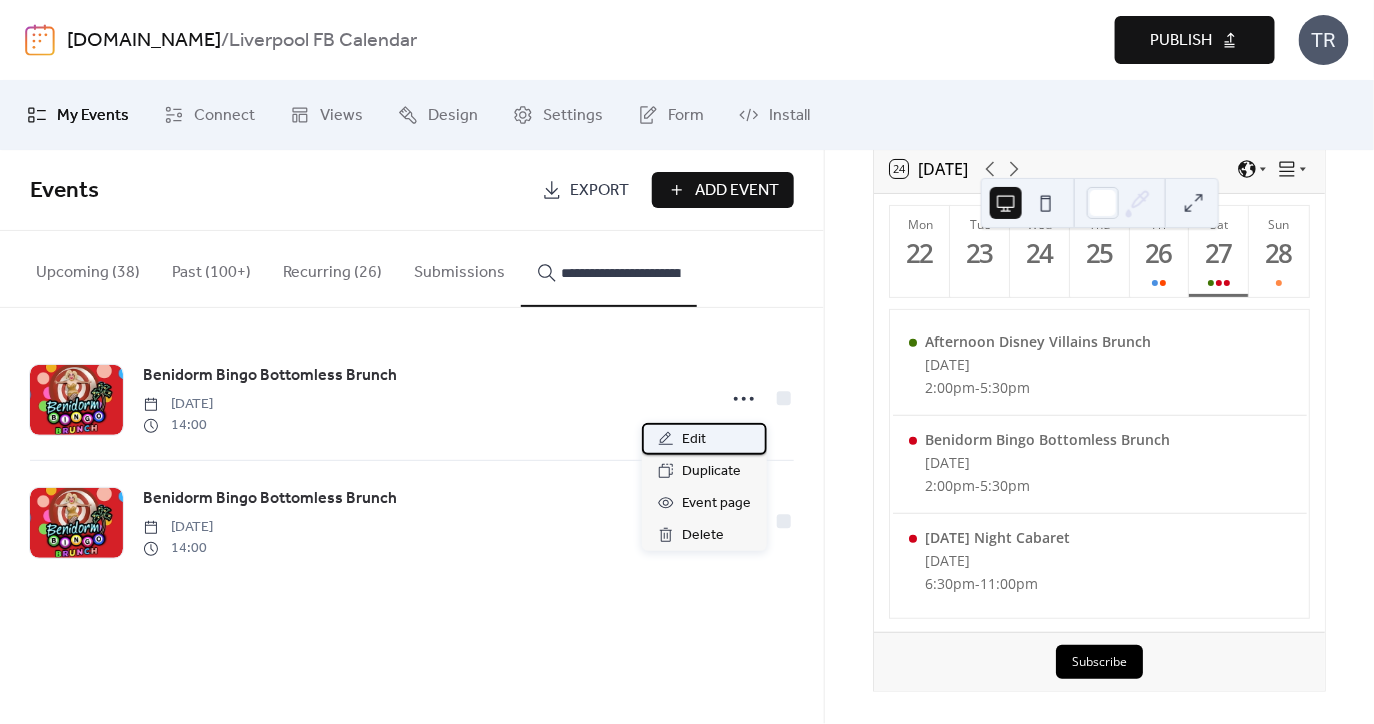 click on "Edit" at bounding box center [704, 439] 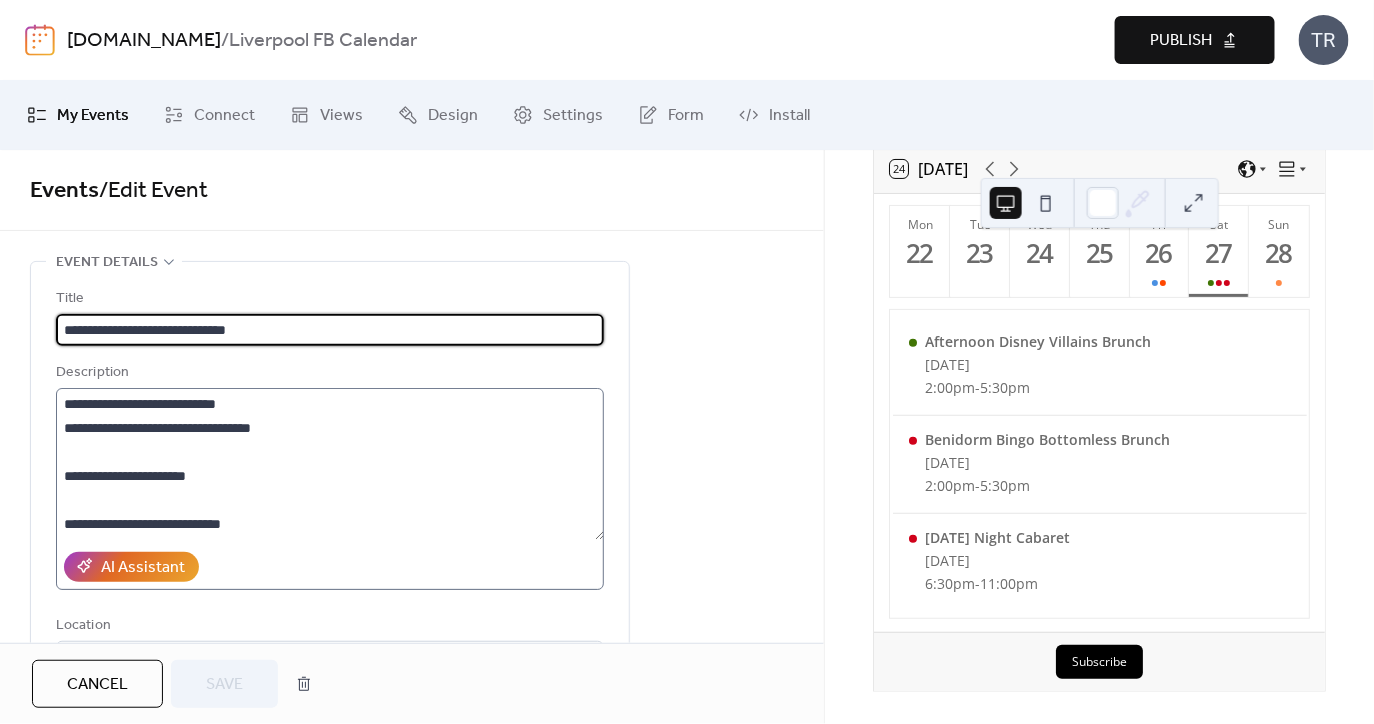 scroll, scrollTop: 191, scrollLeft: 0, axis: vertical 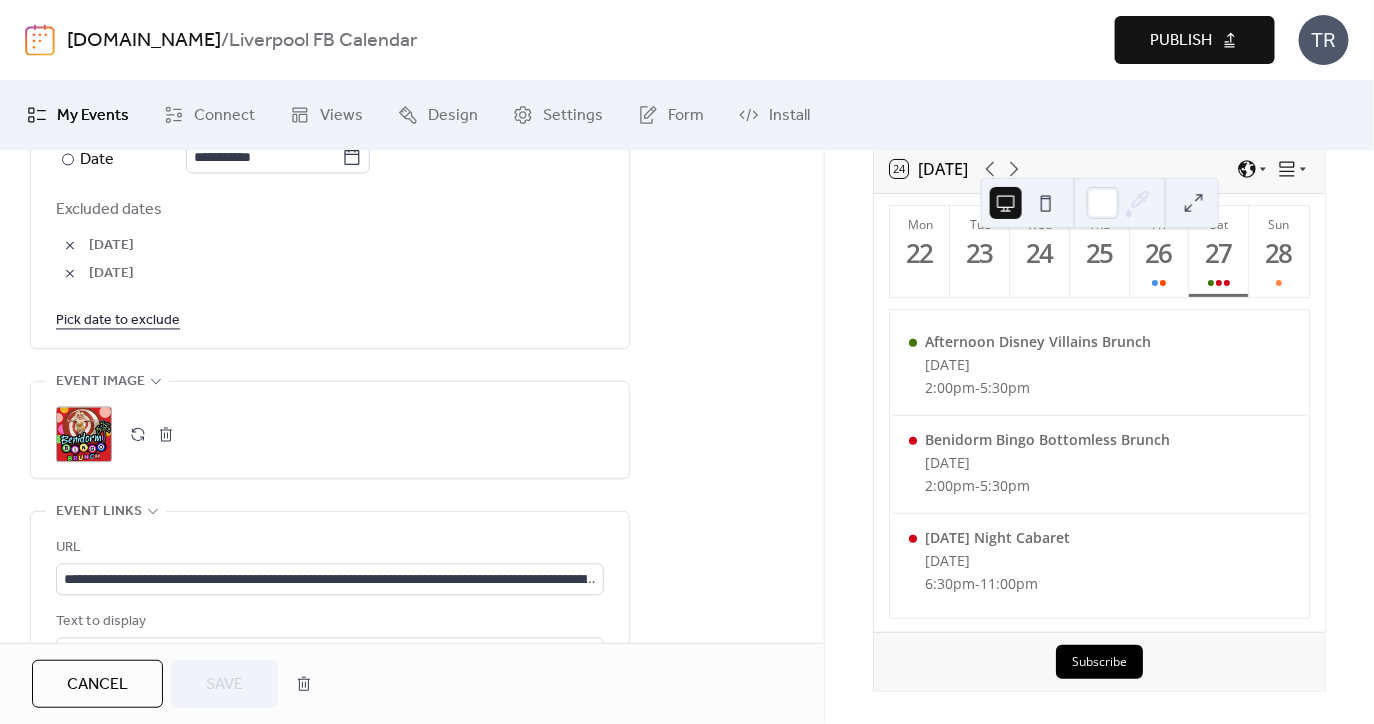click on "Pick date to exclude" at bounding box center [118, 320] 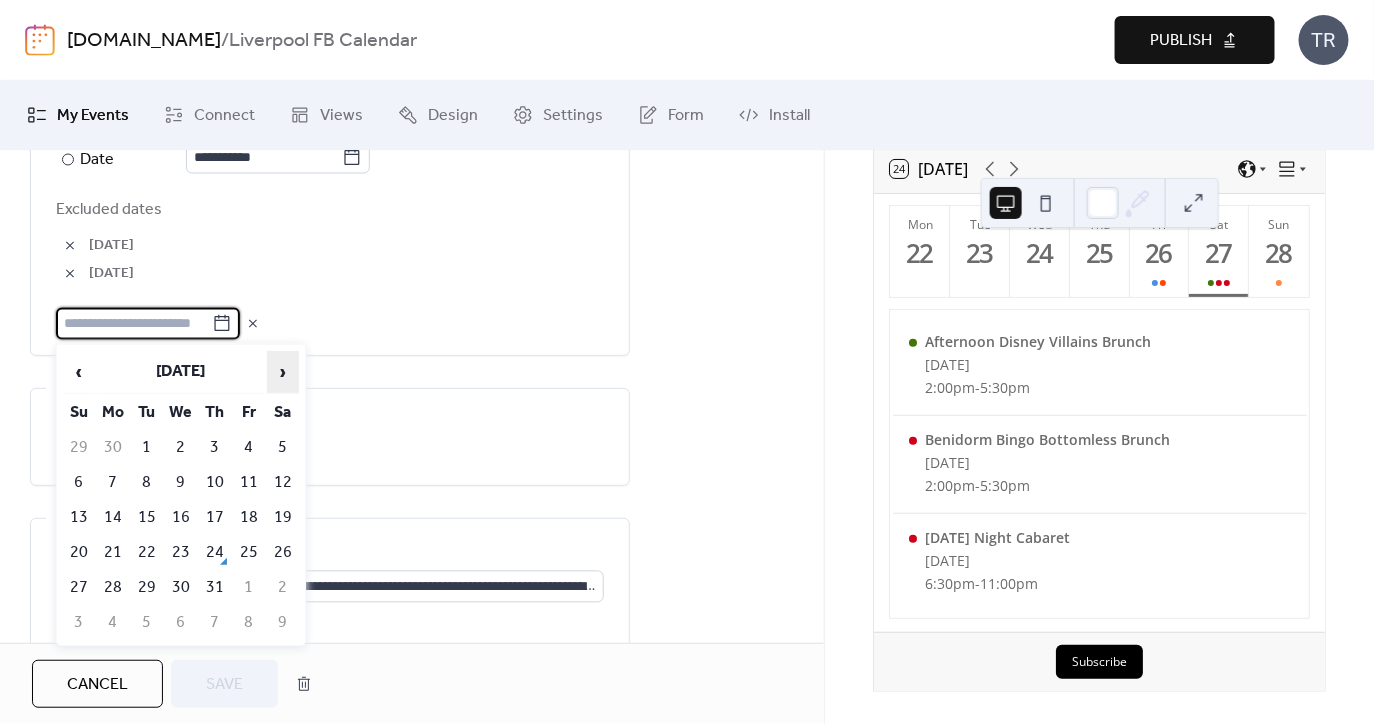 click on "›" at bounding box center [283, 372] 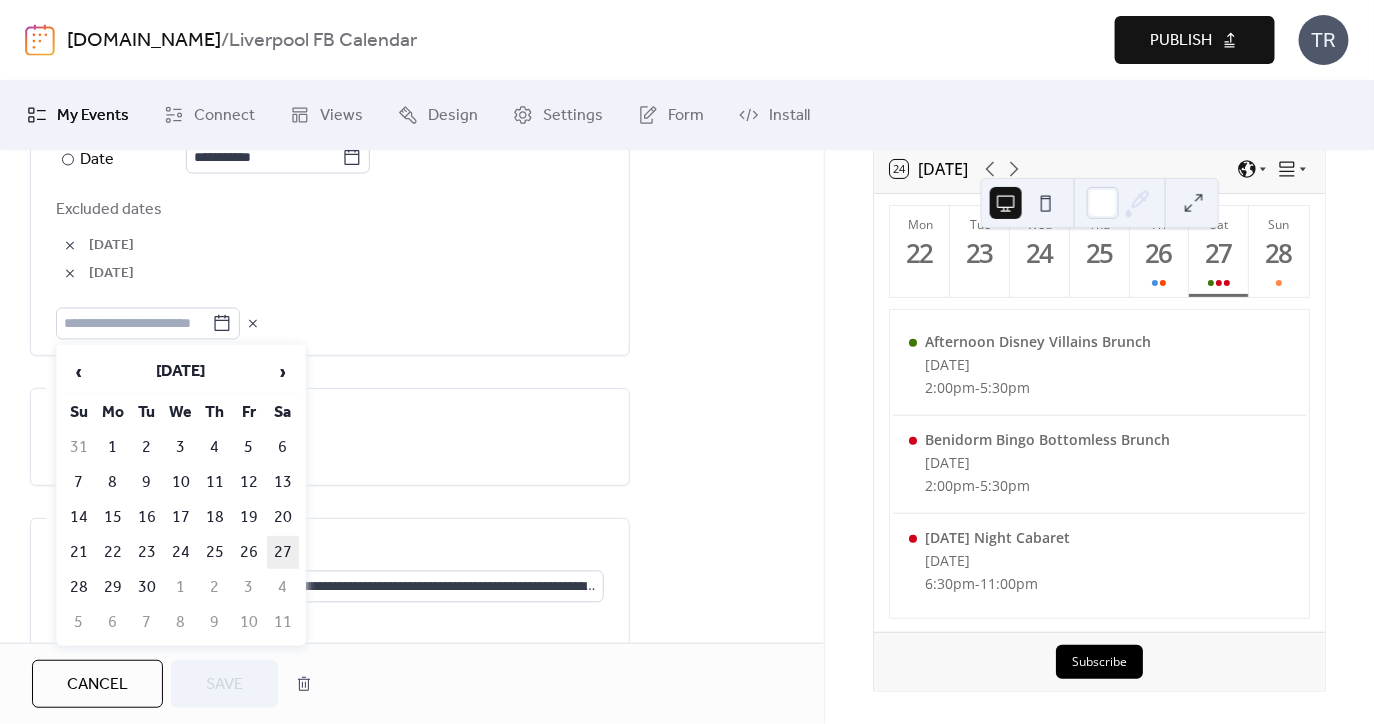 click on "27" at bounding box center (283, 552) 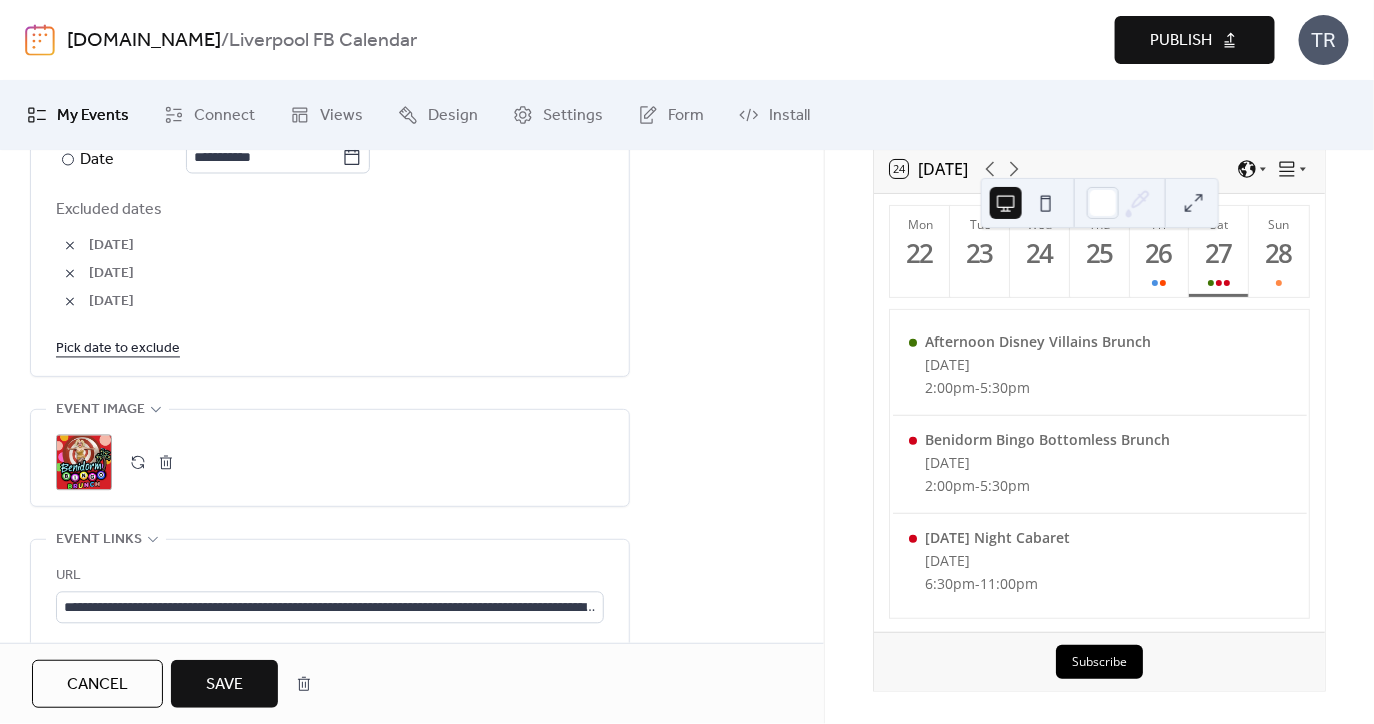 click on "Save" at bounding box center [224, 685] 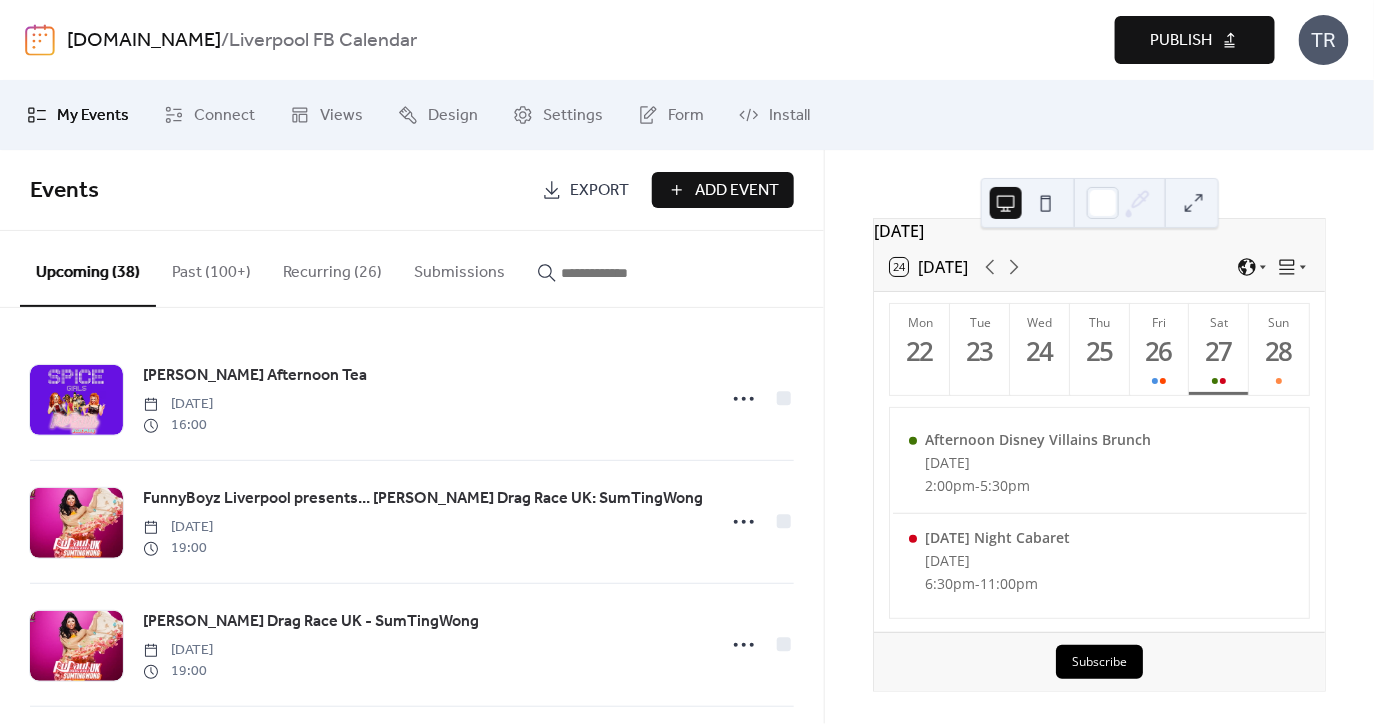 scroll, scrollTop: 48, scrollLeft: 0, axis: vertical 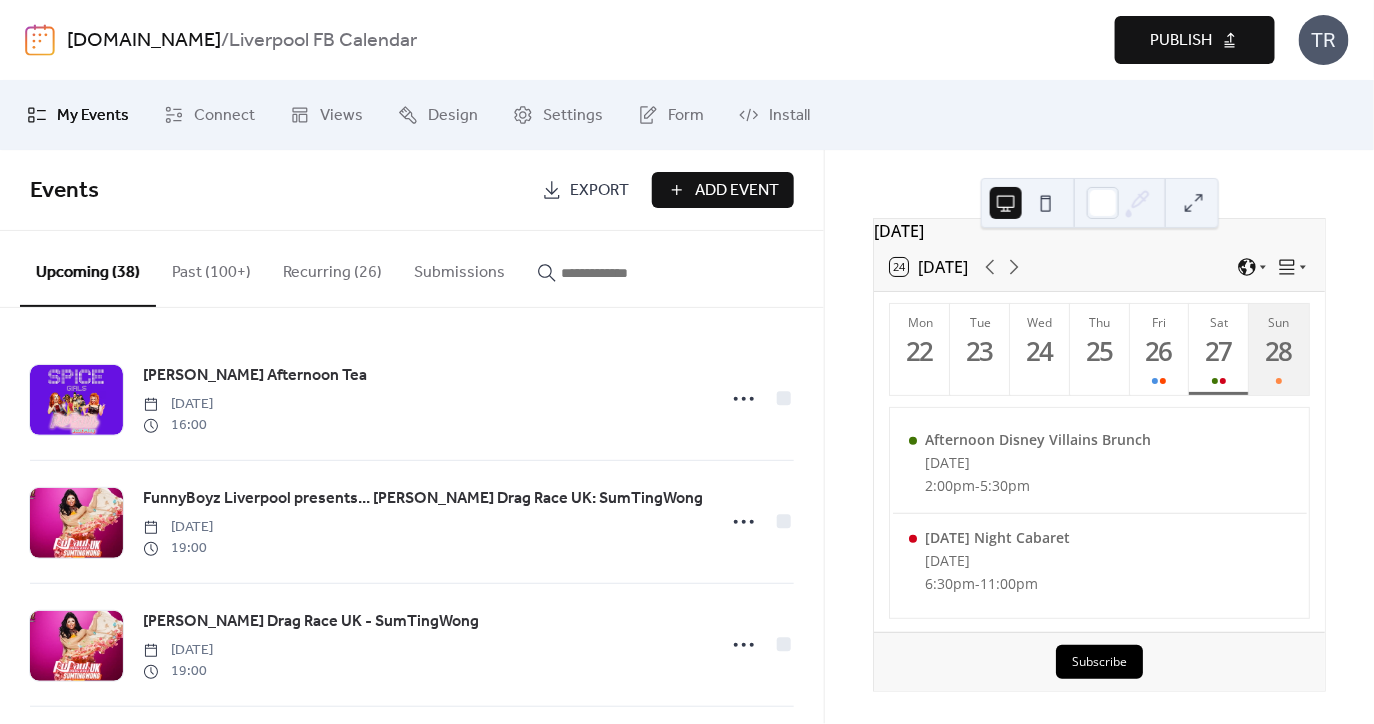 click on "Sun 28" at bounding box center [1279, 349] 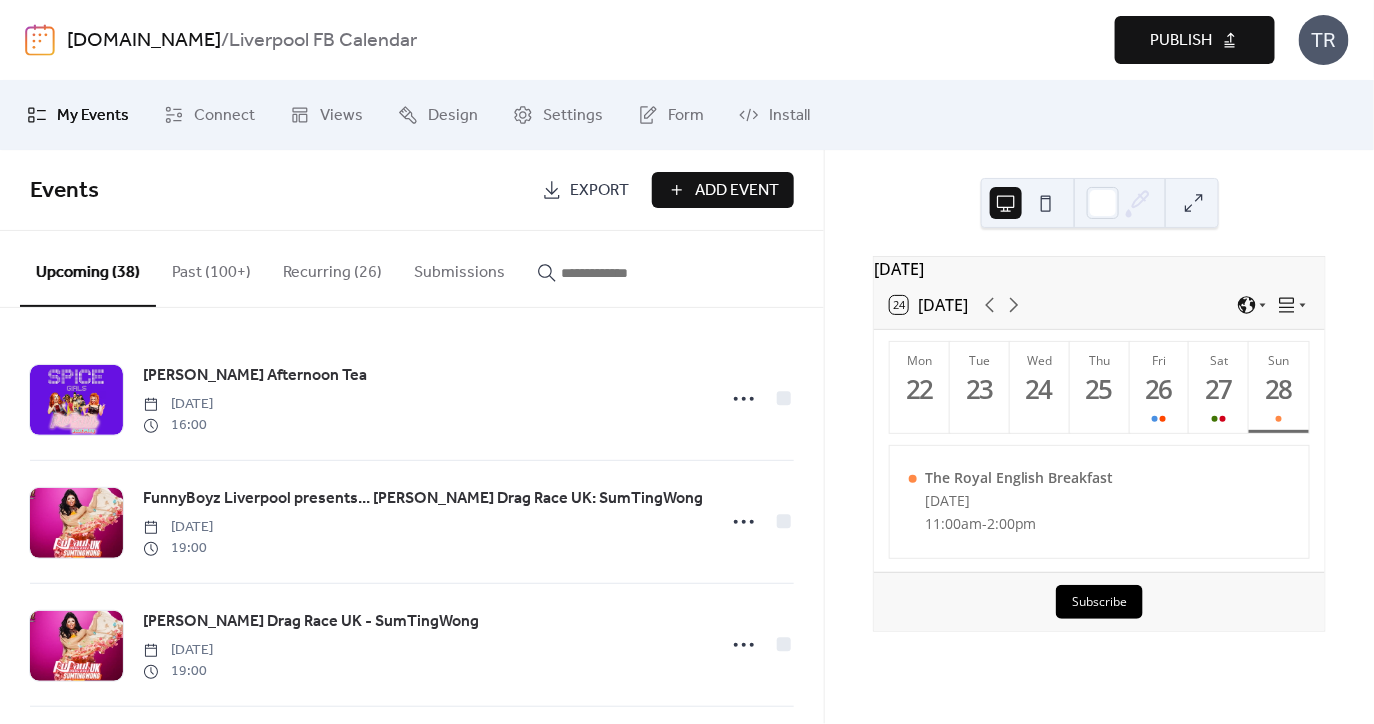 click at bounding box center (621, 273) 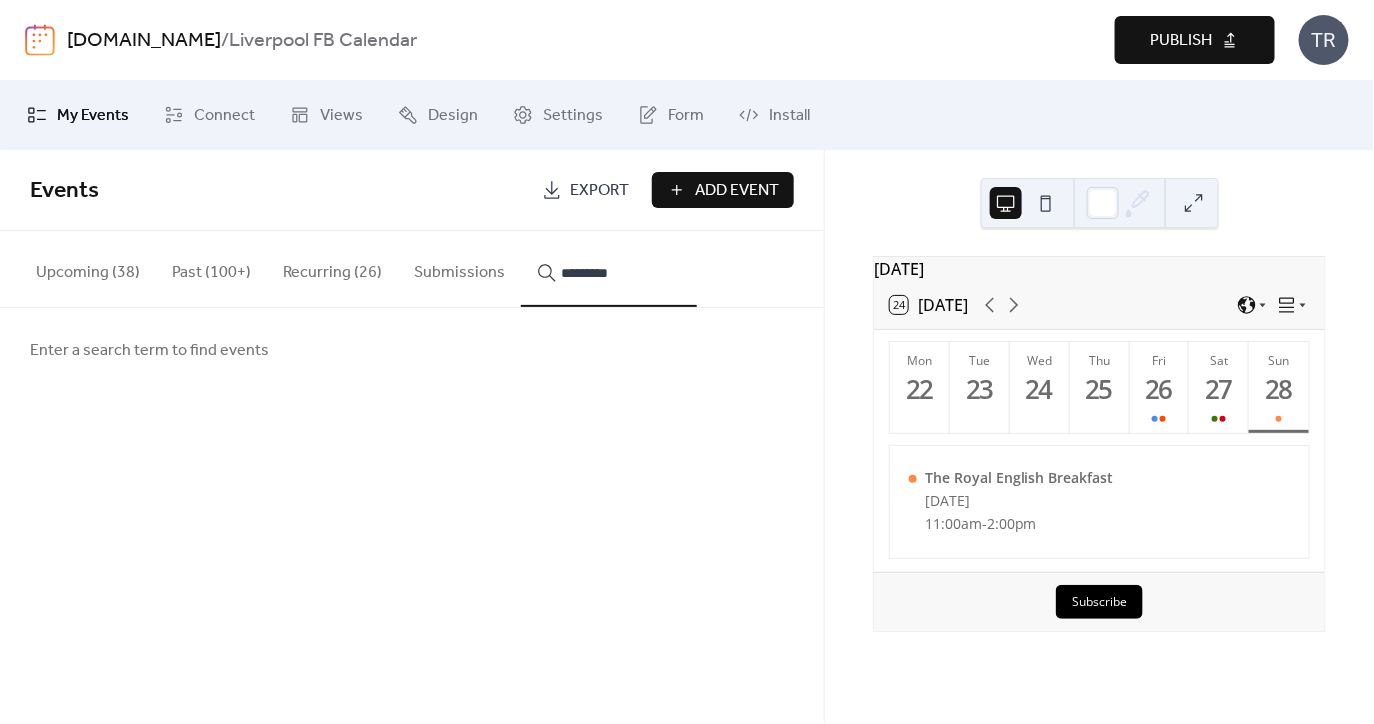 click on "********" at bounding box center [609, 269] 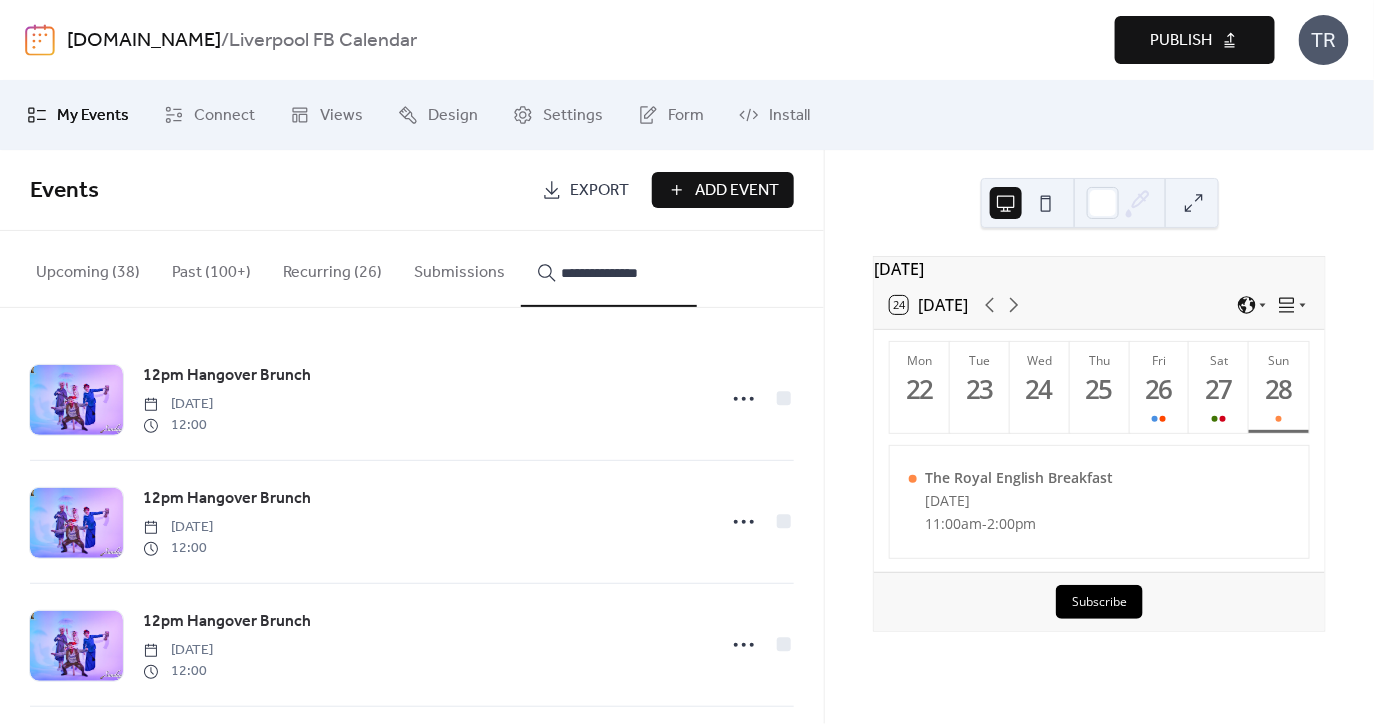 type on "**********" 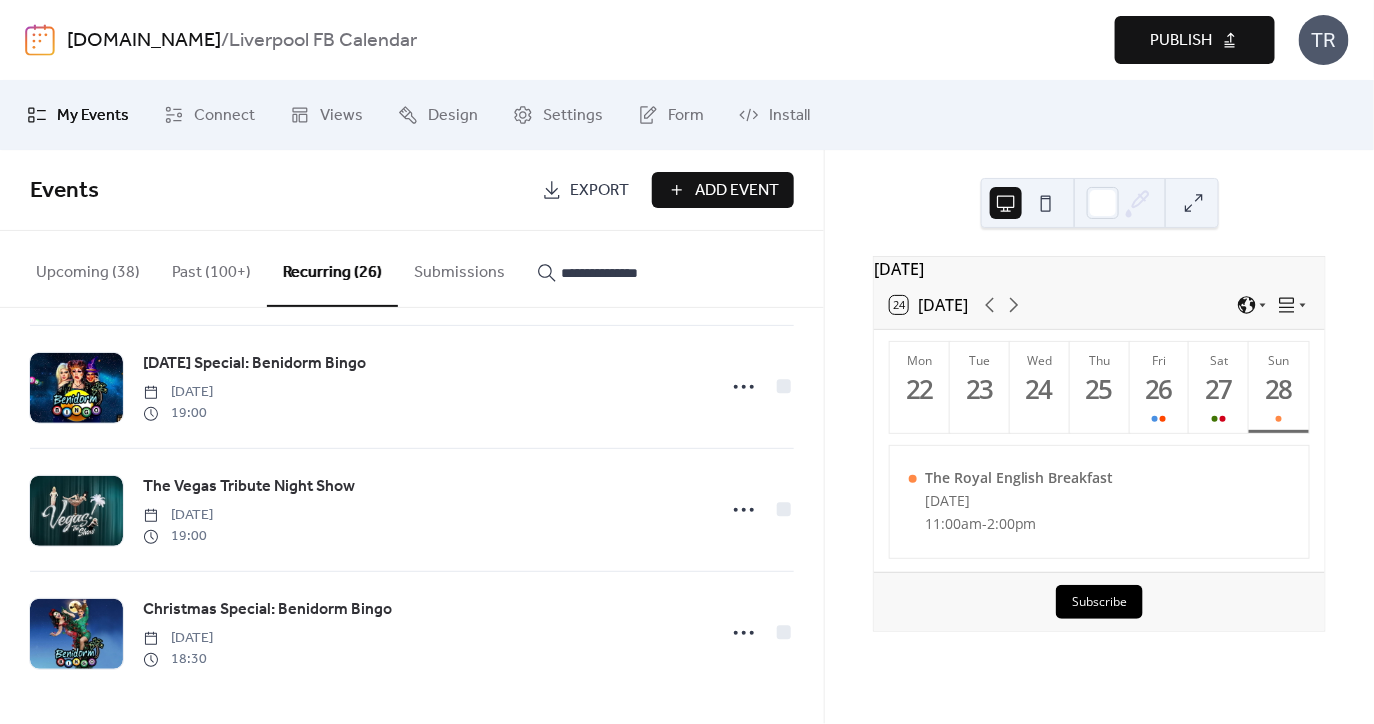 type 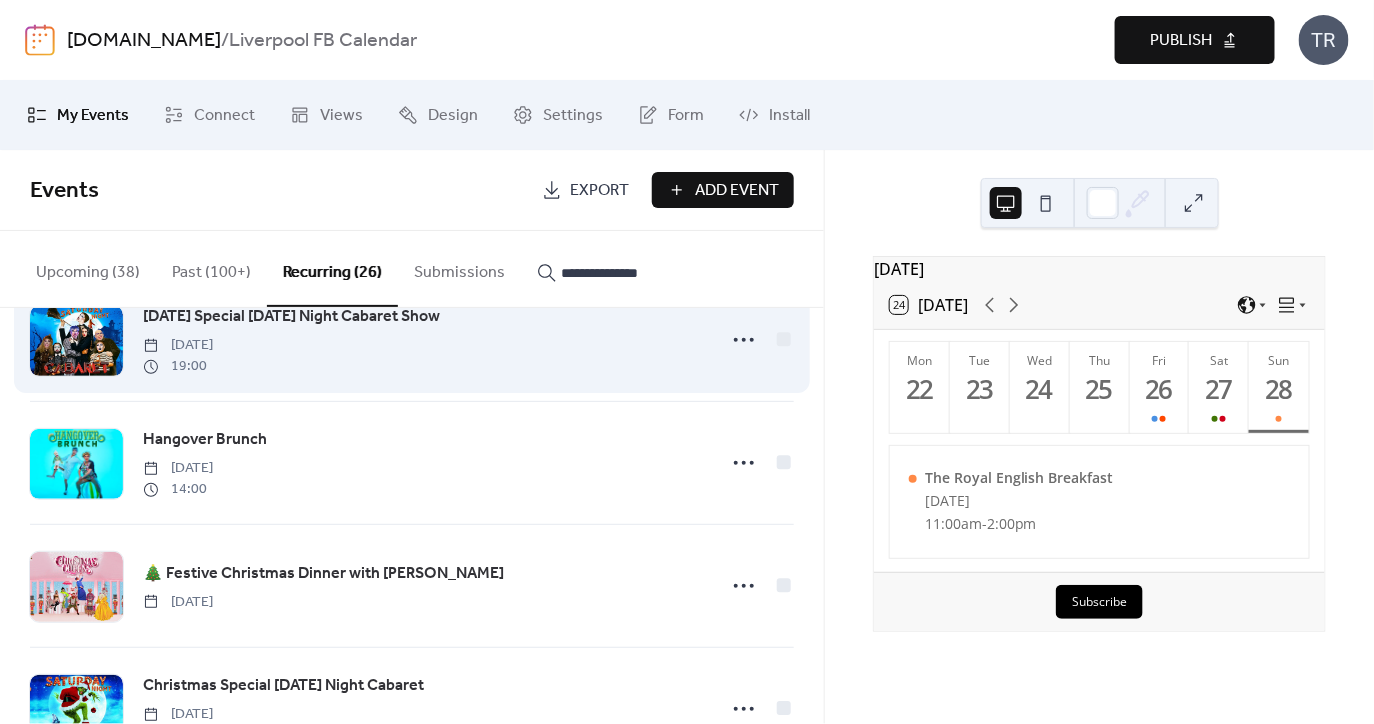 scroll, scrollTop: 1460, scrollLeft: 0, axis: vertical 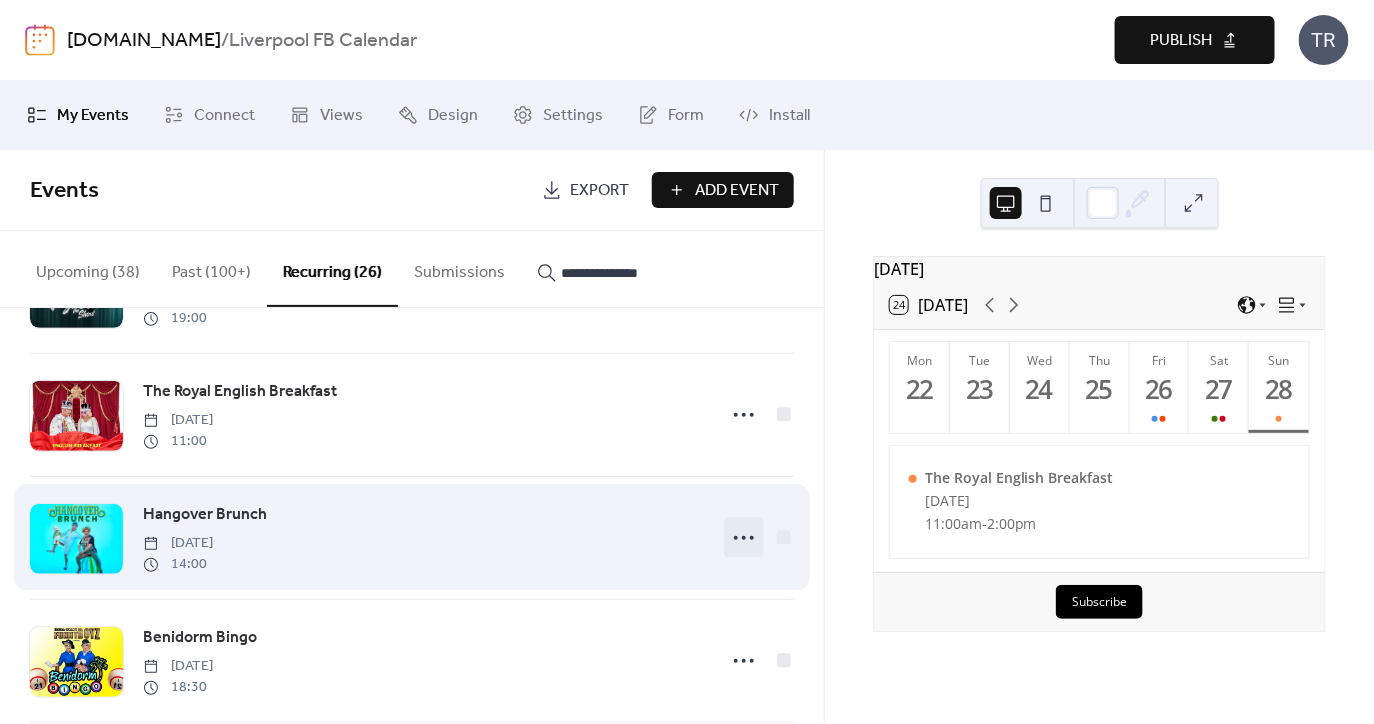 click 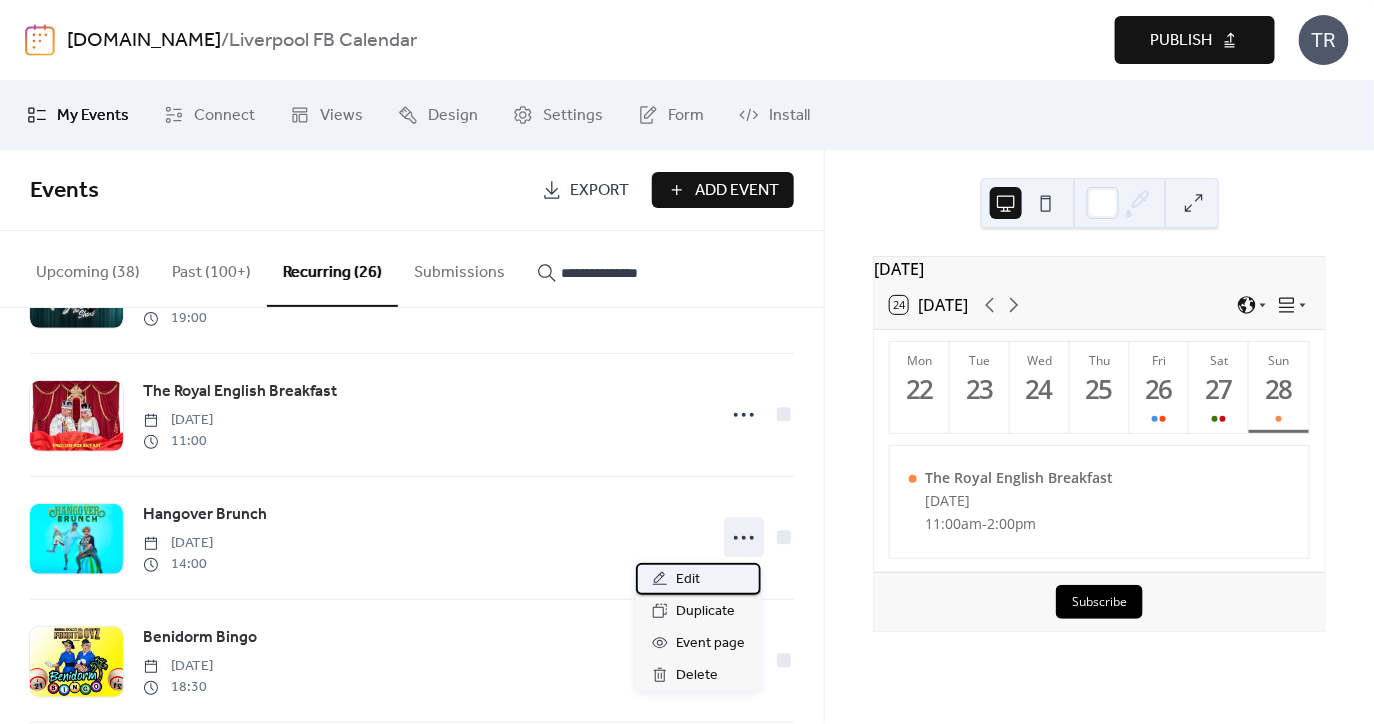 click on "Edit" at bounding box center [688, 580] 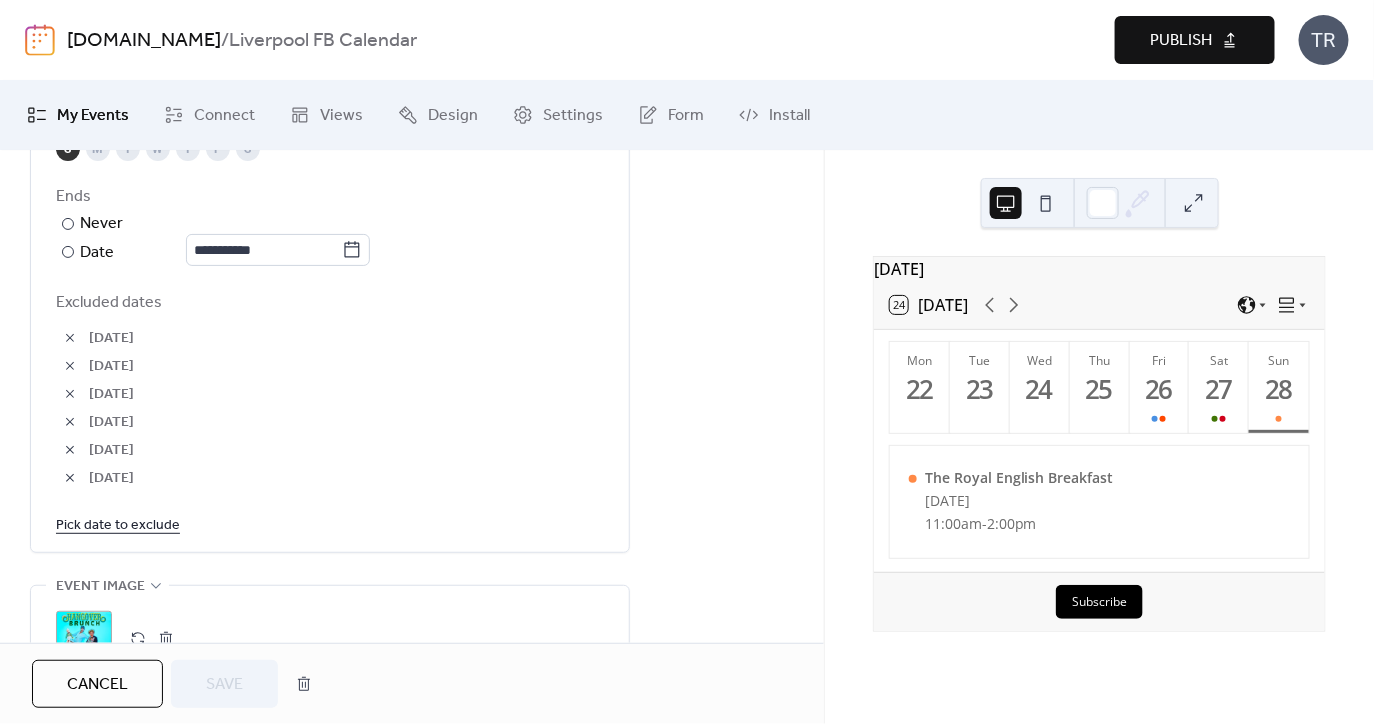 scroll, scrollTop: 1207, scrollLeft: 0, axis: vertical 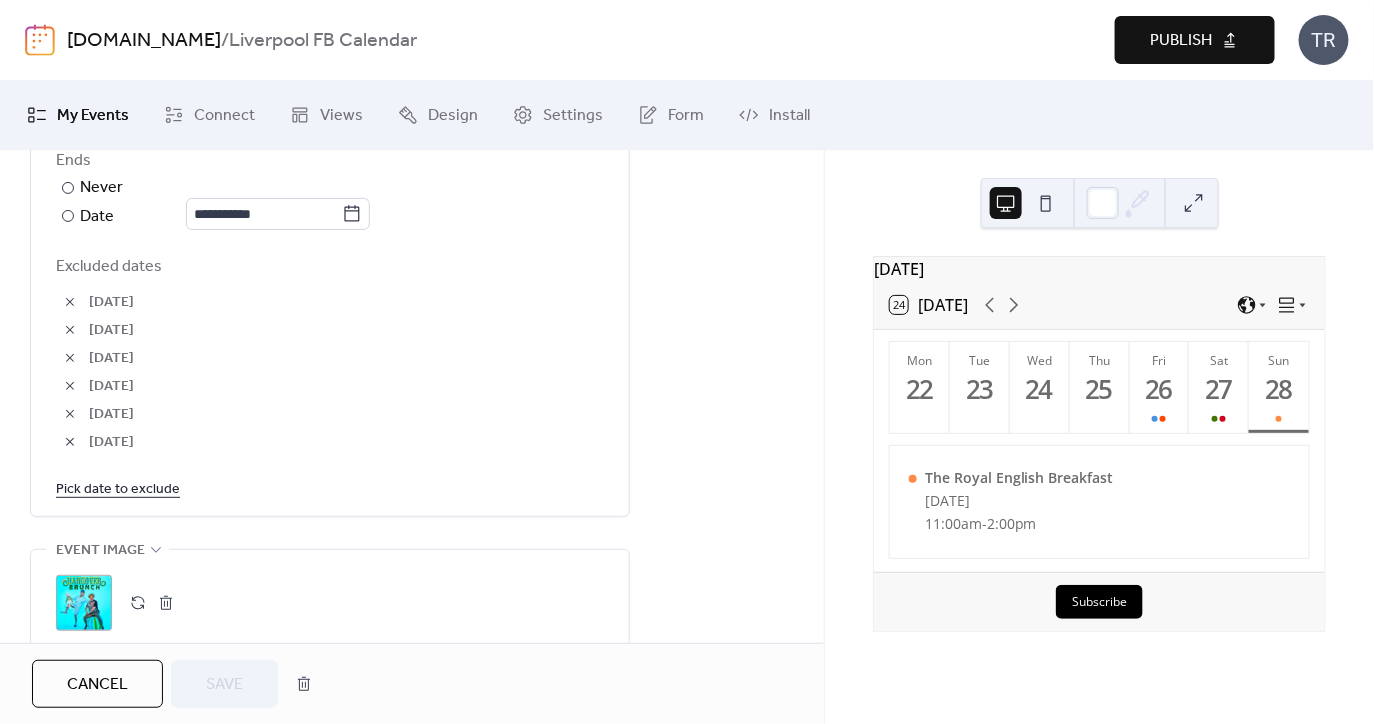 click at bounding box center [70, 330] 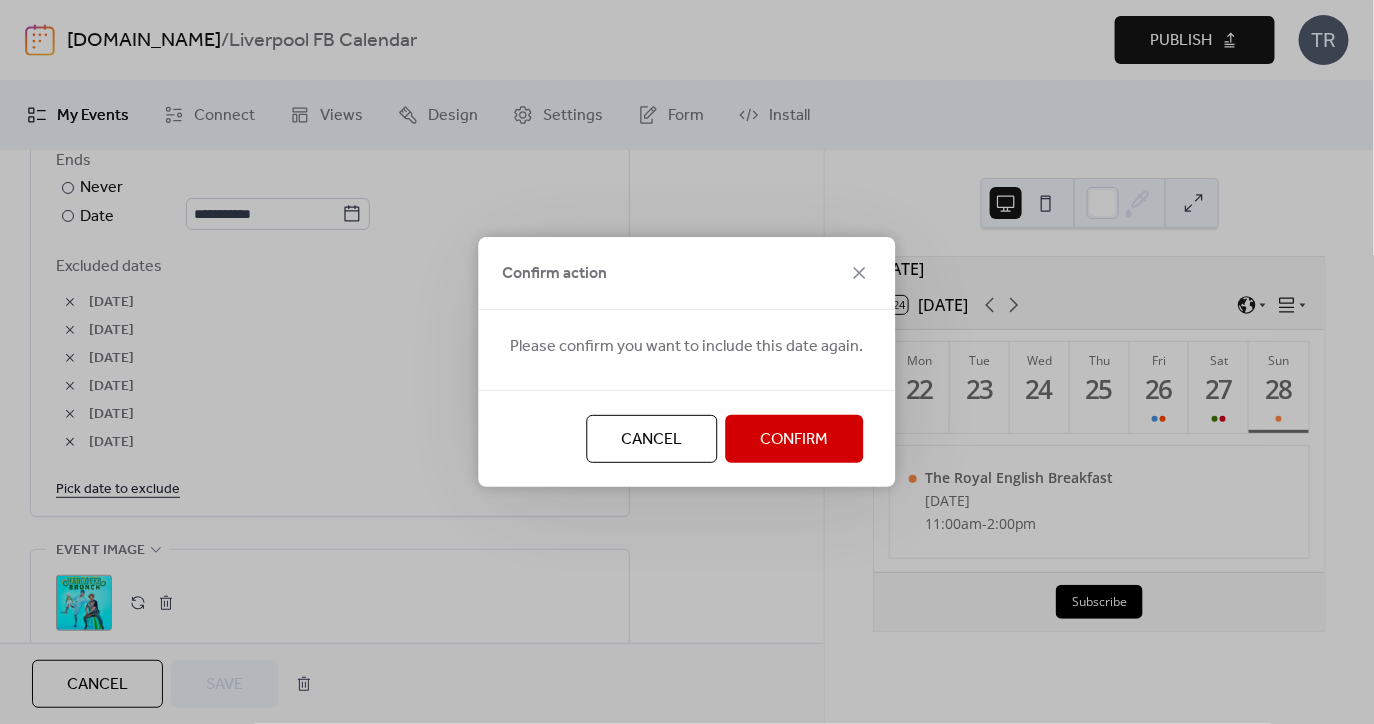 click on "Confirm" at bounding box center (795, 440) 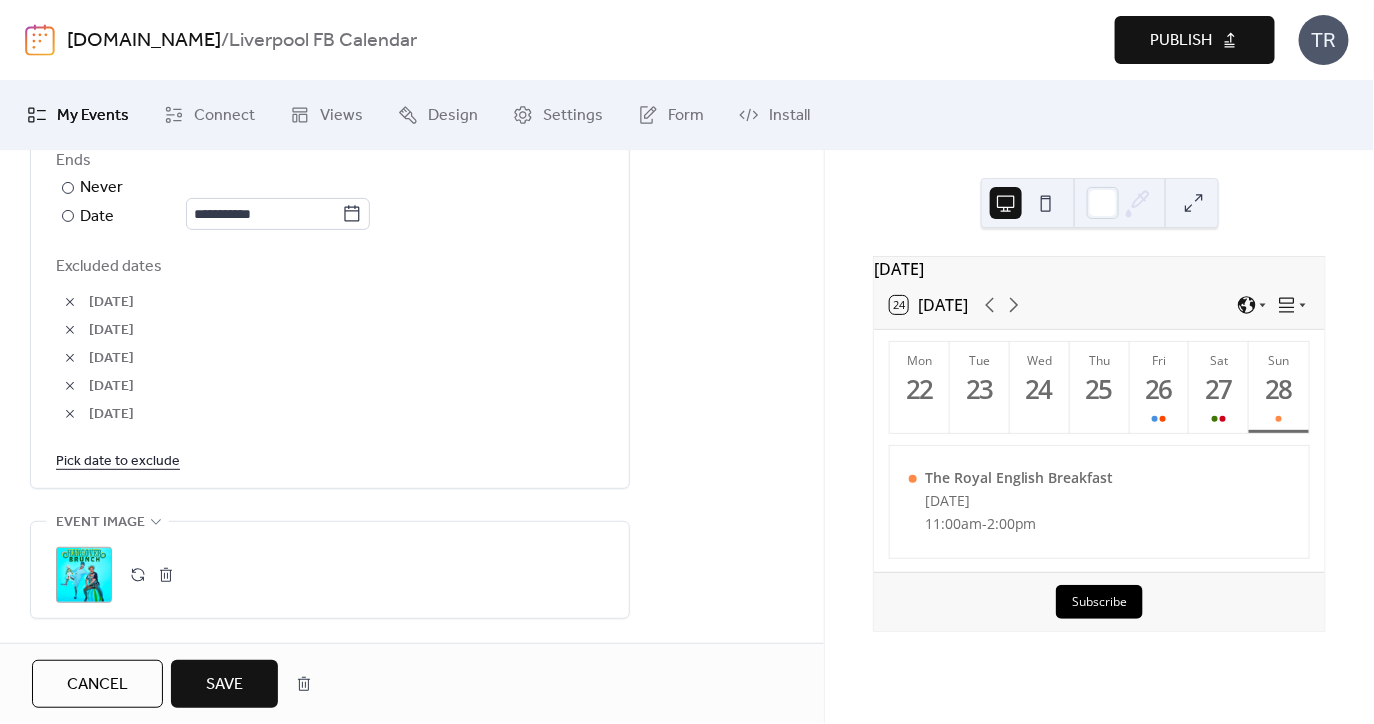 click on "Save" at bounding box center (224, 684) 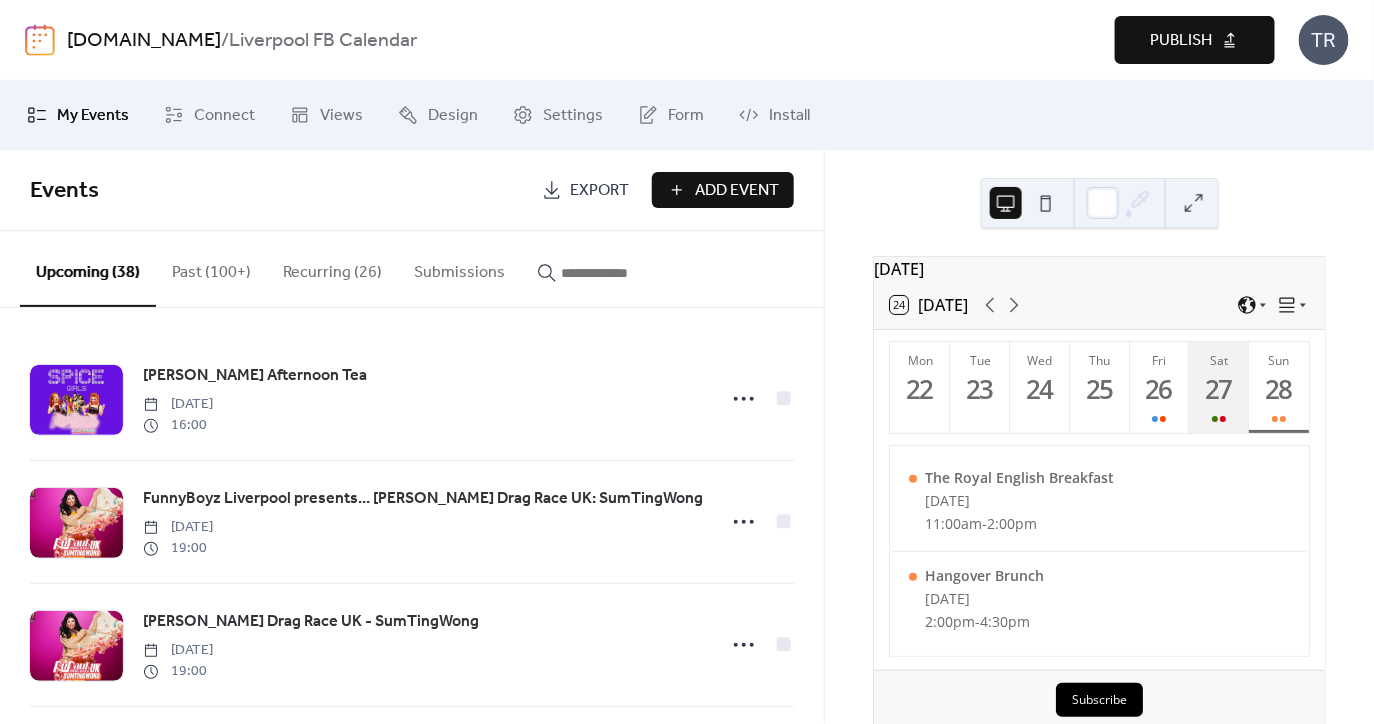 click on "27" at bounding box center (1218, 389) 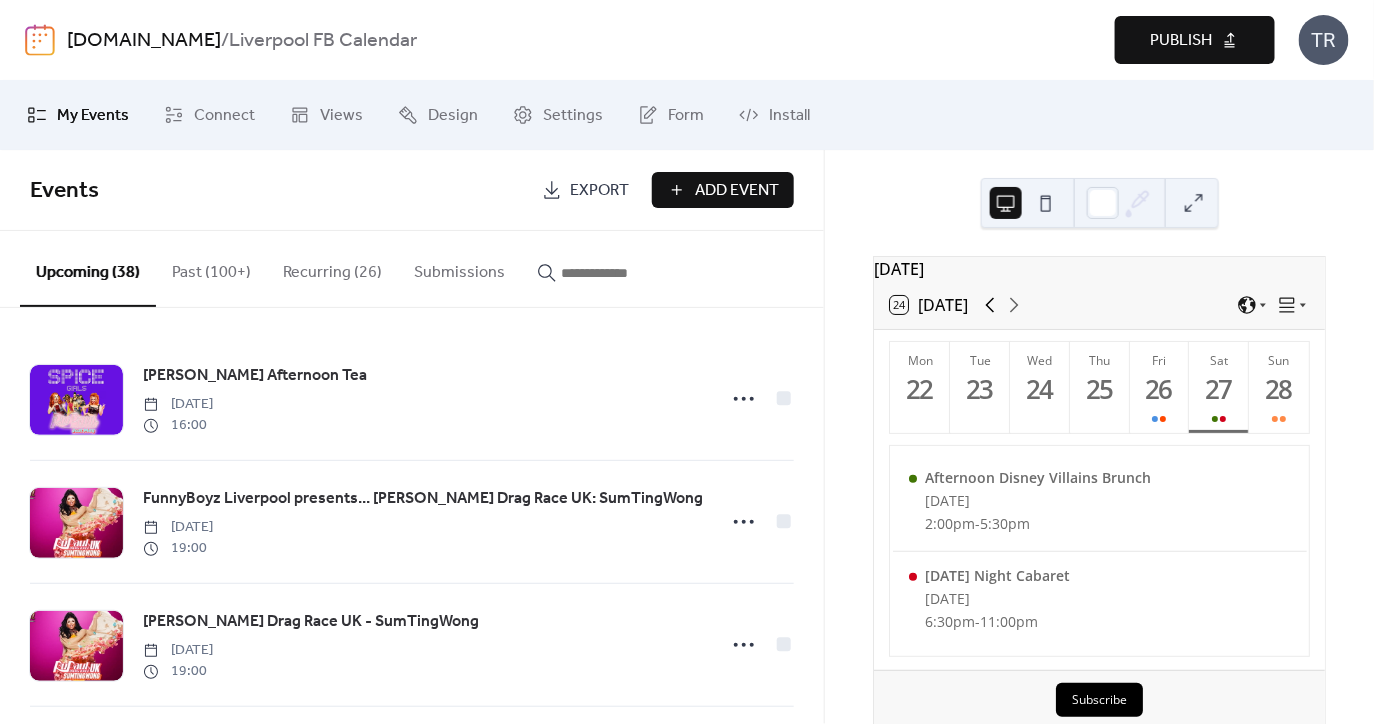 click 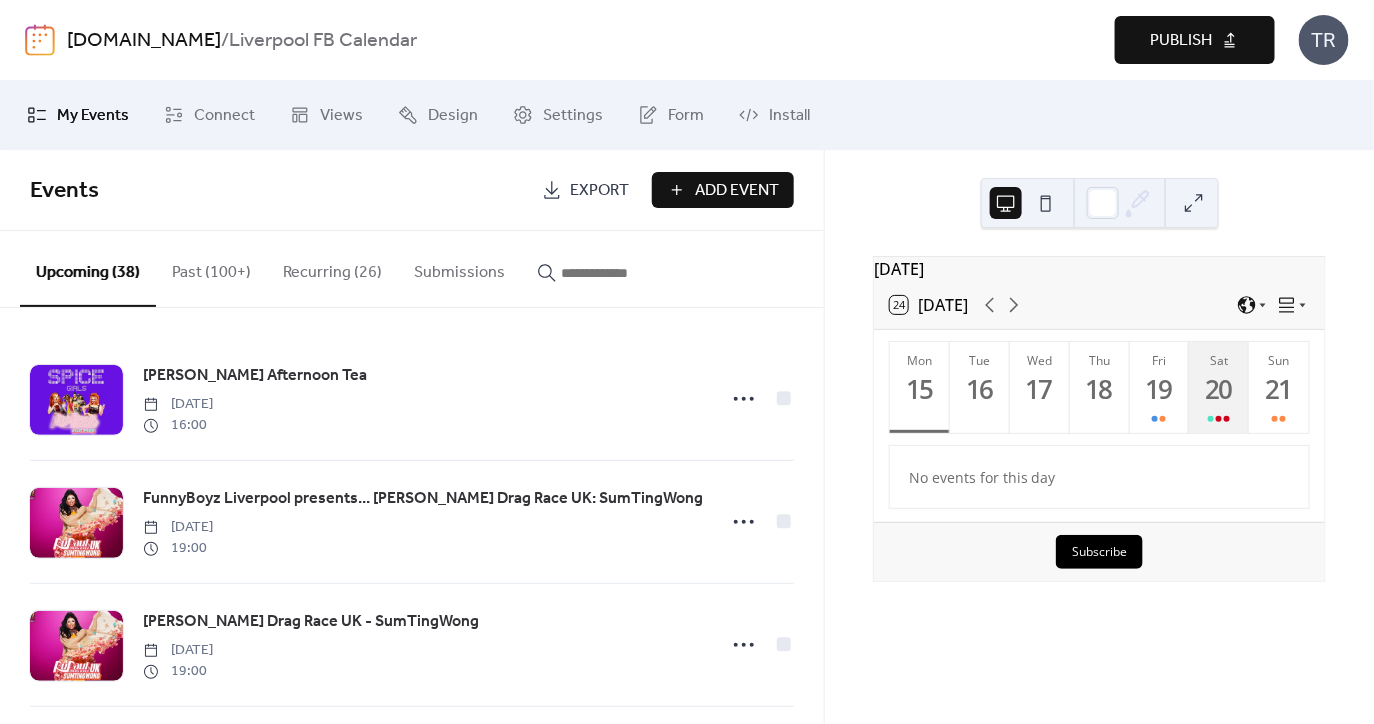 click on "20" at bounding box center (1218, 389) 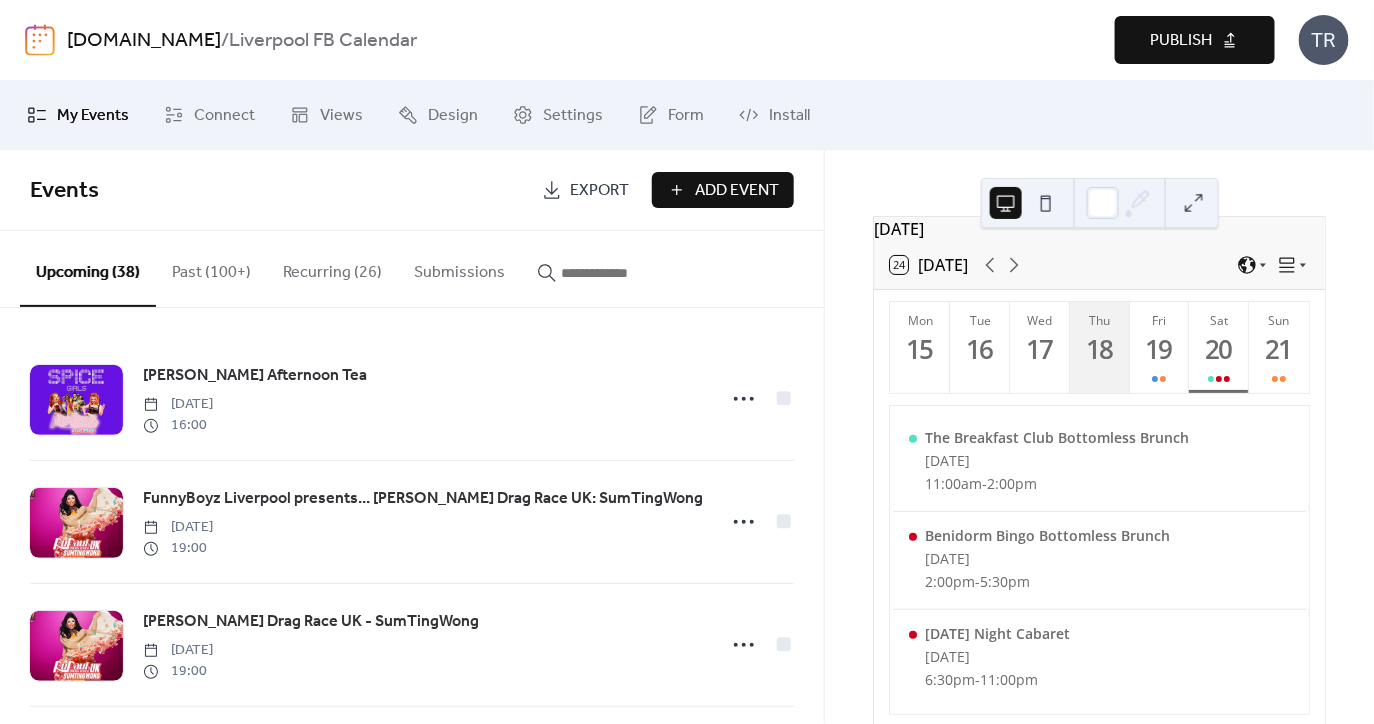 scroll, scrollTop: 56, scrollLeft: 0, axis: vertical 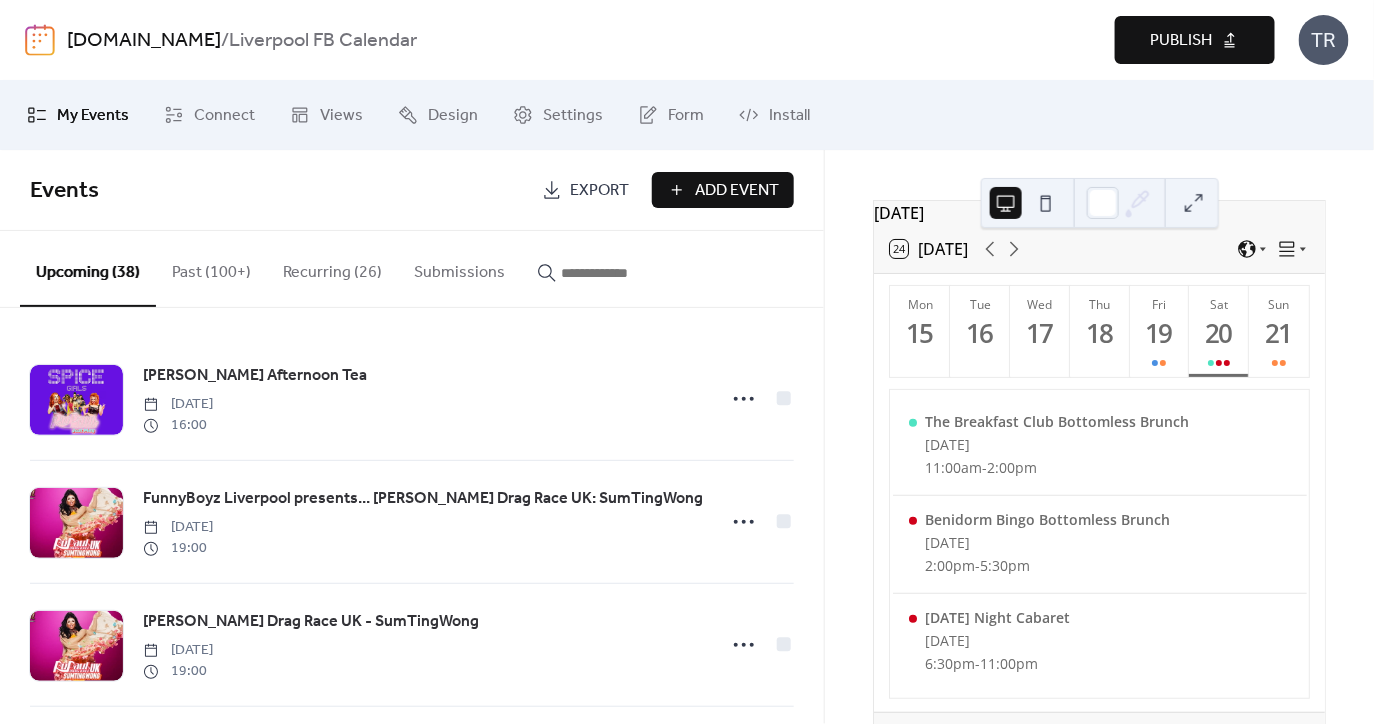 click at bounding box center (621, 273) 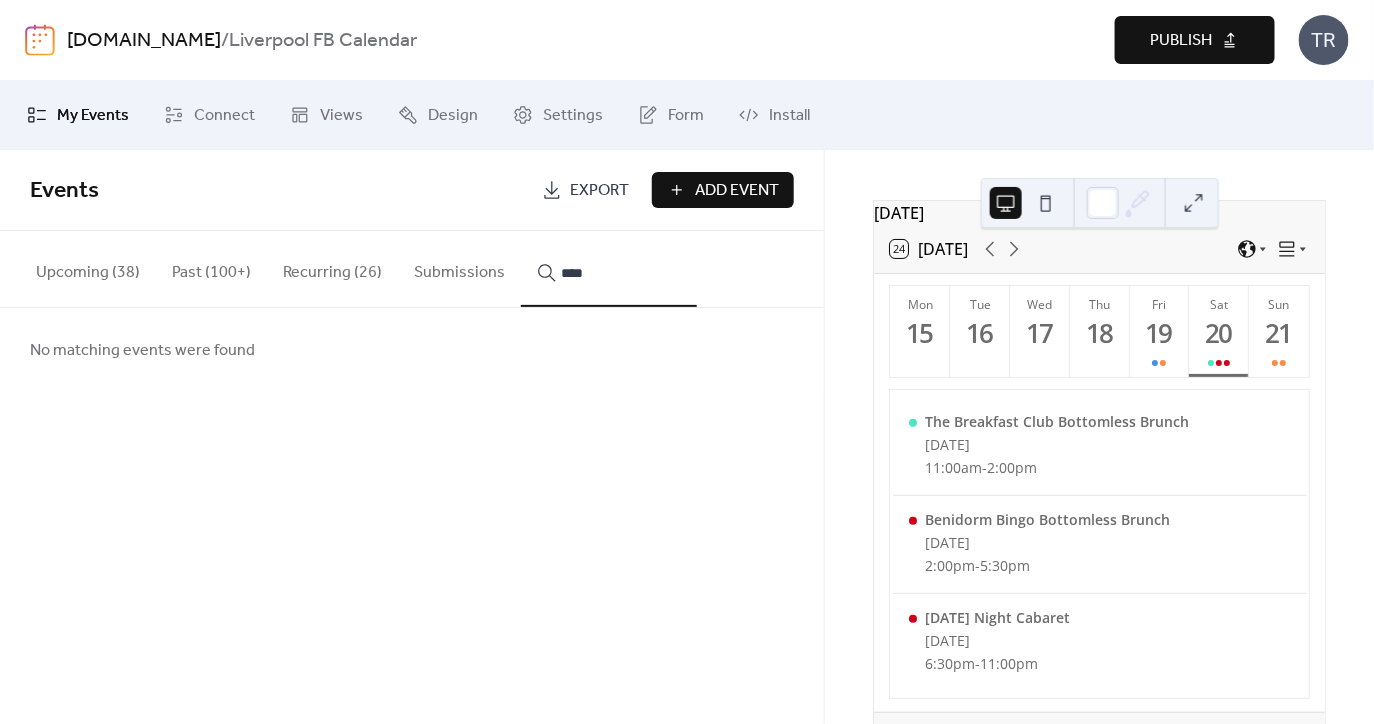 click on "***" at bounding box center (609, 269) 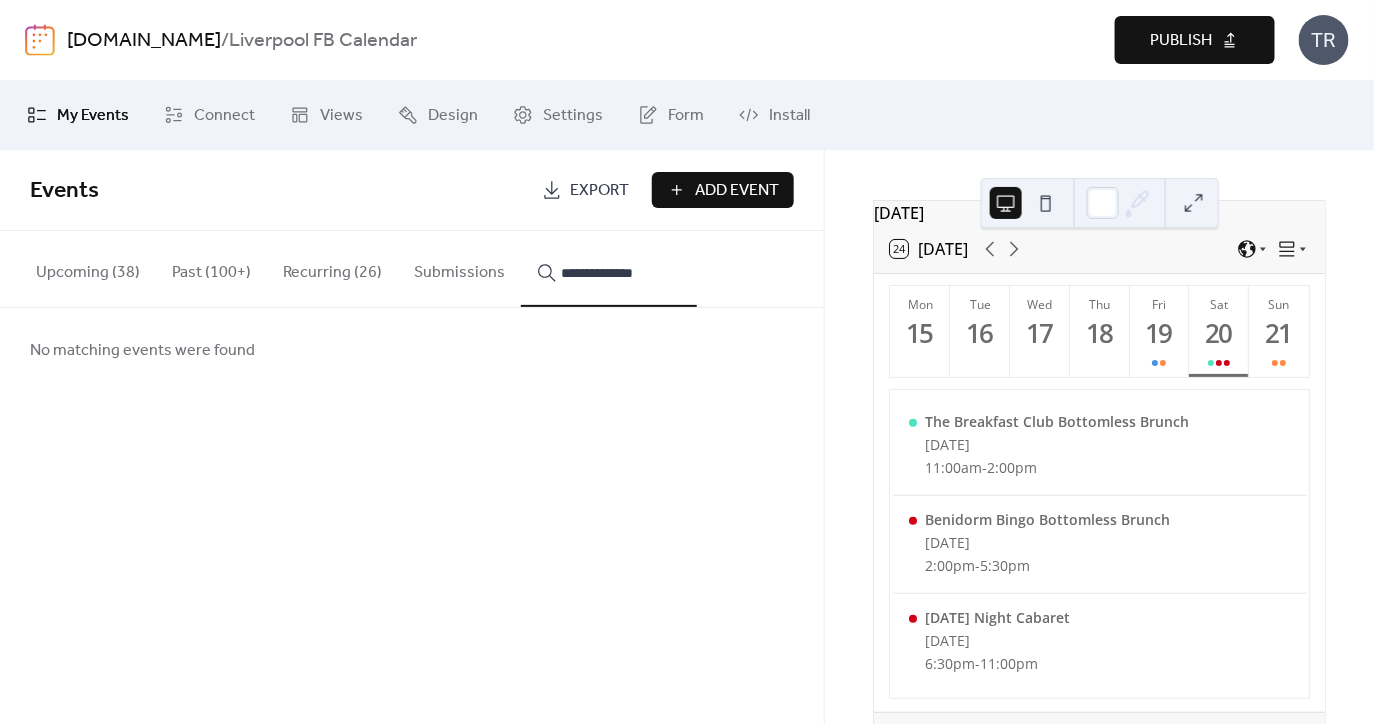 click on "**********" at bounding box center (609, 269) 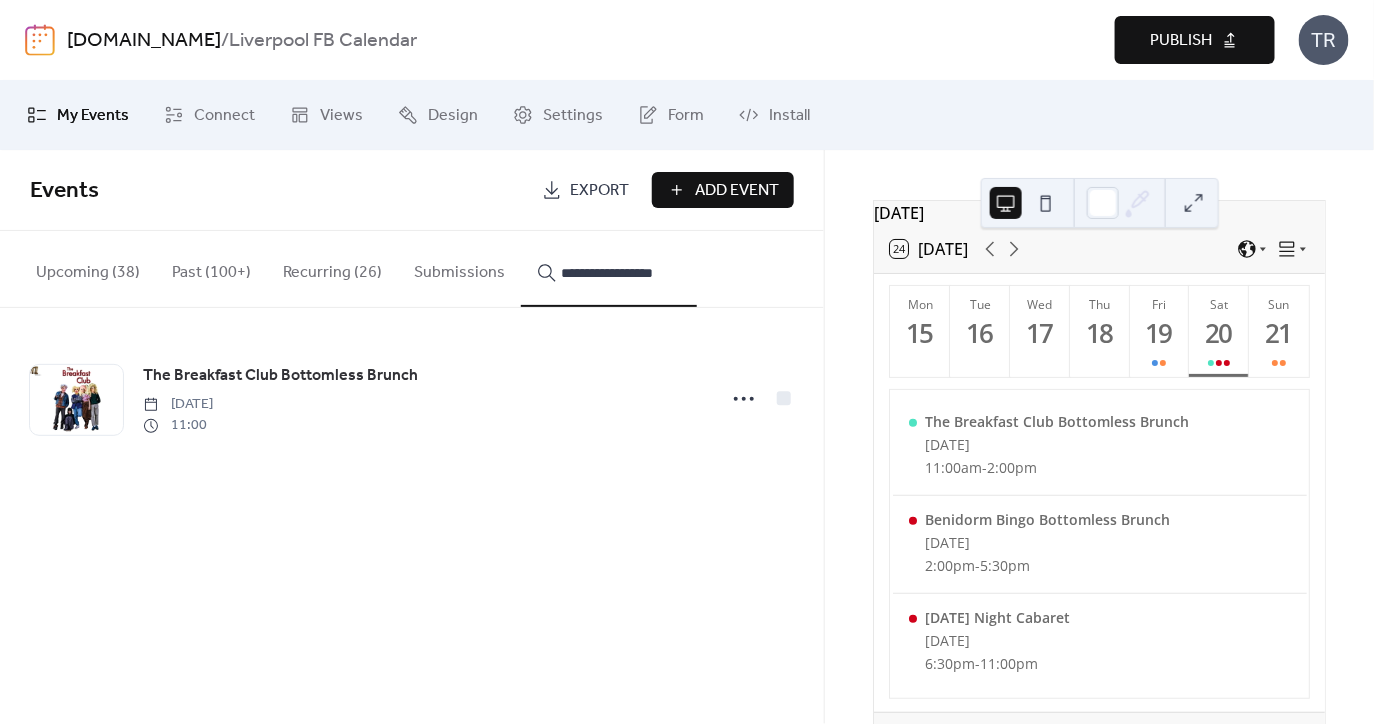 type on "**********" 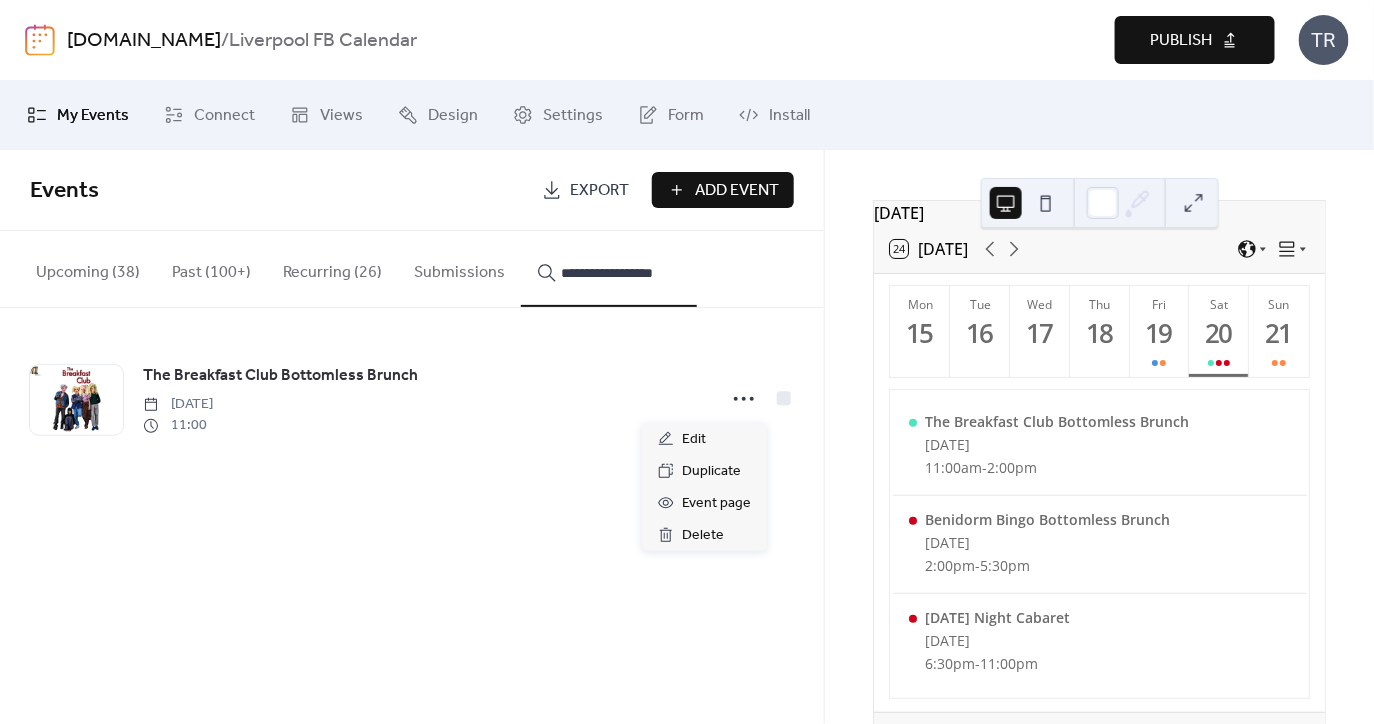 click 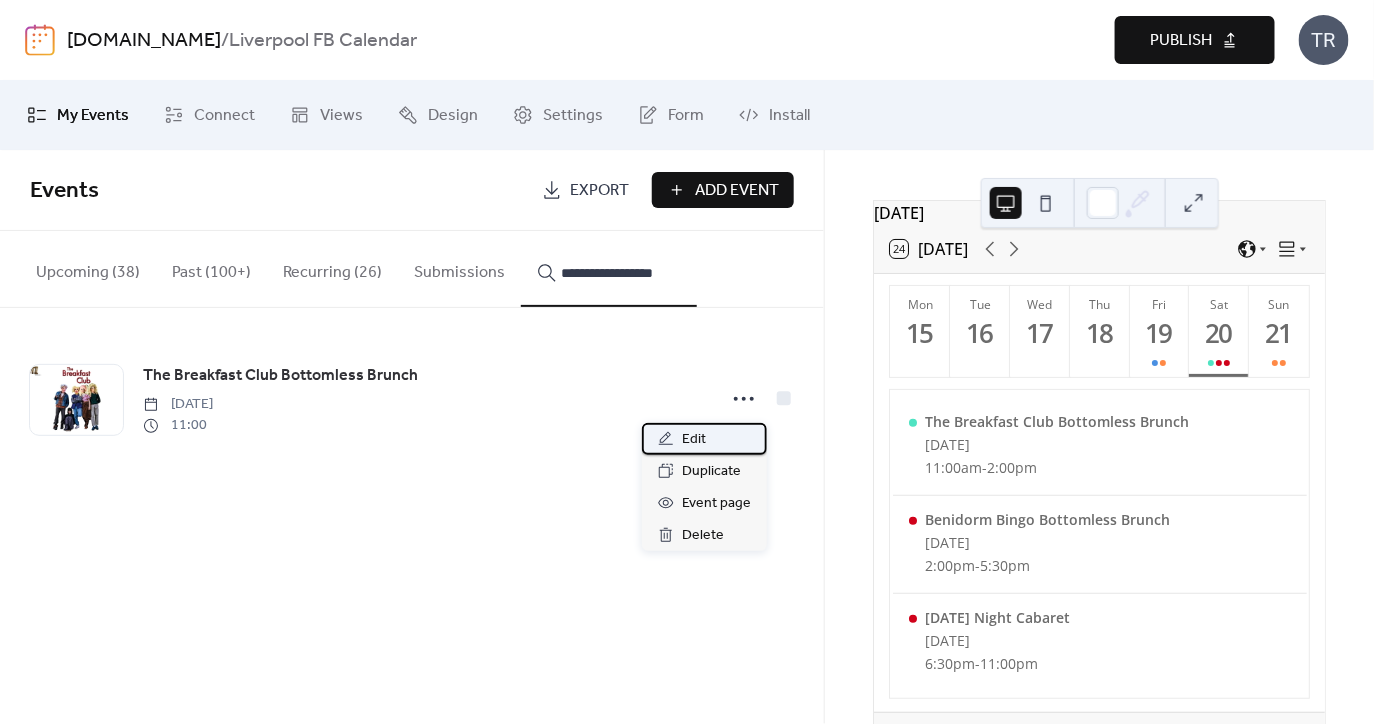 click on "Edit" at bounding box center [704, 439] 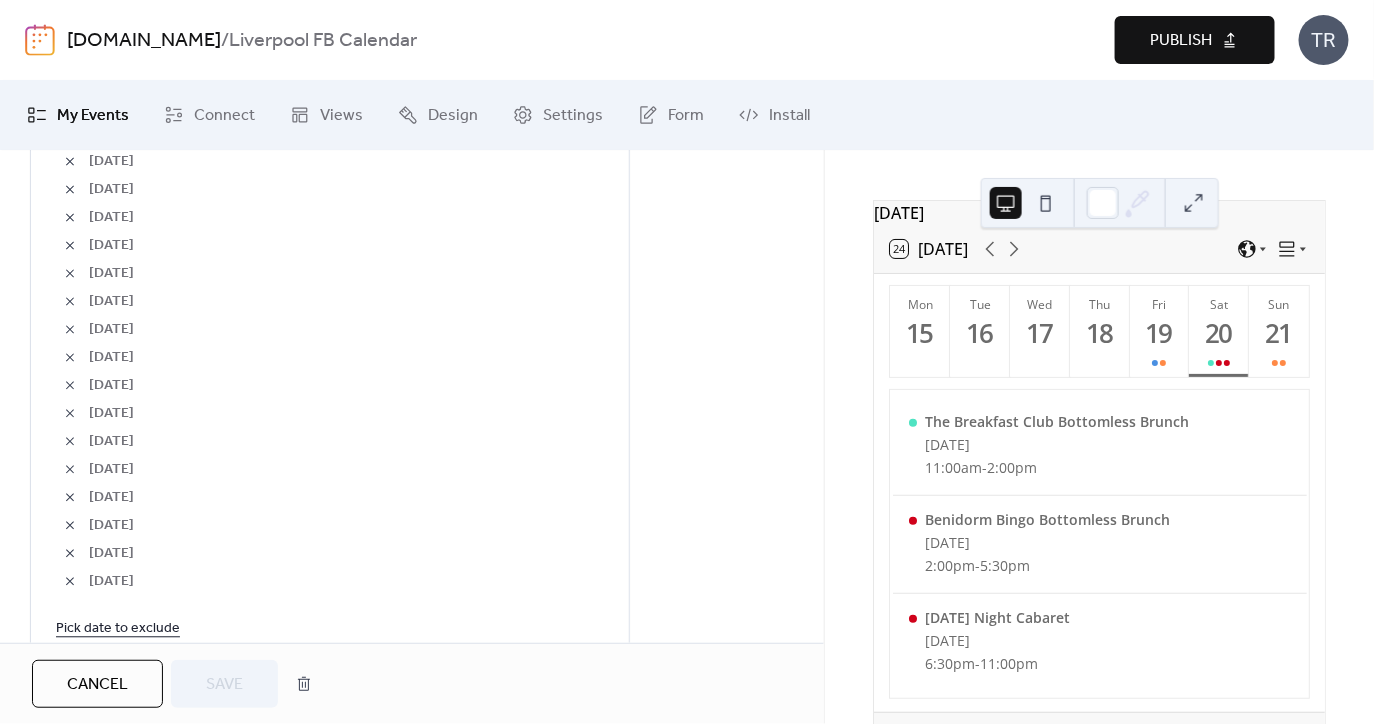 scroll, scrollTop: 1315, scrollLeft: 0, axis: vertical 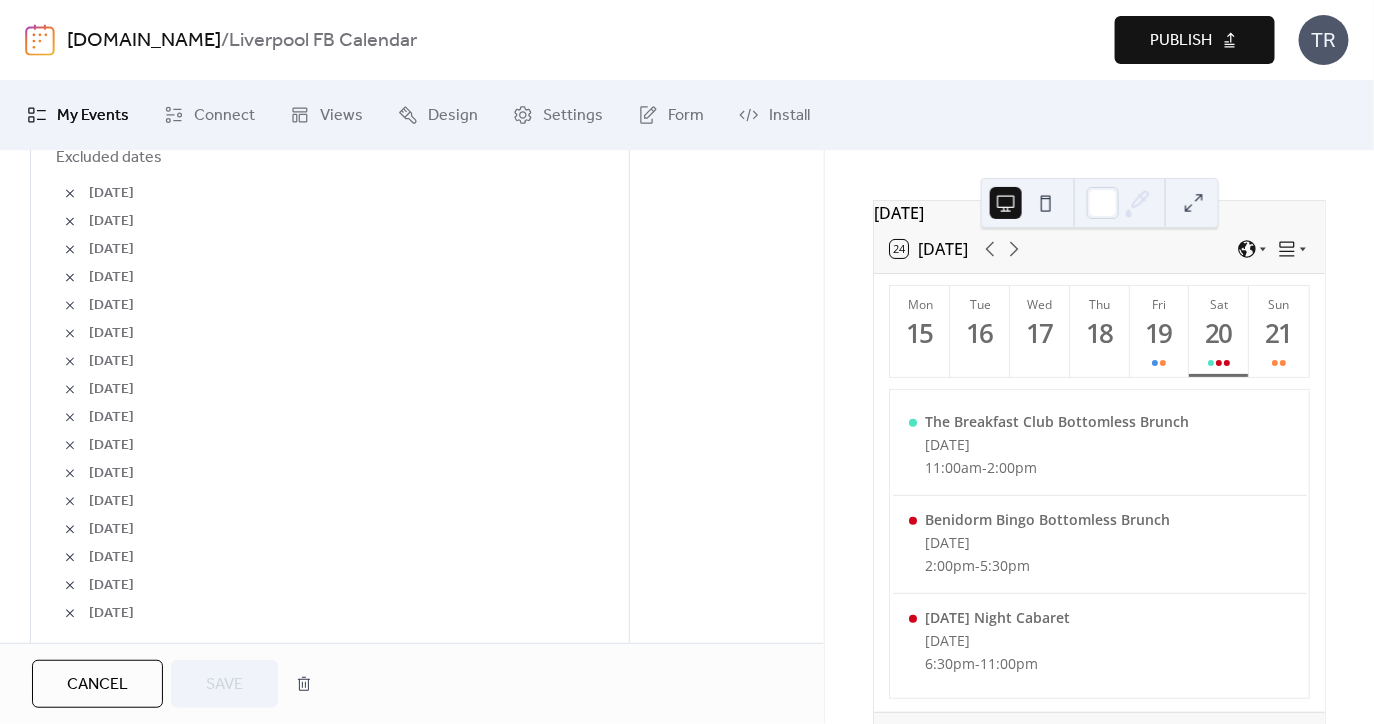 click at bounding box center (70, 250) 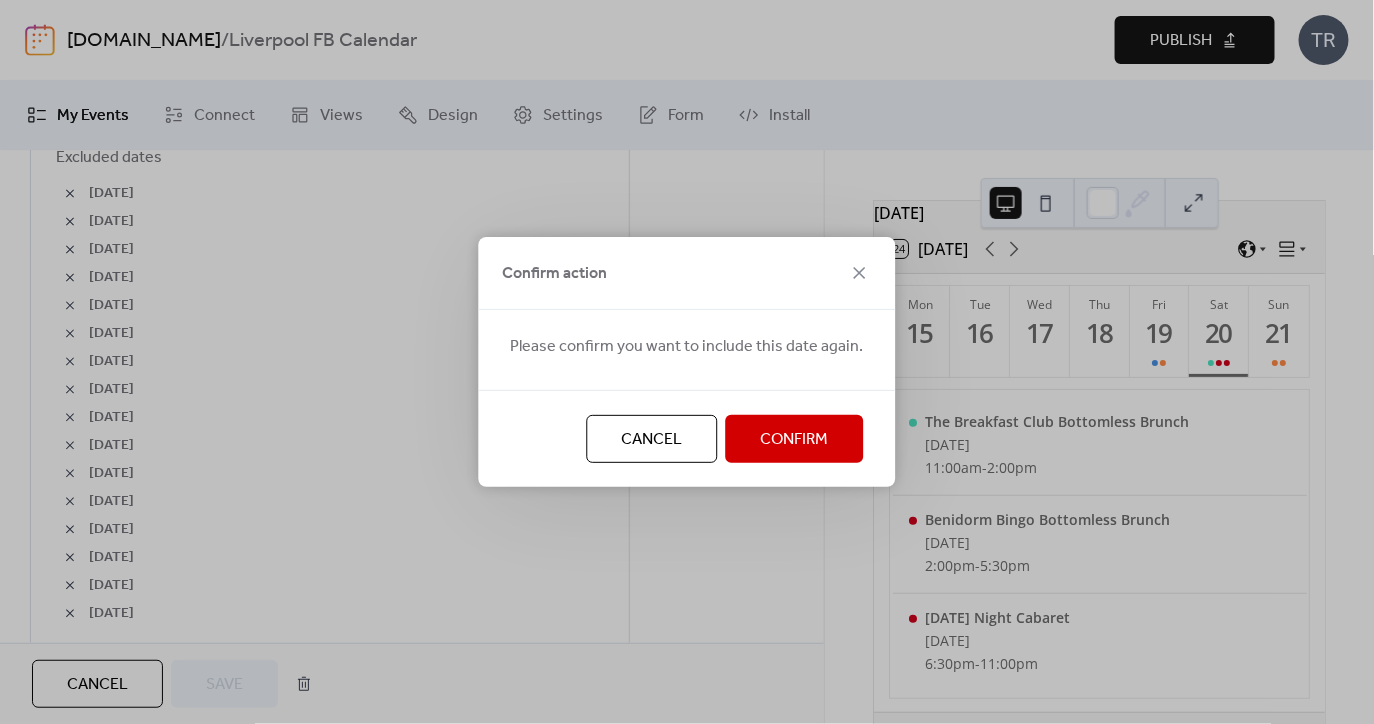 click on "Confirm" at bounding box center (795, 439) 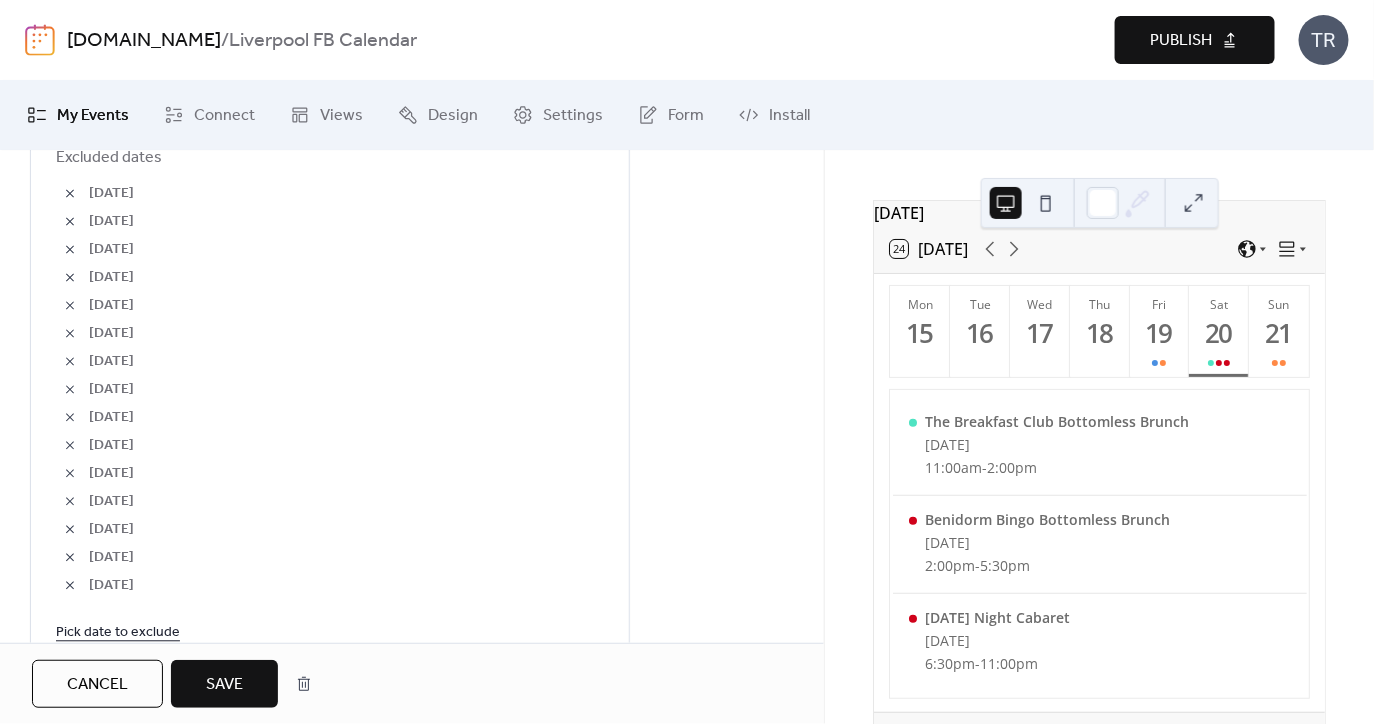 click on "Save" at bounding box center [224, 685] 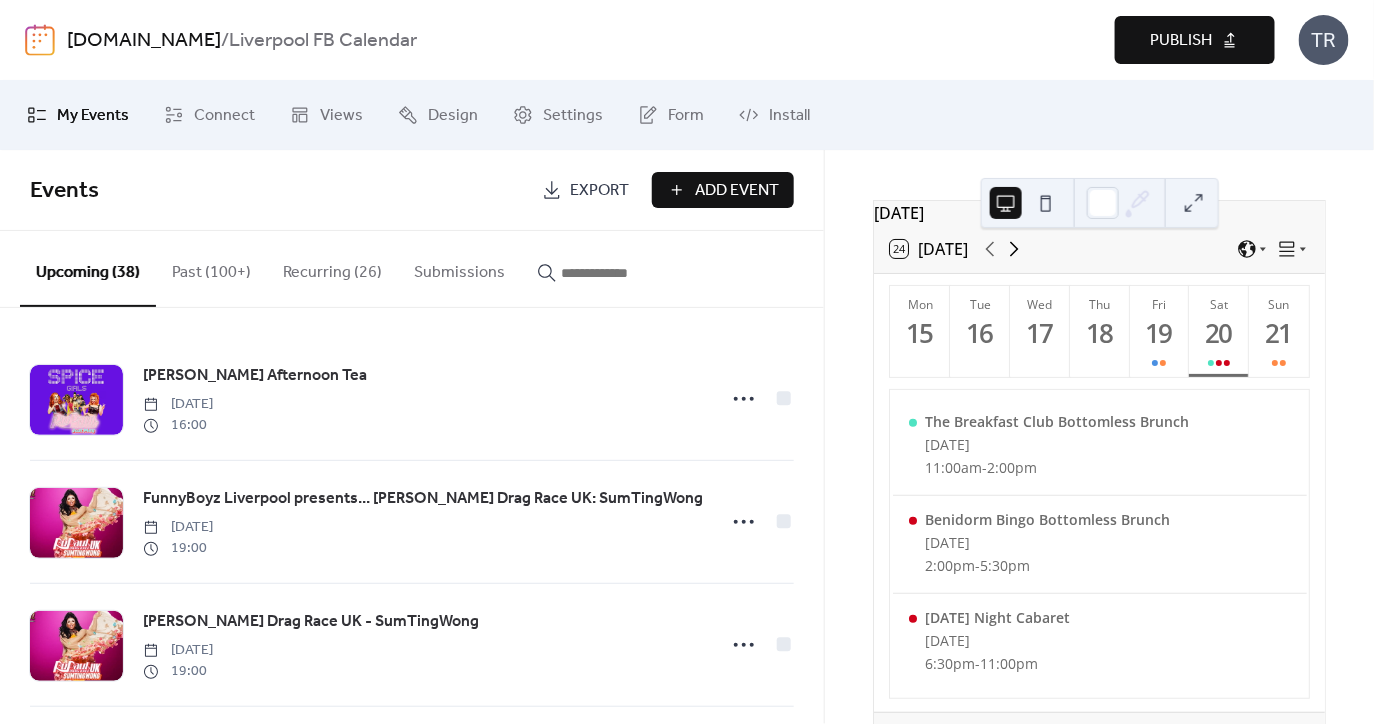 click 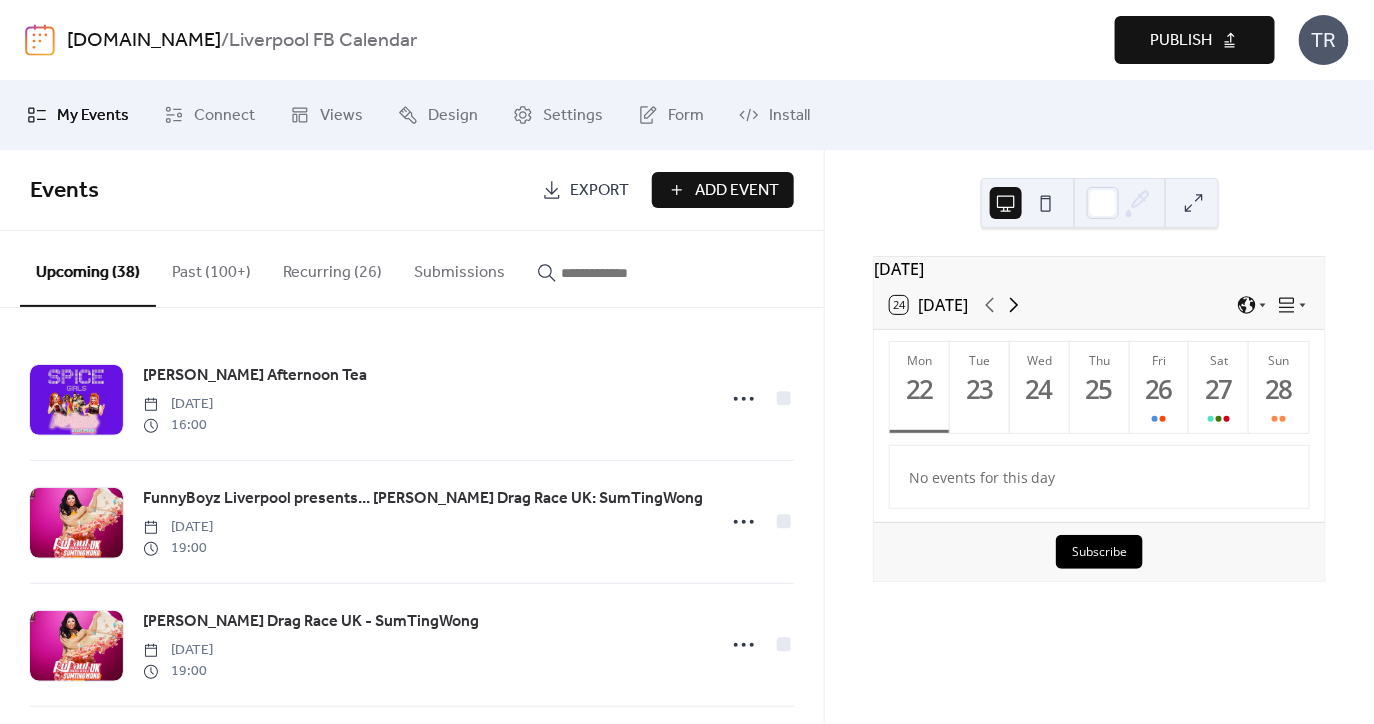 scroll, scrollTop: 0, scrollLeft: 0, axis: both 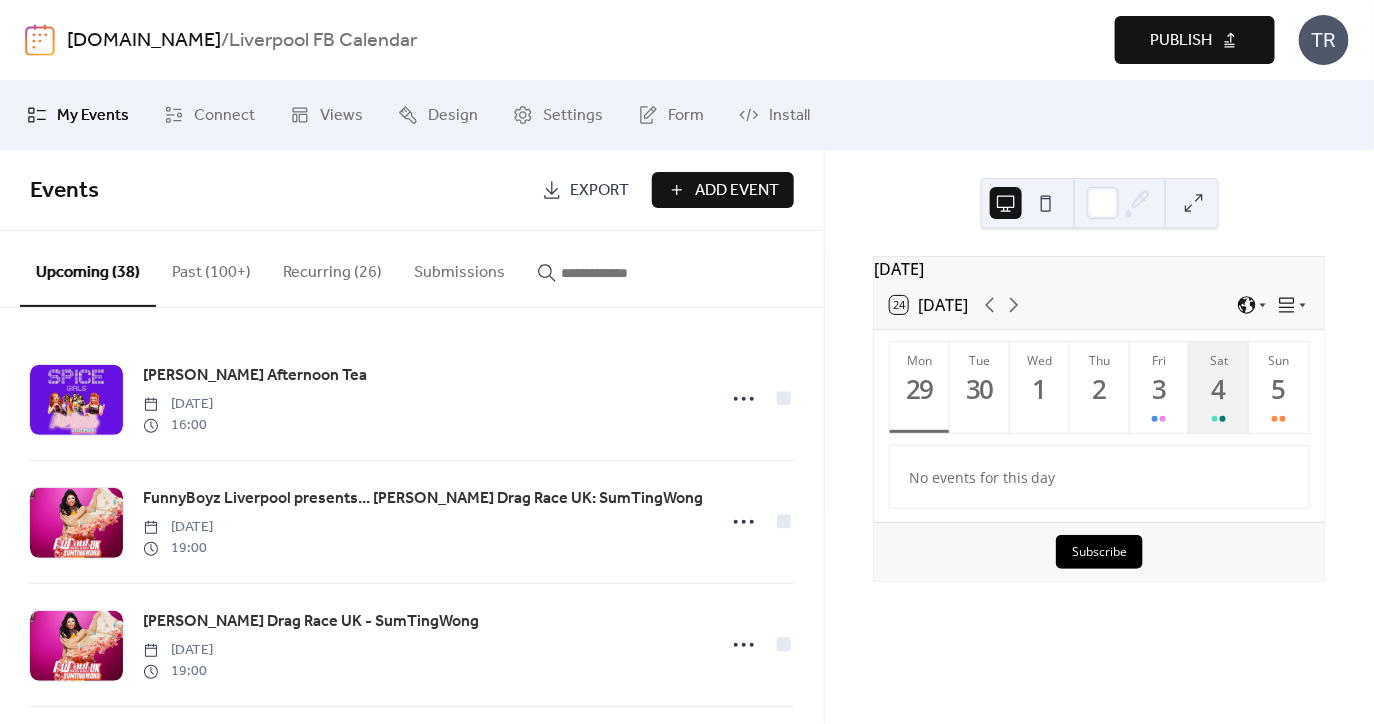 click on "4" at bounding box center (1218, 389) 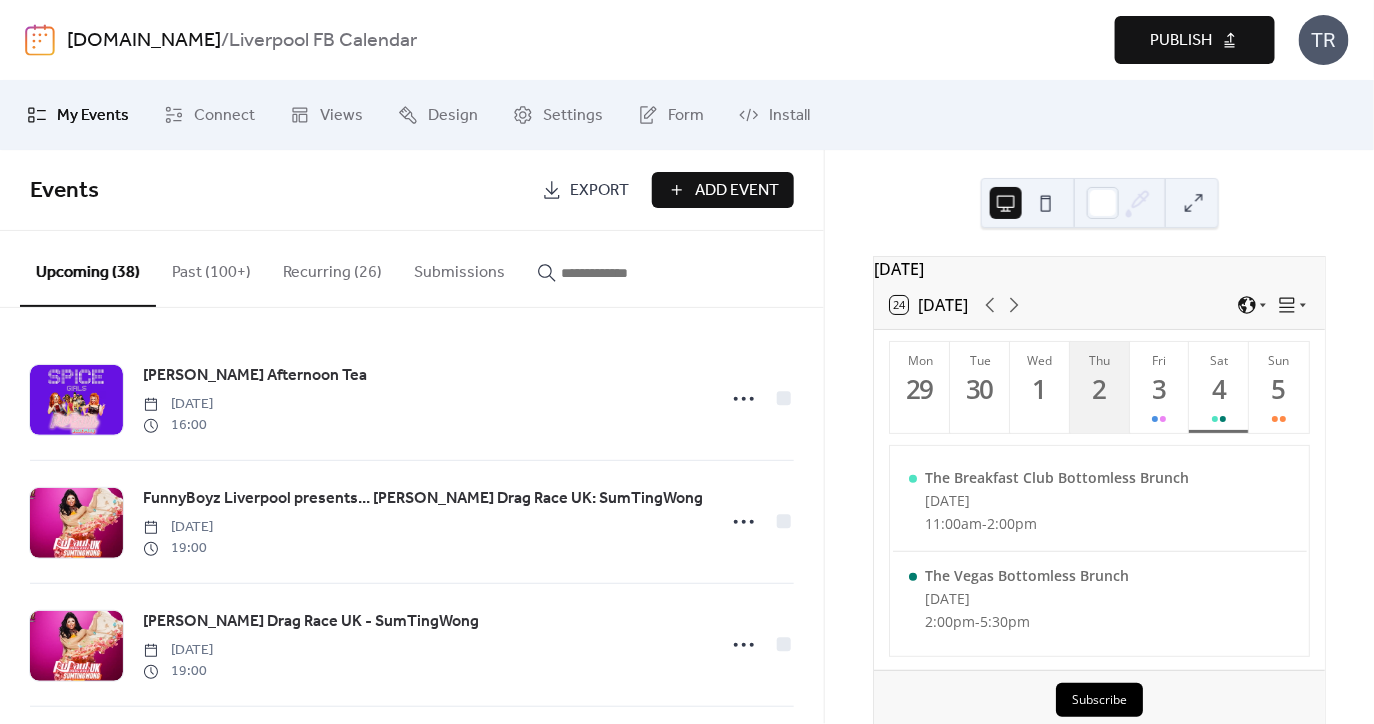 scroll, scrollTop: 48, scrollLeft: 0, axis: vertical 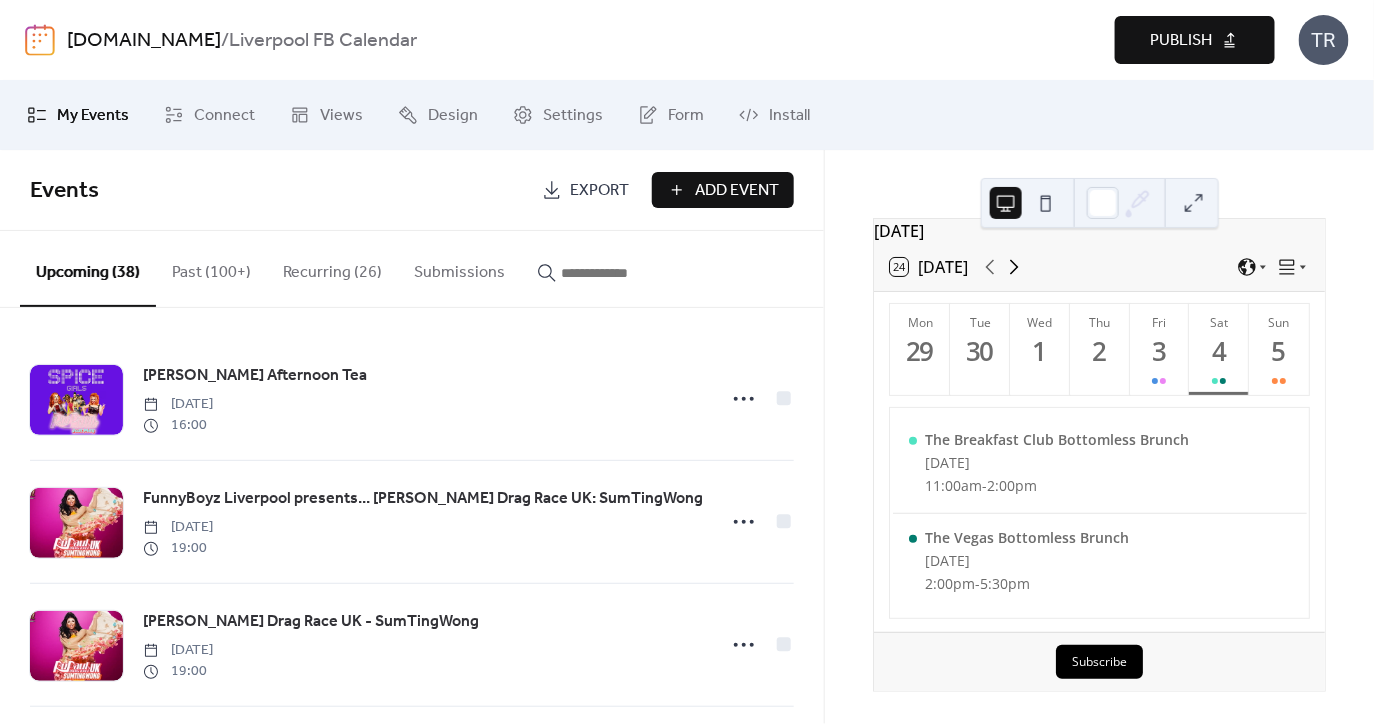 click 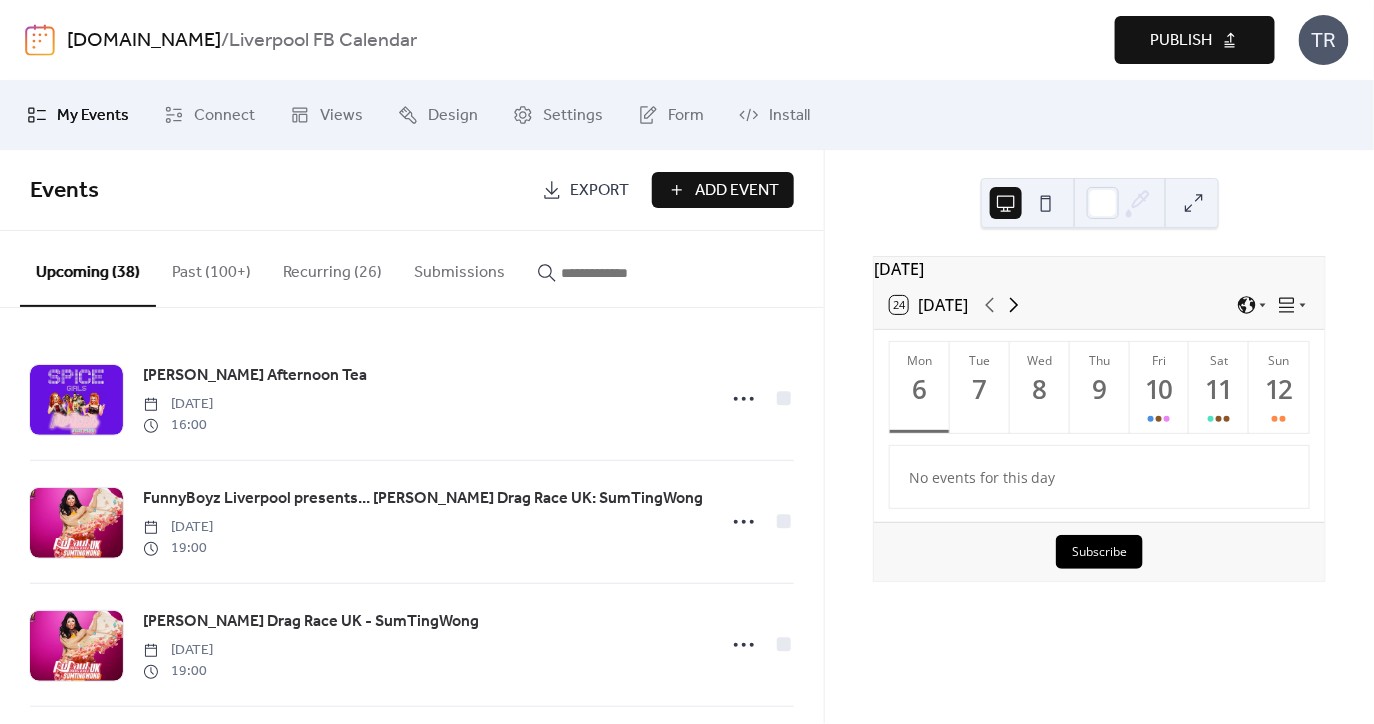 scroll, scrollTop: 0, scrollLeft: 0, axis: both 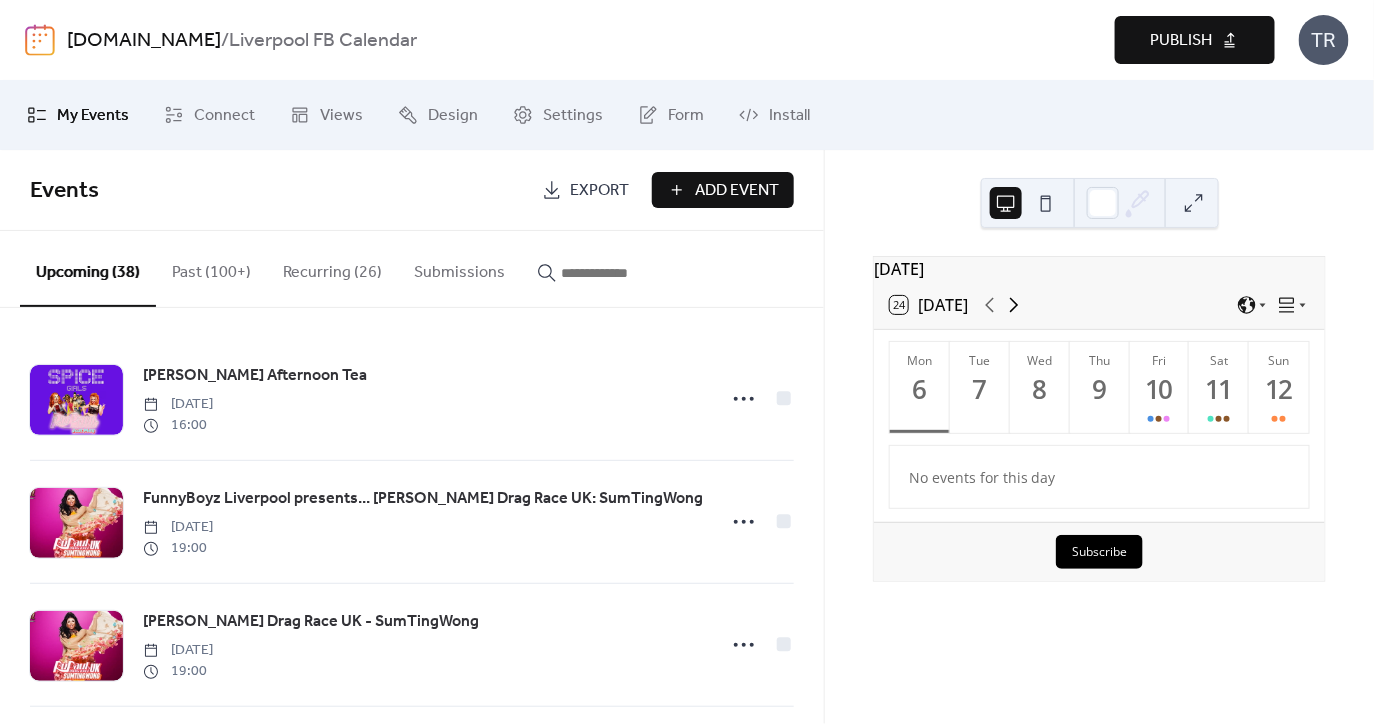 click 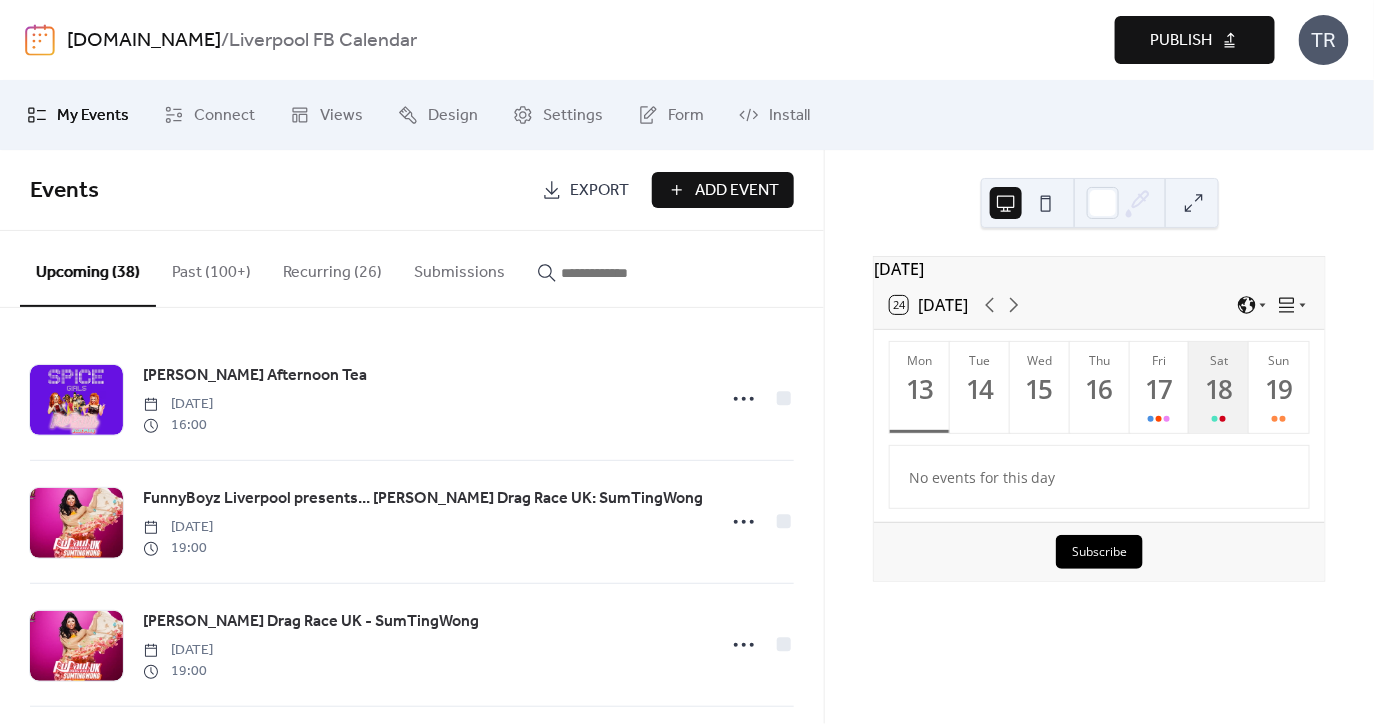 click on "Sat 18" at bounding box center (1219, 387) 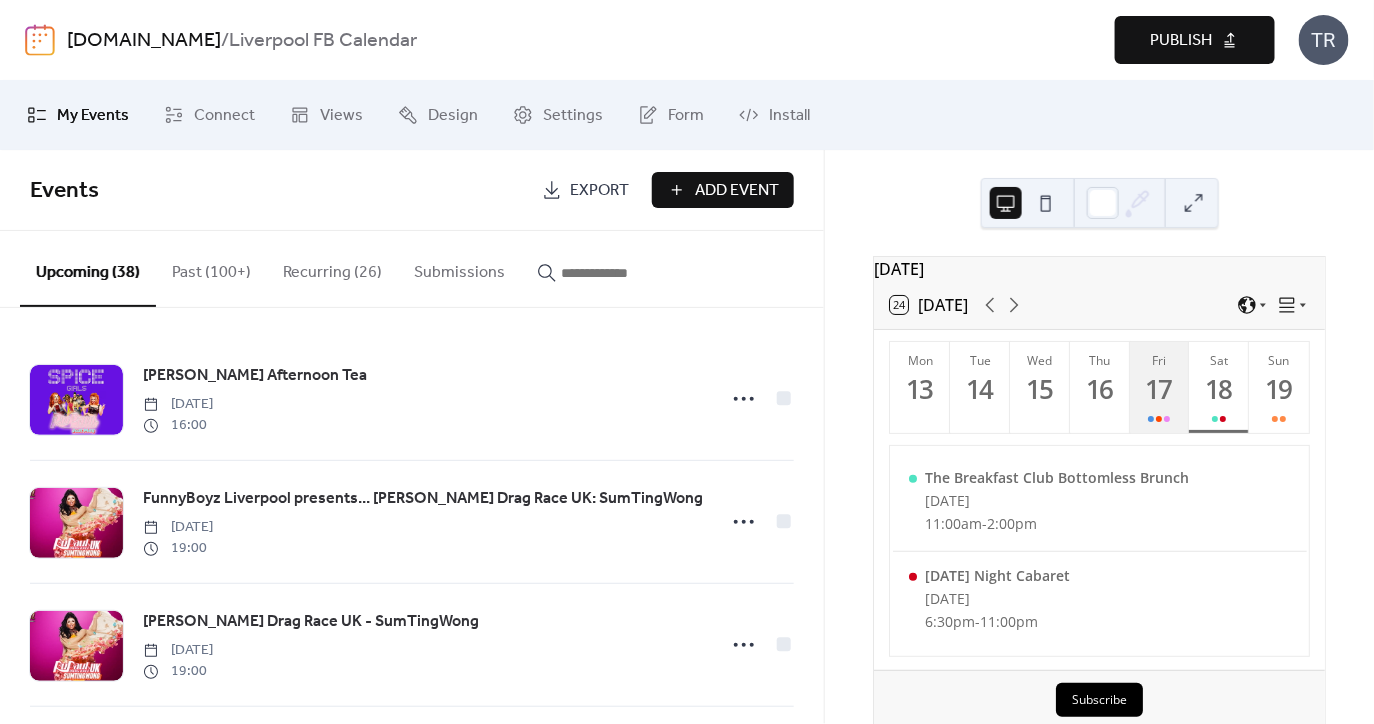 scroll, scrollTop: 48, scrollLeft: 0, axis: vertical 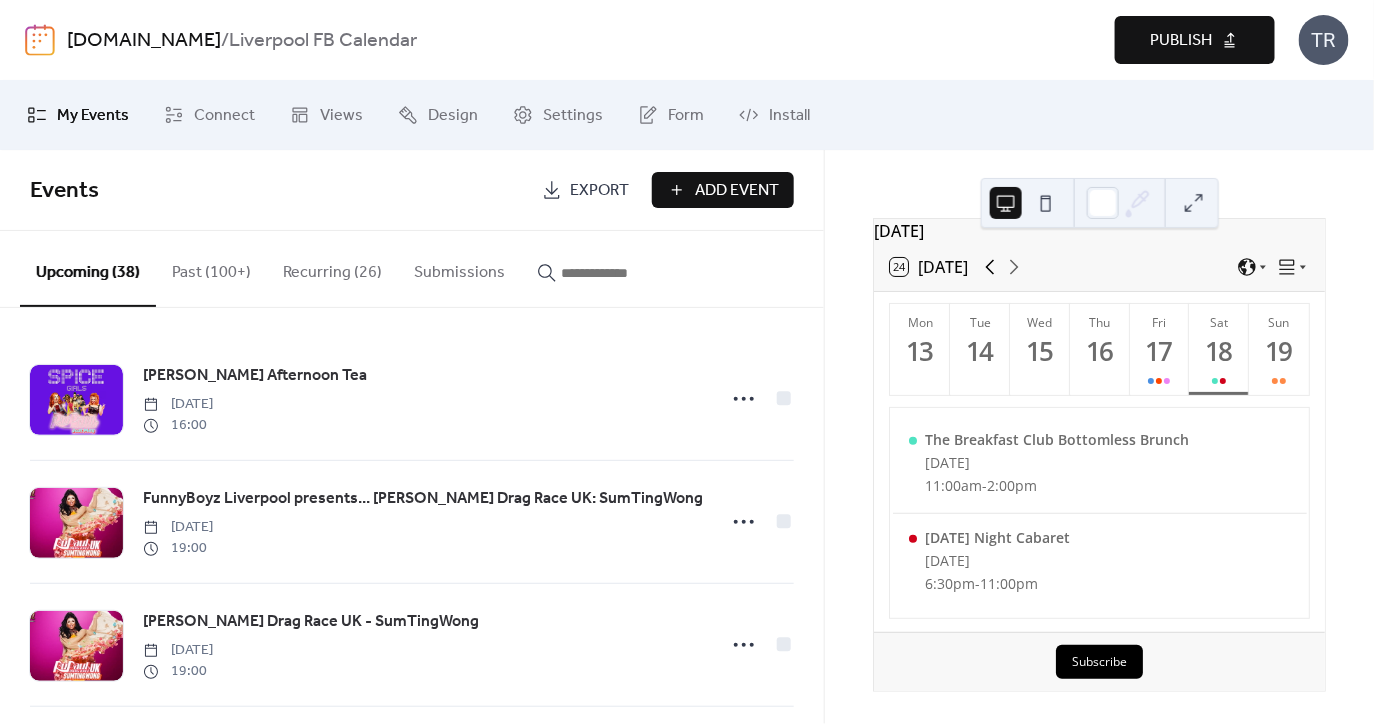 click 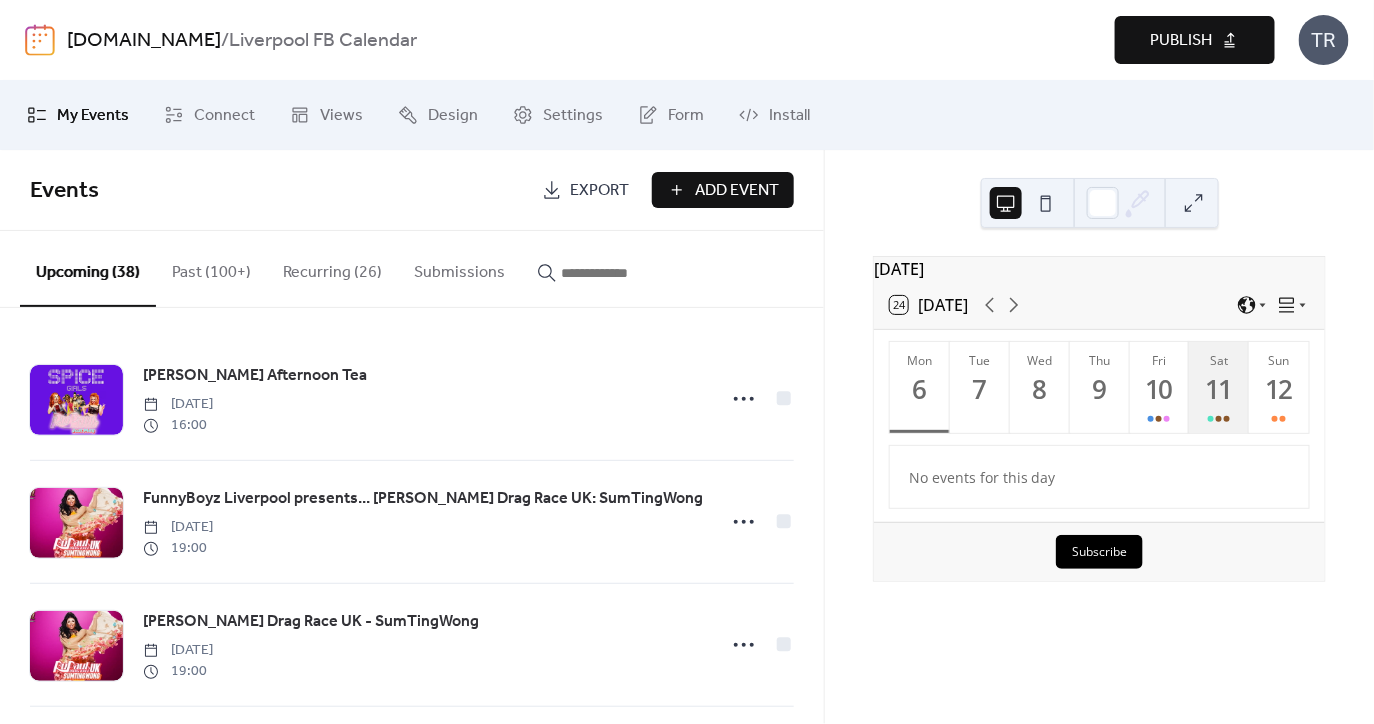 click on "11" at bounding box center (1218, 389) 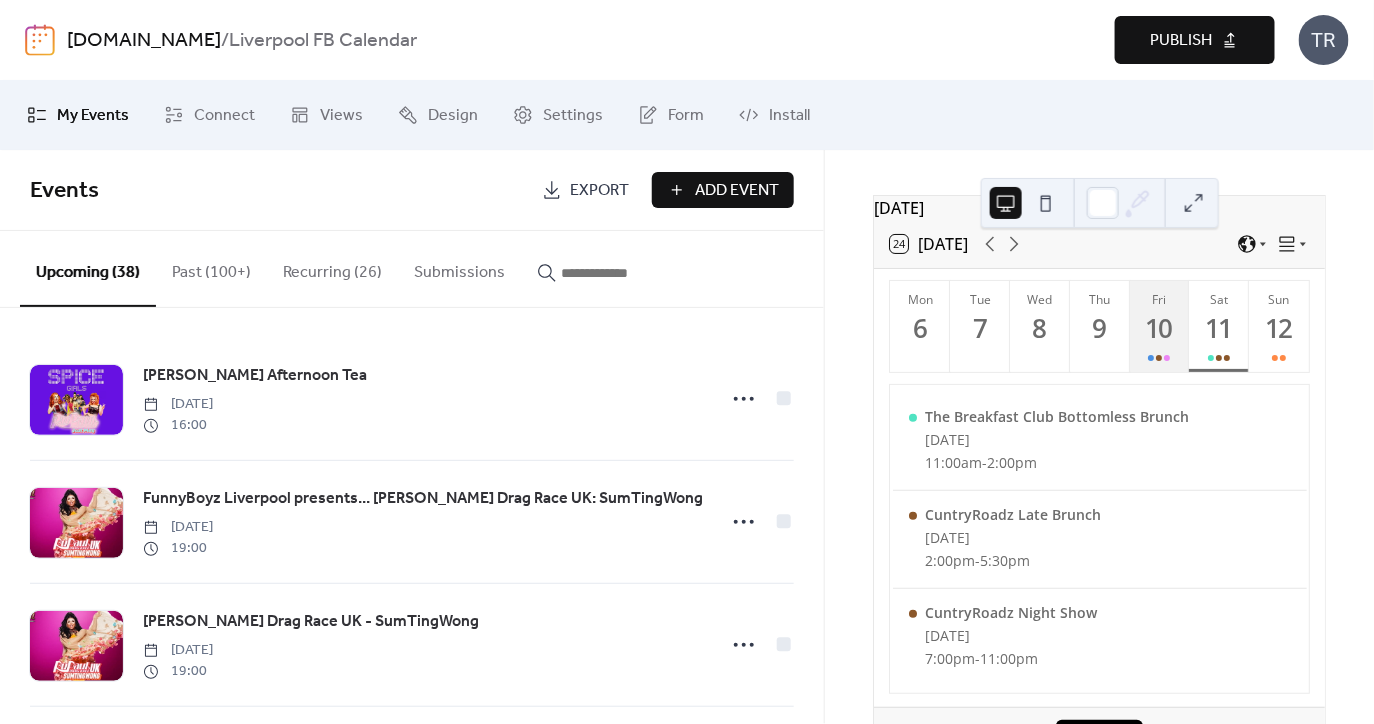 scroll, scrollTop: 63, scrollLeft: 0, axis: vertical 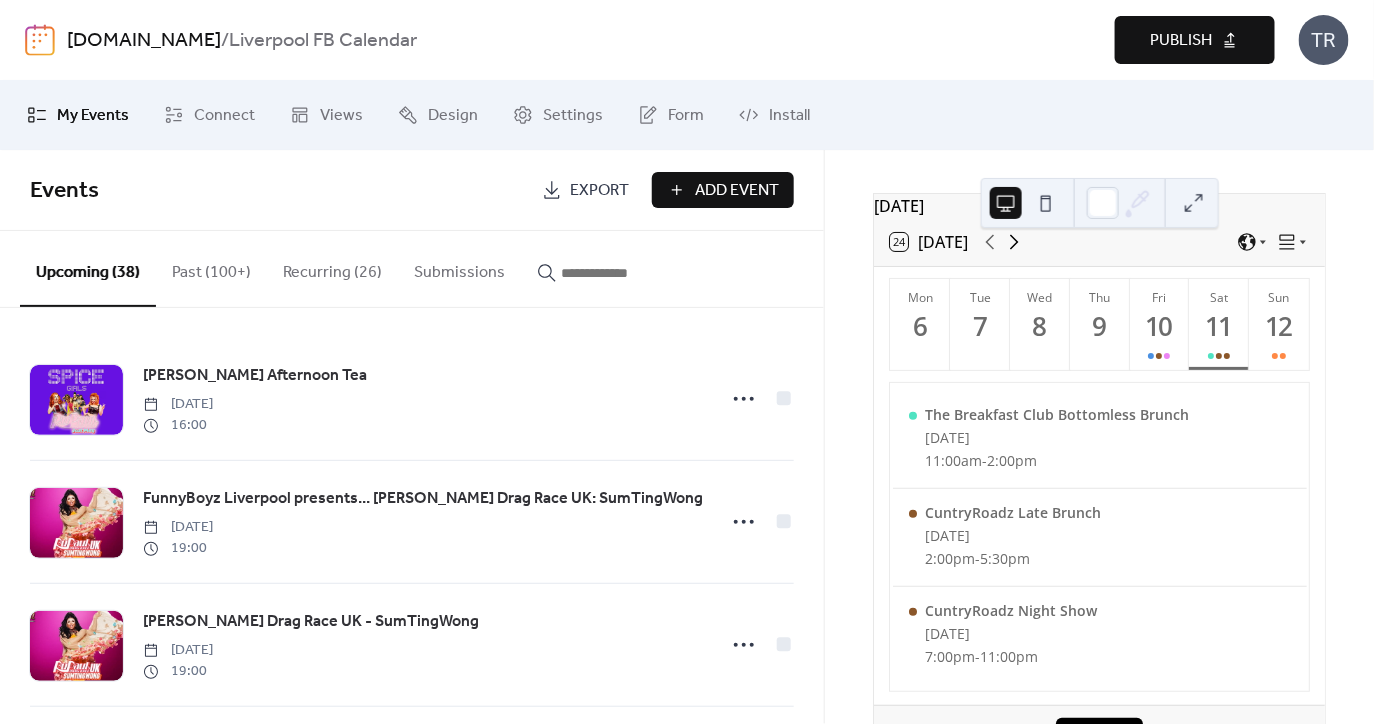 click 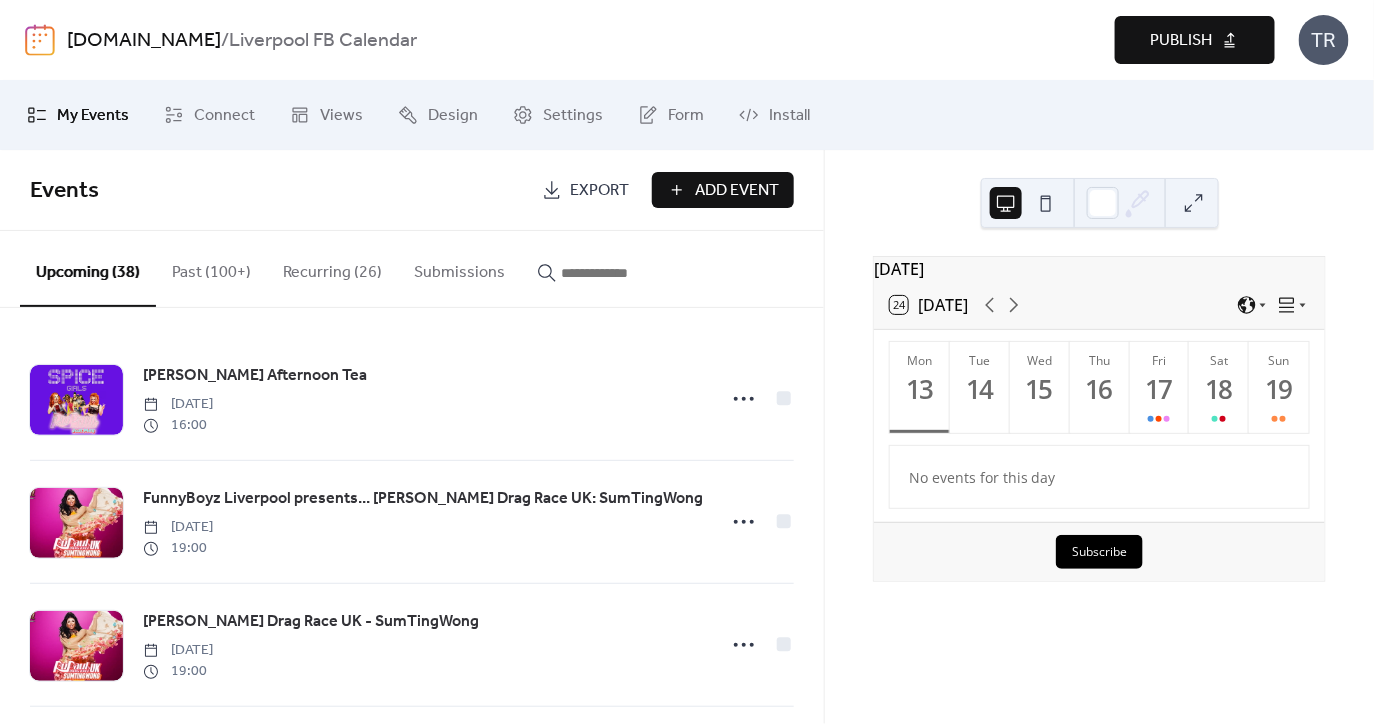 click 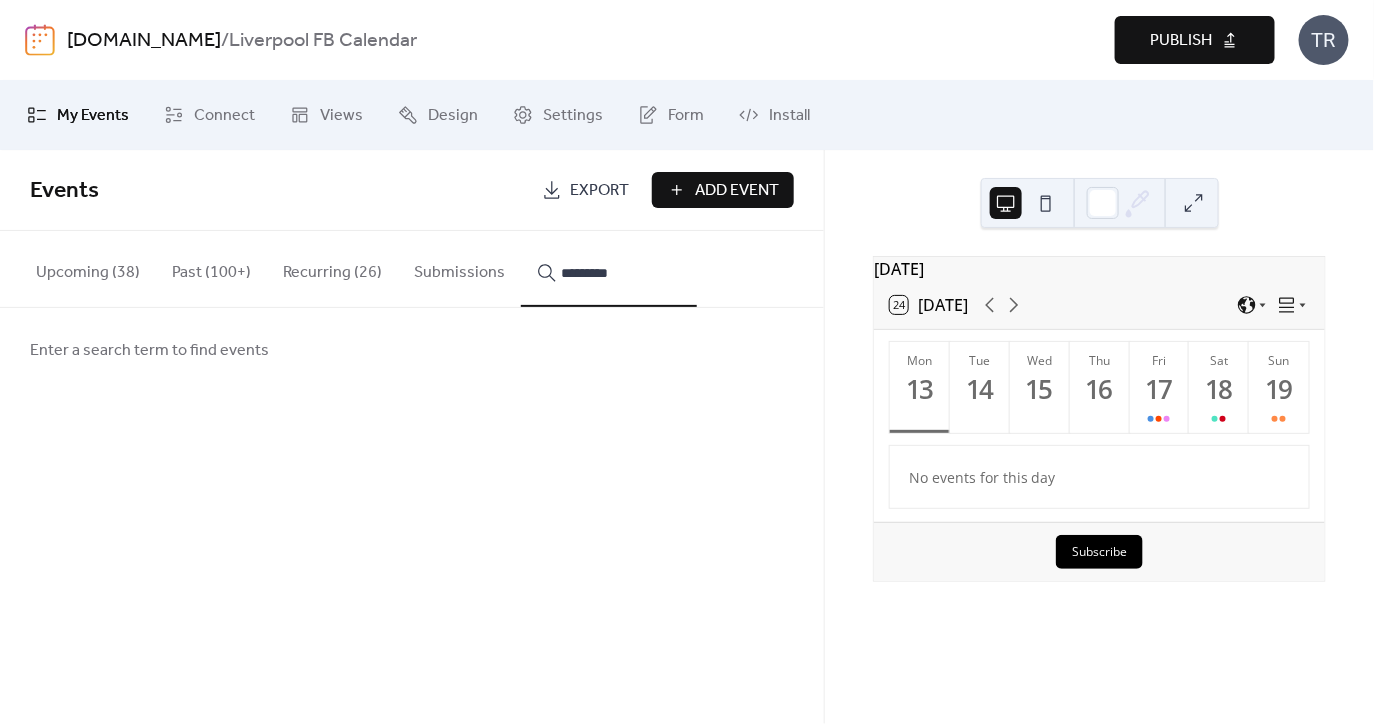 click on "********" at bounding box center (609, 269) 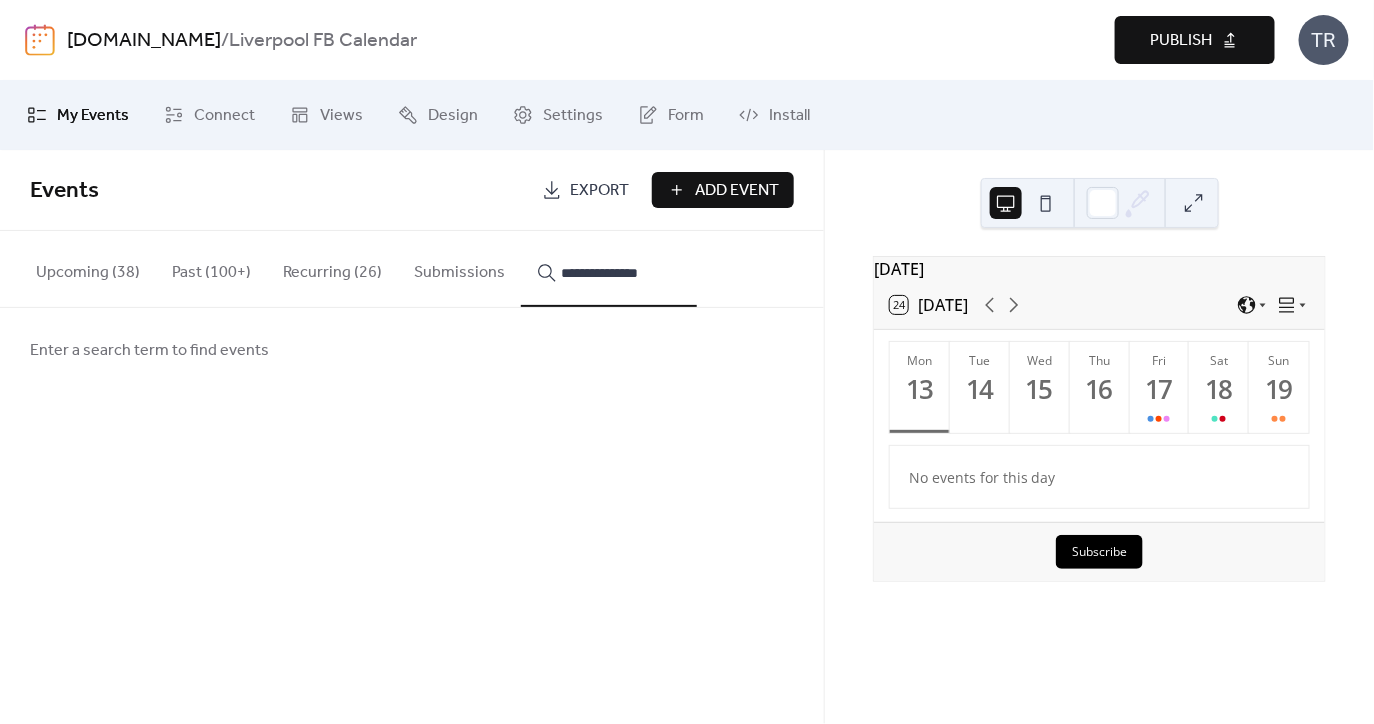 click on "**********" at bounding box center (609, 269) 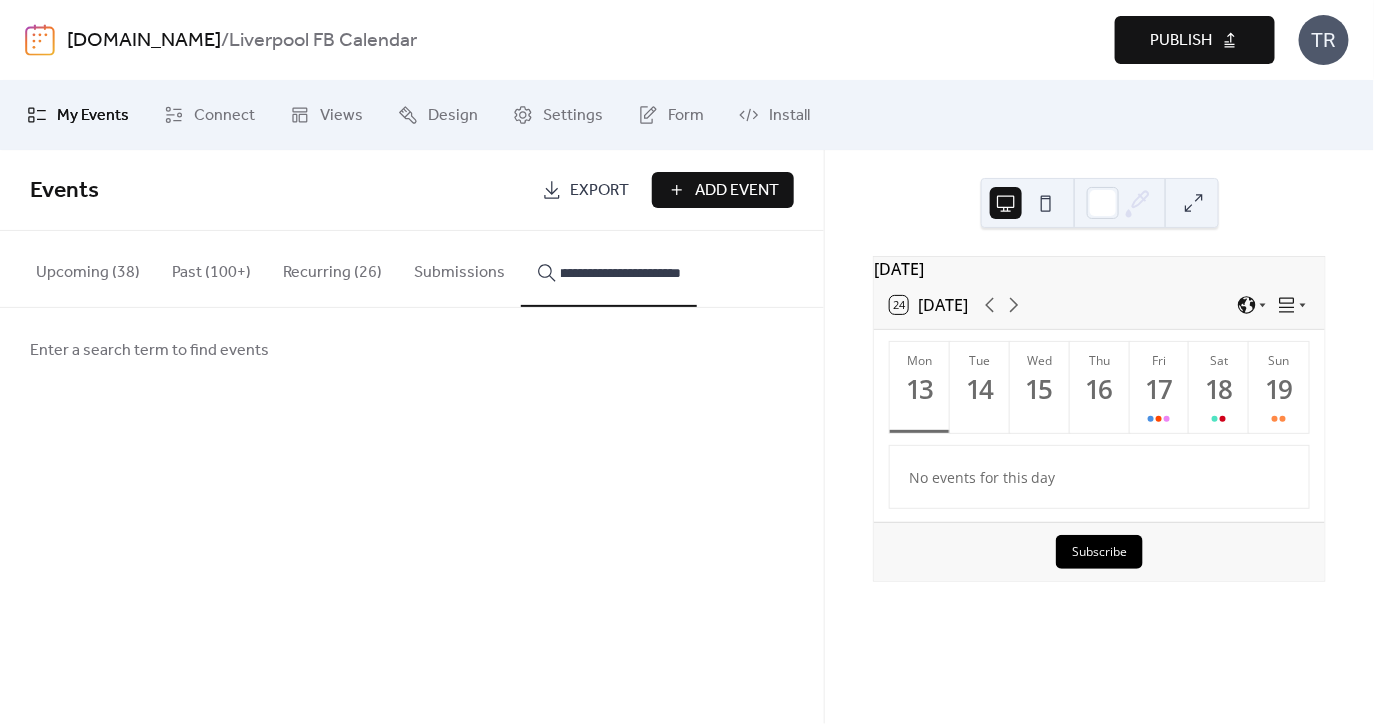 scroll, scrollTop: 0, scrollLeft: 46, axis: horizontal 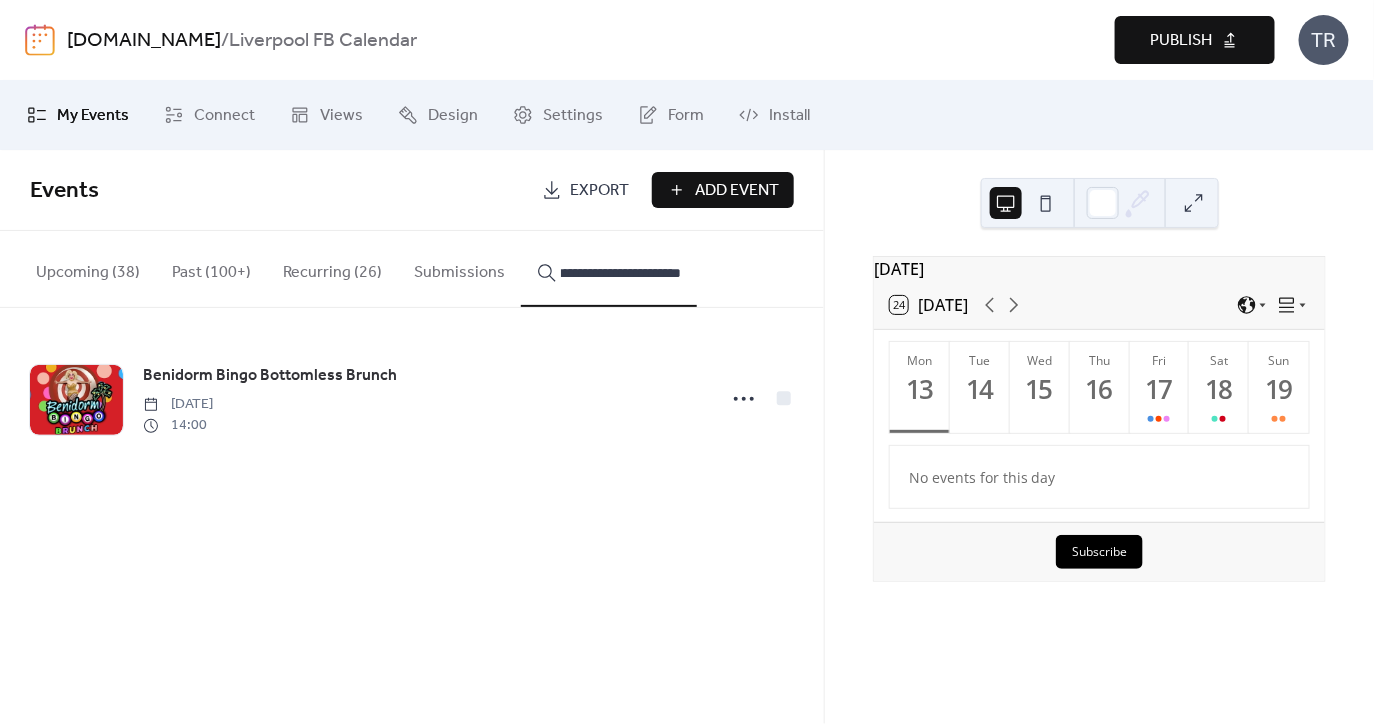 type on "**********" 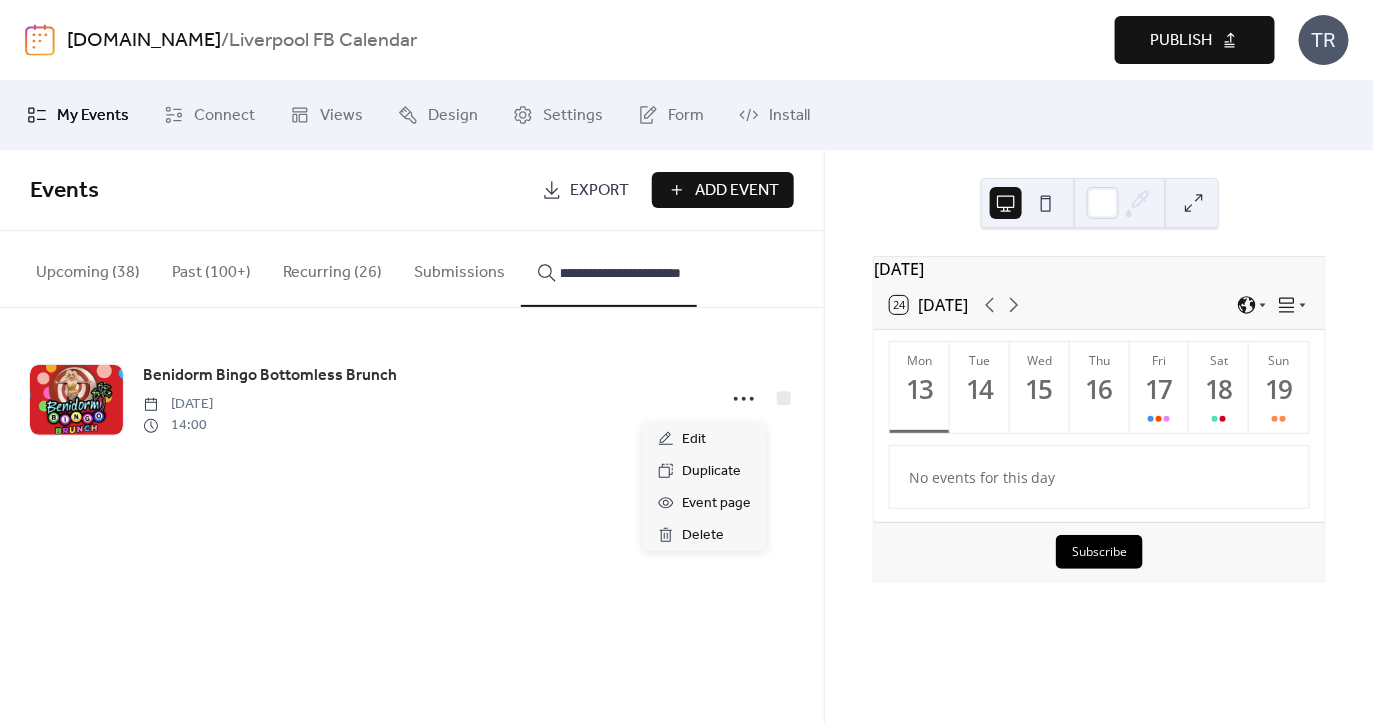 scroll, scrollTop: 0, scrollLeft: 0, axis: both 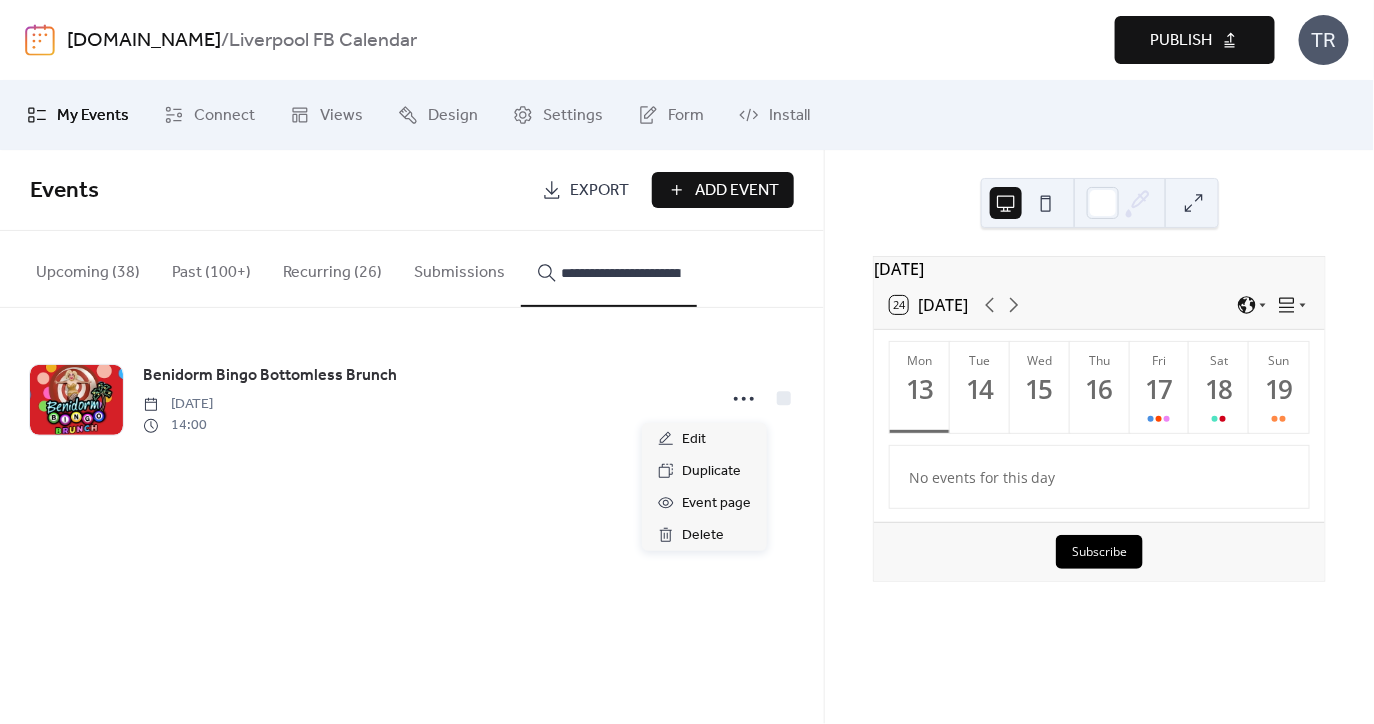 click 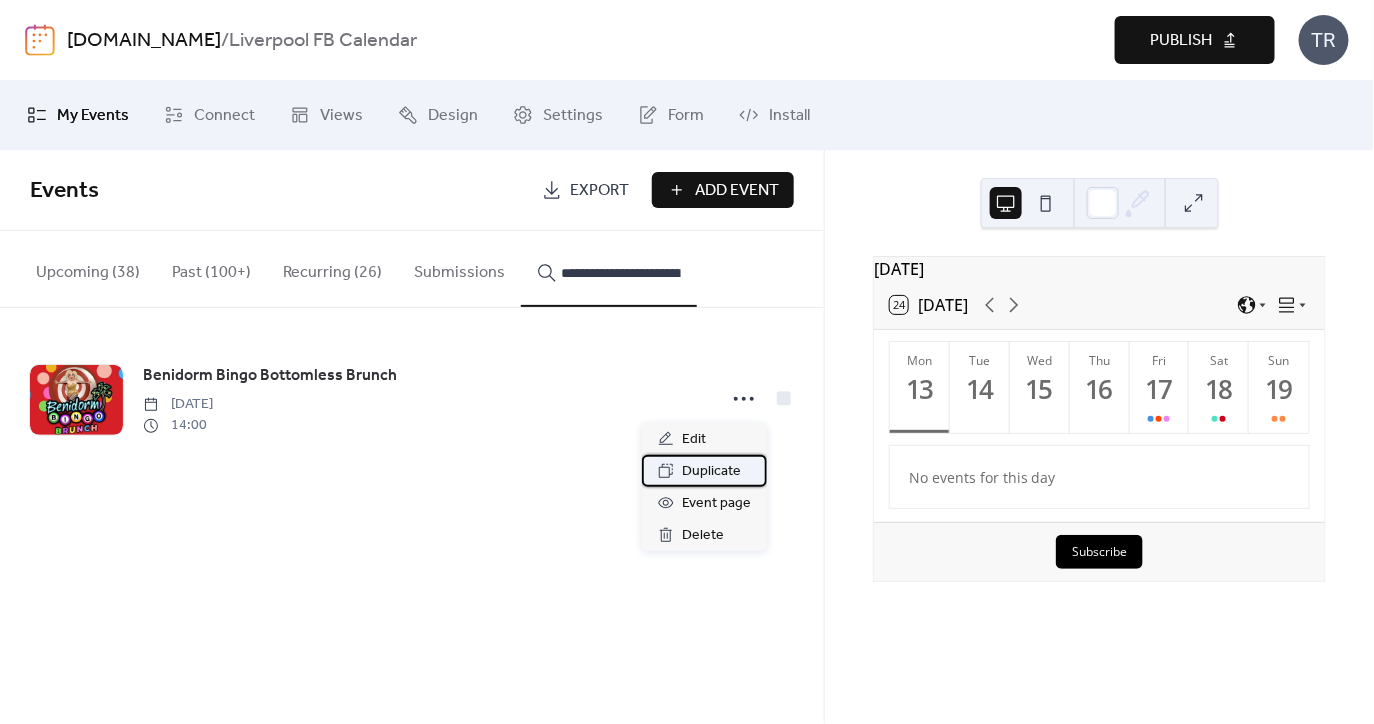 click on "Duplicate" at bounding box center (711, 472) 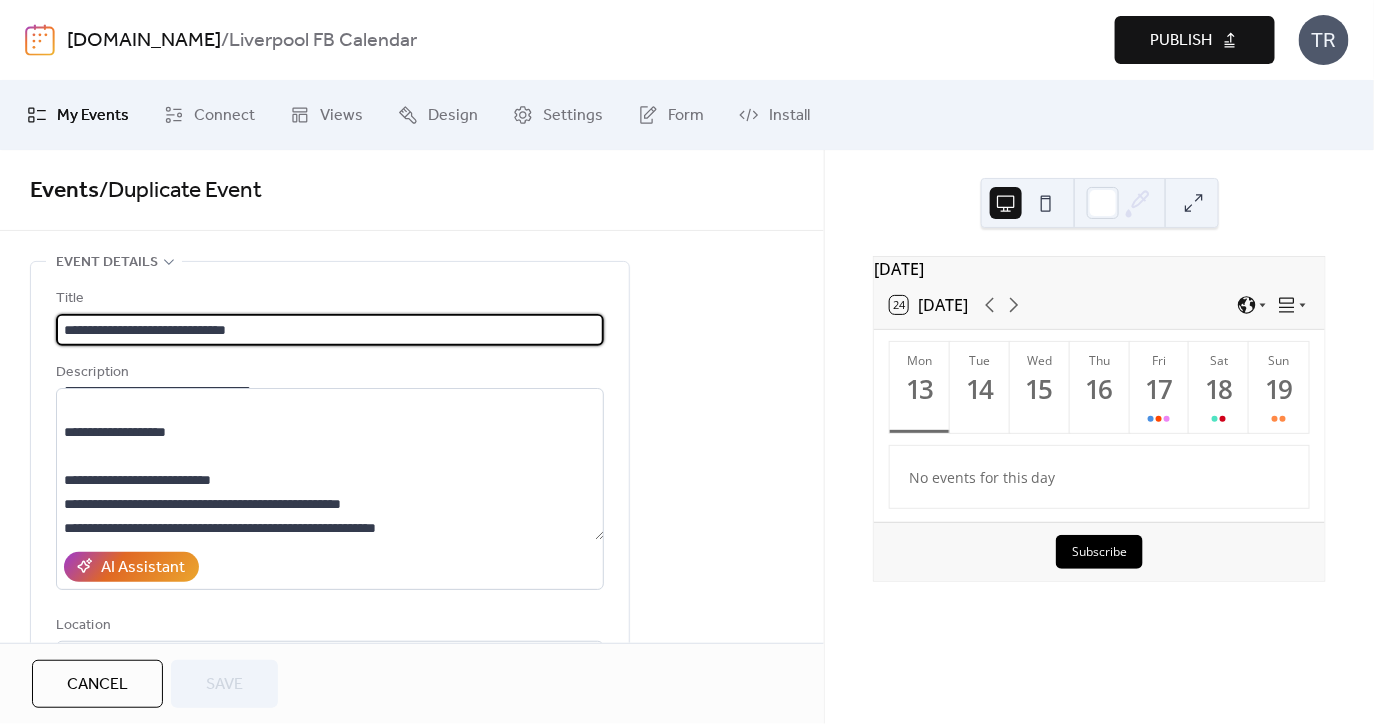 scroll, scrollTop: 191, scrollLeft: 0, axis: vertical 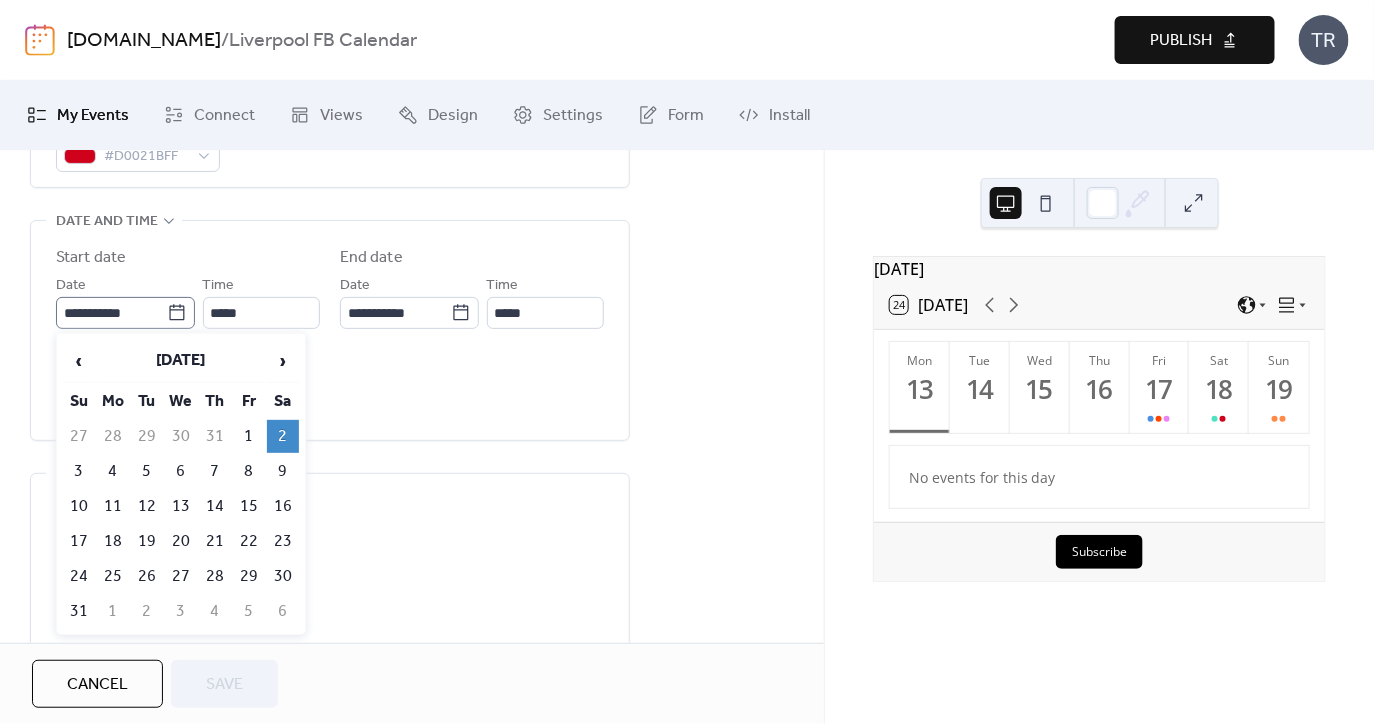 click 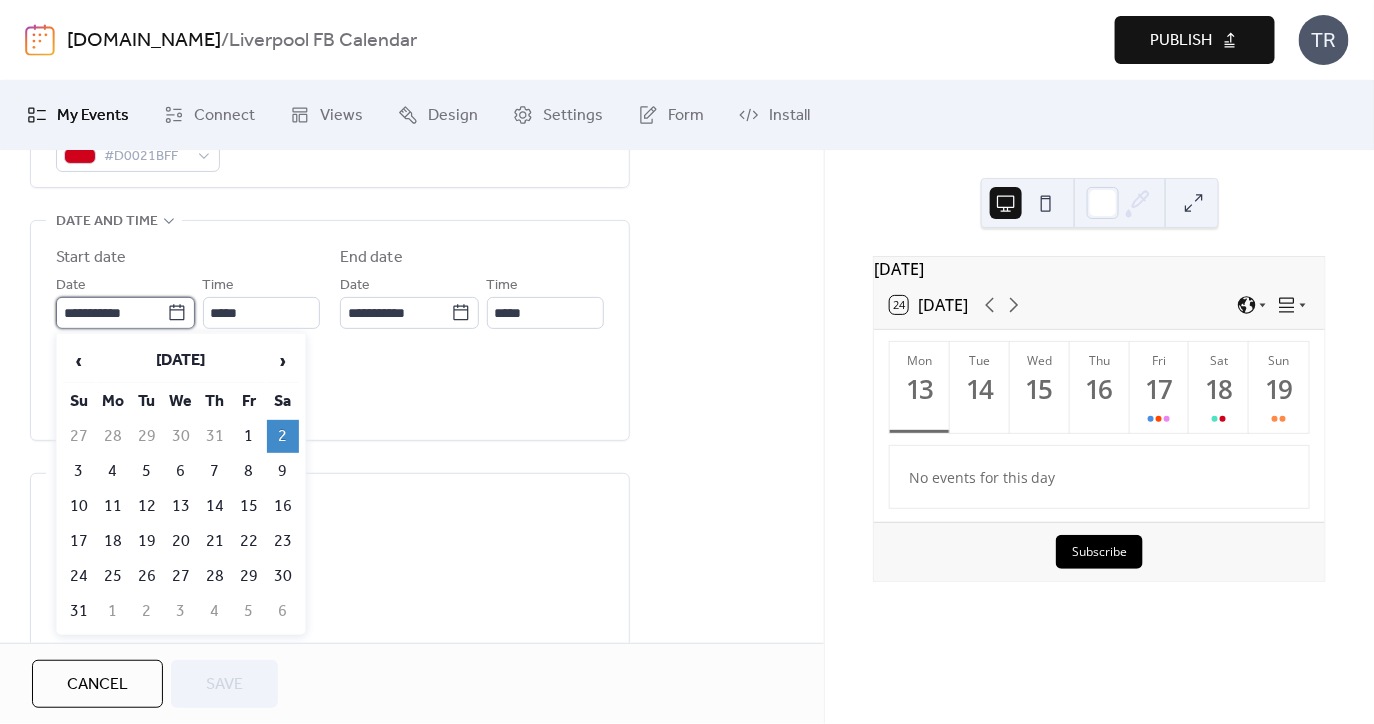 click on "**********" at bounding box center [111, 313] 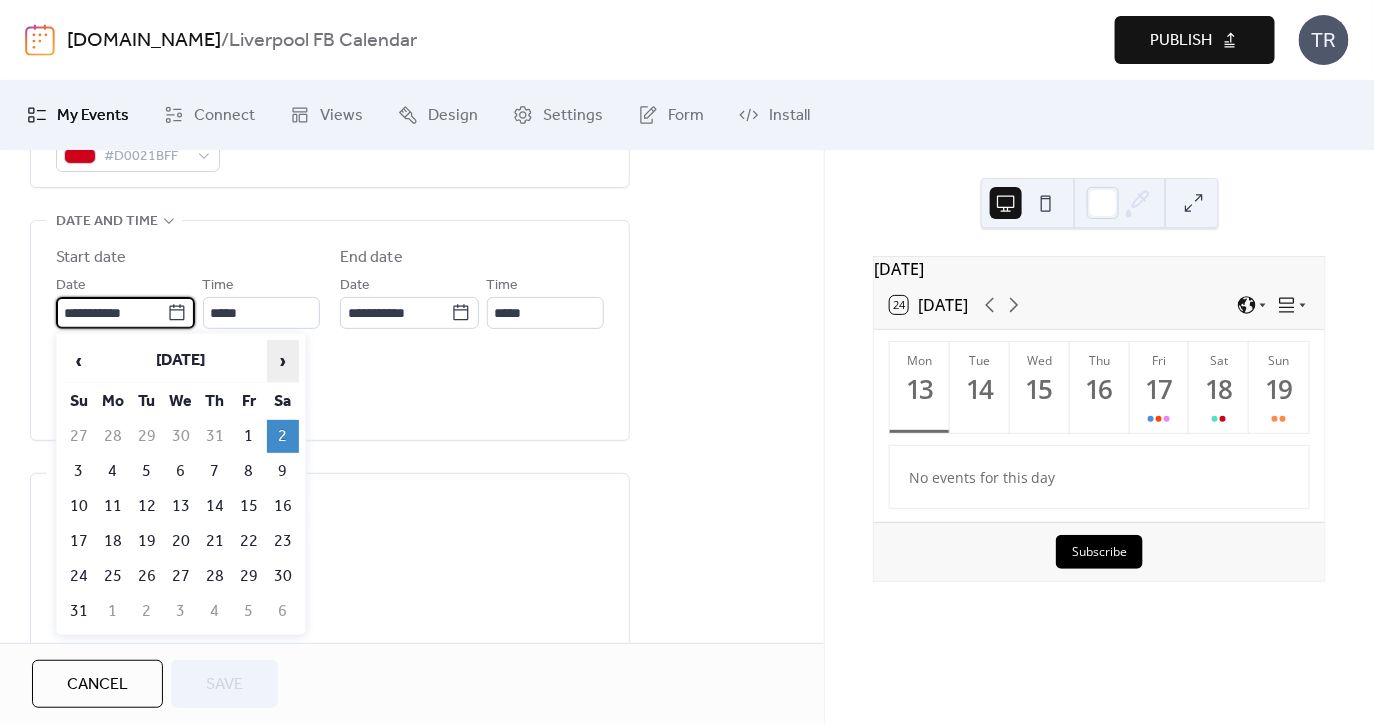 click on "›" at bounding box center (283, 361) 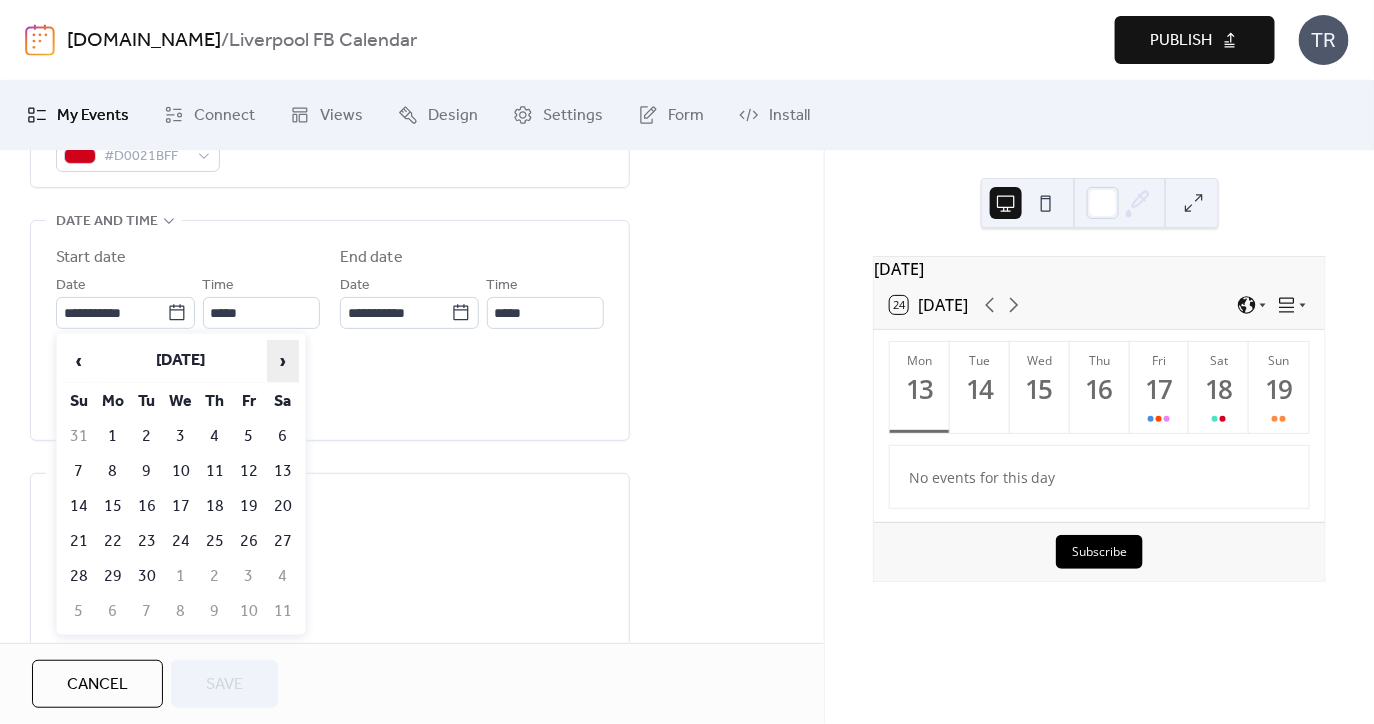 click on "›" at bounding box center (283, 361) 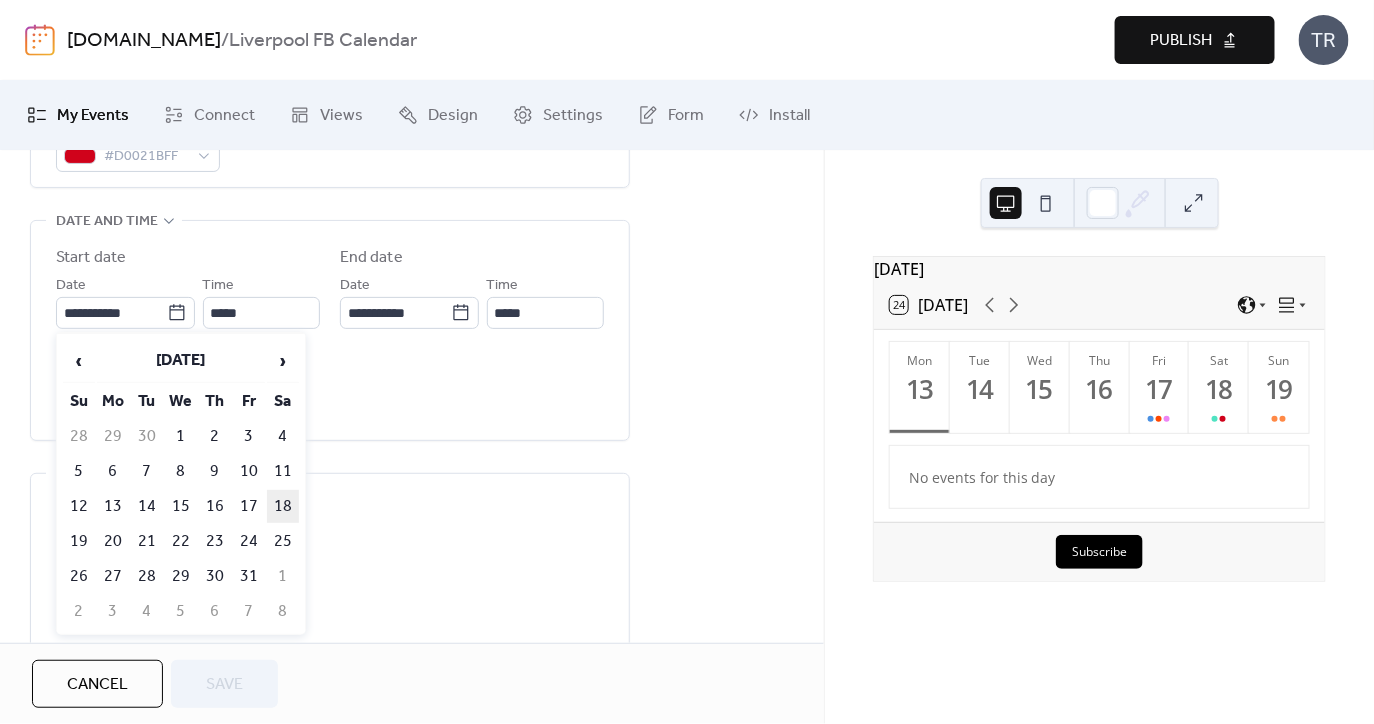 click on "18" at bounding box center [283, 506] 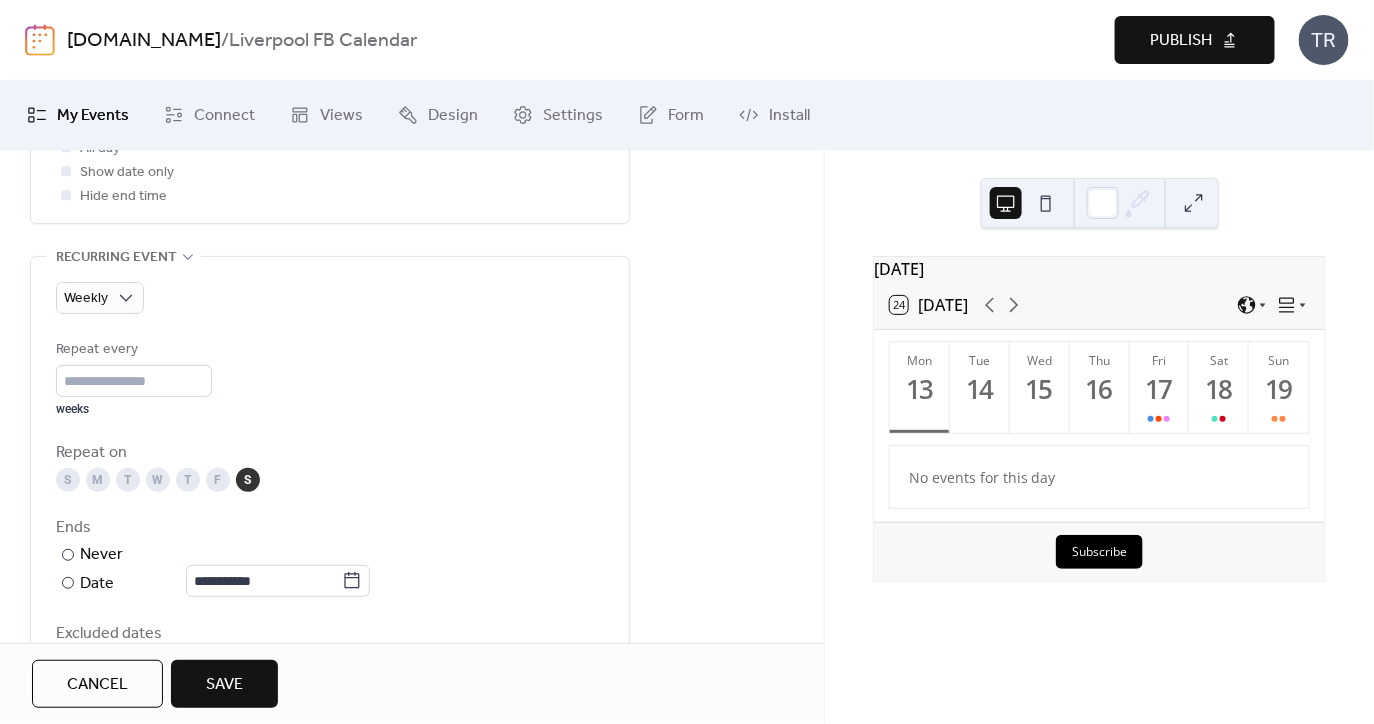 scroll, scrollTop: 857, scrollLeft: 0, axis: vertical 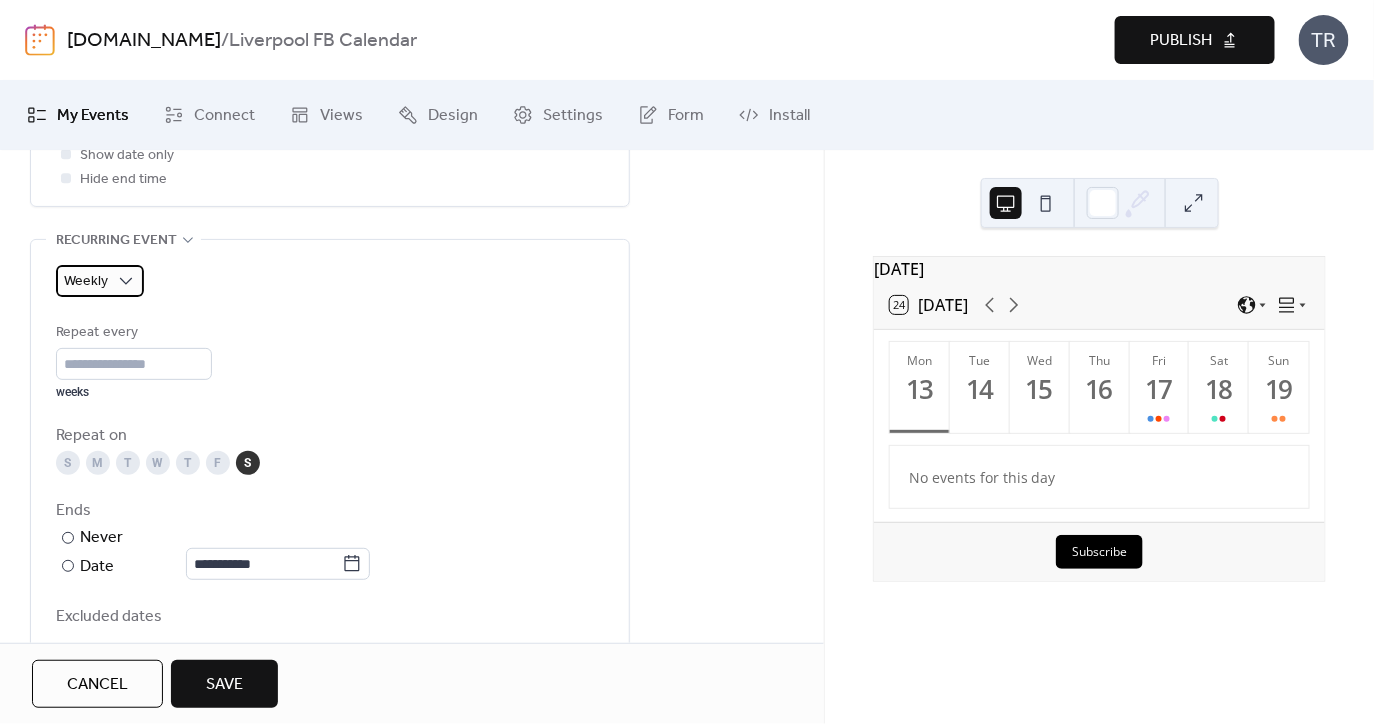 click on "Weekly" at bounding box center (100, 281) 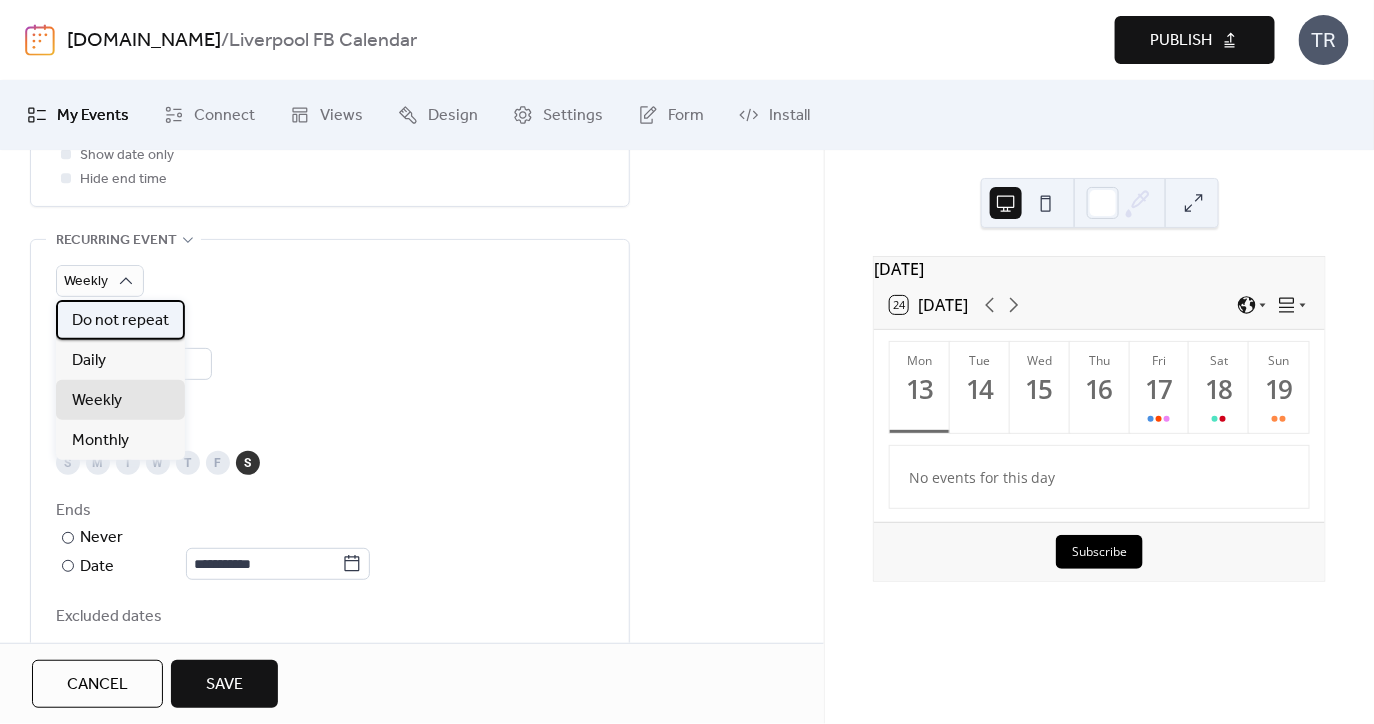 click on "Do not repeat" at bounding box center (120, 321) 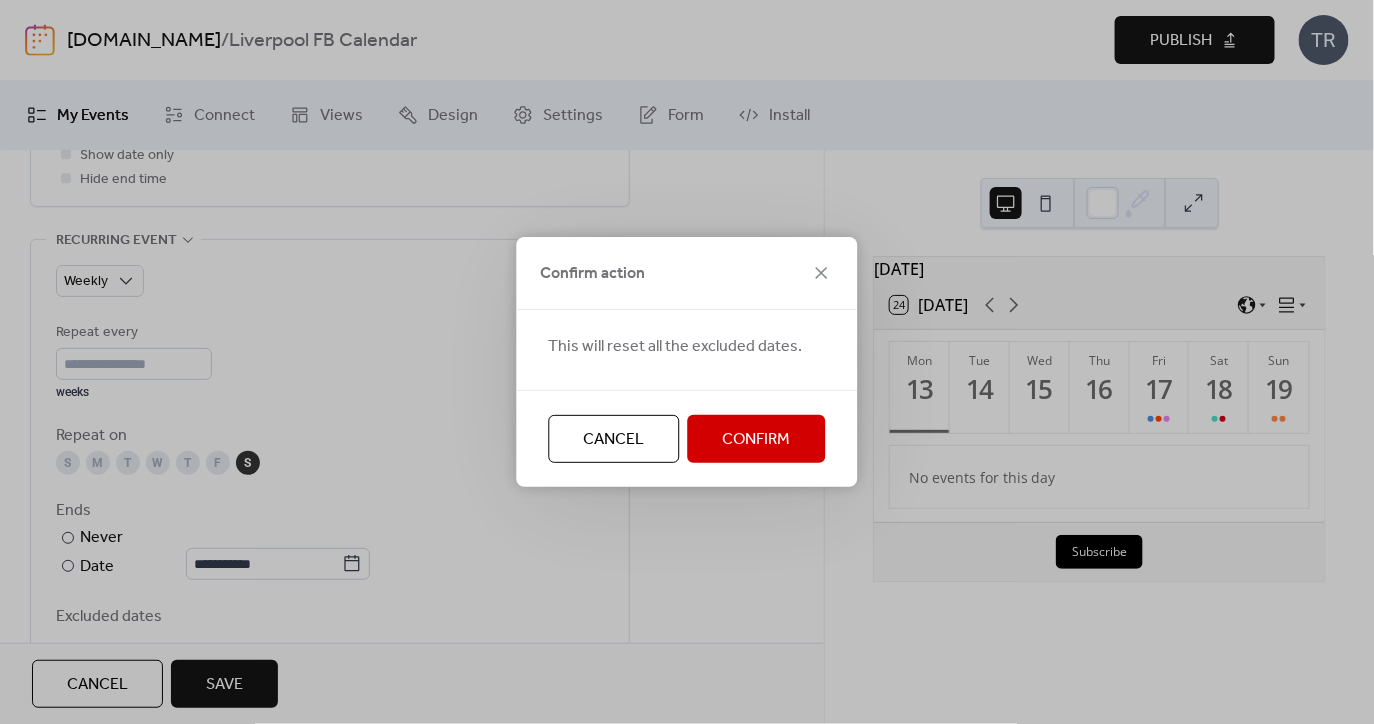 click on "Confirm" at bounding box center (757, 440) 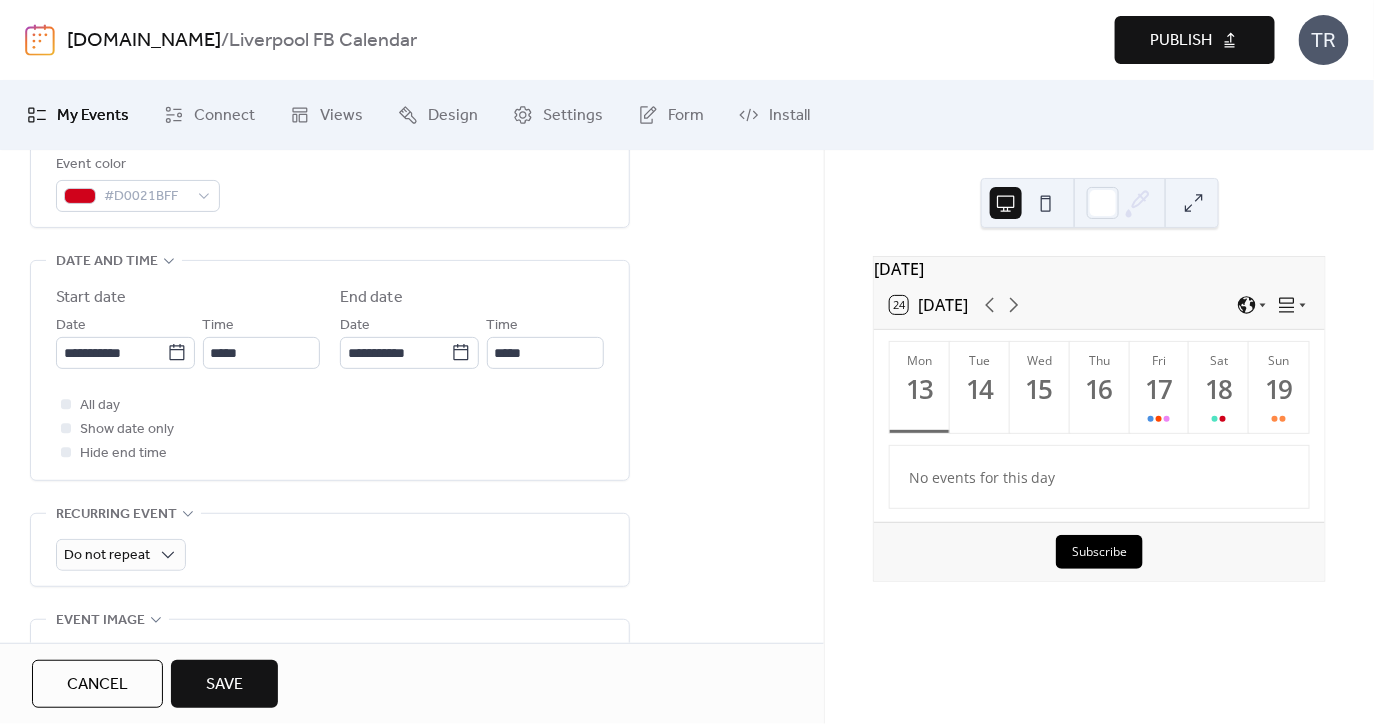 scroll, scrollTop: 571, scrollLeft: 0, axis: vertical 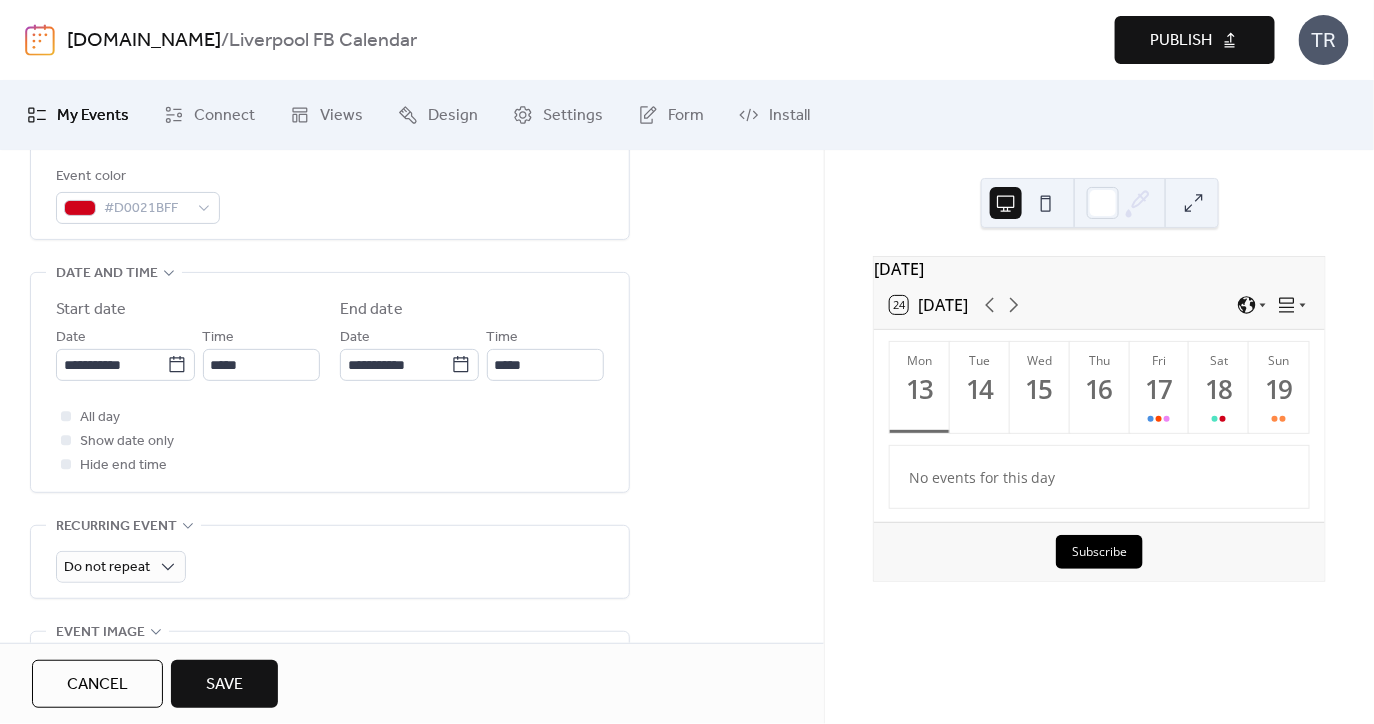 click on "Save" at bounding box center [224, 685] 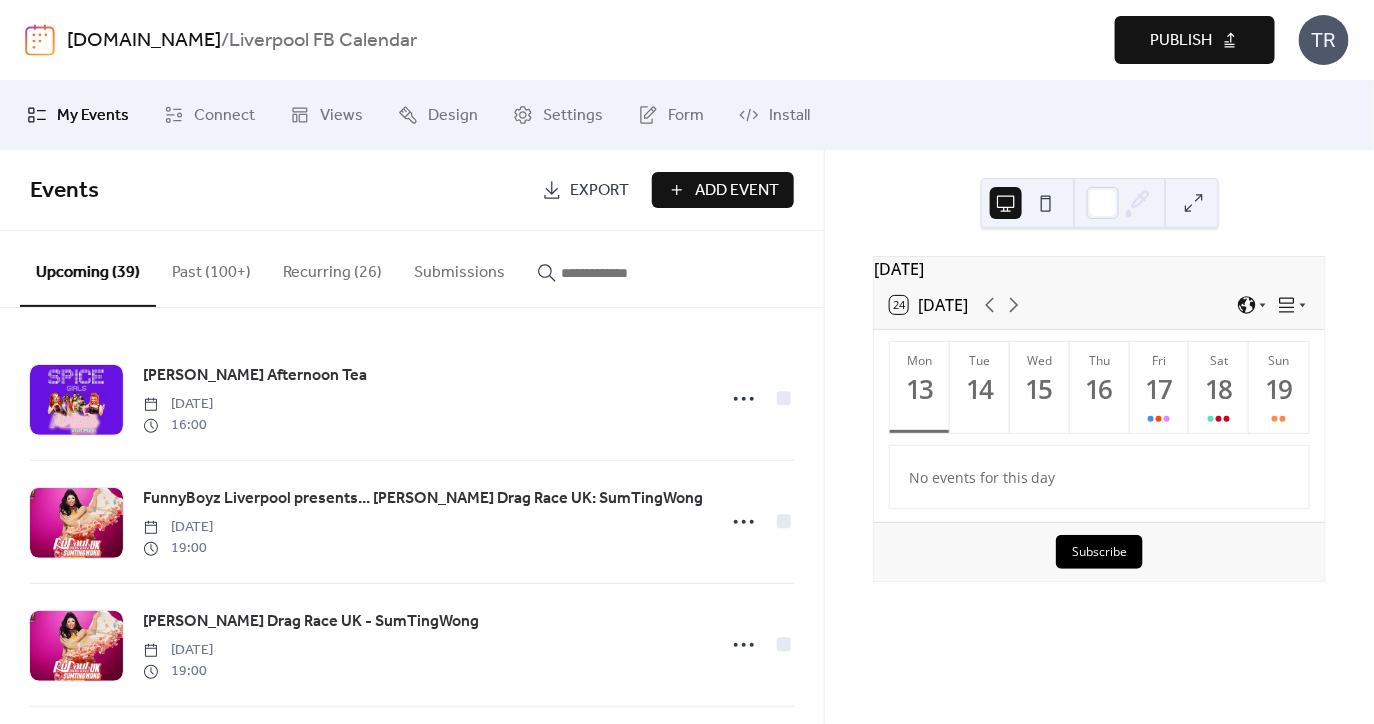 click at bounding box center [621, 273] 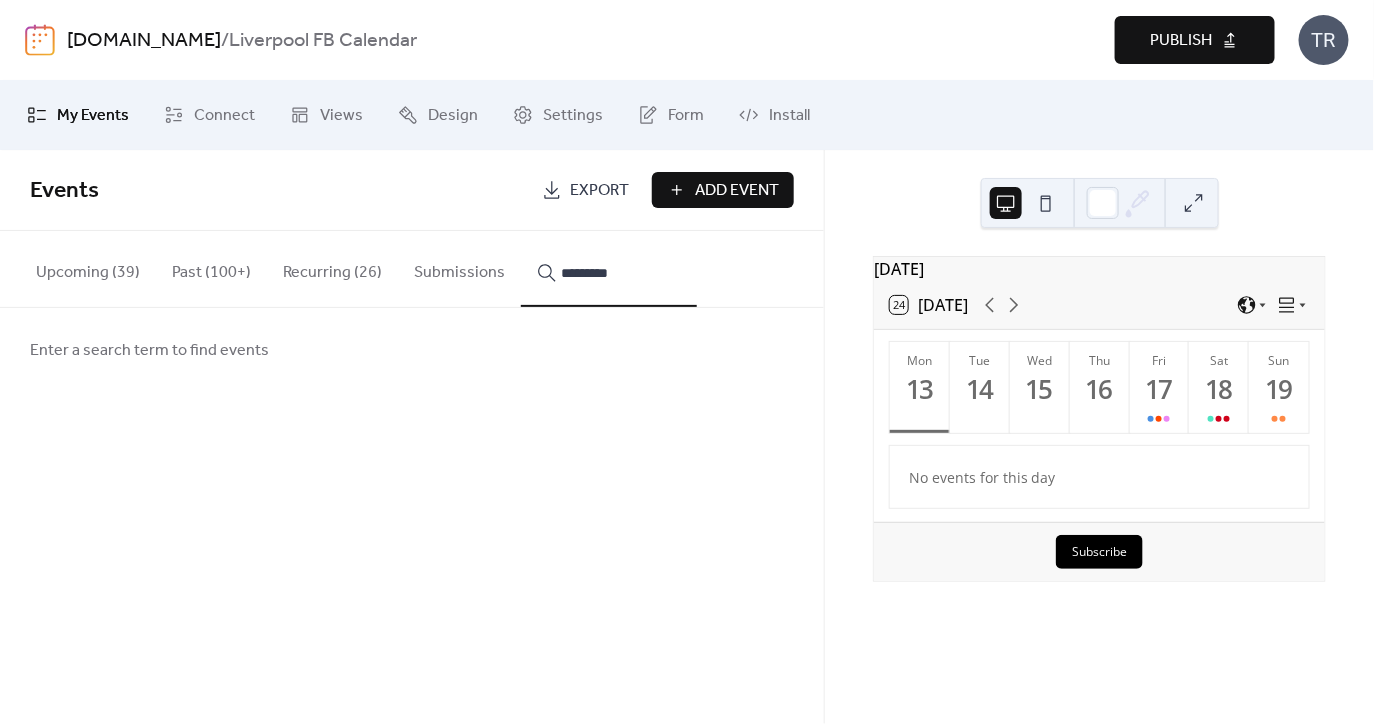 click on "**********" at bounding box center [609, 269] 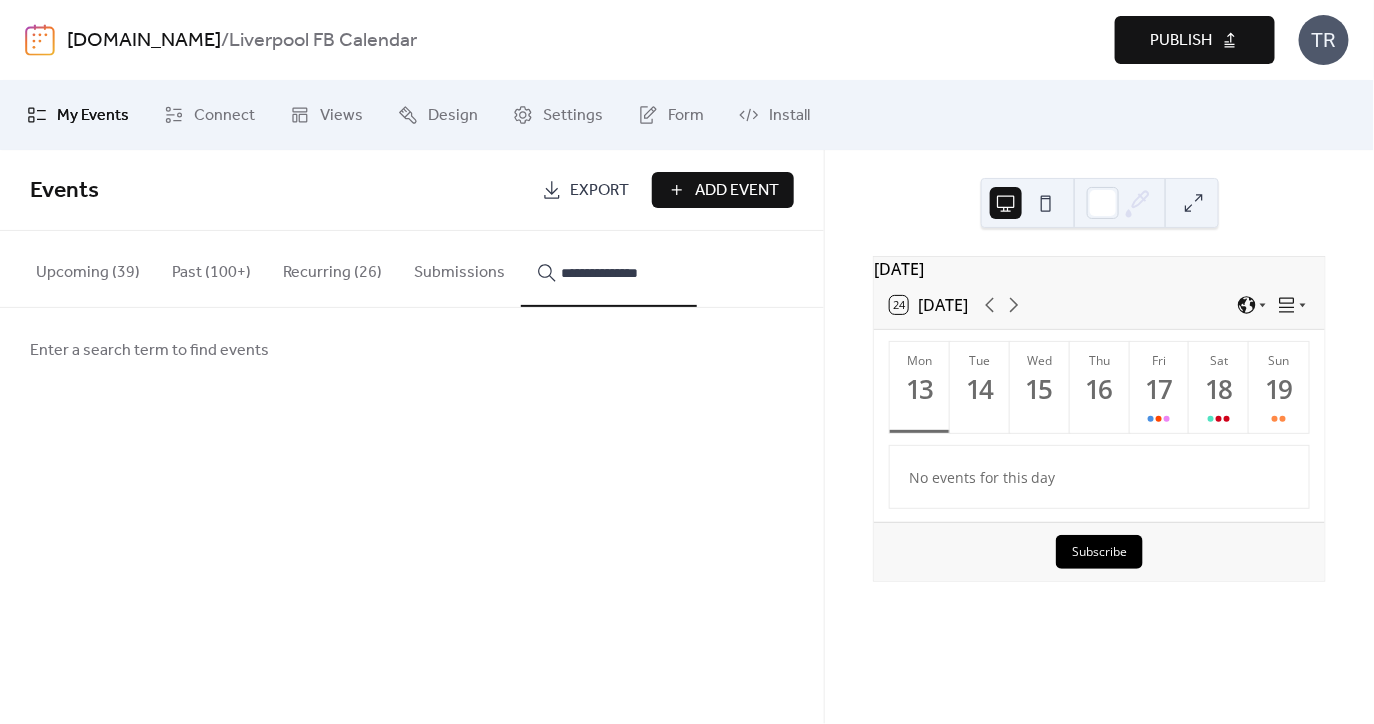 click on "**********" at bounding box center [609, 269] 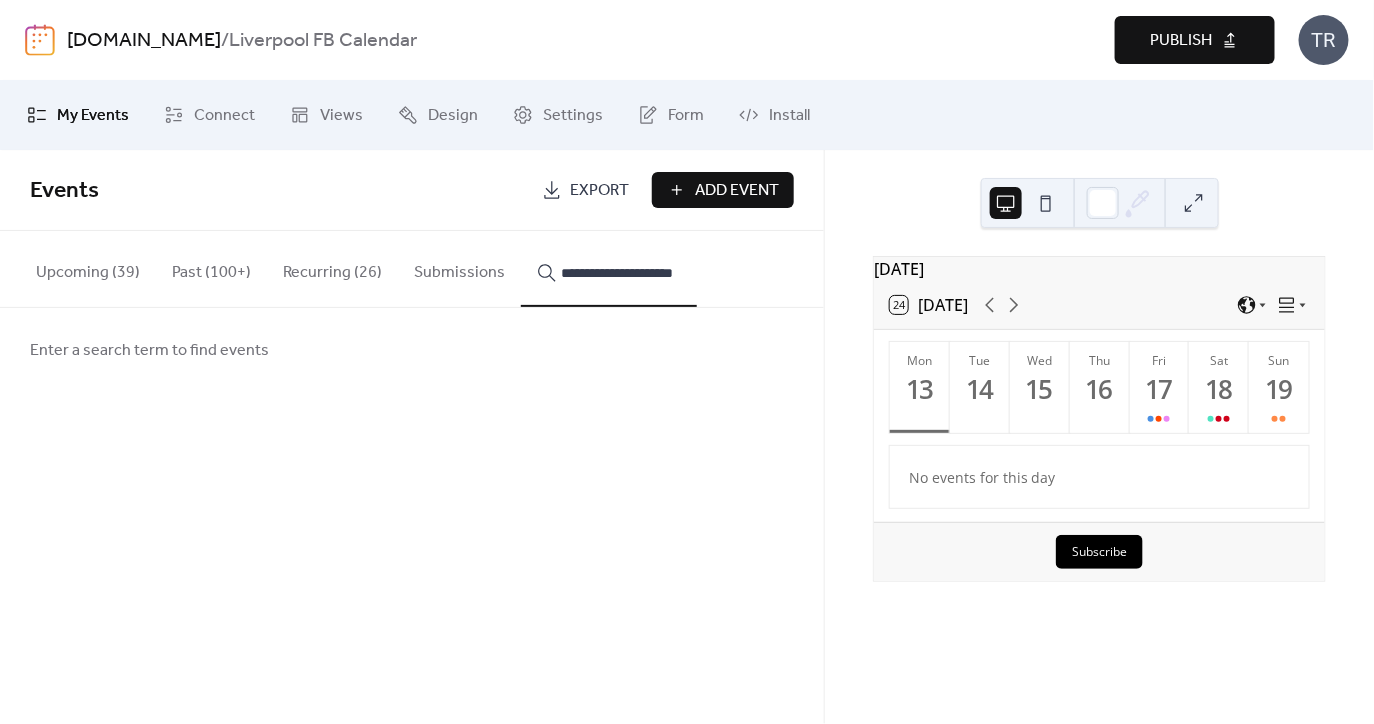 scroll, scrollTop: 0, scrollLeft: 15, axis: horizontal 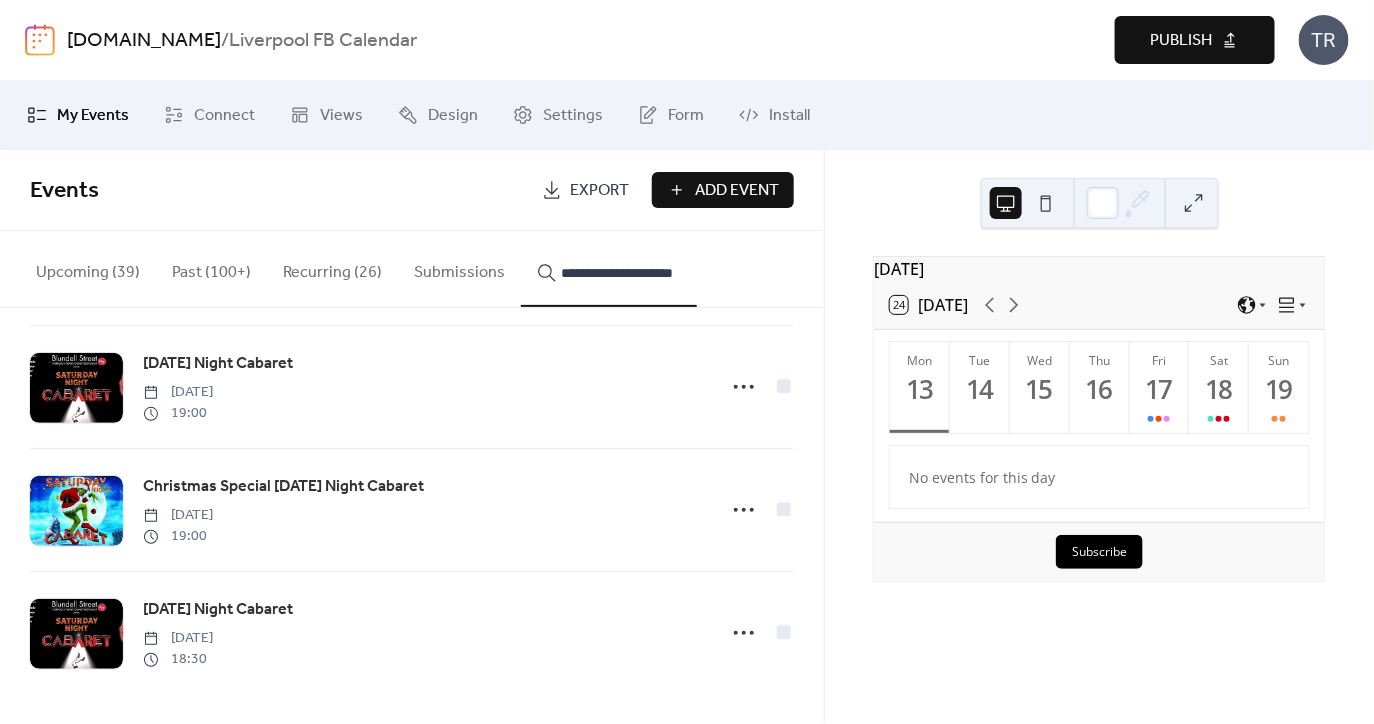 type on "**********" 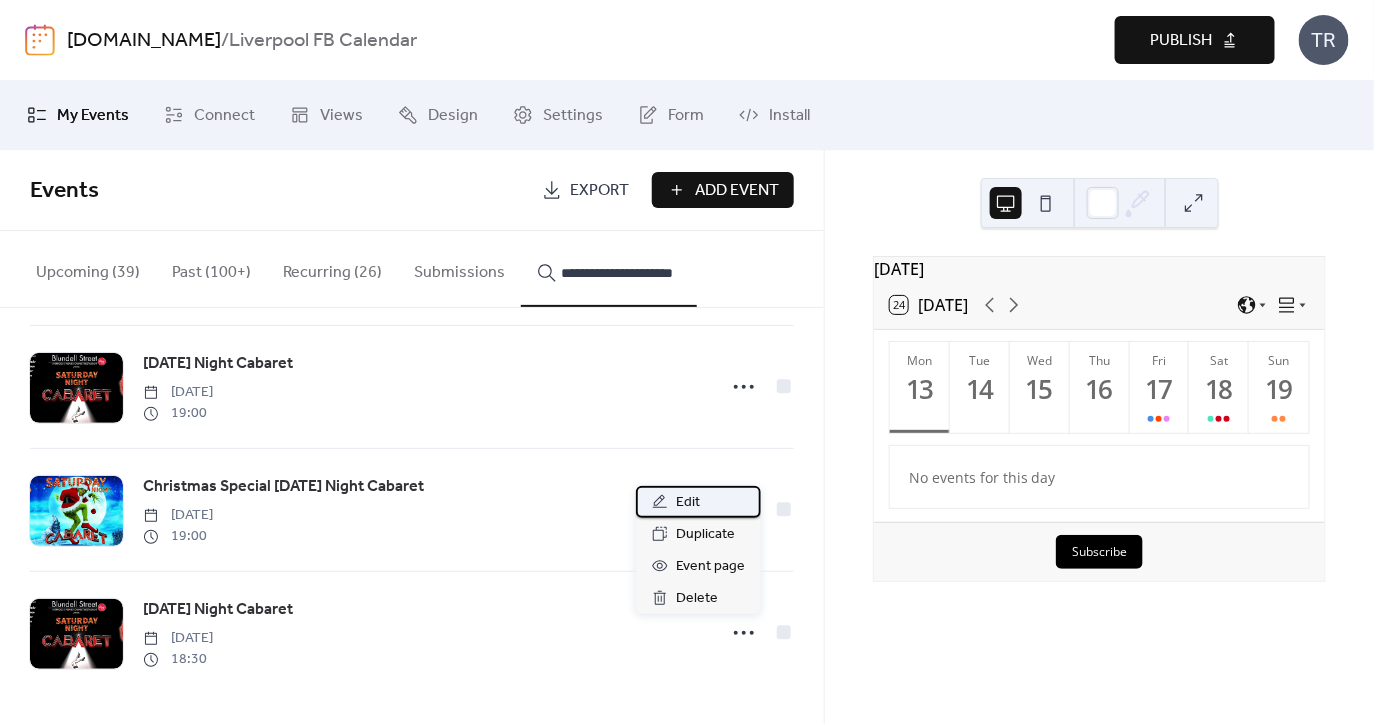 click on "Edit" at bounding box center (688, 503) 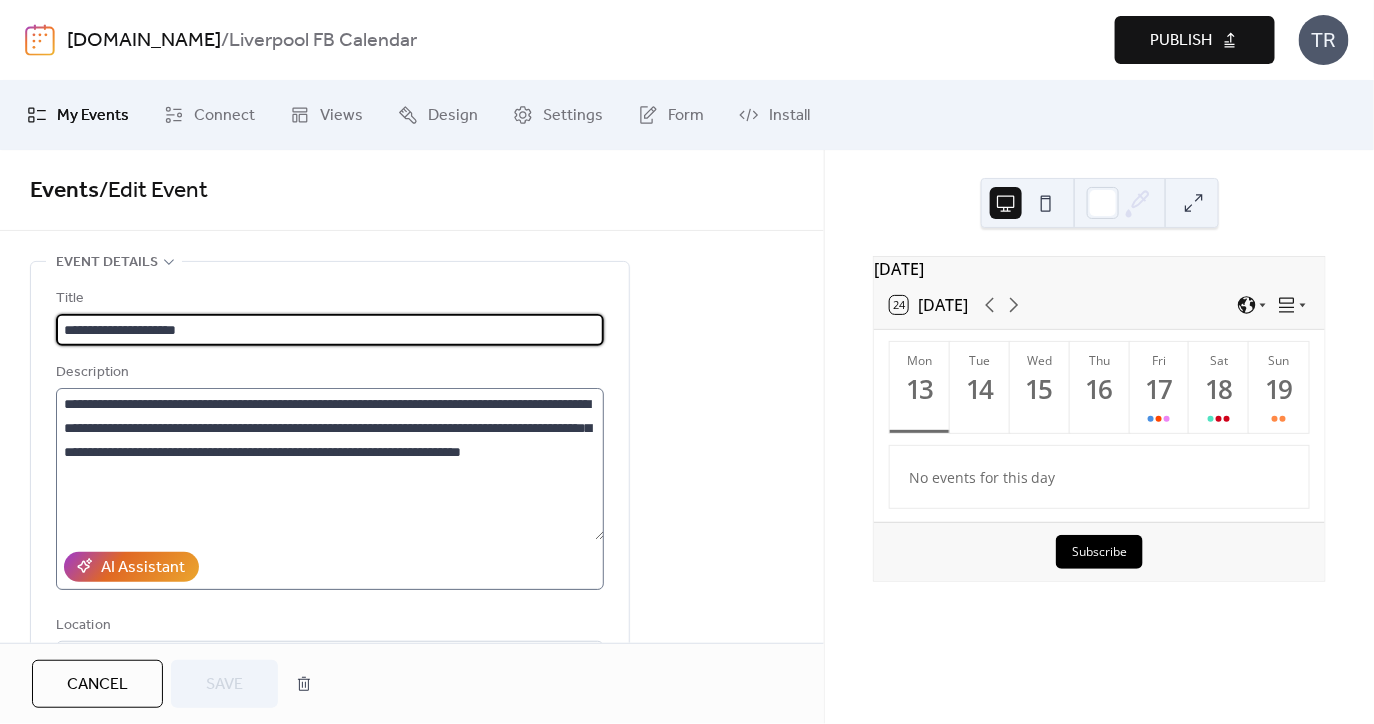scroll, scrollTop: 647, scrollLeft: 0, axis: vertical 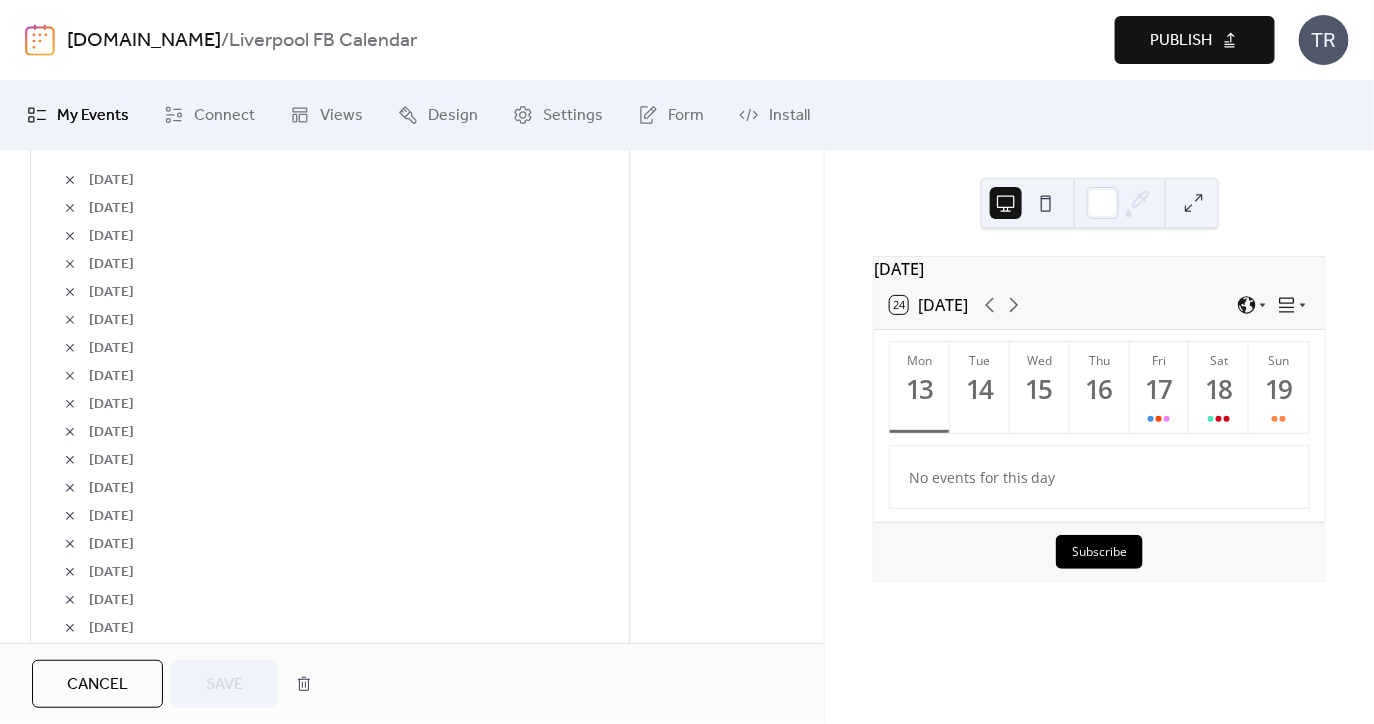 click at bounding box center [70, 488] 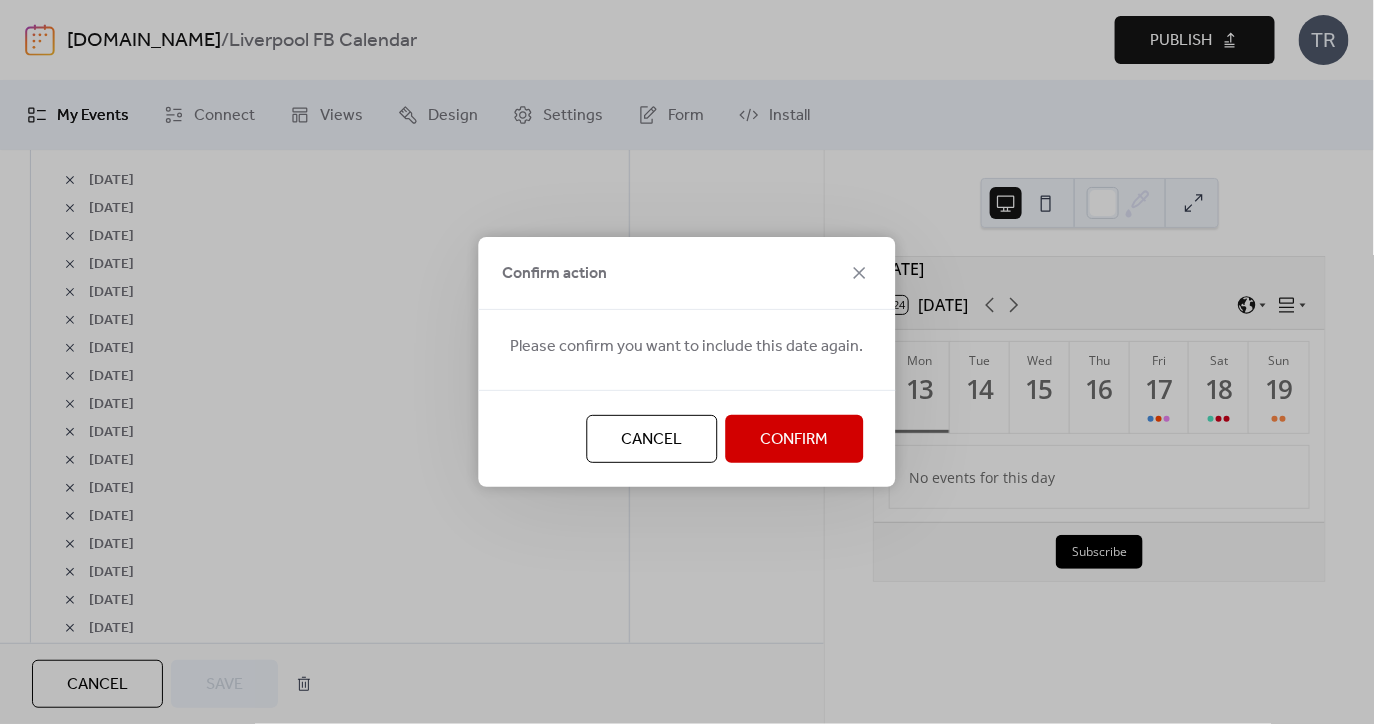 click on "Confirm" at bounding box center [795, 440] 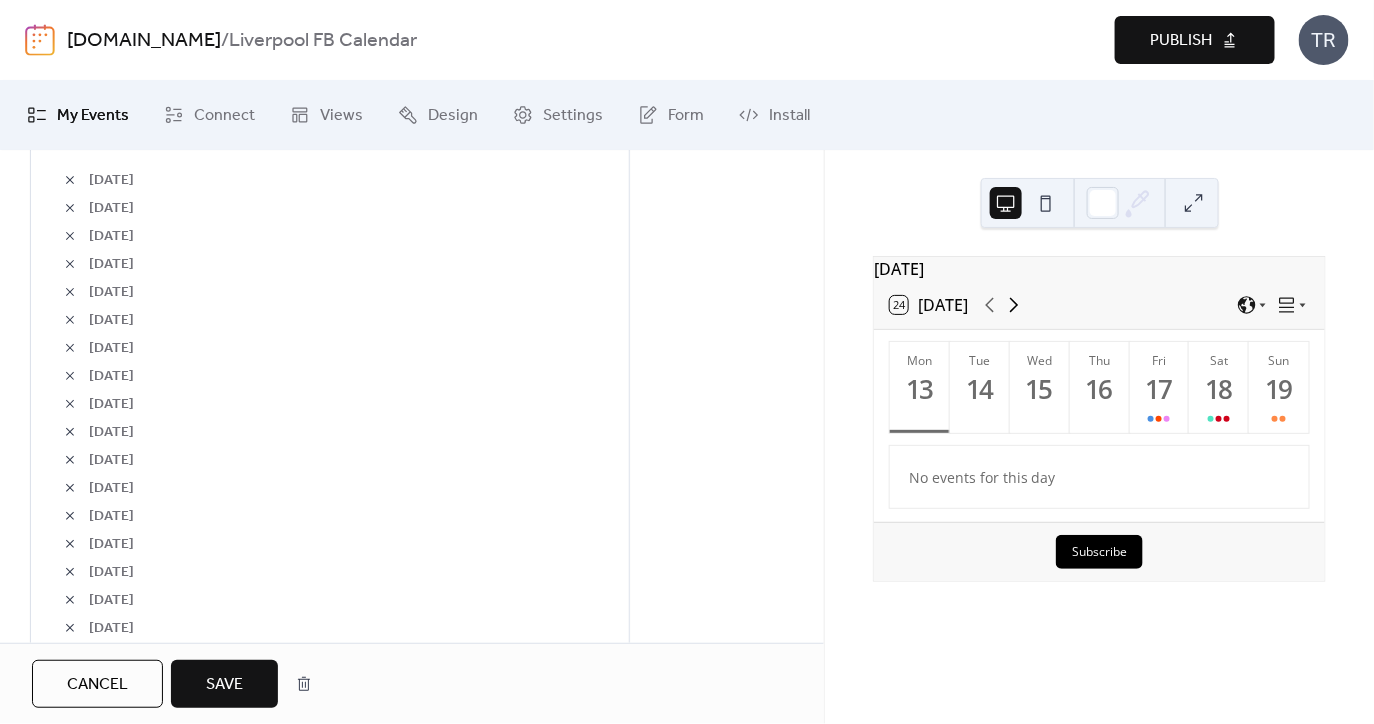 click 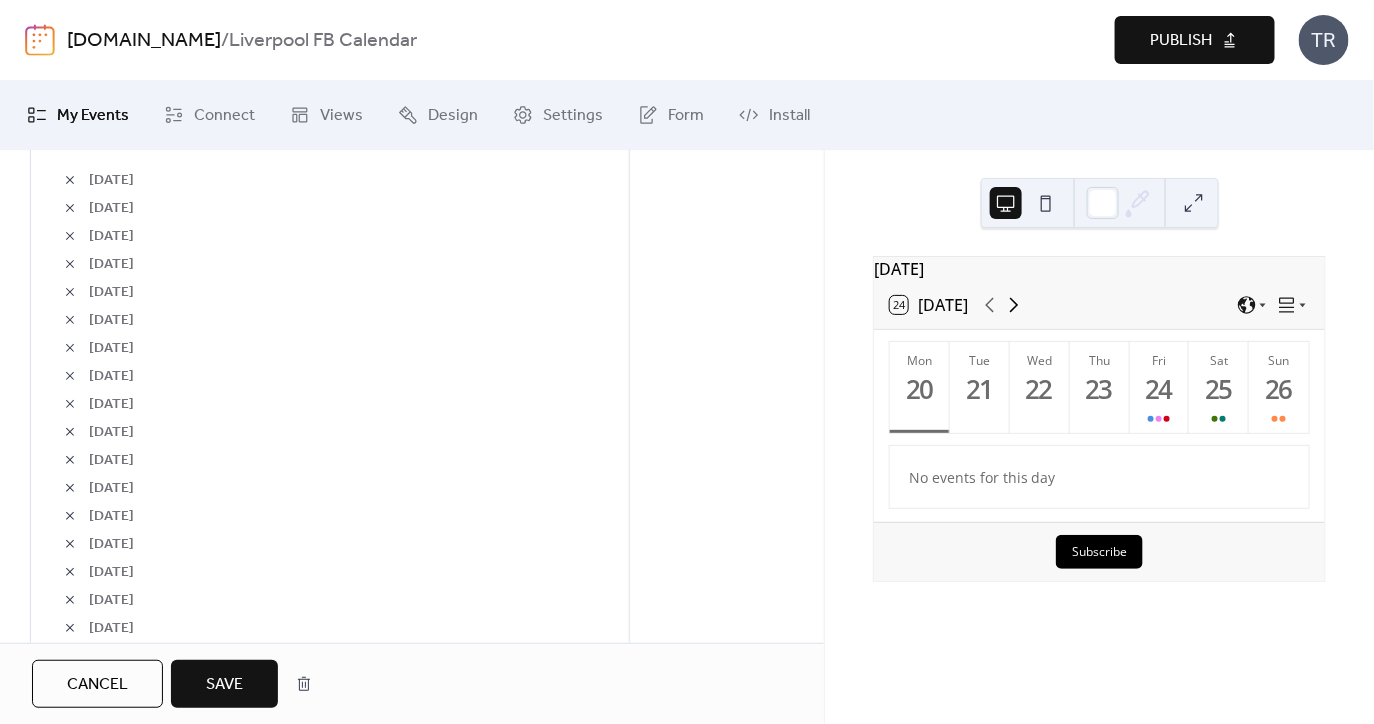 click 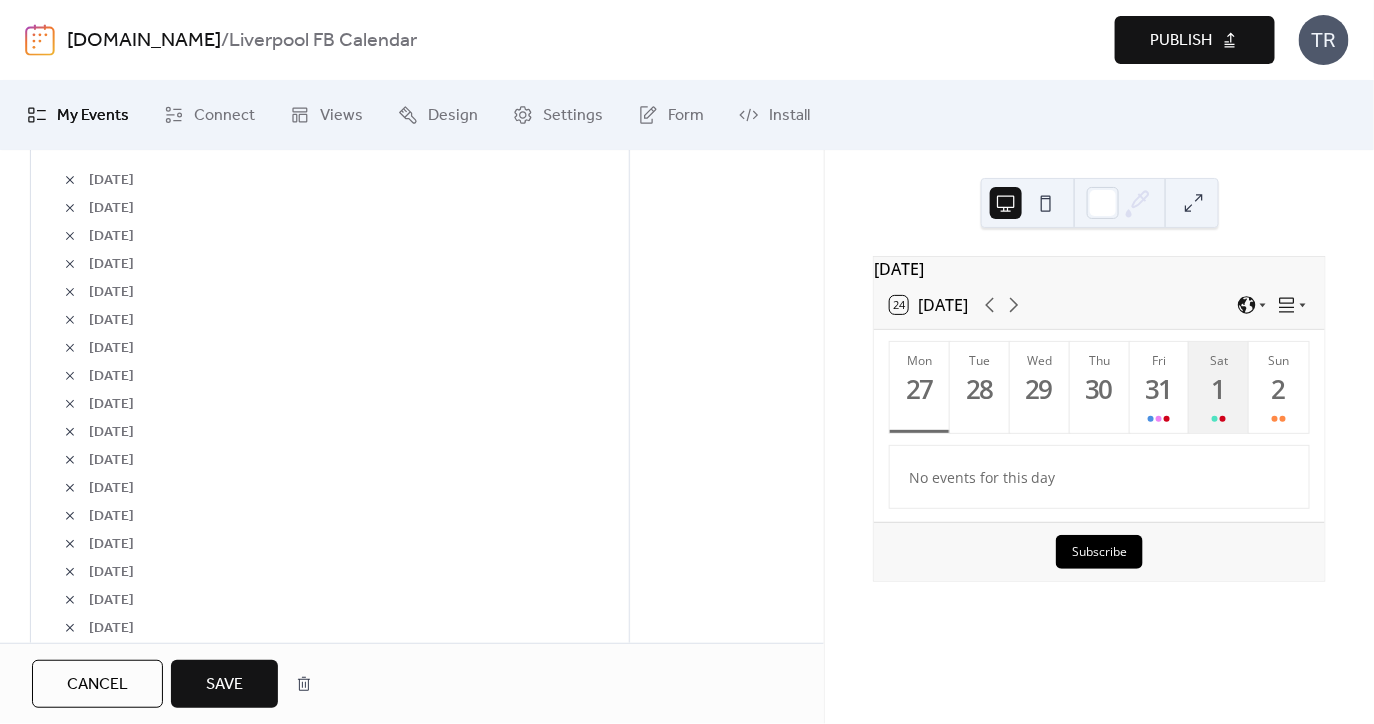 click on "1" at bounding box center (1218, 389) 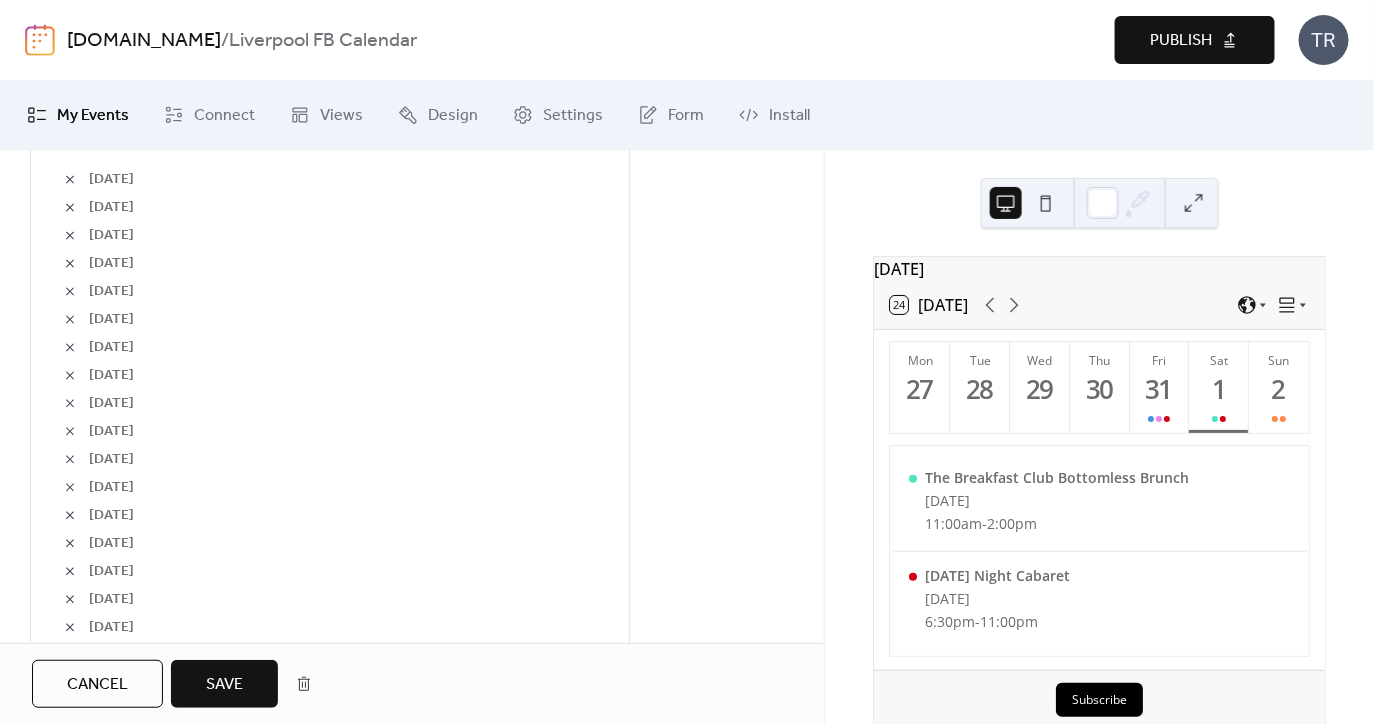 click on "Save" at bounding box center [224, 685] 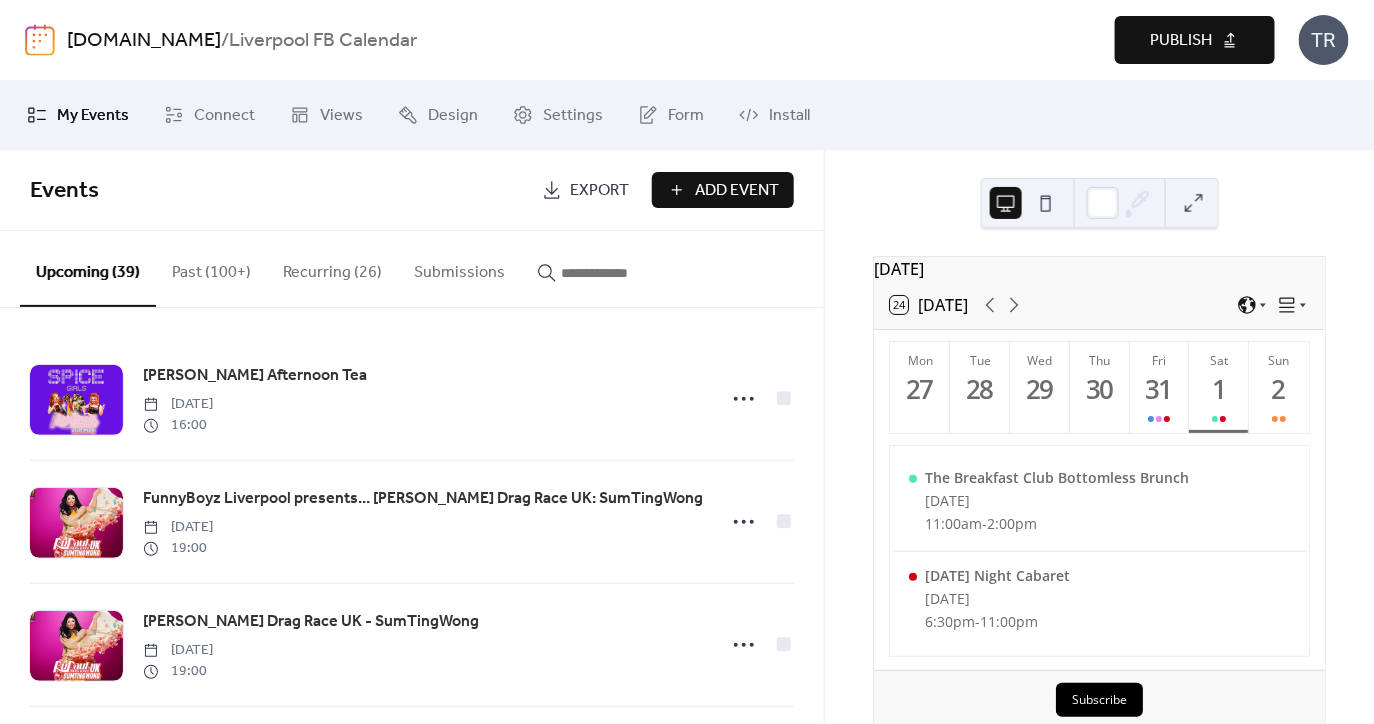 click at bounding box center (621, 273) 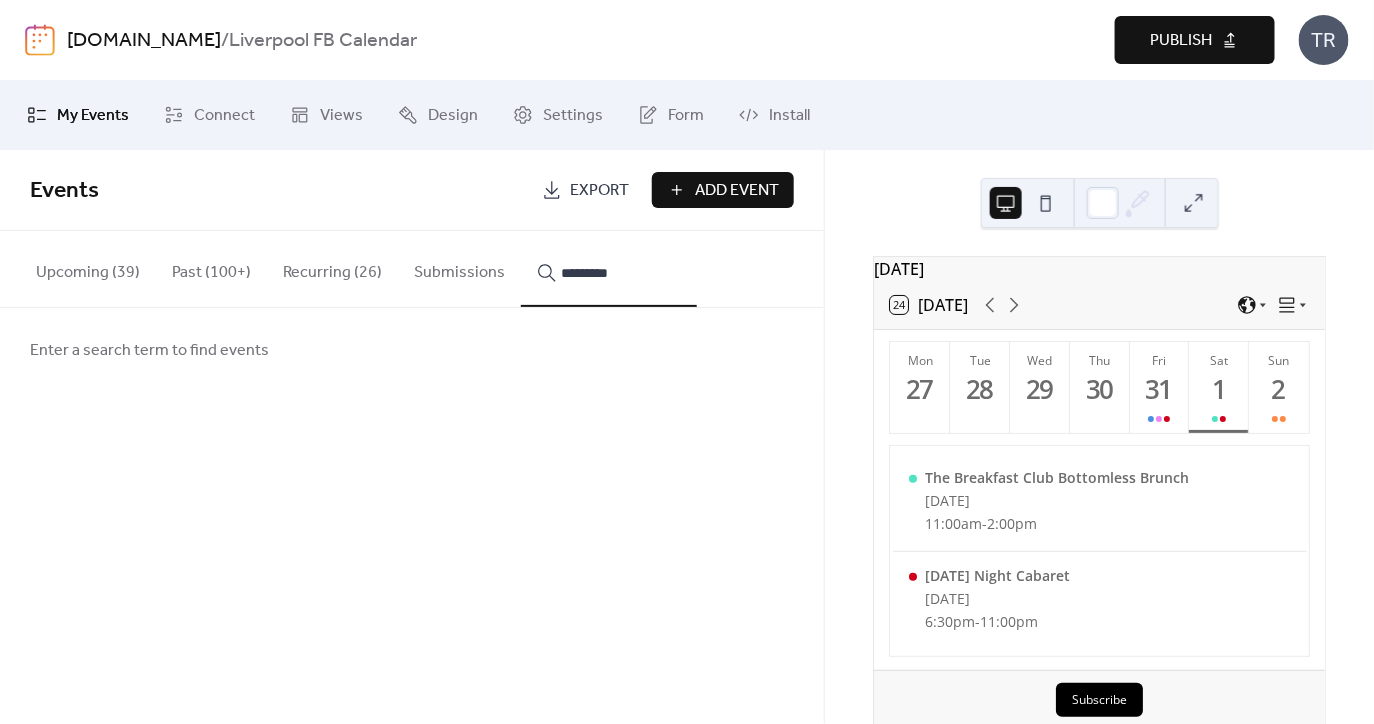 click on "********" at bounding box center [609, 269] 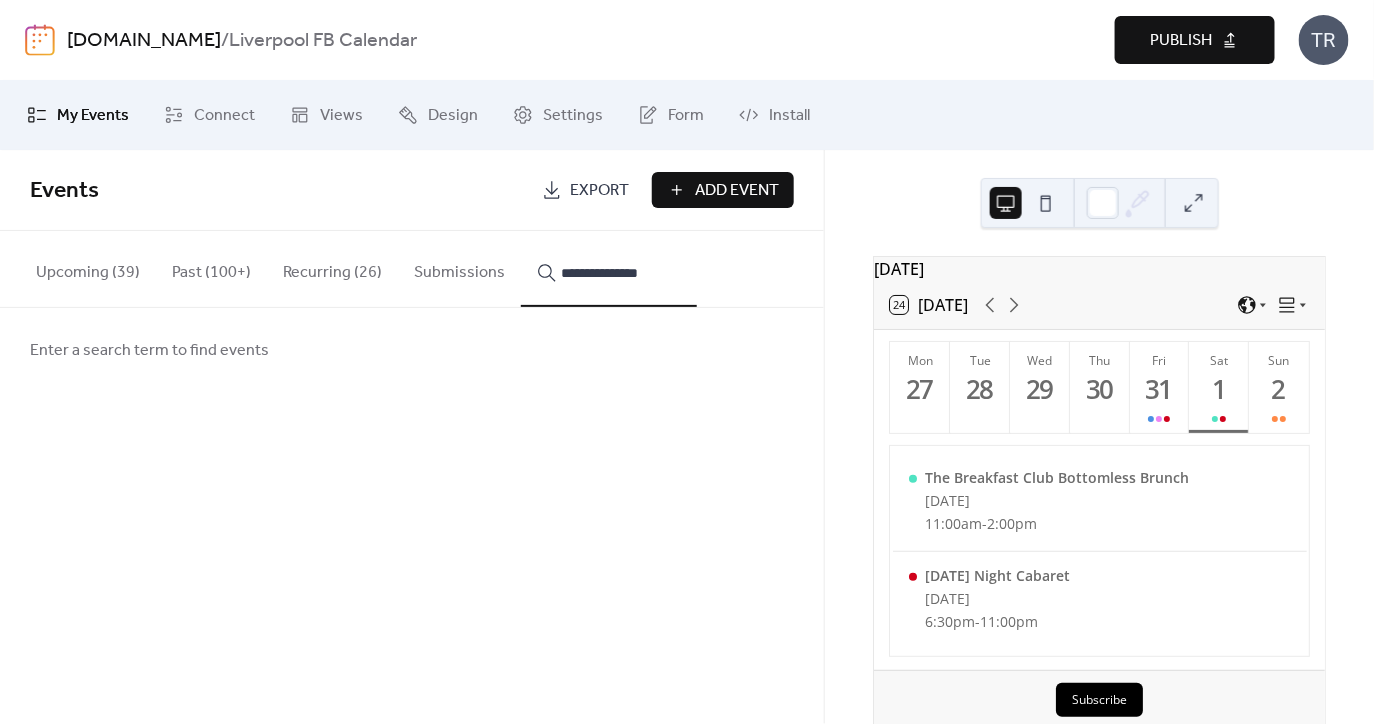 click on "**********" at bounding box center (609, 269) 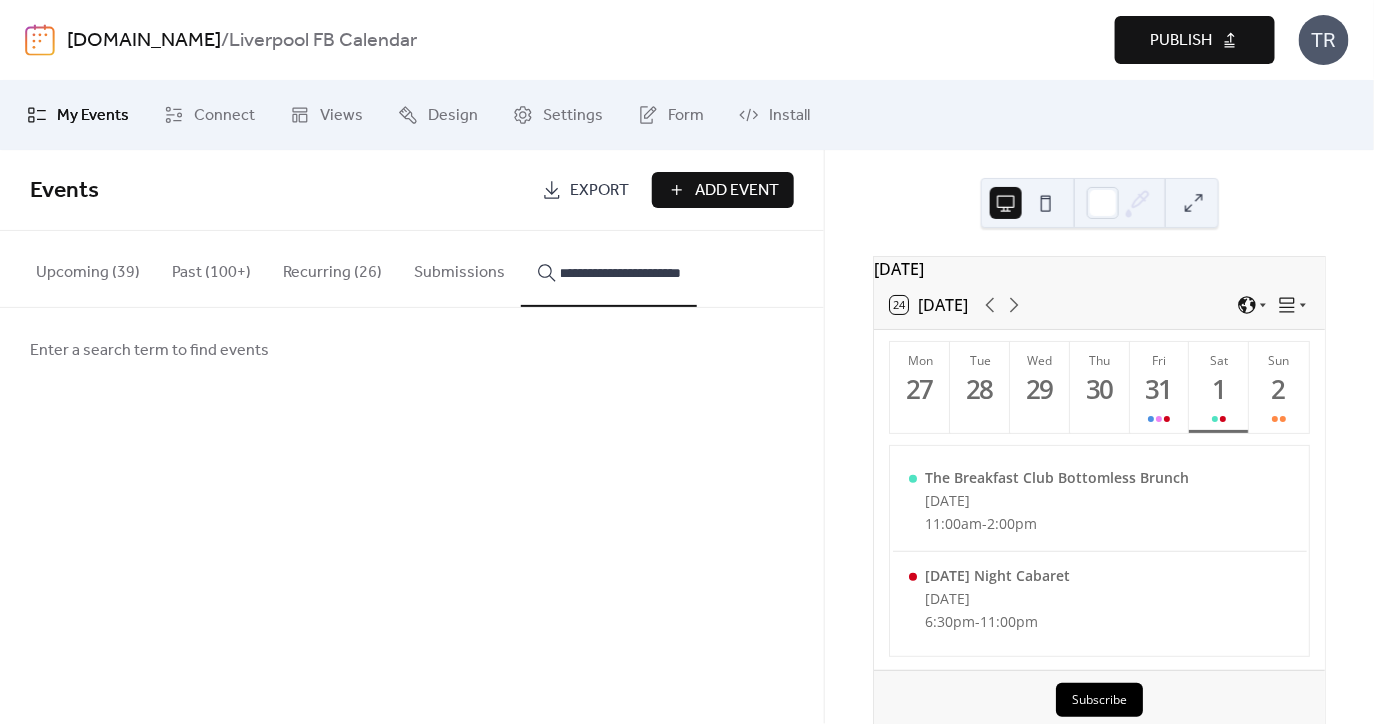 scroll, scrollTop: 0, scrollLeft: 46, axis: horizontal 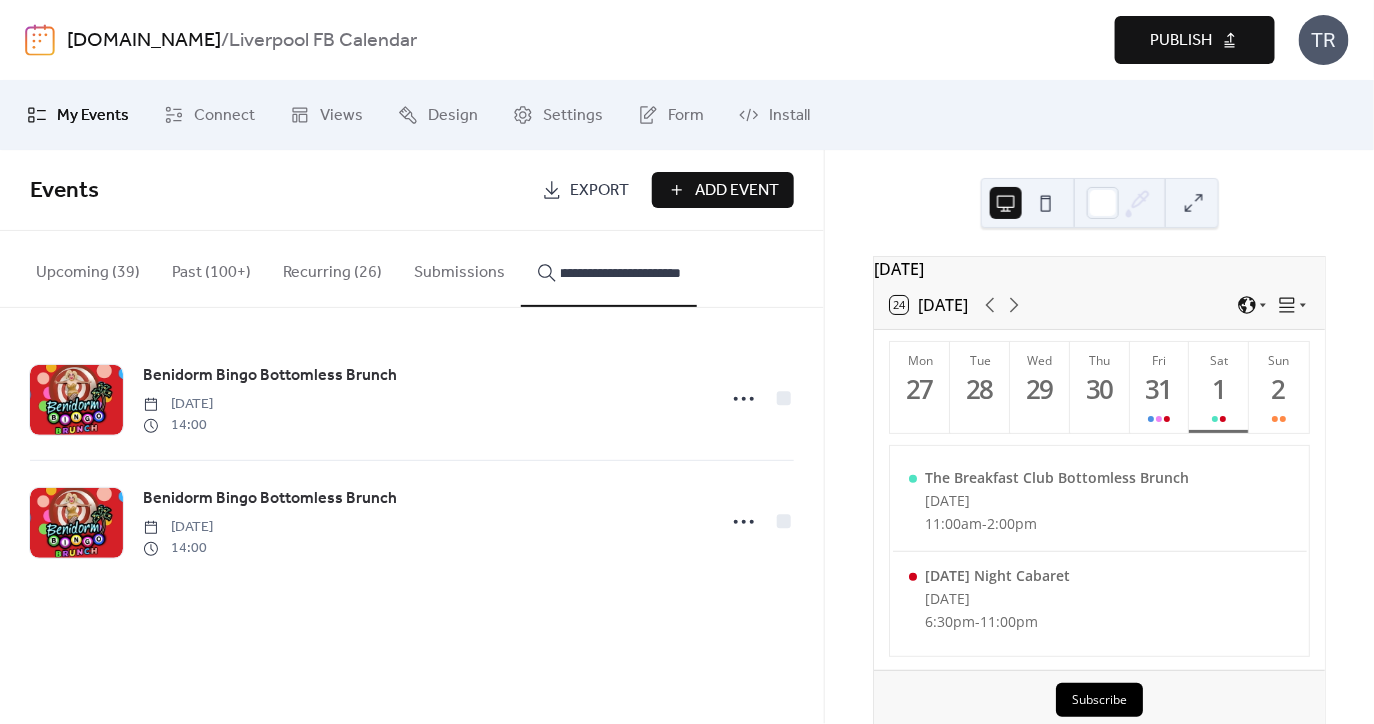 type on "**********" 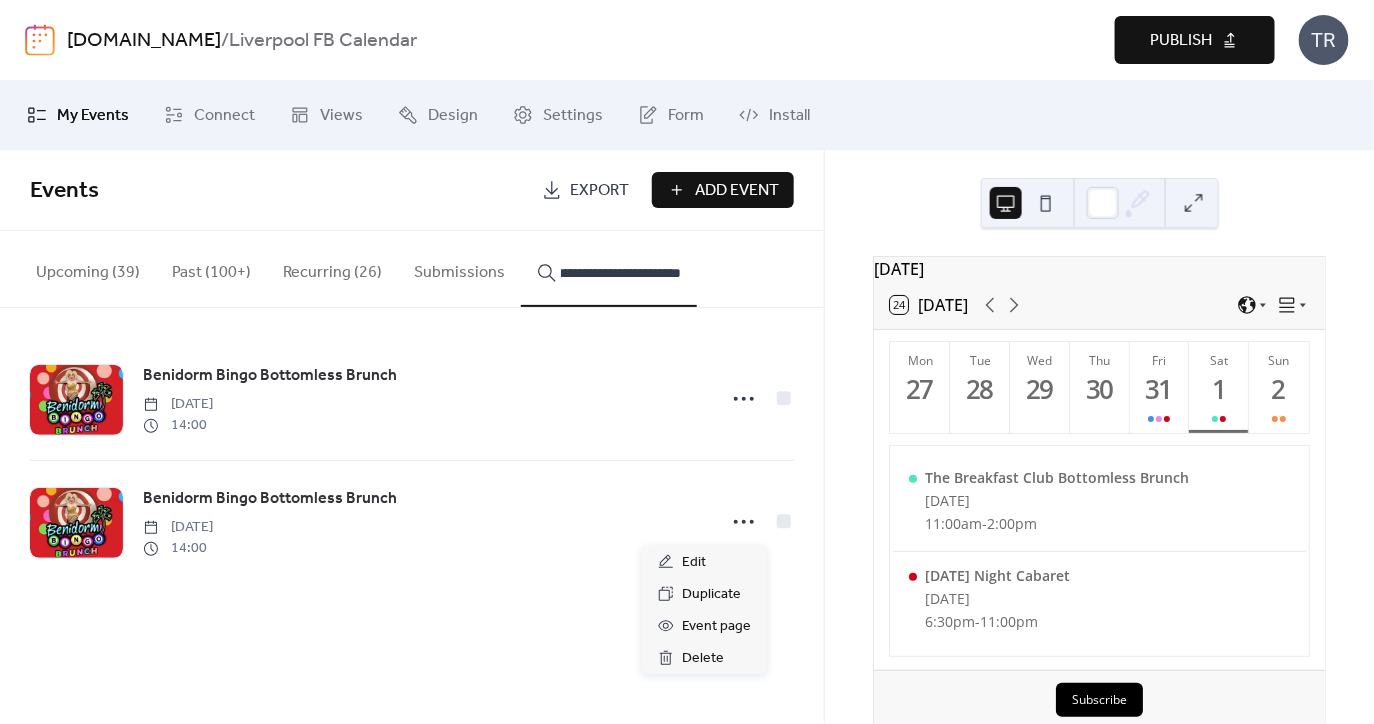 scroll, scrollTop: 0, scrollLeft: 0, axis: both 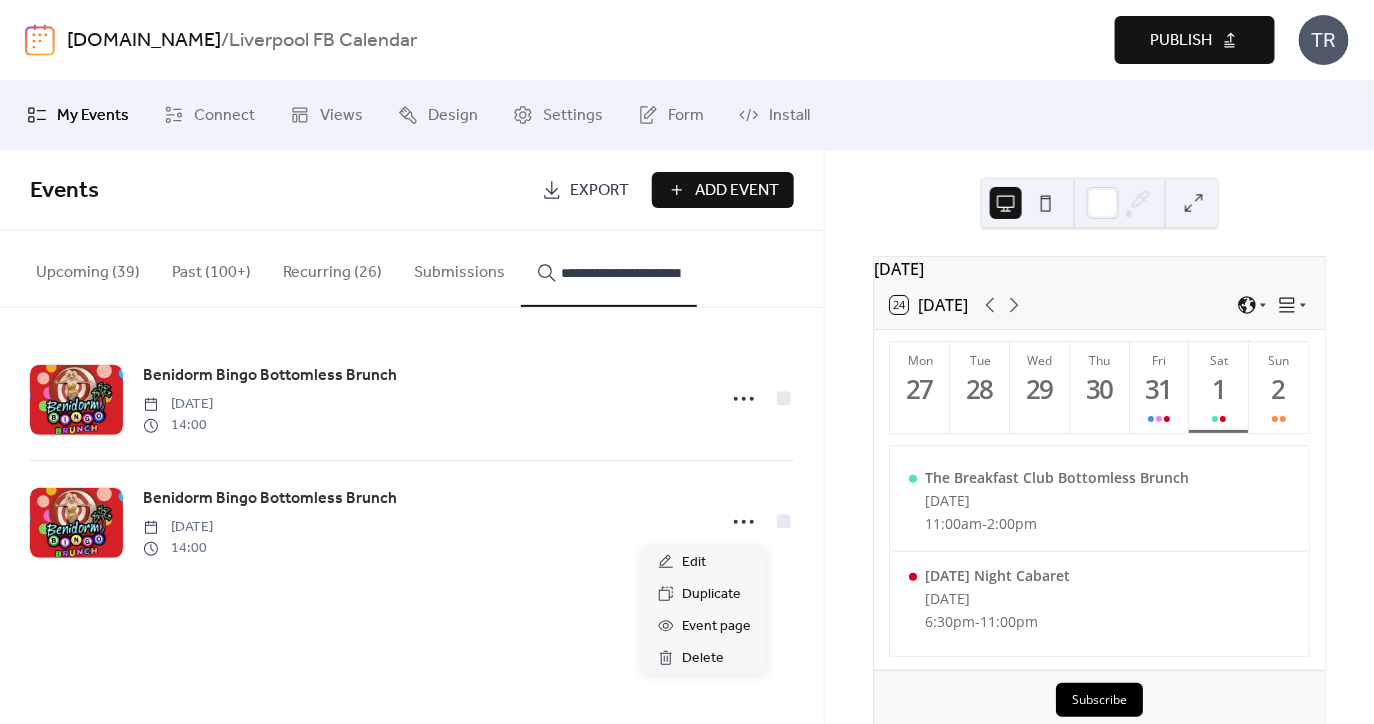 click 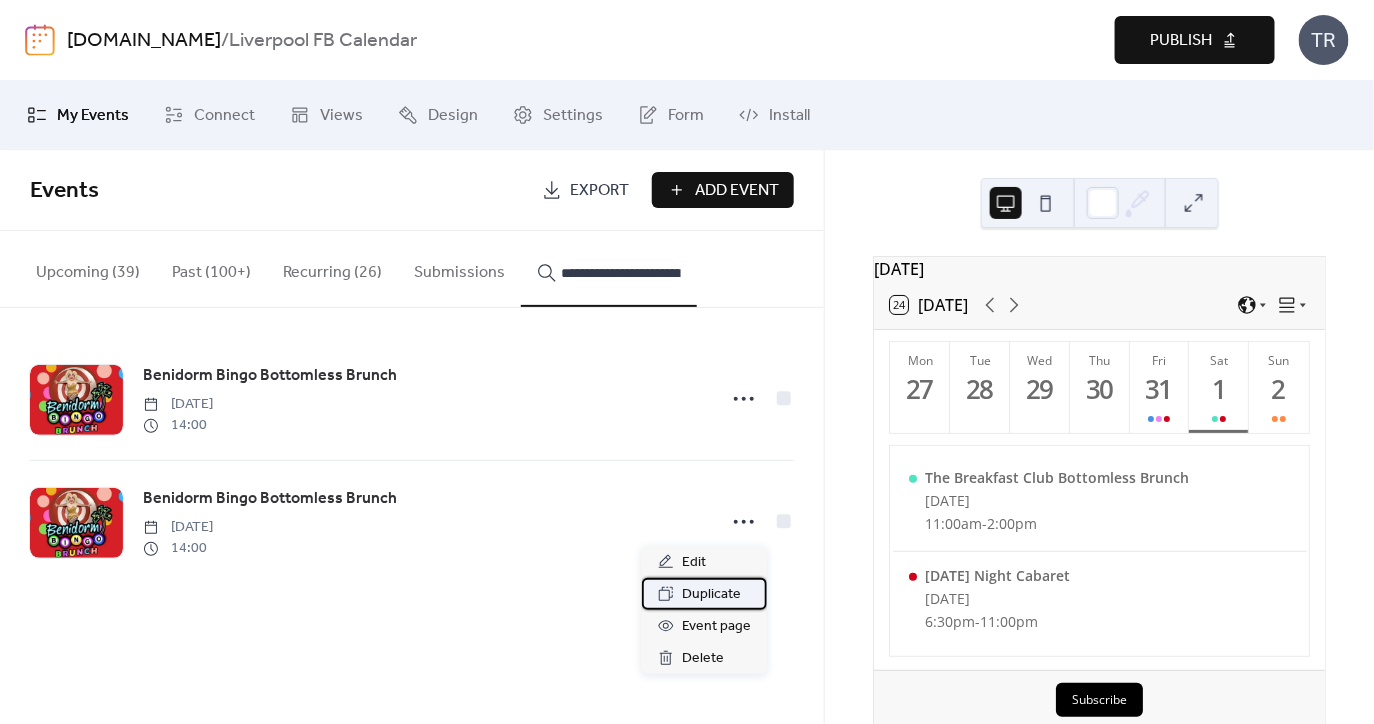 click on "Duplicate" at bounding box center [711, 595] 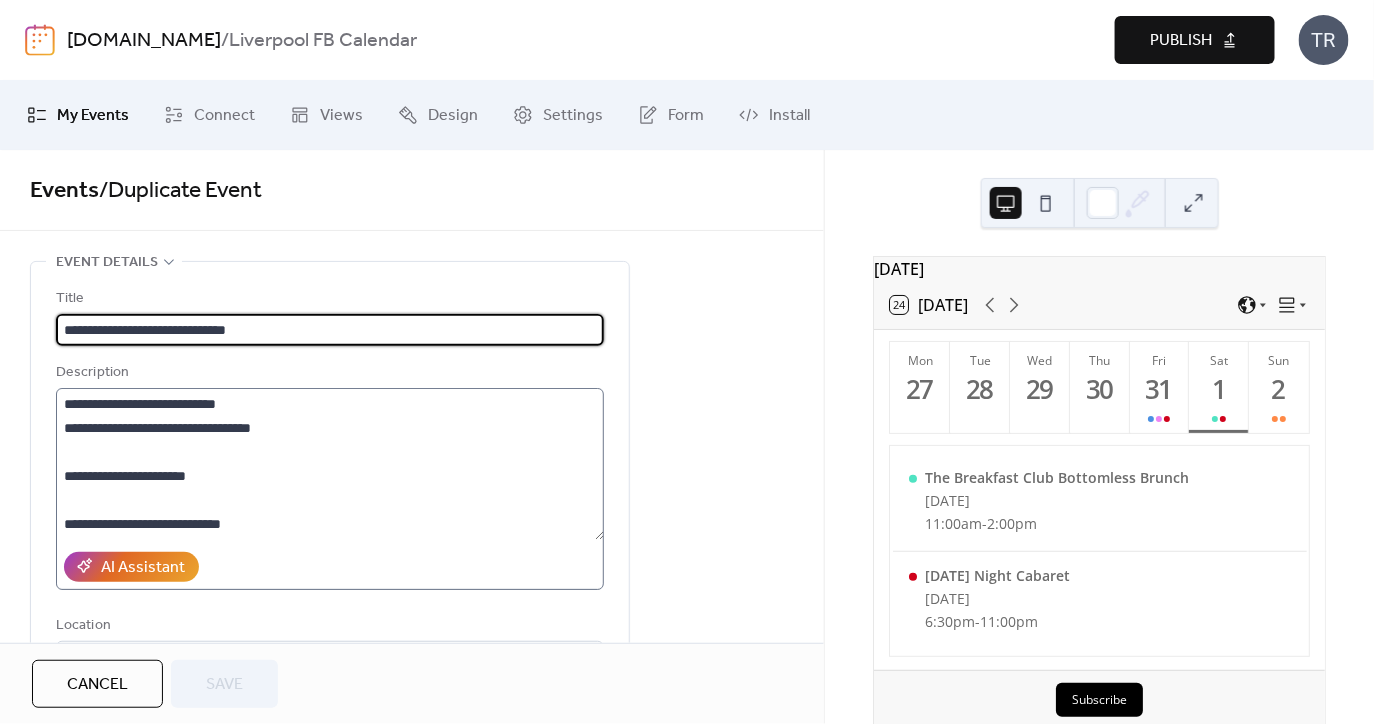 scroll, scrollTop: 191, scrollLeft: 0, axis: vertical 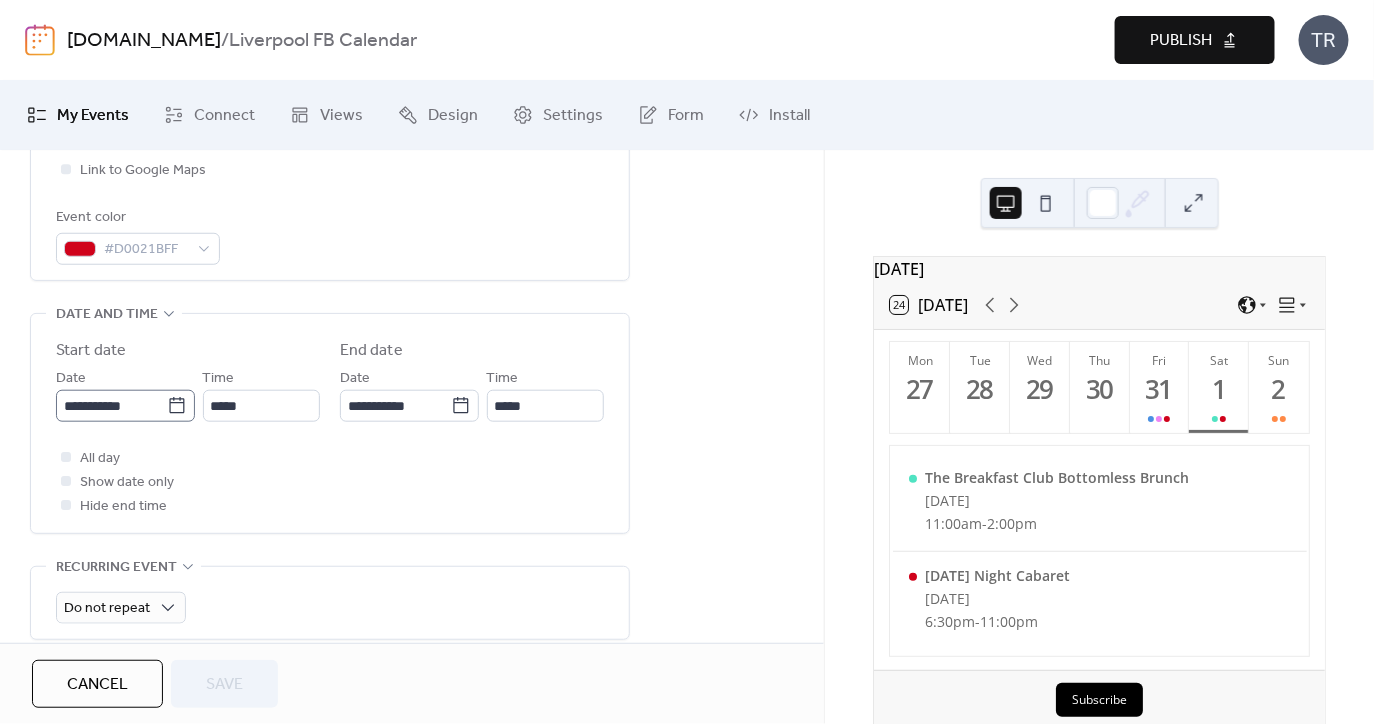 click 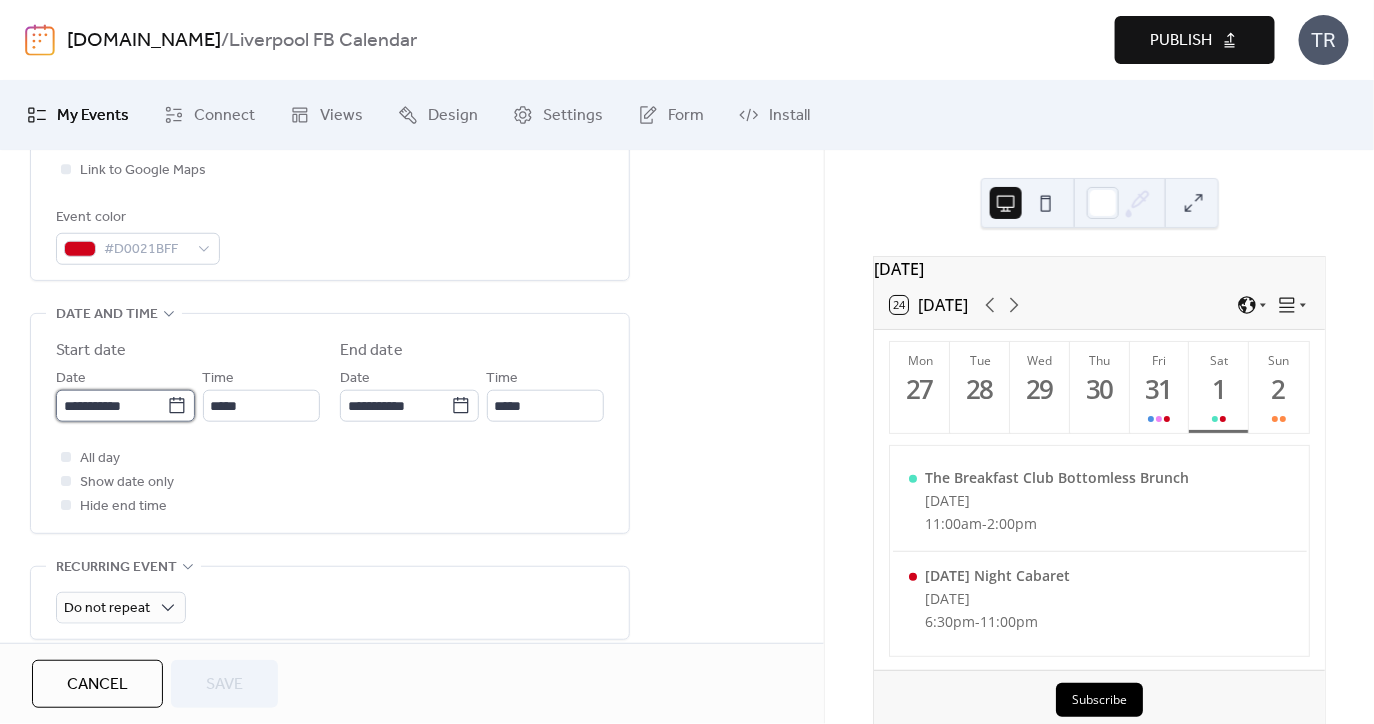 click on "**********" at bounding box center (111, 406) 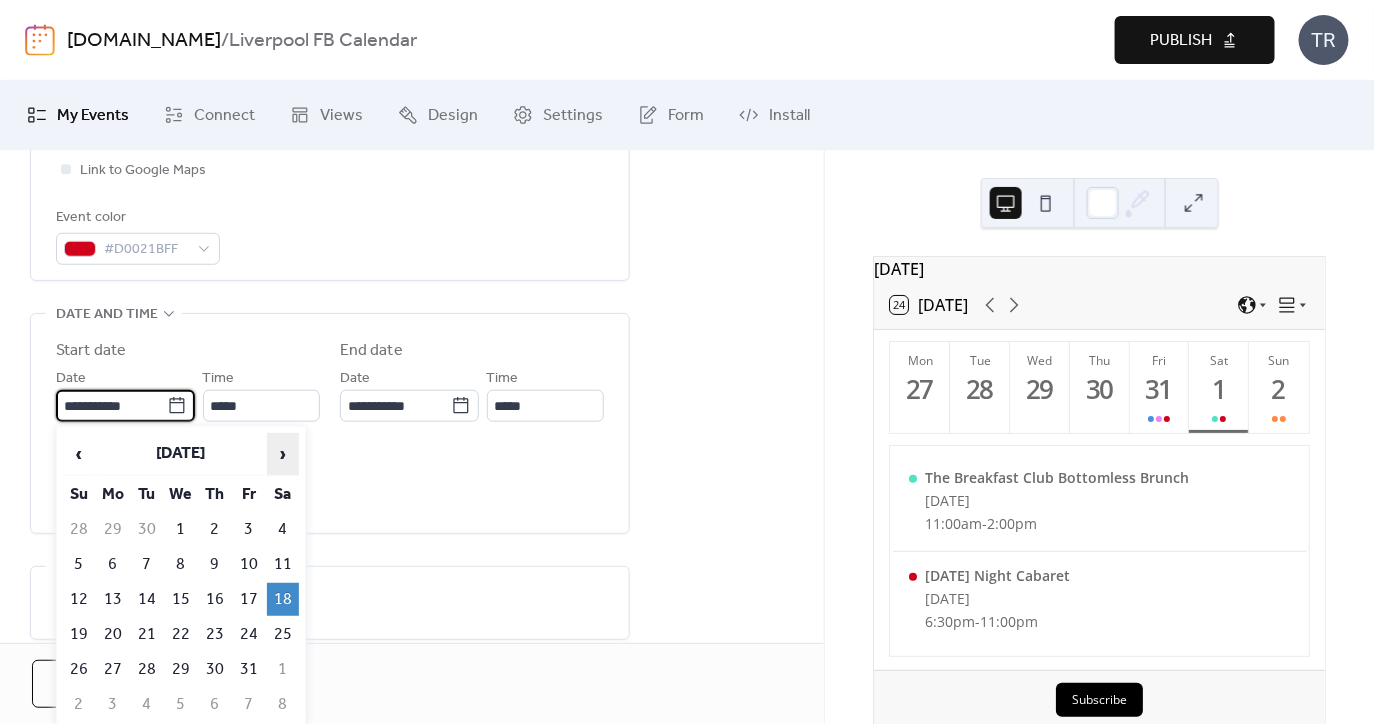 click on "›" at bounding box center [283, 454] 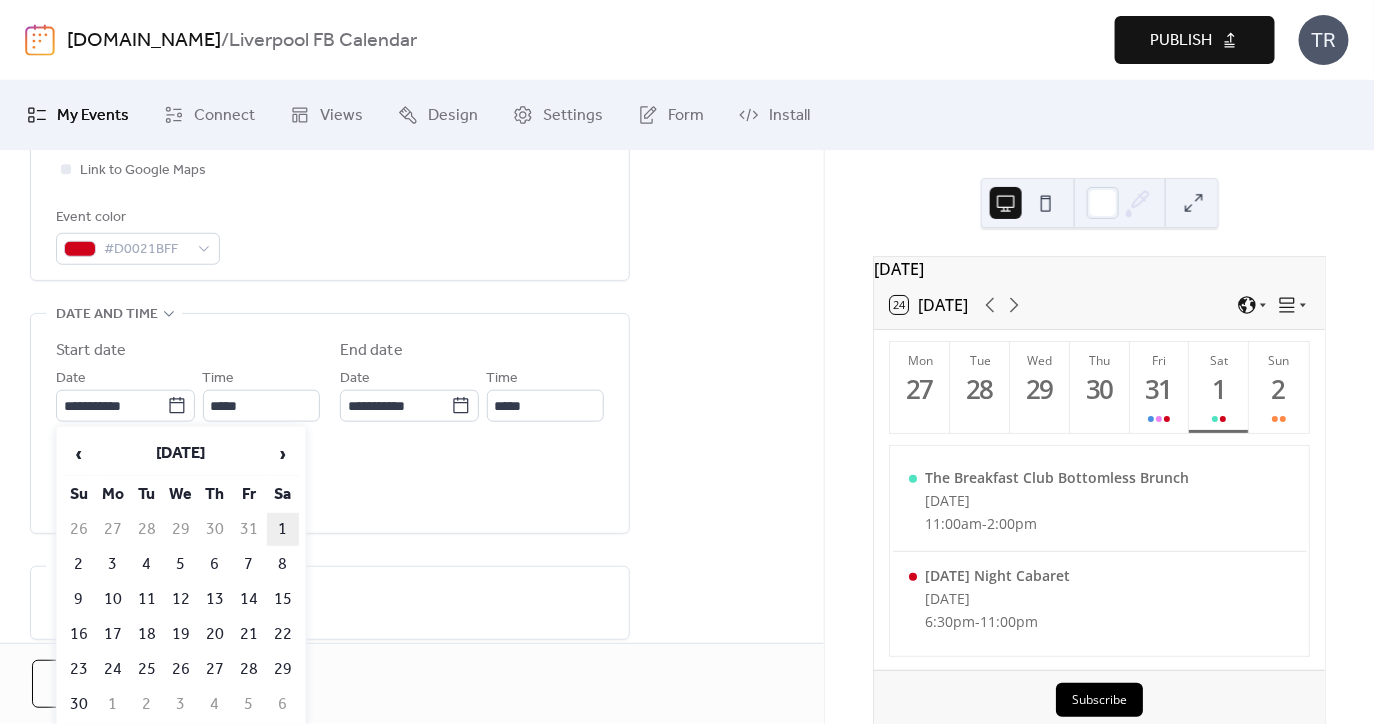 click on "1" at bounding box center (283, 529) 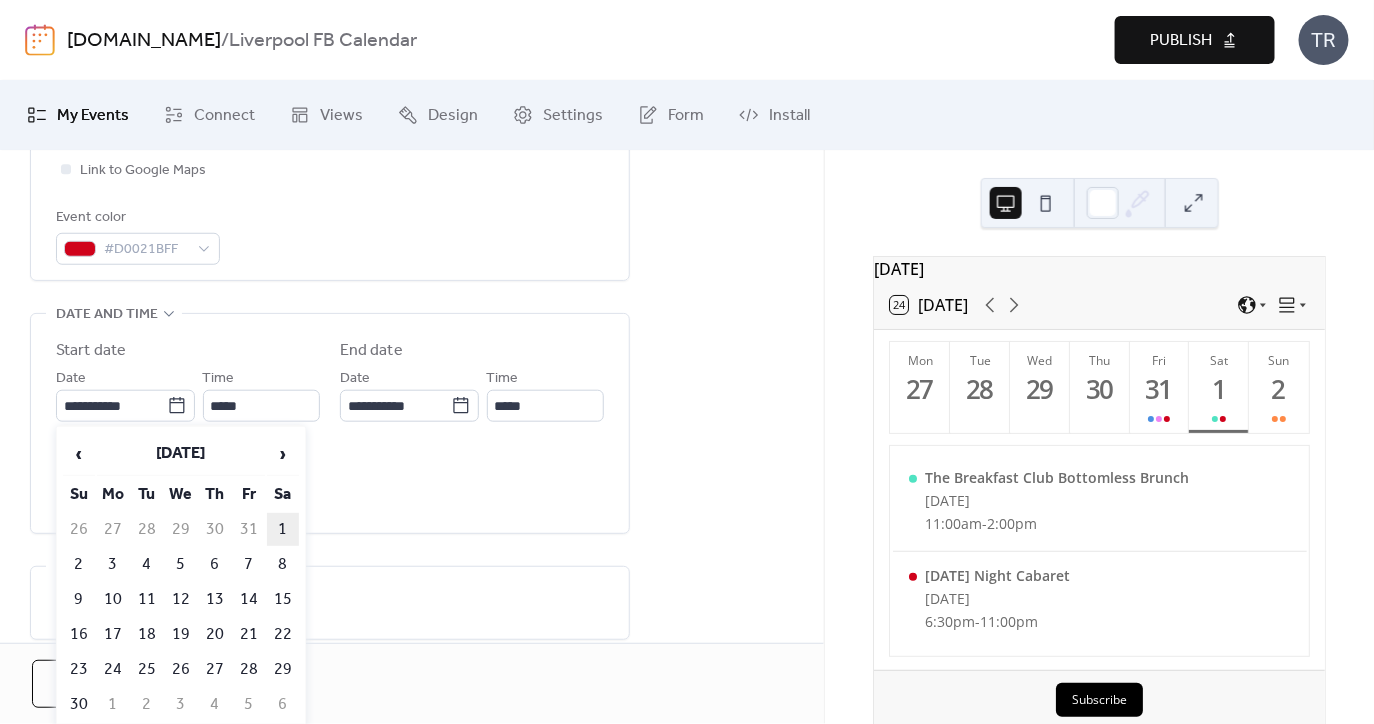 type on "**********" 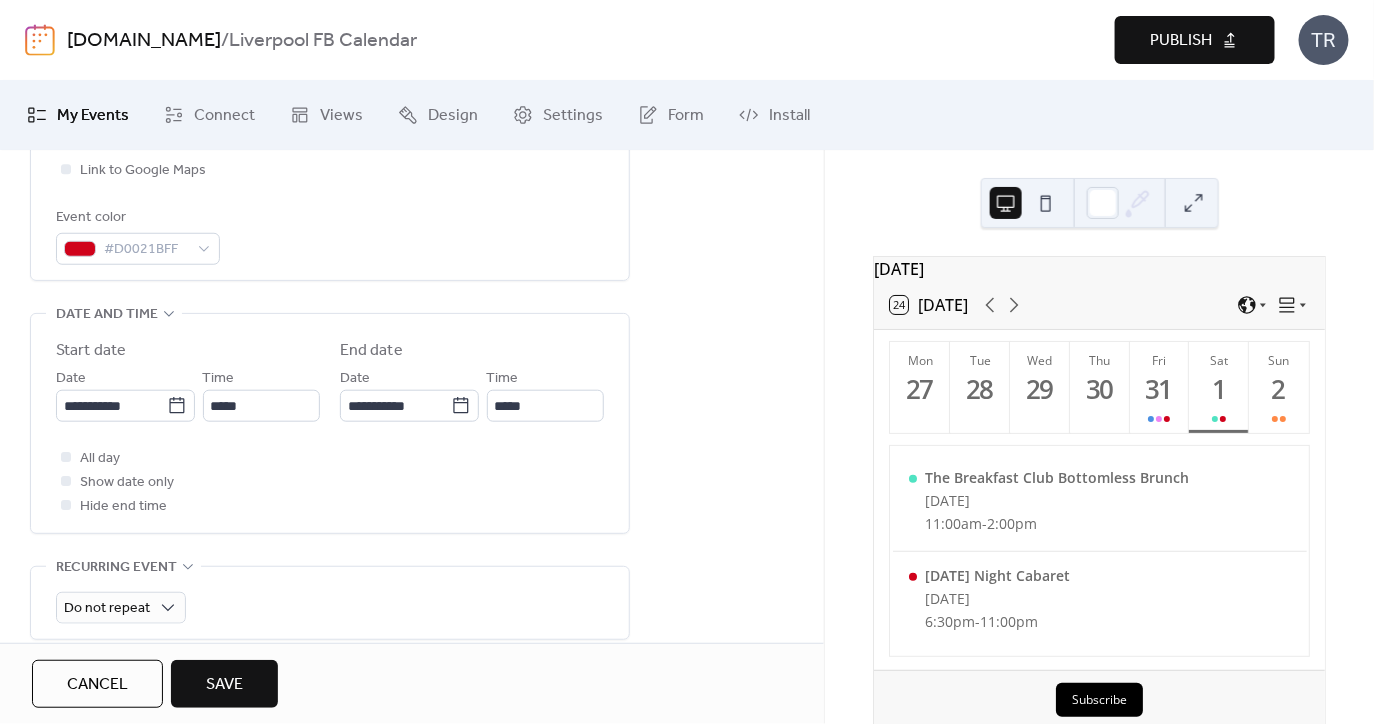 scroll, scrollTop: 550, scrollLeft: 0, axis: vertical 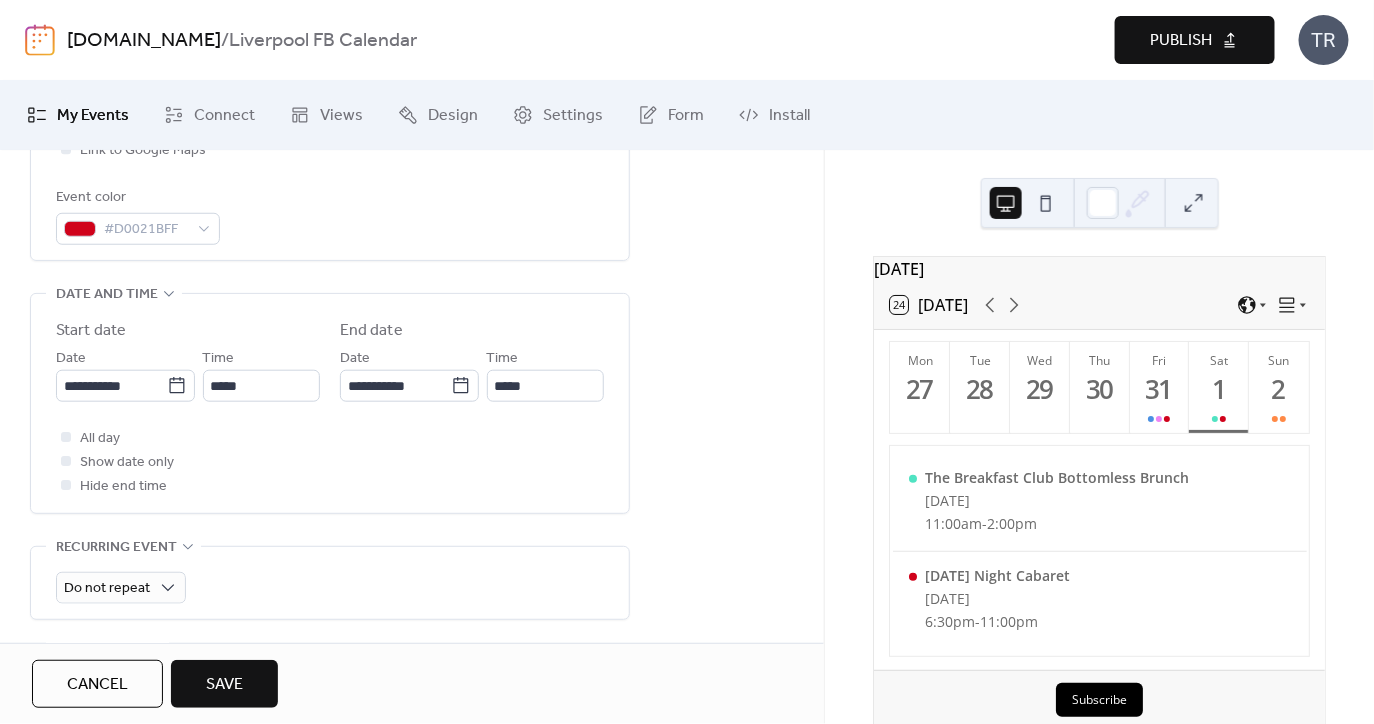 click on "Save" at bounding box center [224, 684] 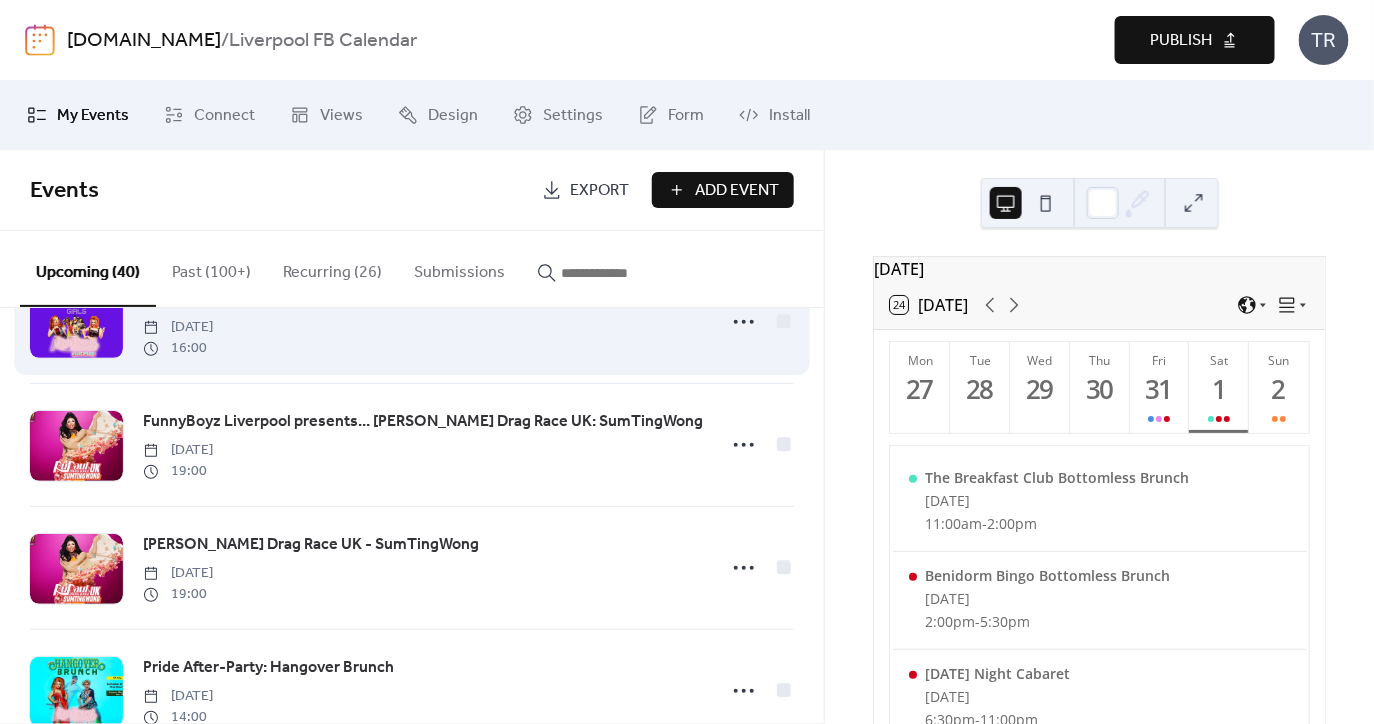 scroll, scrollTop: 97, scrollLeft: 0, axis: vertical 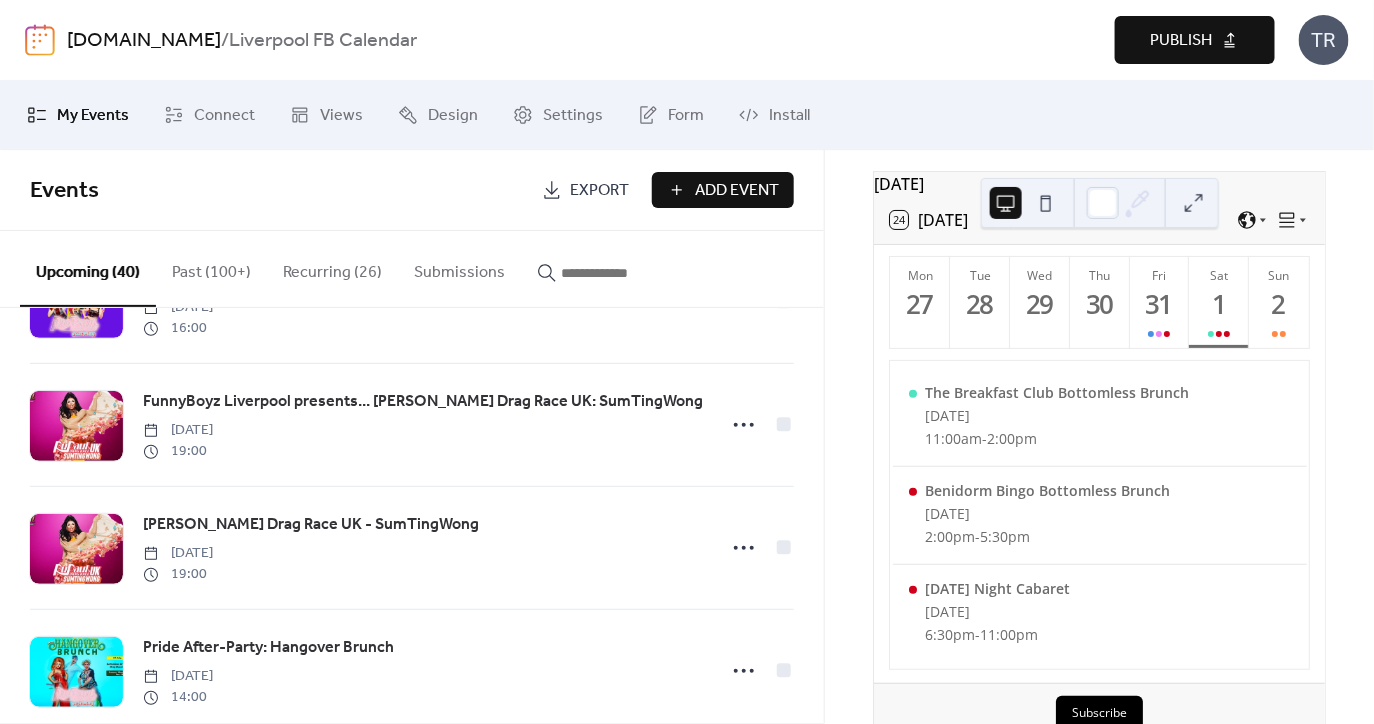 click 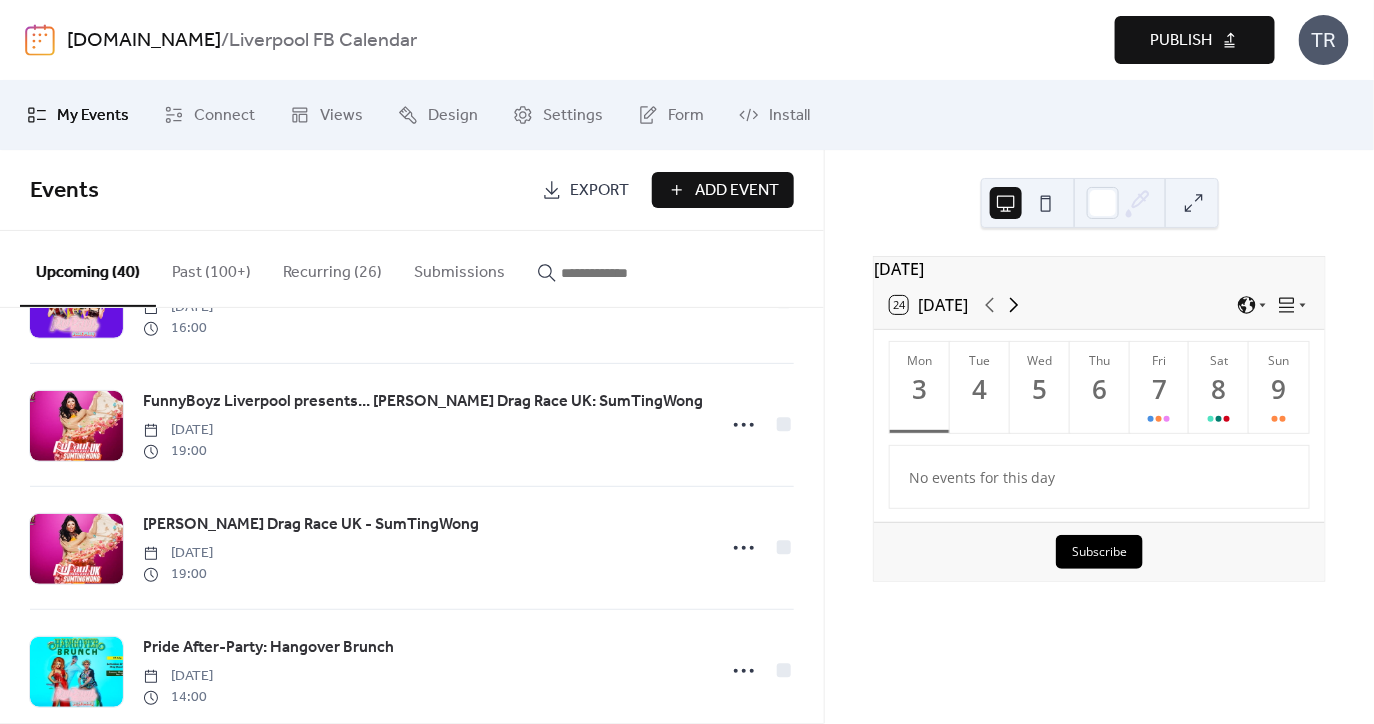 scroll, scrollTop: 0, scrollLeft: 0, axis: both 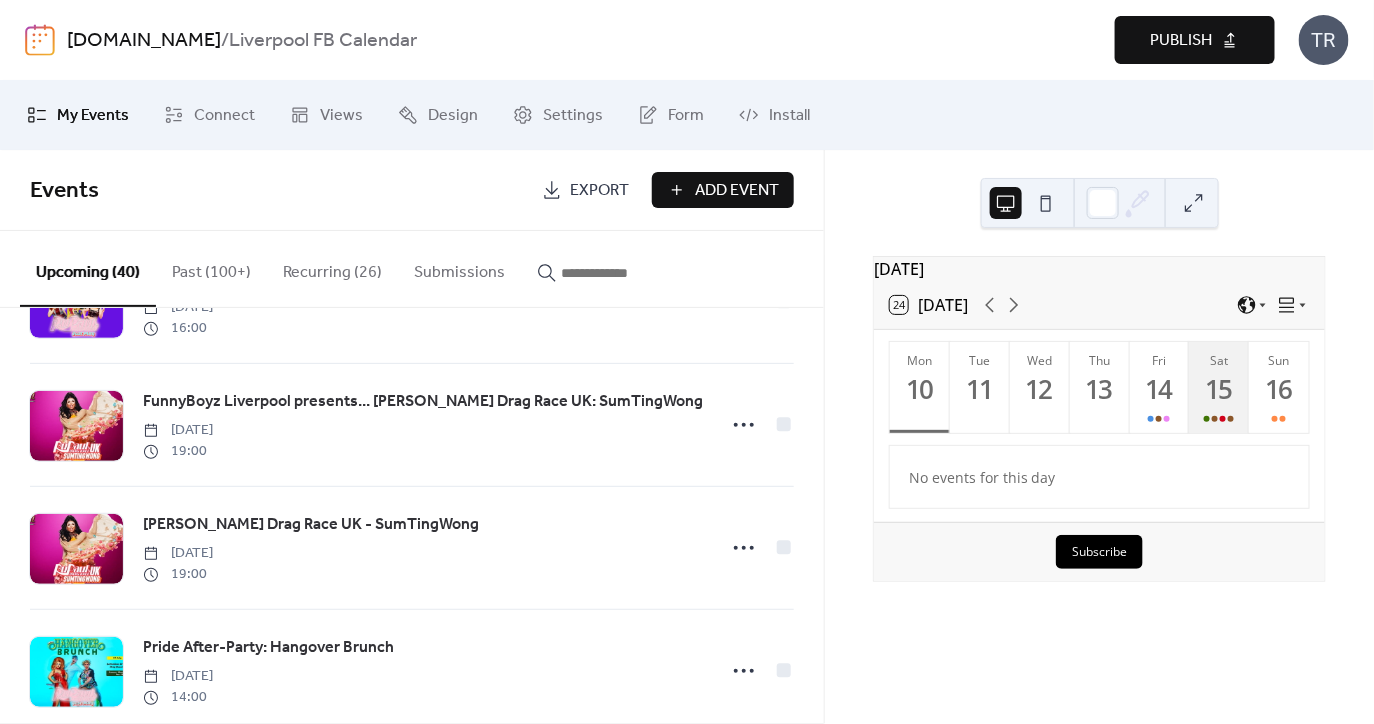 click at bounding box center [1219, 419] 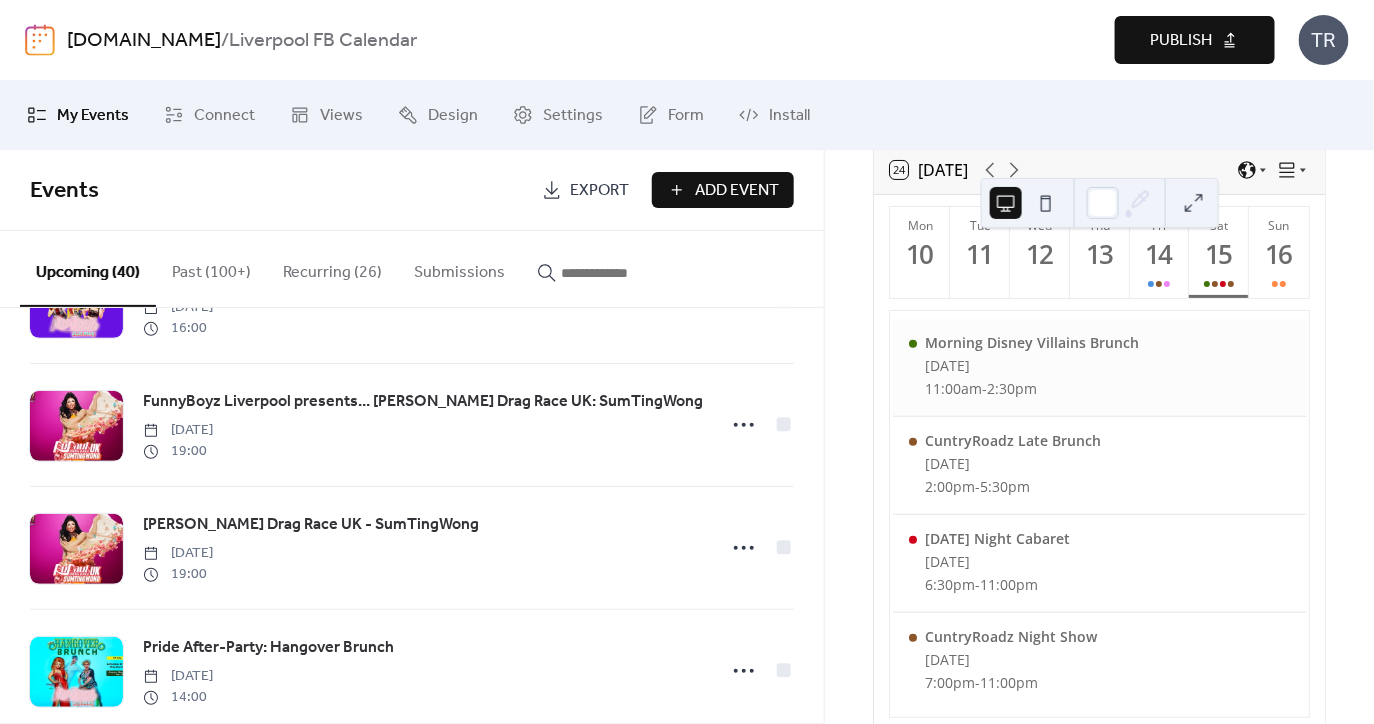scroll, scrollTop: 176, scrollLeft: 0, axis: vertical 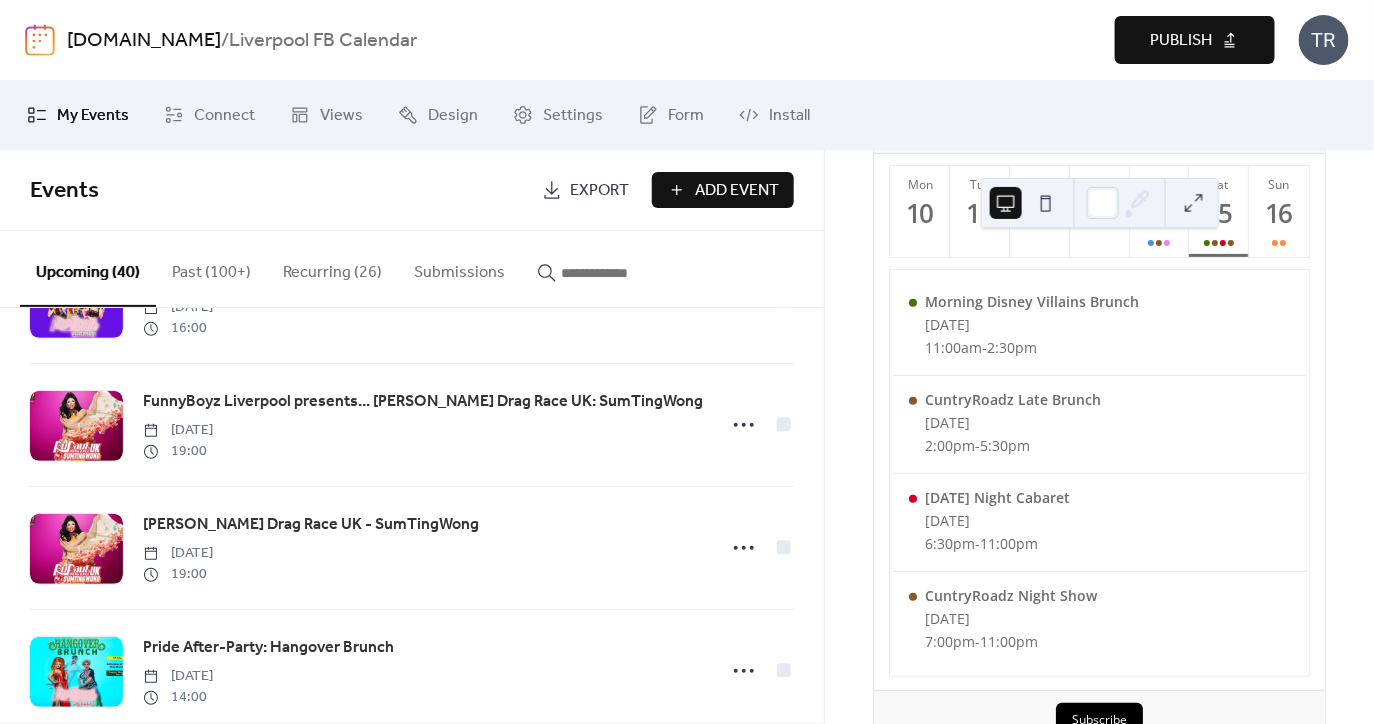 click at bounding box center [621, 273] 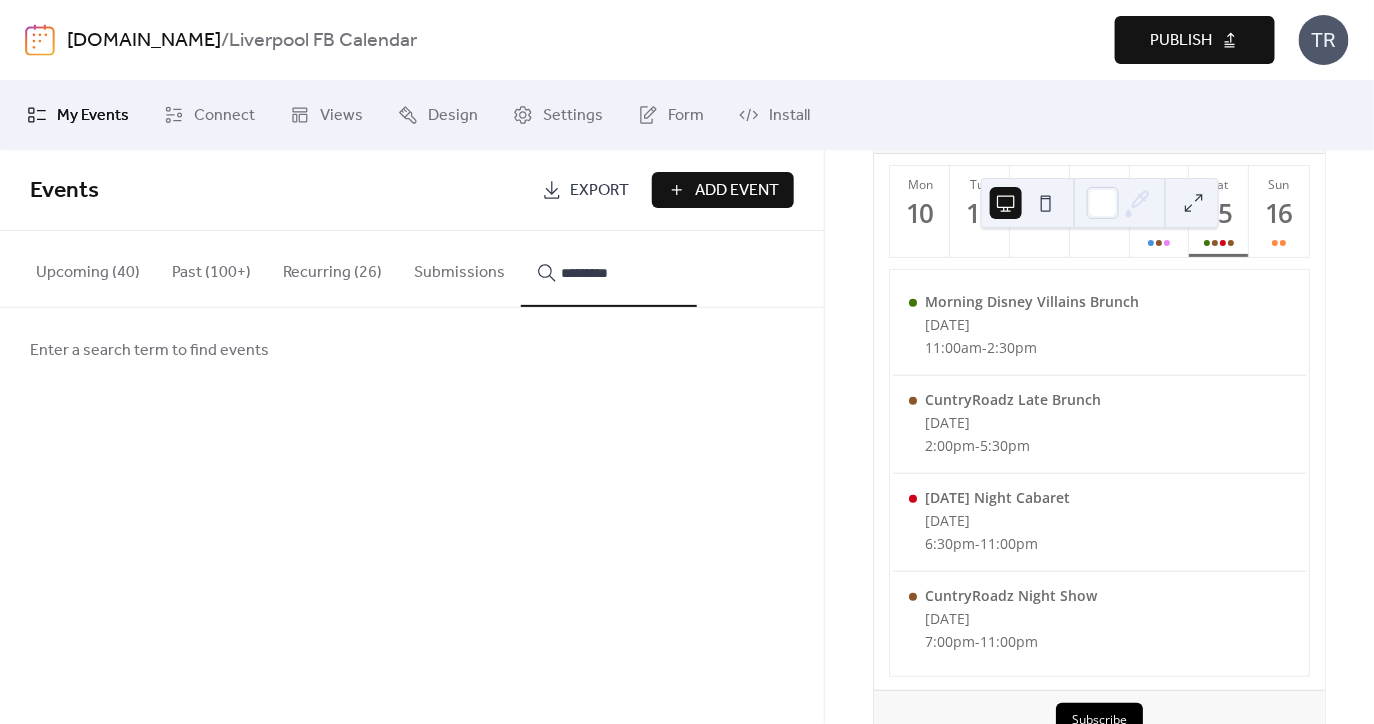 click on "**********" at bounding box center [609, 269] 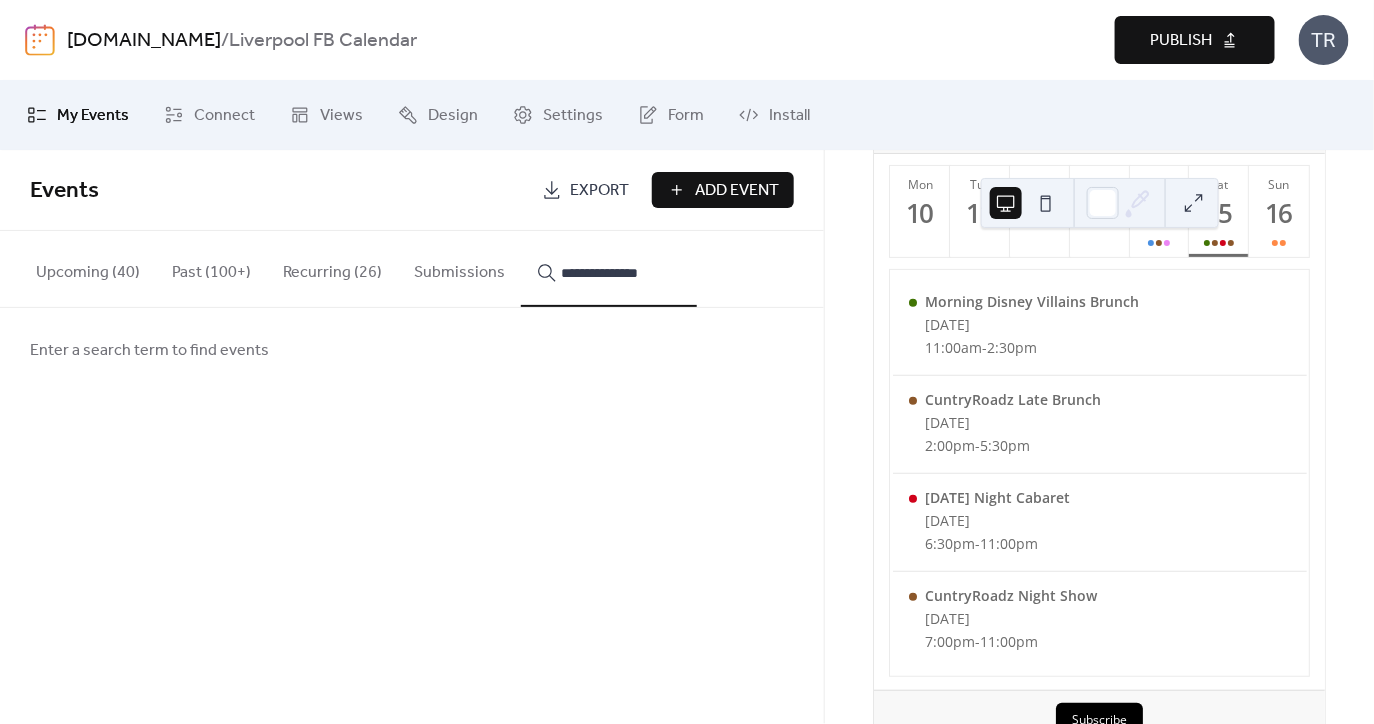 click on "**********" at bounding box center (609, 269) 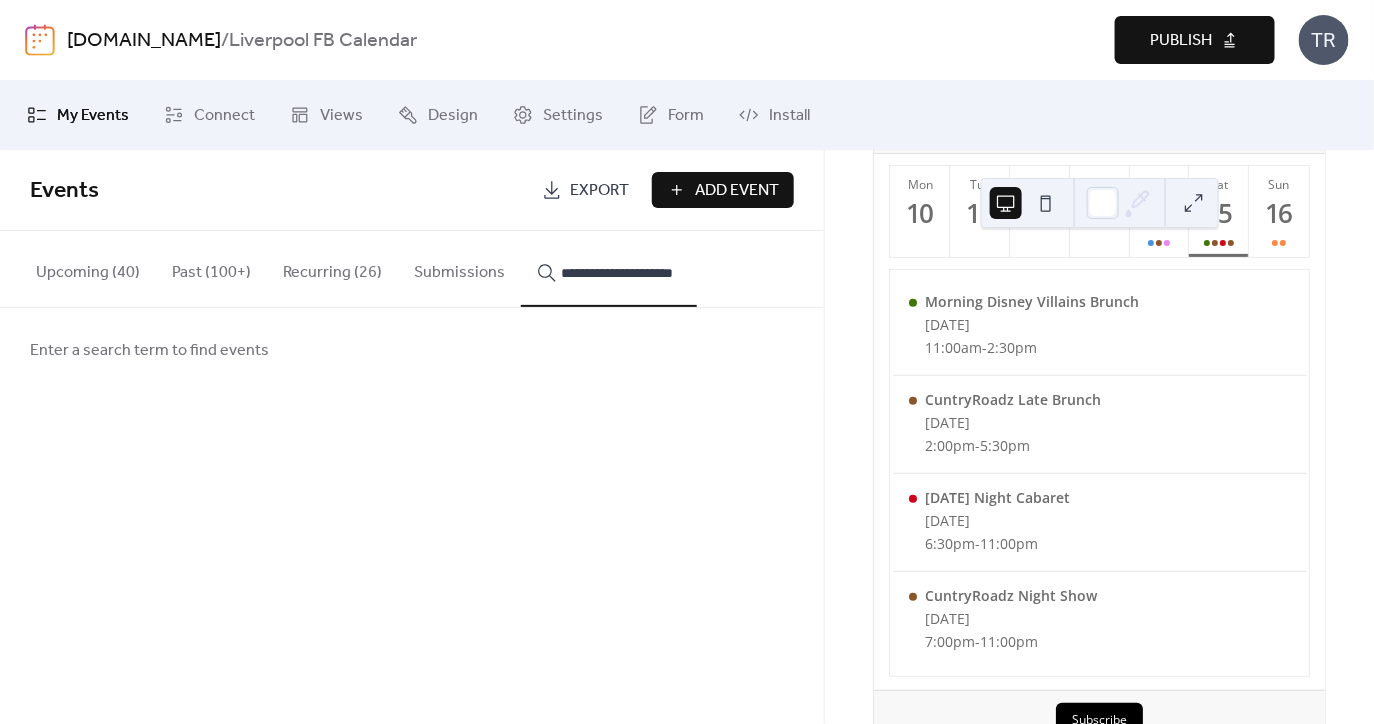 scroll, scrollTop: 0, scrollLeft: 15, axis: horizontal 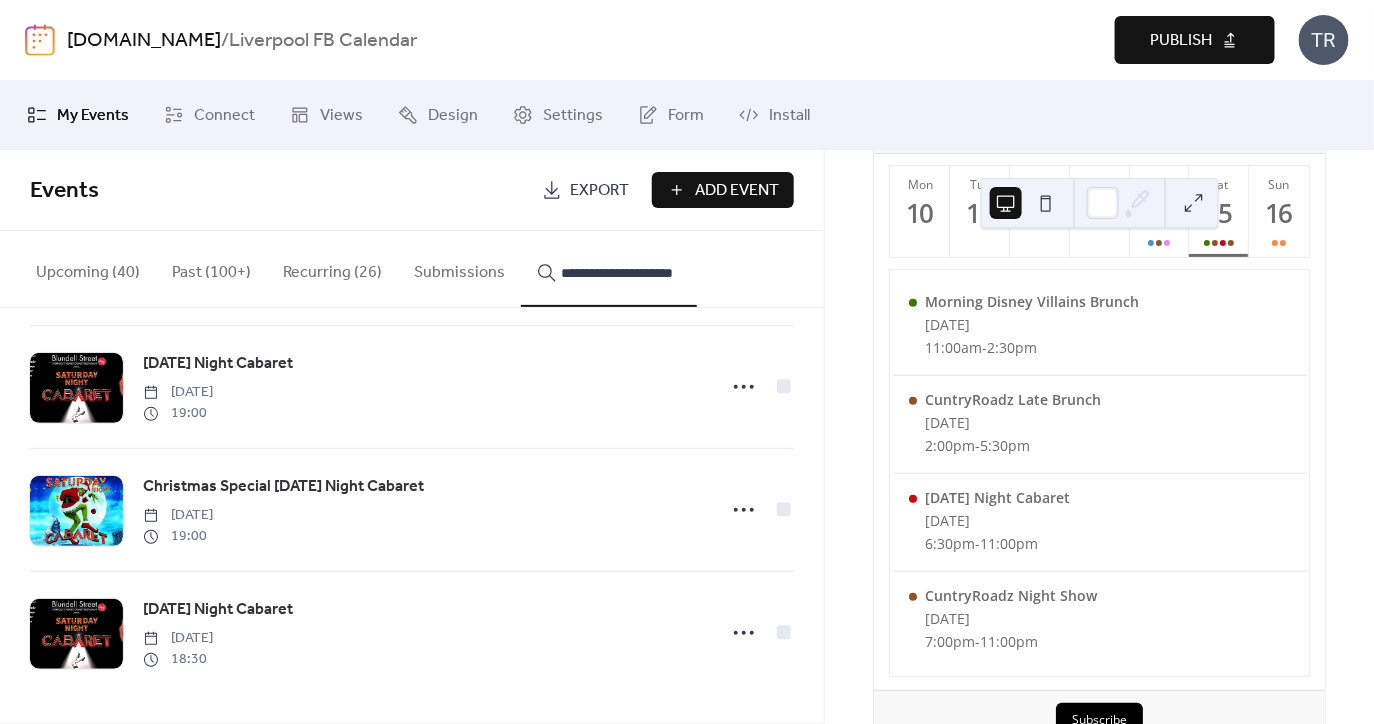 type on "**********" 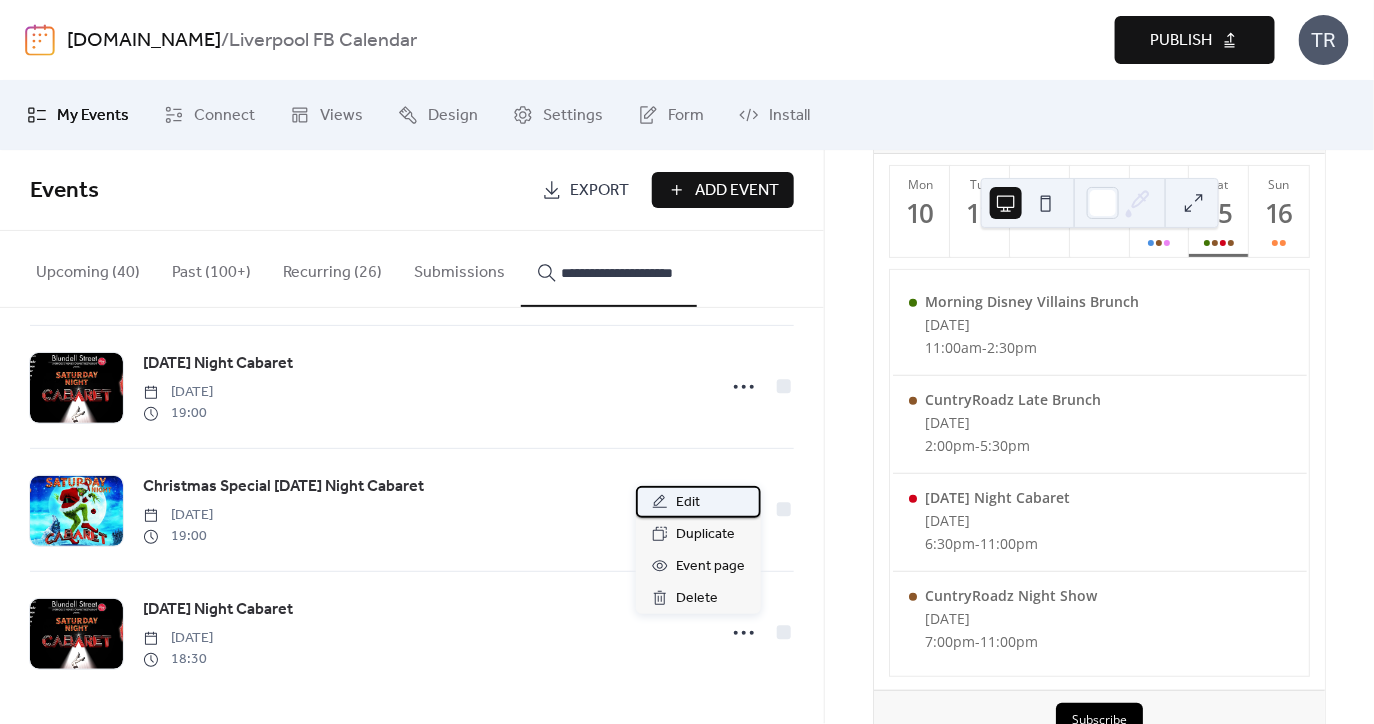 click on "Edit" at bounding box center [688, 503] 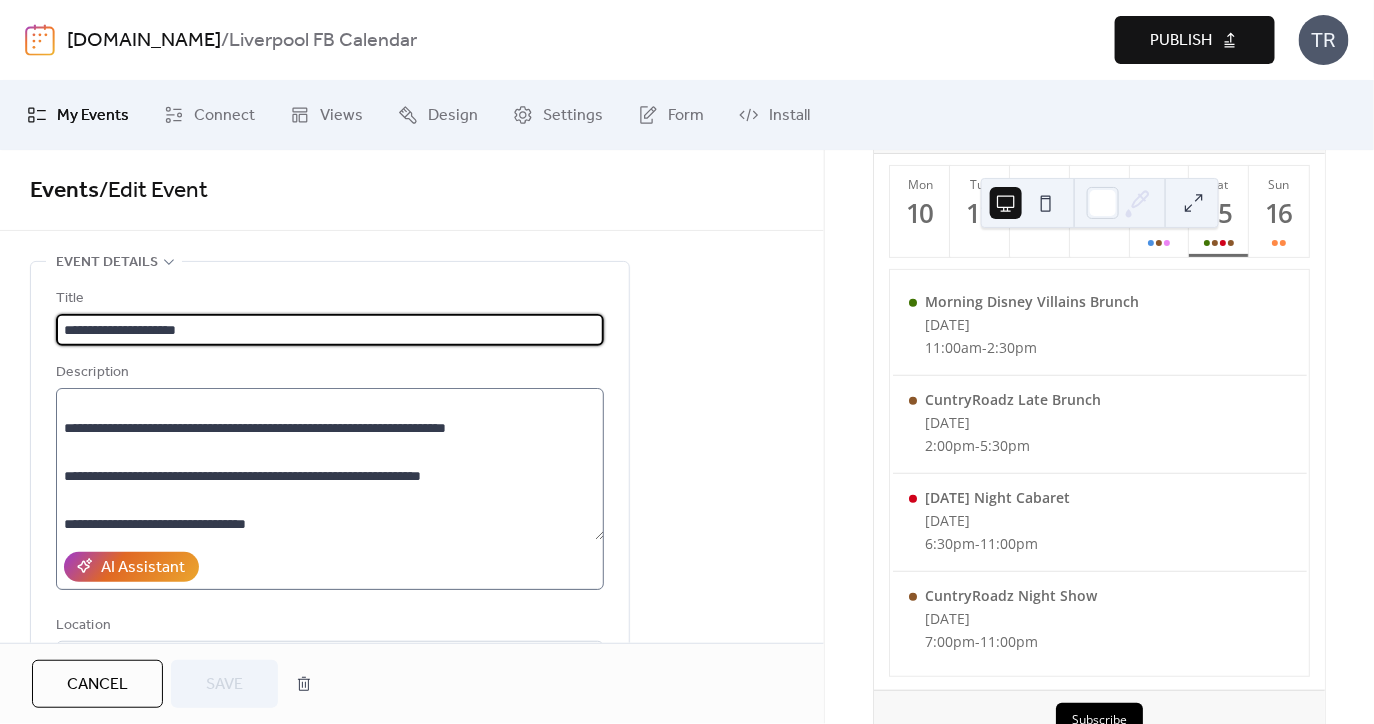 scroll, scrollTop: 647, scrollLeft: 0, axis: vertical 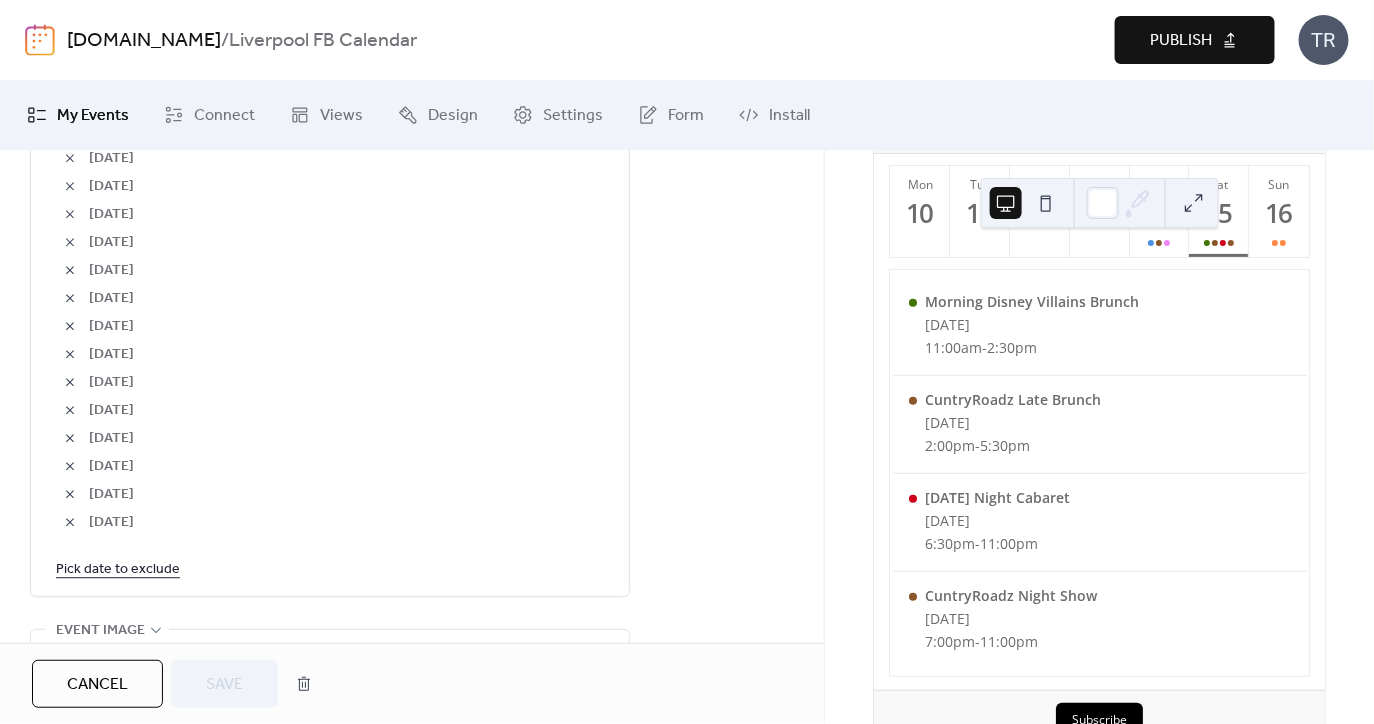 click on "Pick date to exclude" at bounding box center (118, 568) 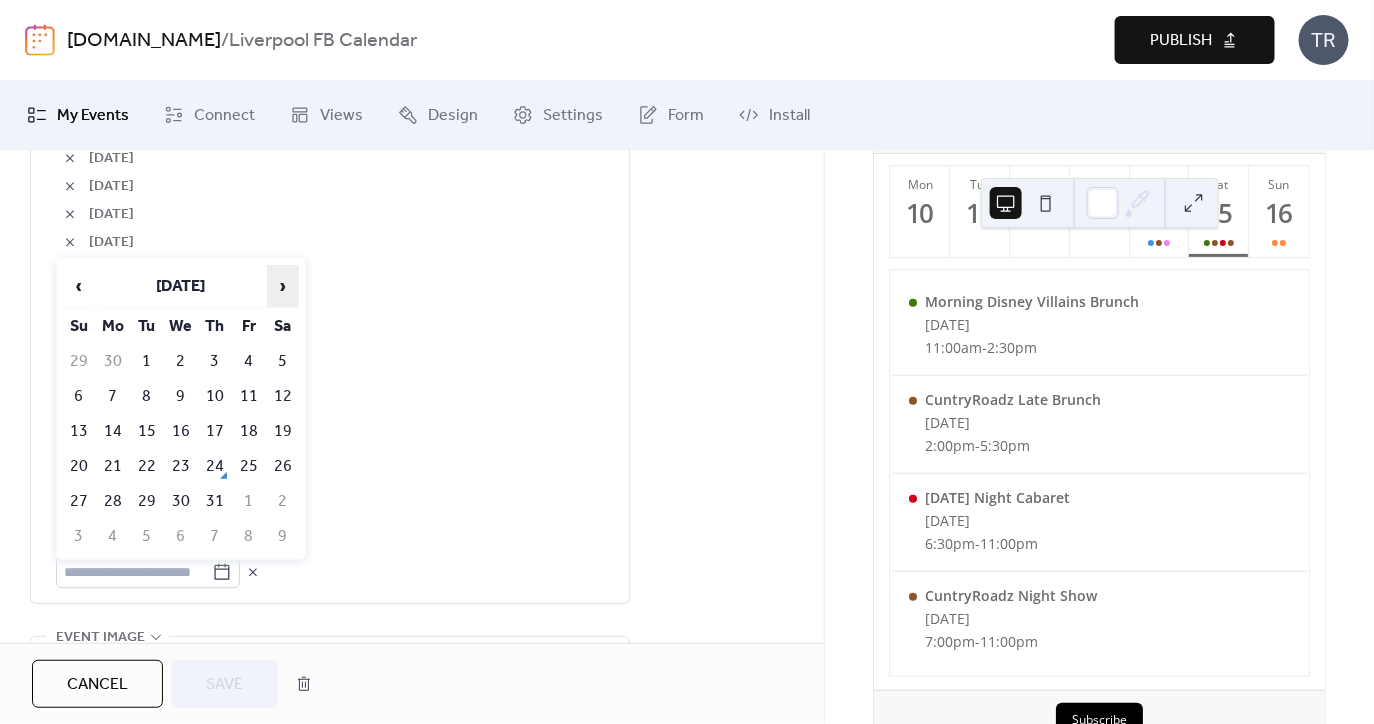 click on "›" at bounding box center (283, 286) 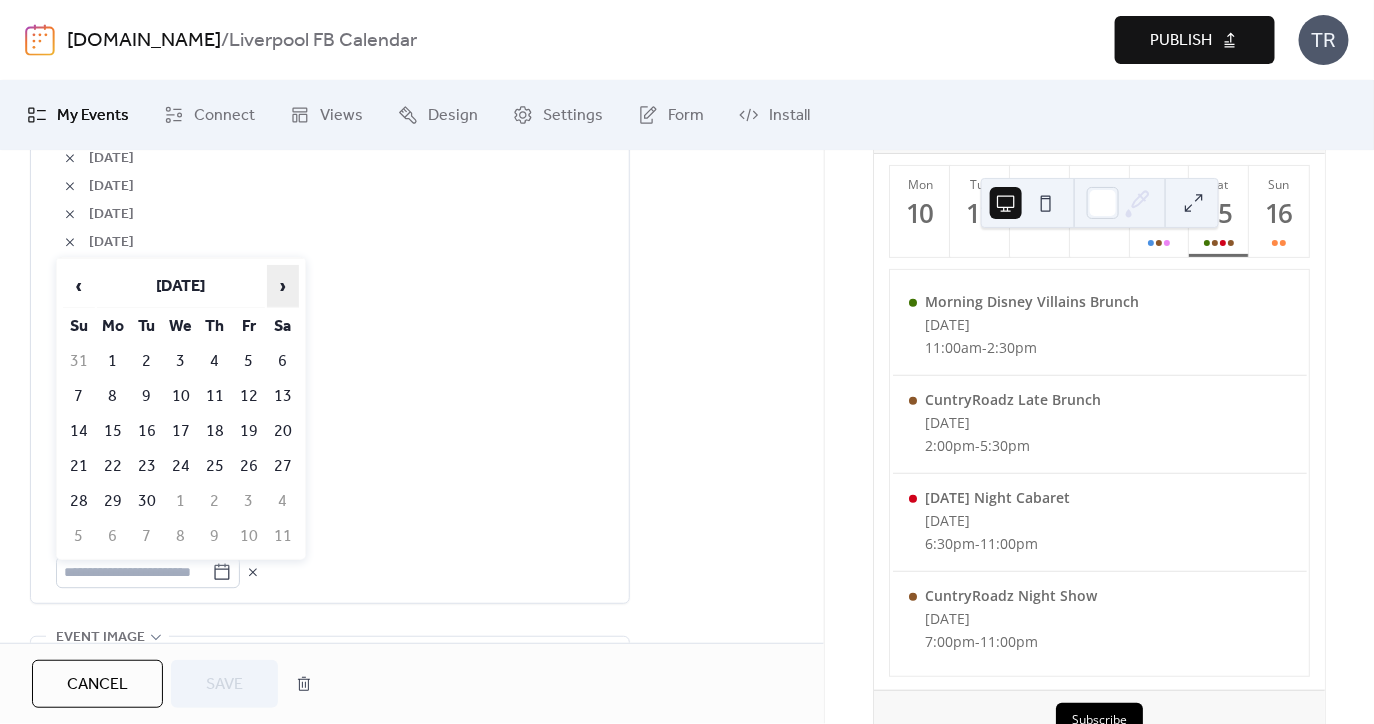 click on "›" at bounding box center [283, 286] 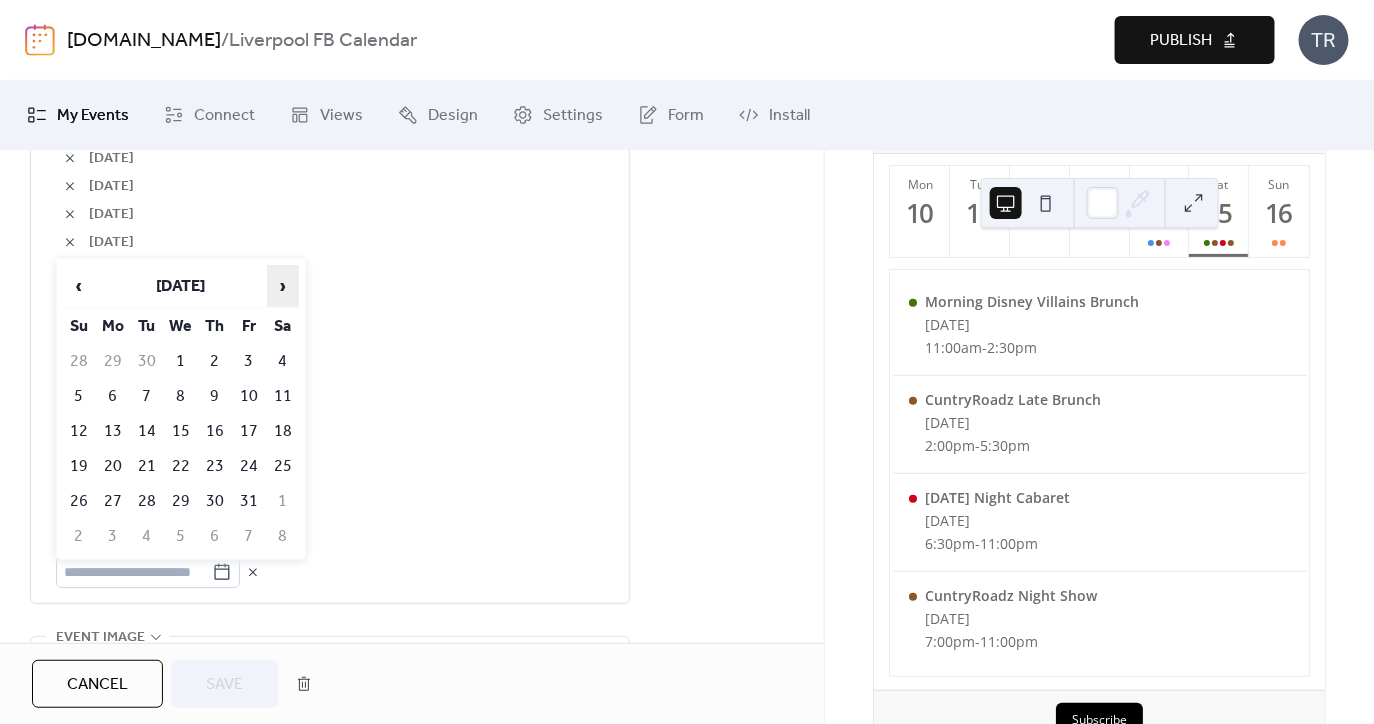 click on "›" at bounding box center (283, 286) 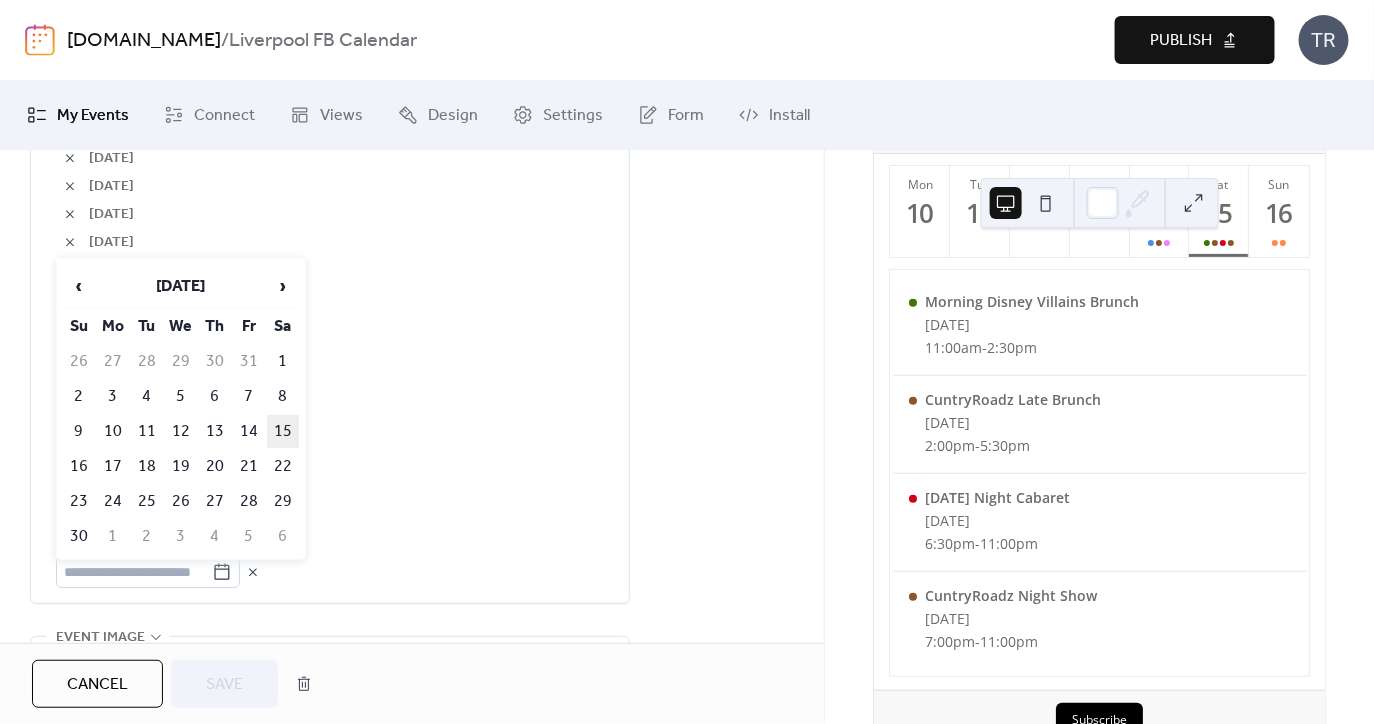 click on "15" at bounding box center [283, 431] 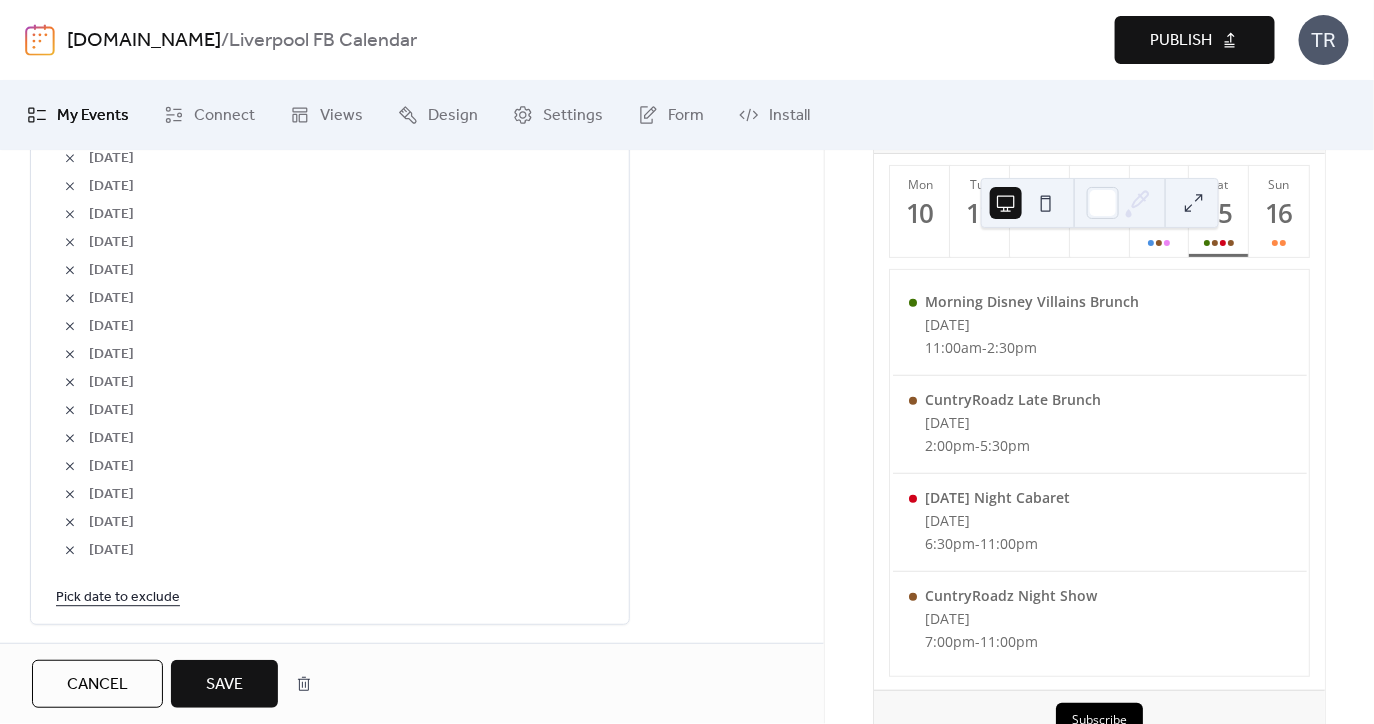 click on "Save" at bounding box center (224, 685) 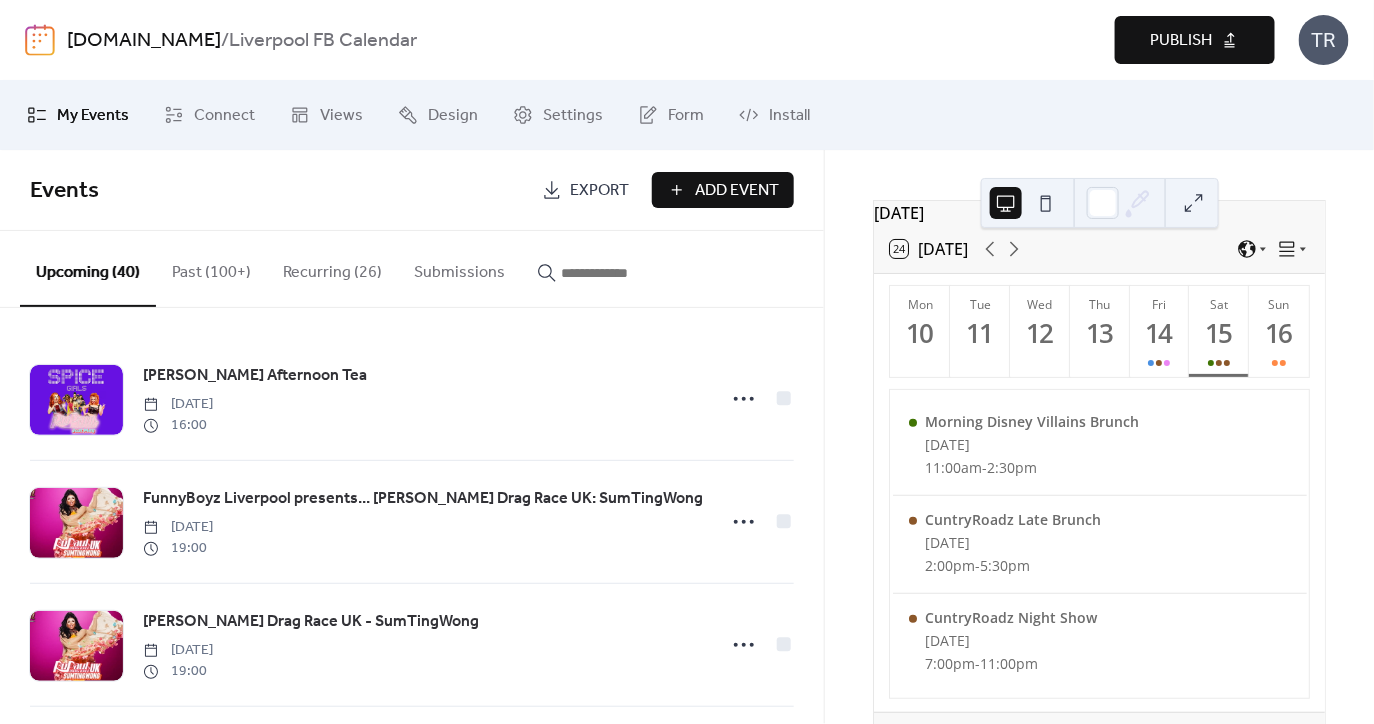 scroll, scrollTop: 10, scrollLeft: 0, axis: vertical 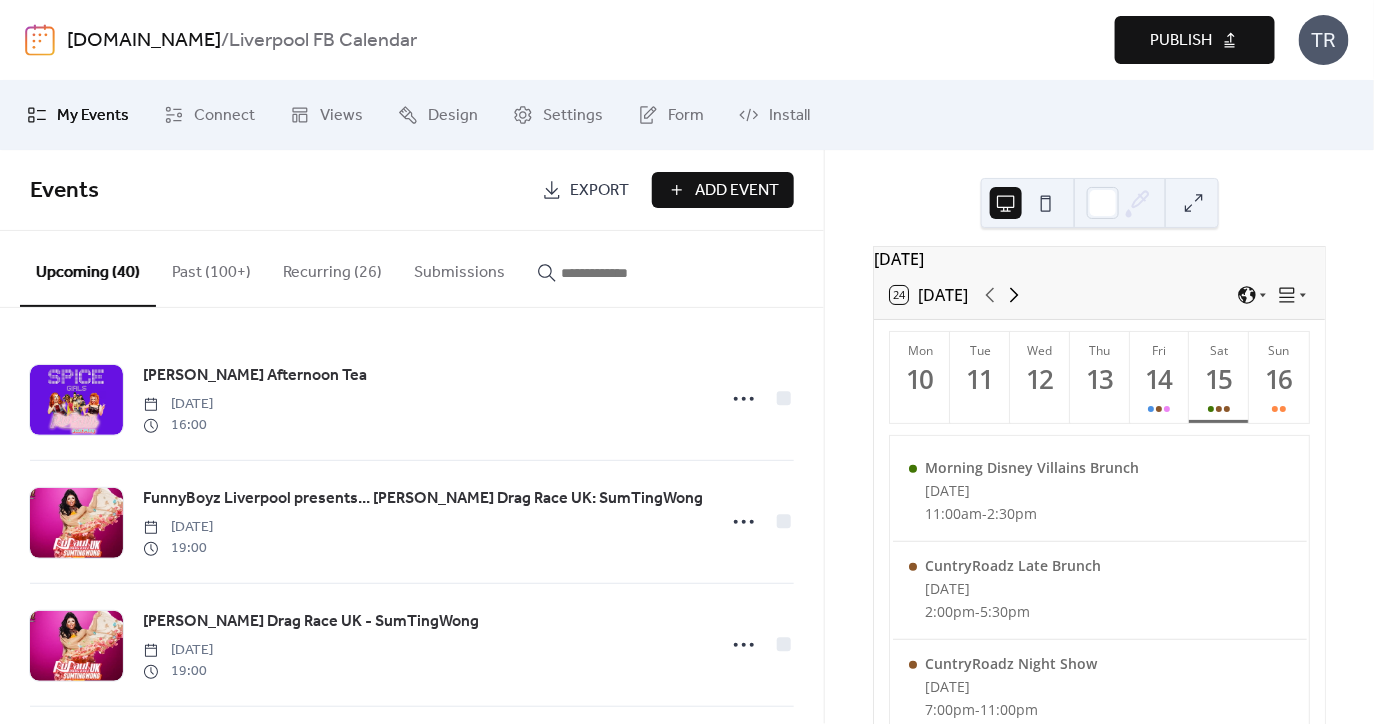 click 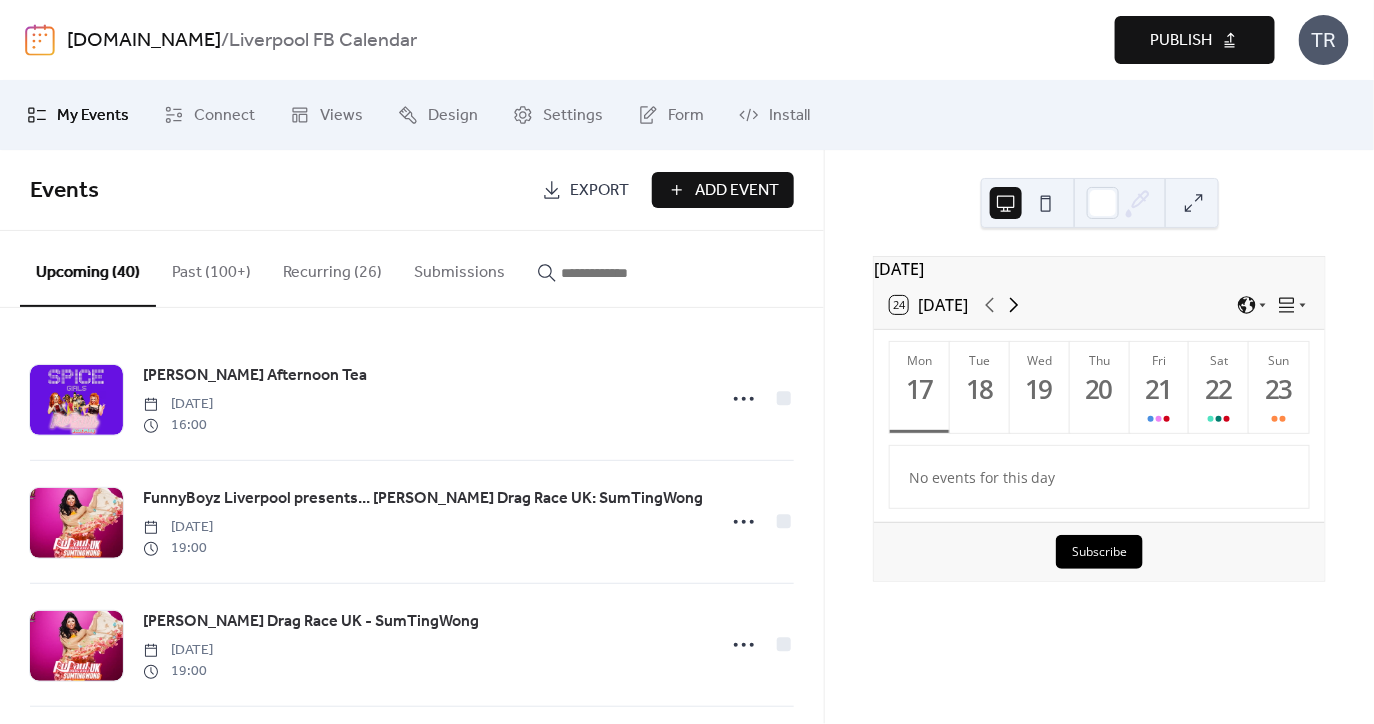 scroll, scrollTop: 0, scrollLeft: 0, axis: both 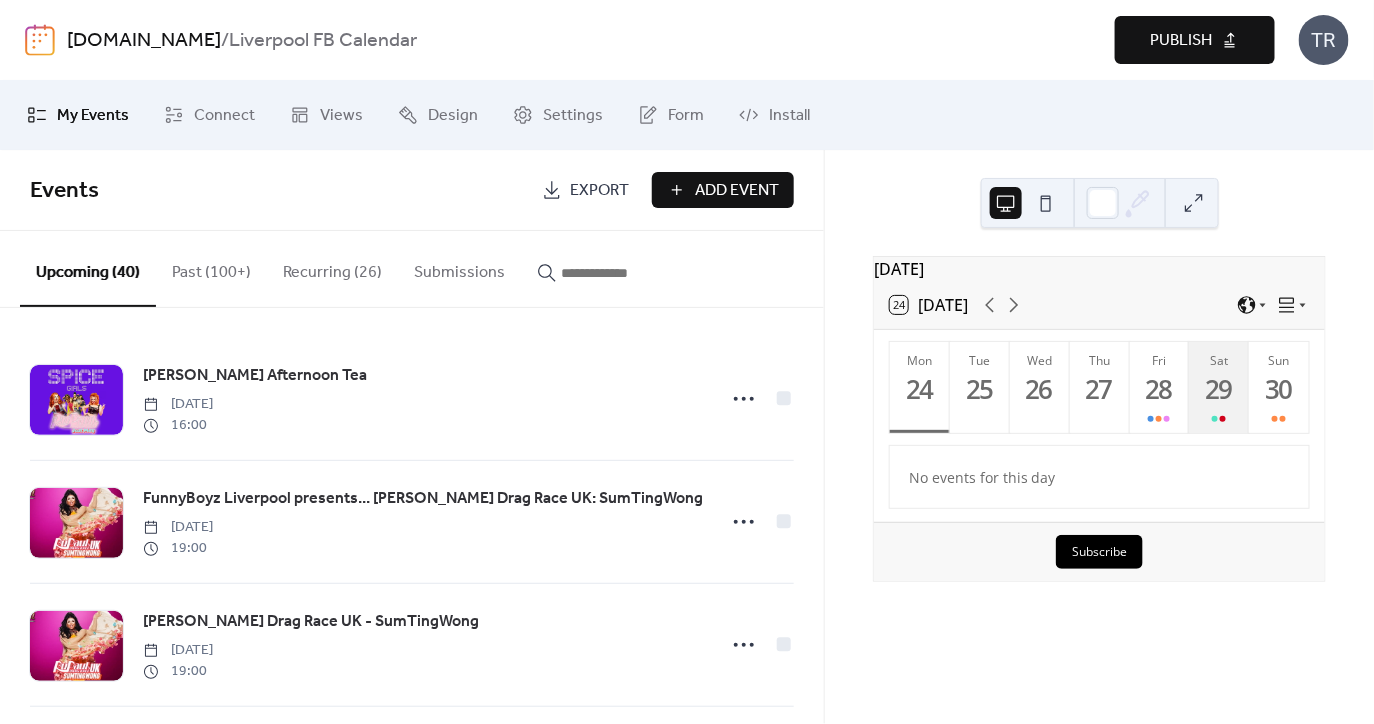 click on "29" at bounding box center (1218, 389) 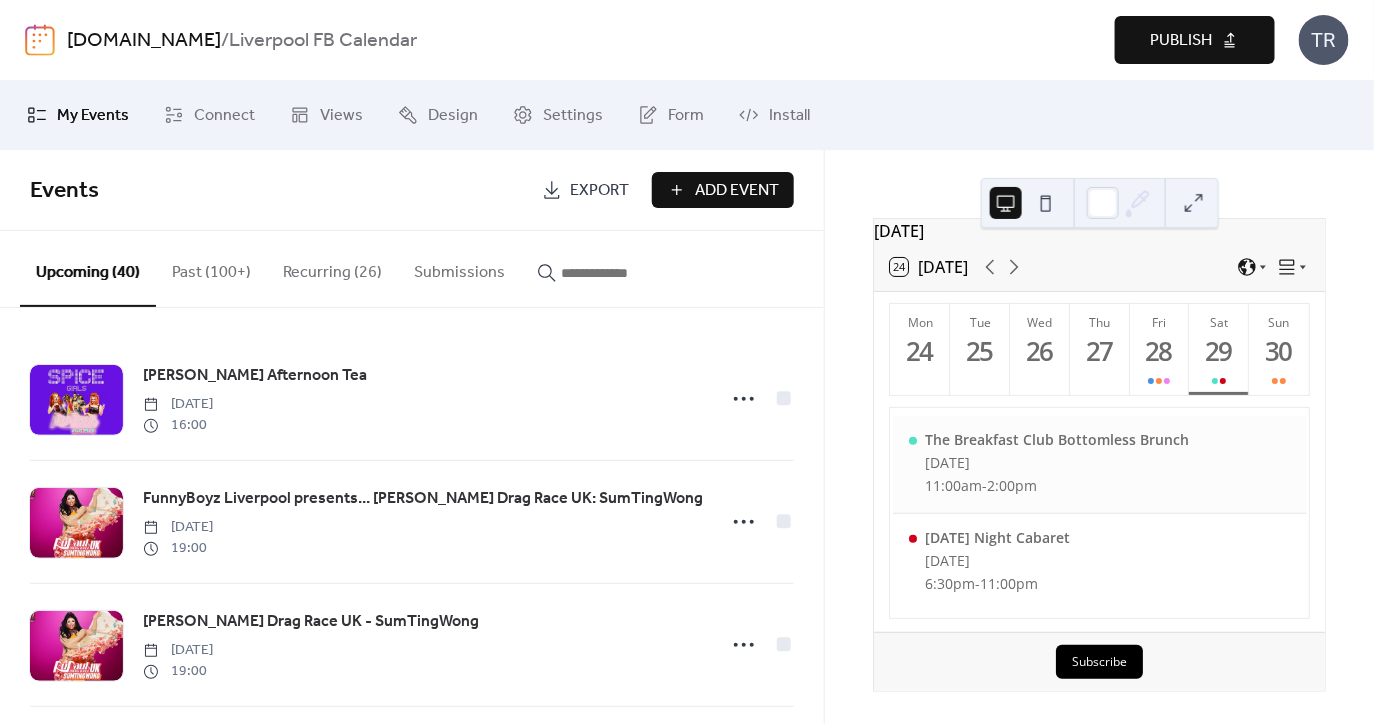 scroll, scrollTop: 48, scrollLeft: 0, axis: vertical 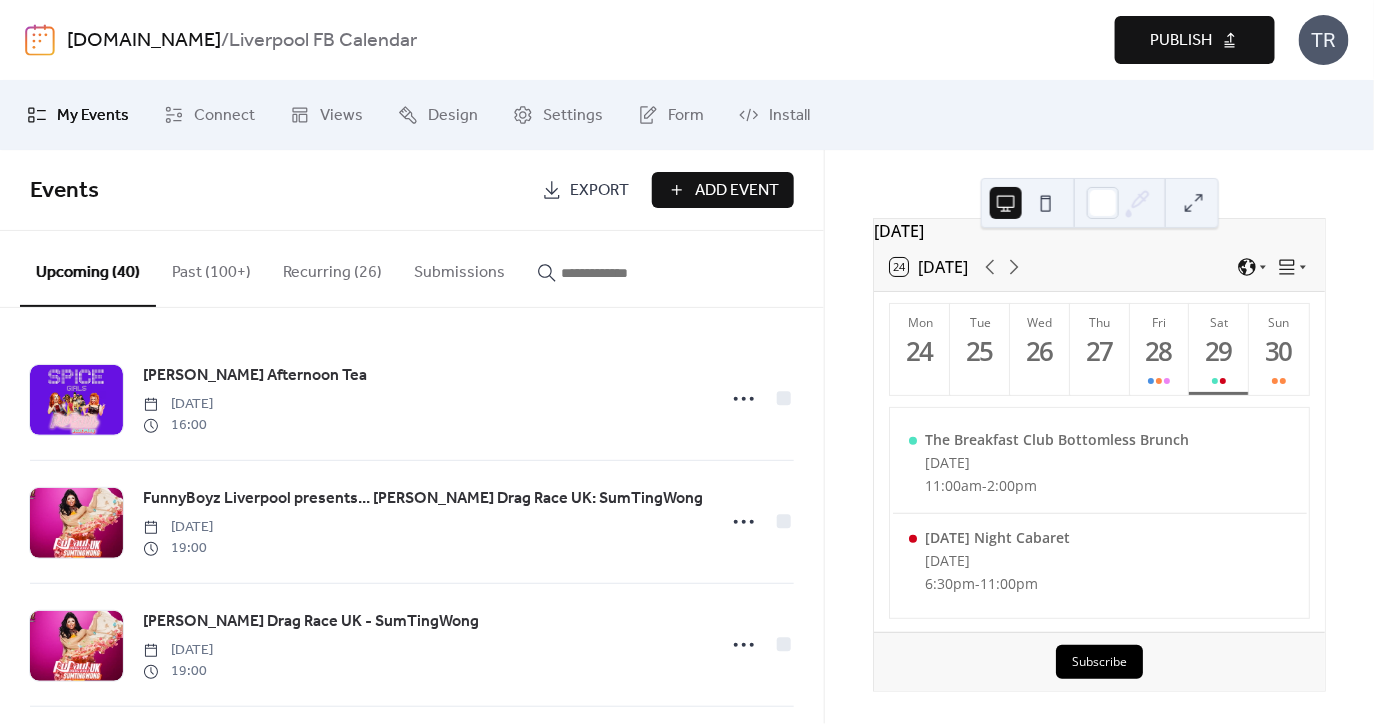 click at bounding box center (621, 273) 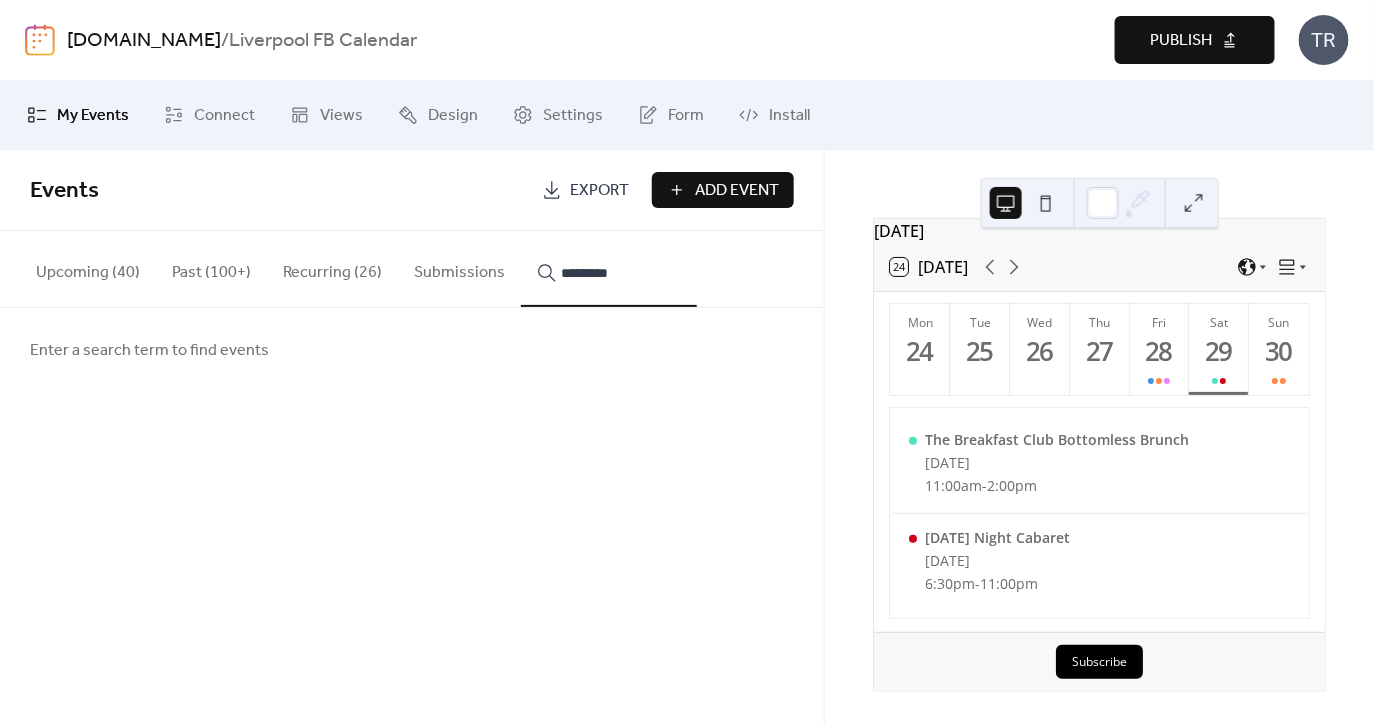 click on "********" at bounding box center [609, 269] 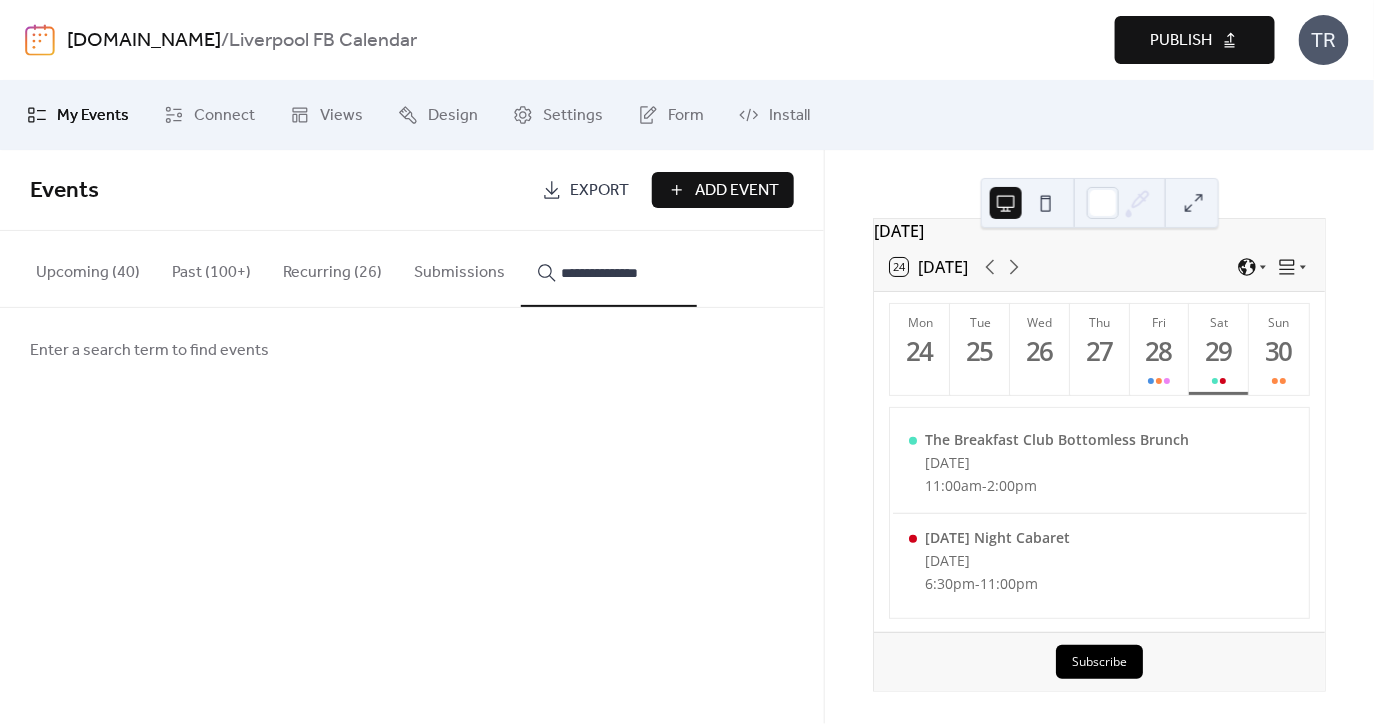 click on "**********" at bounding box center (609, 269) 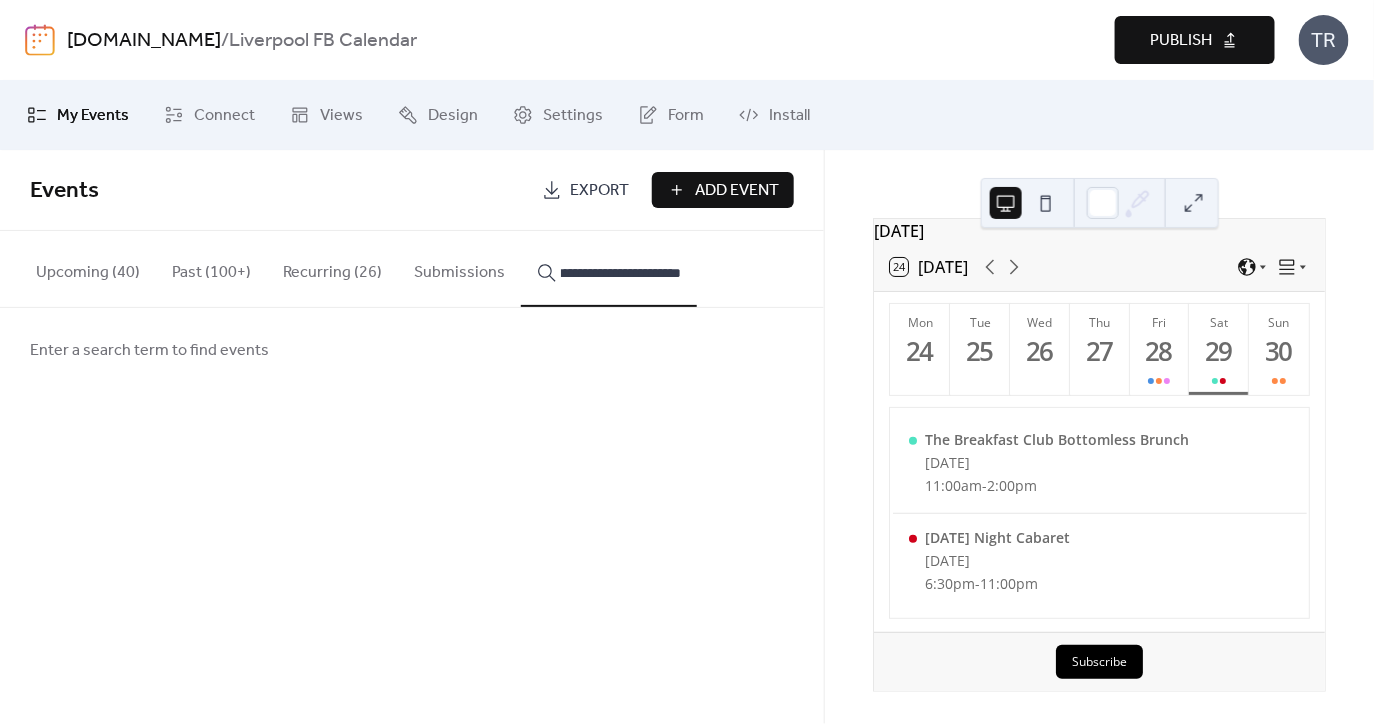 scroll, scrollTop: 0, scrollLeft: 46, axis: horizontal 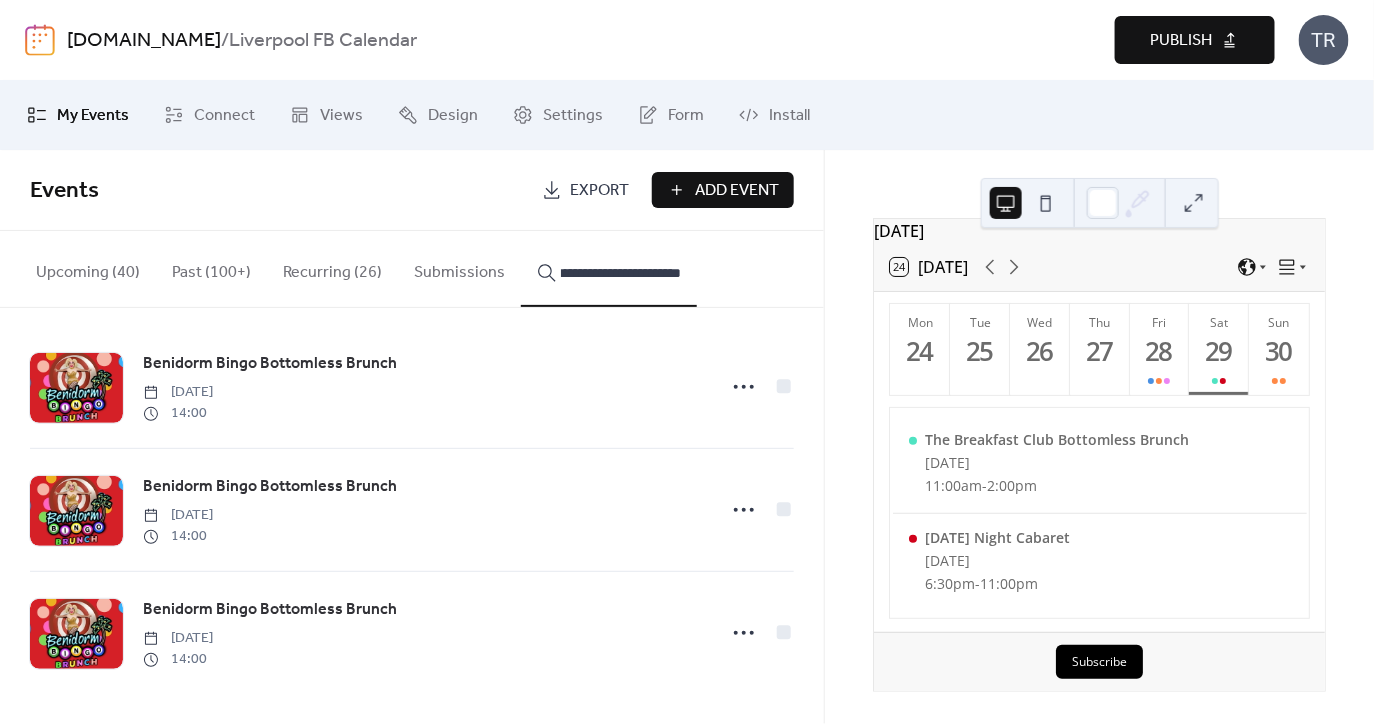 type on "**********" 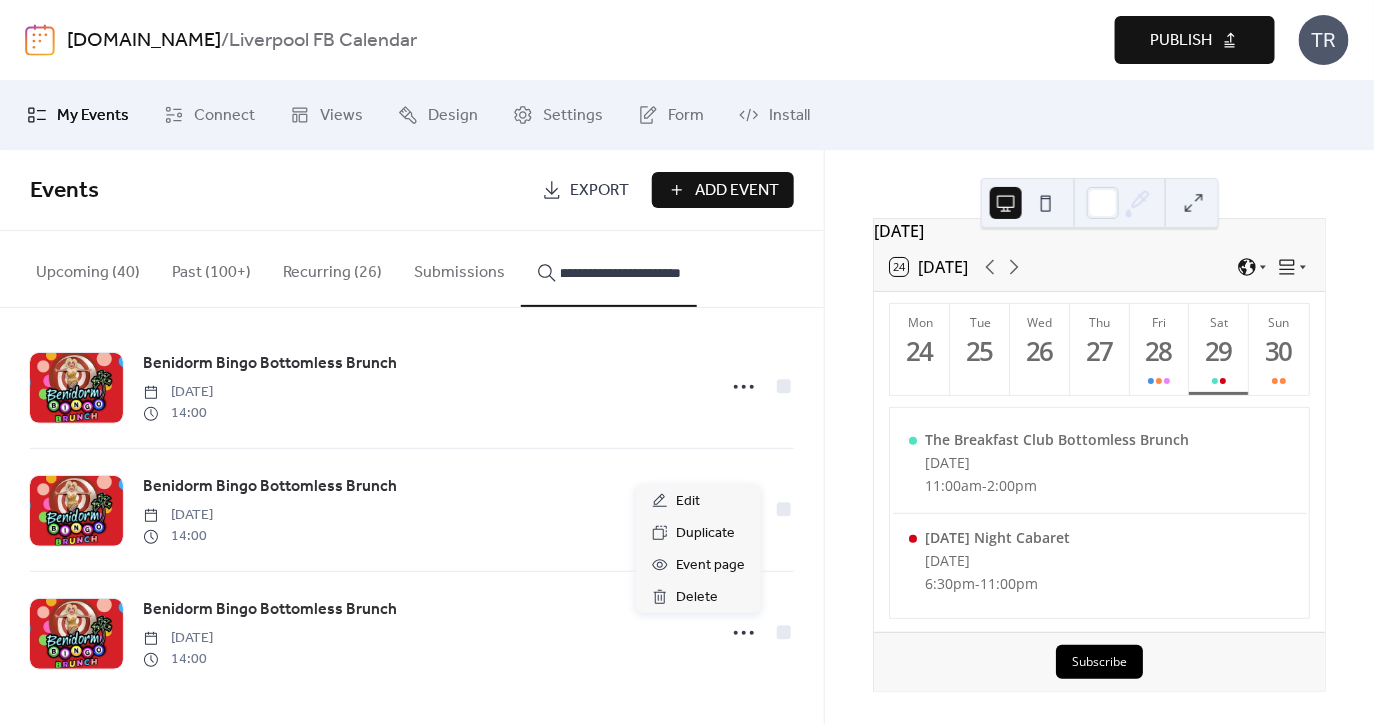 scroll, scrollTop: 0, scrollLeft: 0, axis: both 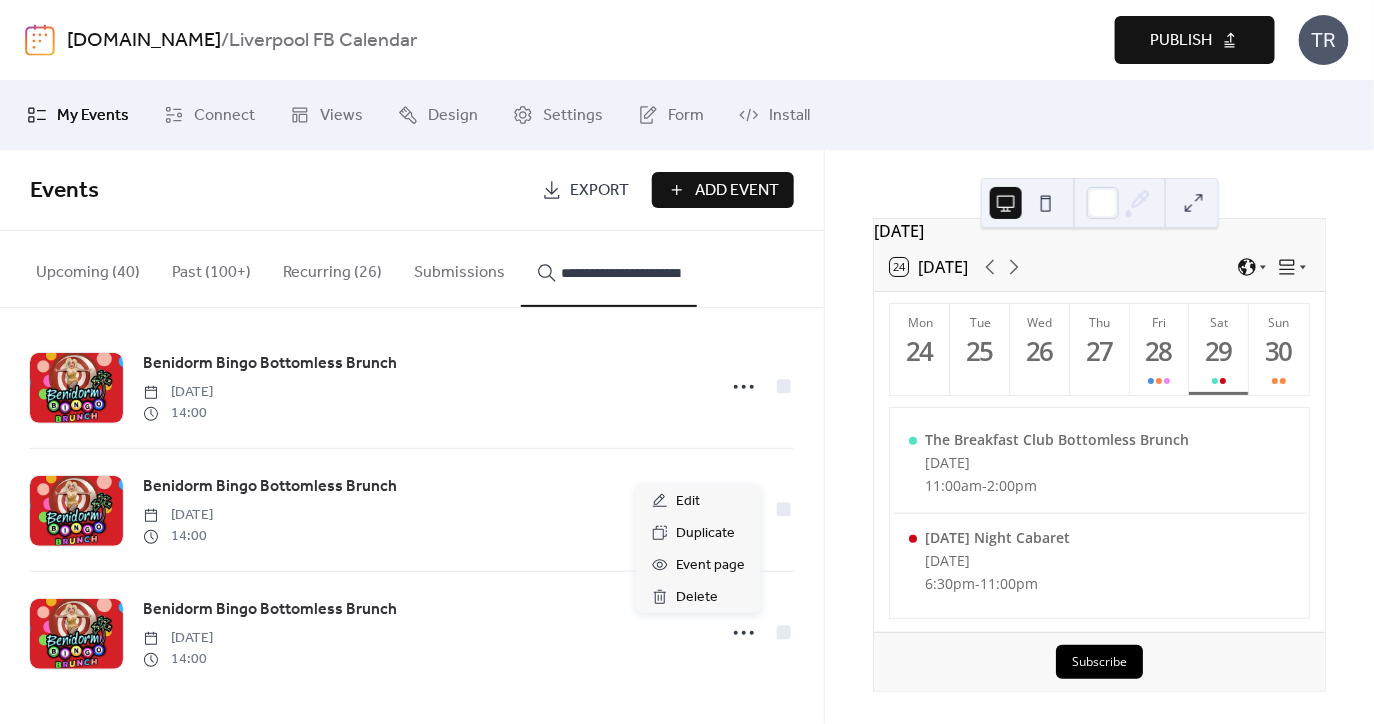 click 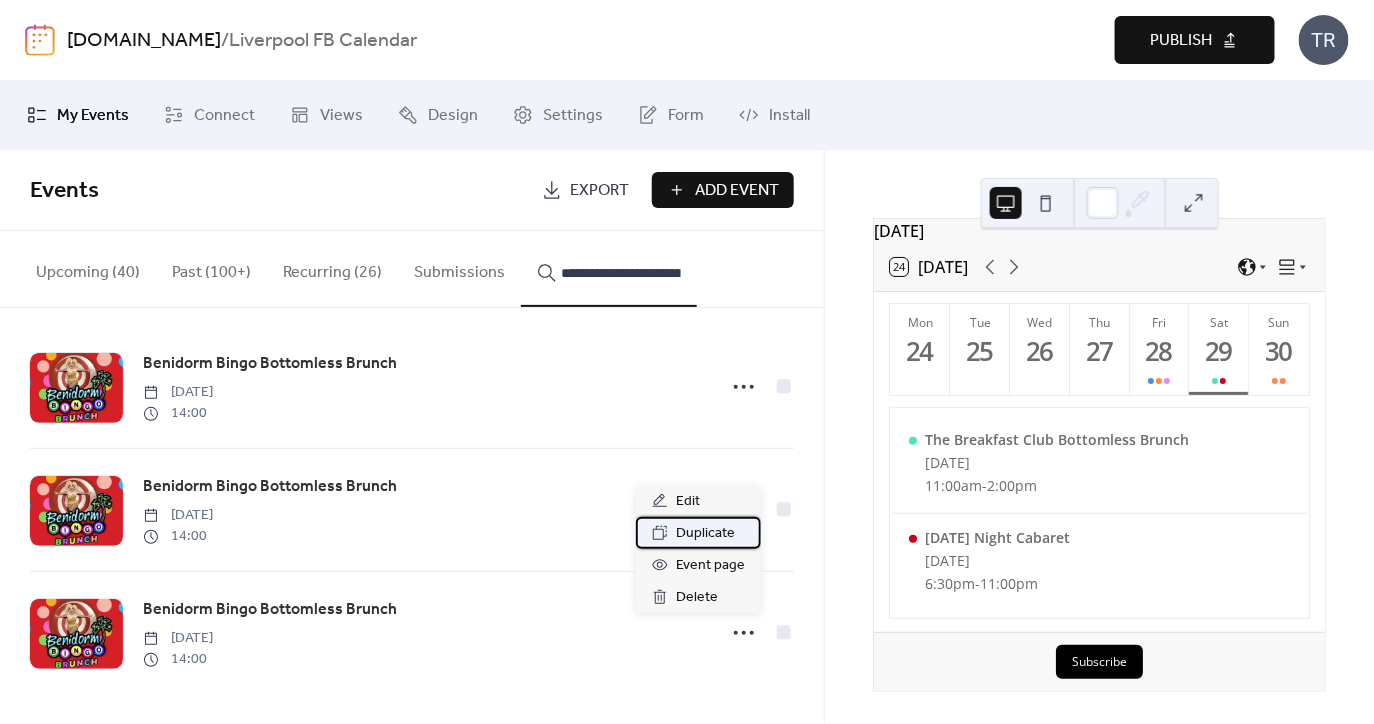 click on "Duplicate" at bounding box center [705, 534] 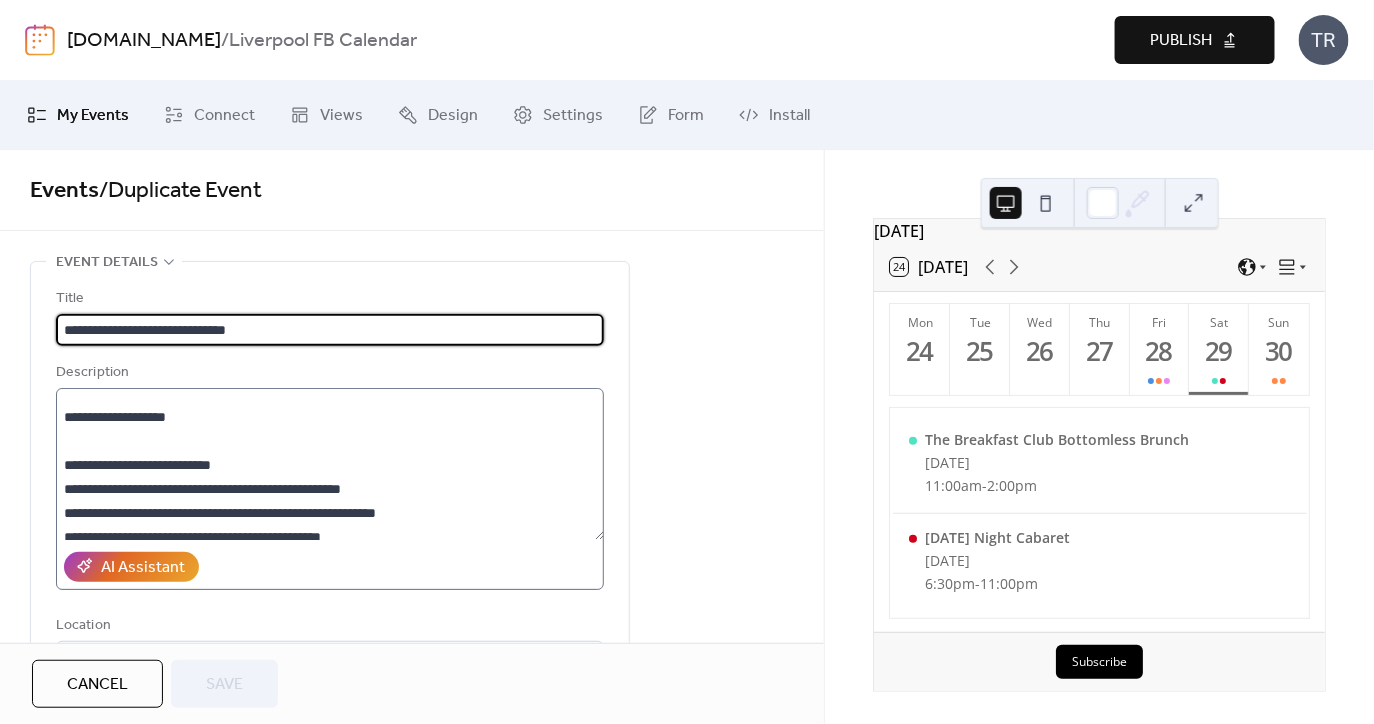 scroll, scrollTop: 191, scrollLeft: 0, axis: vertical 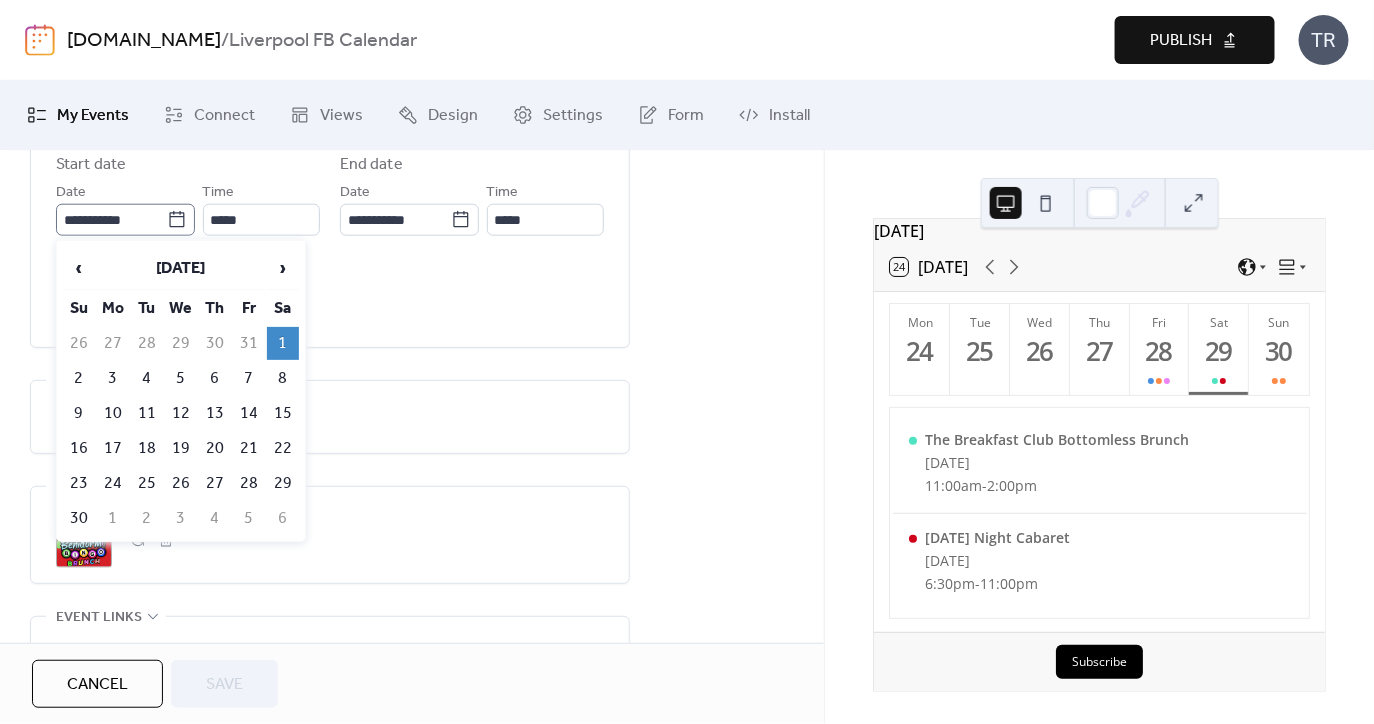 click 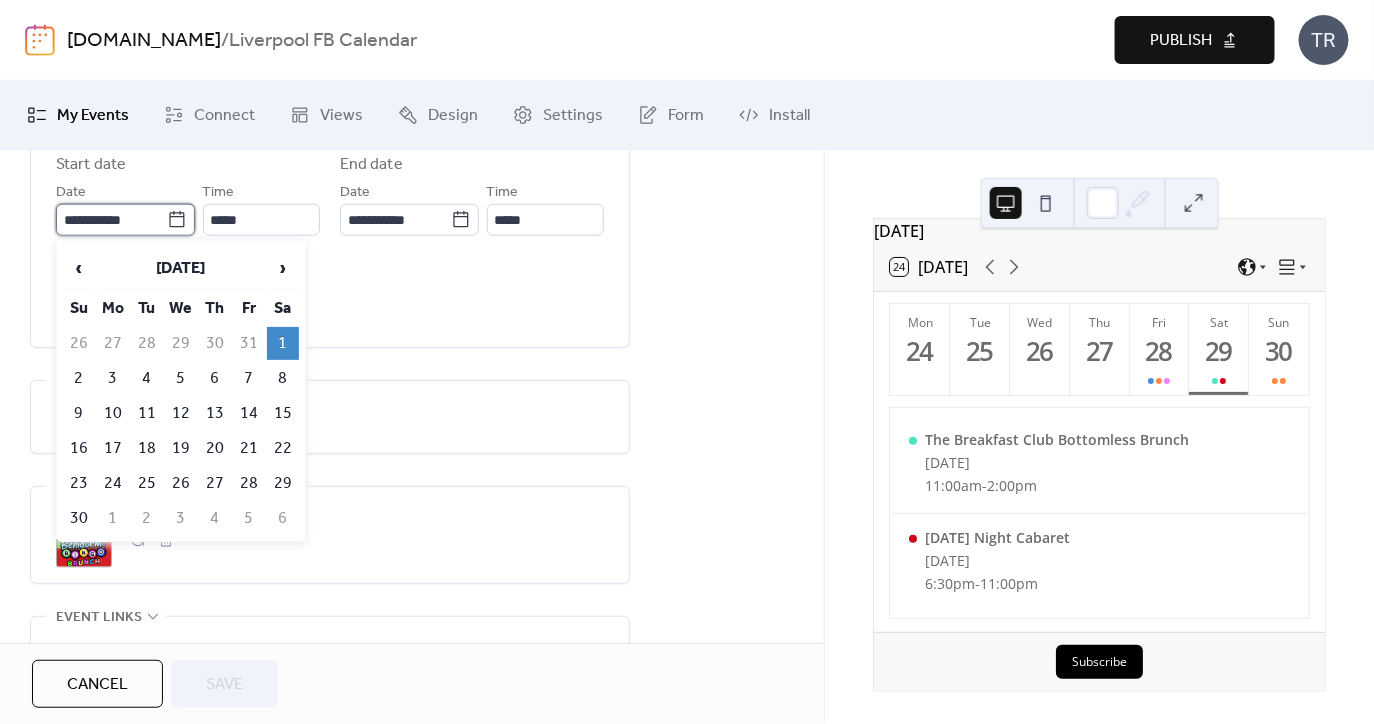 click on "**********" at bounding box center (111, 220) 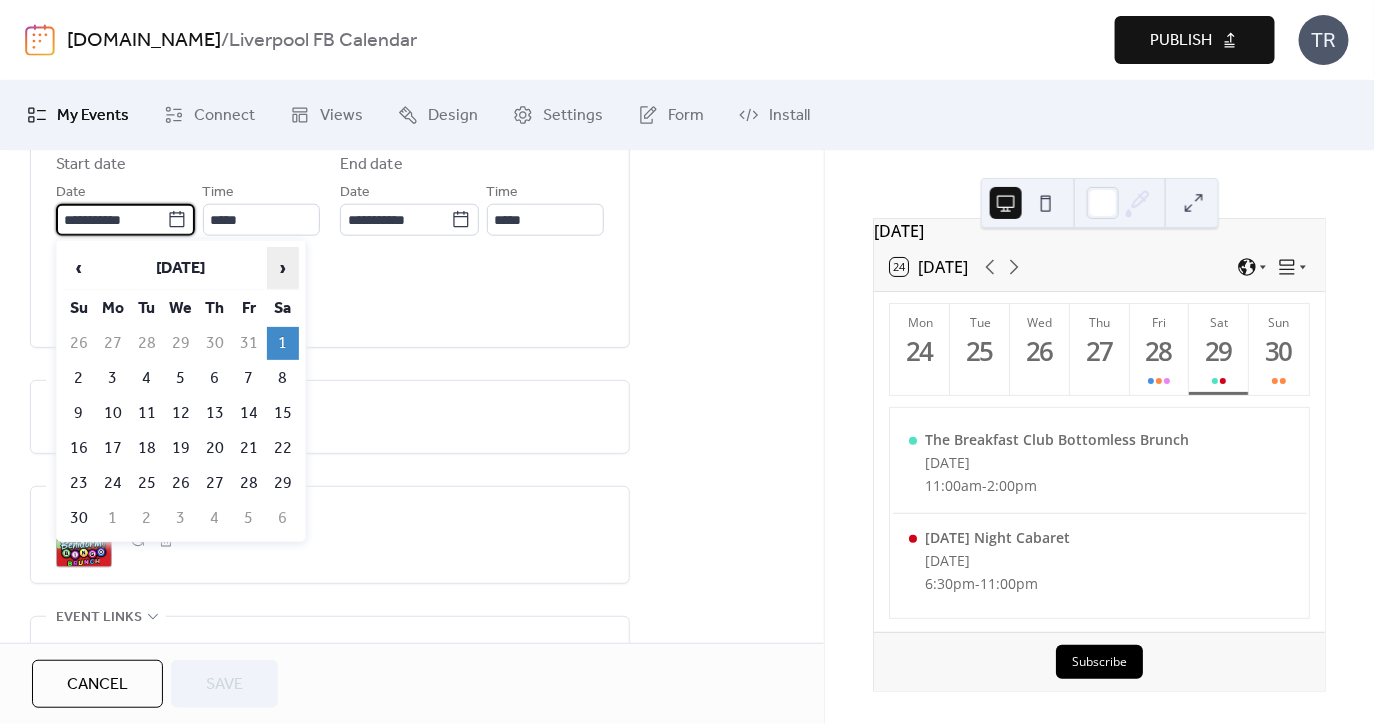 click on "›" at bounding box center [283, 268] 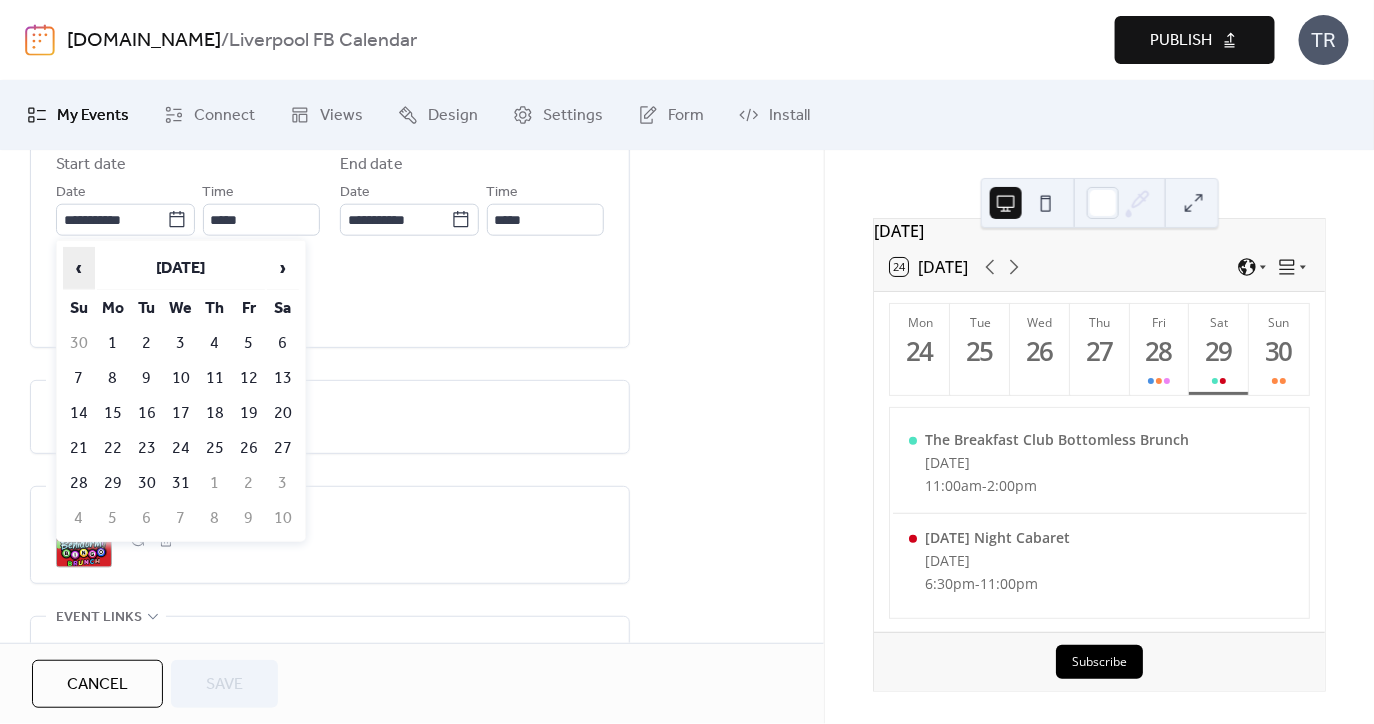click on "‹" at bounding box center [79, 268] 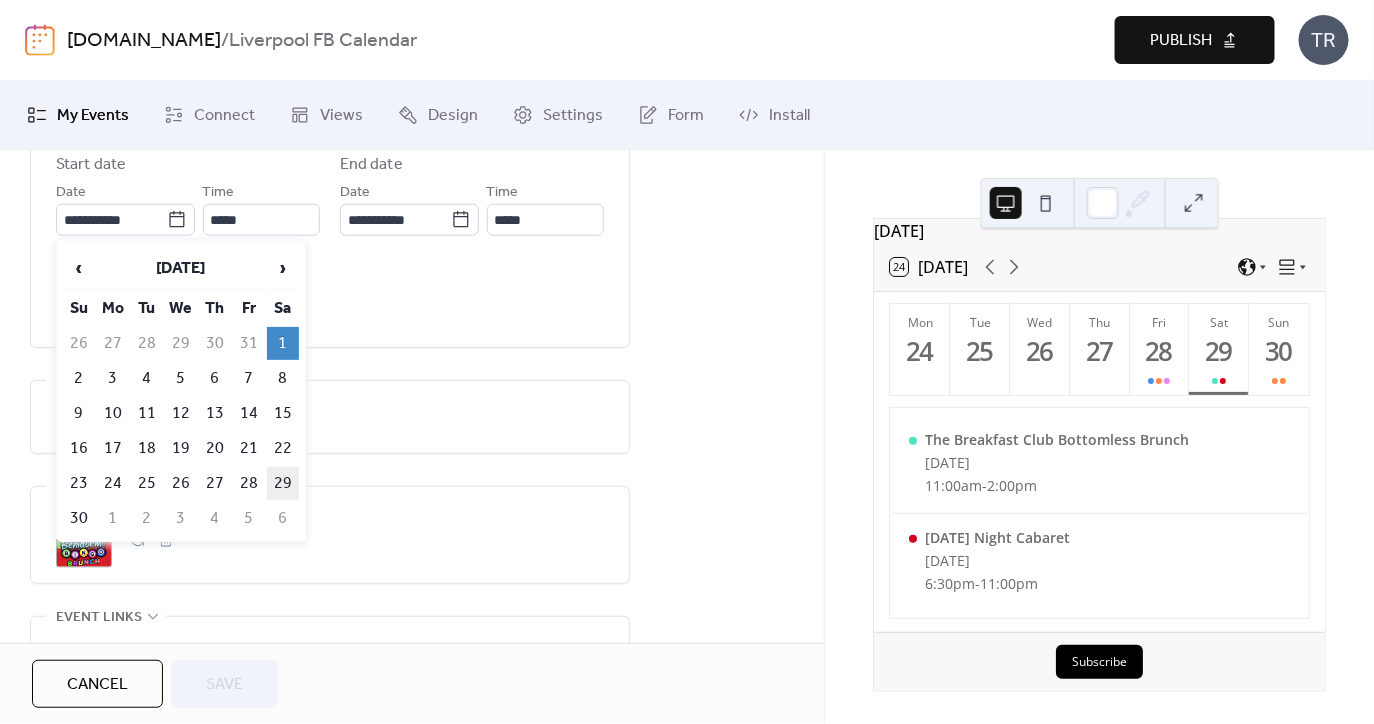 click on "29" at bounding box center (283, 483) 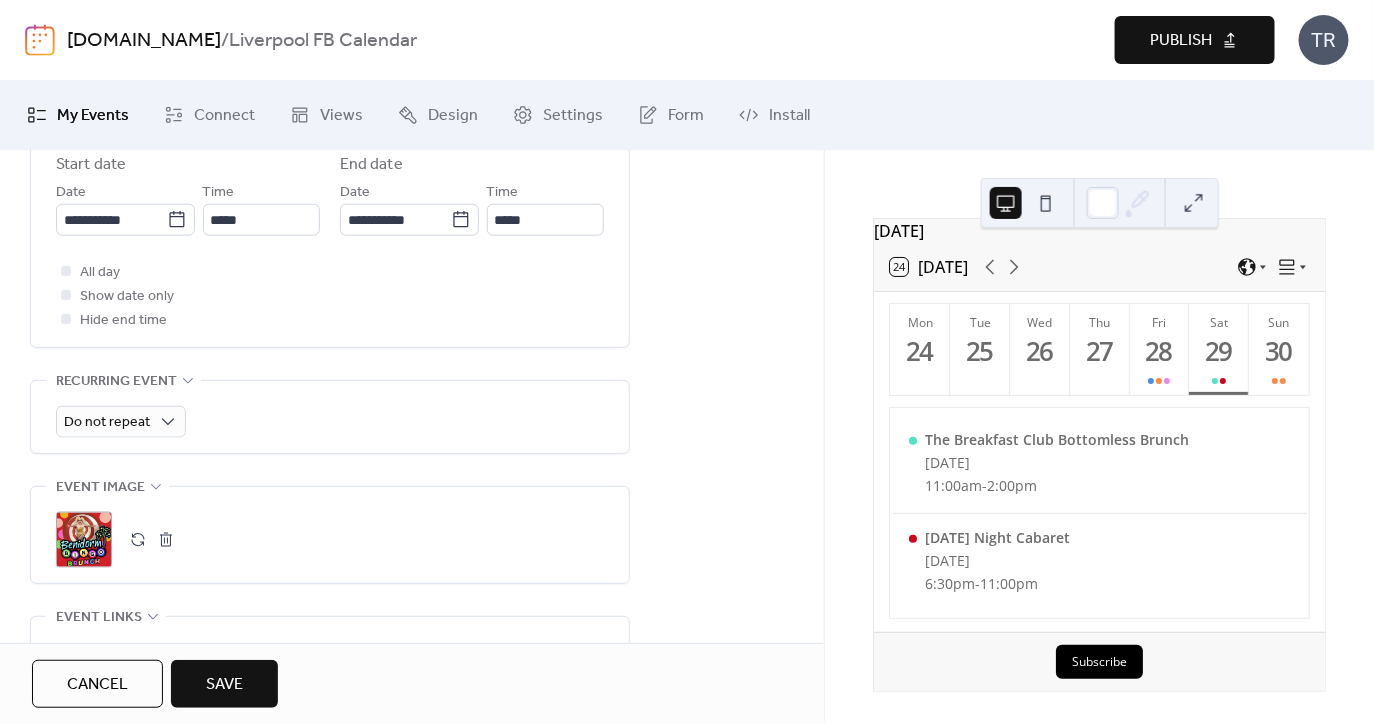 click on "Save" at bounding box center (224, 684) 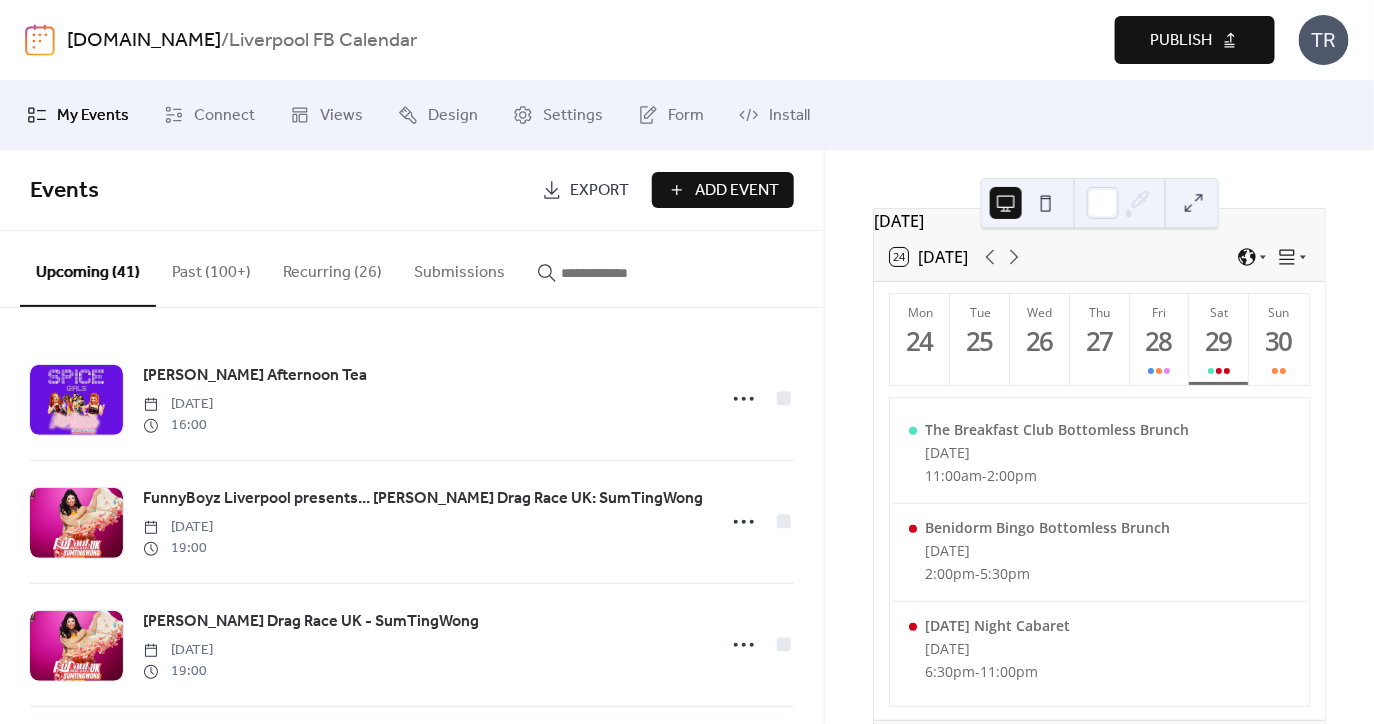 click on "Publish" at bounding box center [1195, 40] 